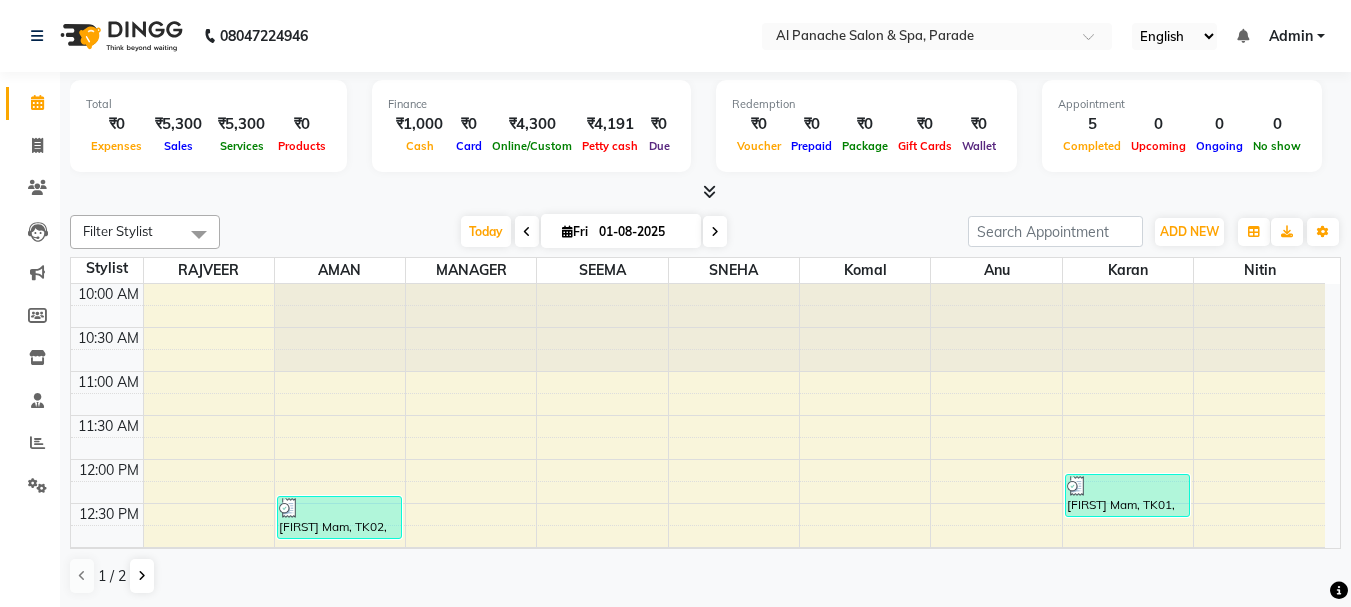 scroll, scrollTop: 0, scrollLeft: 0, axis: both 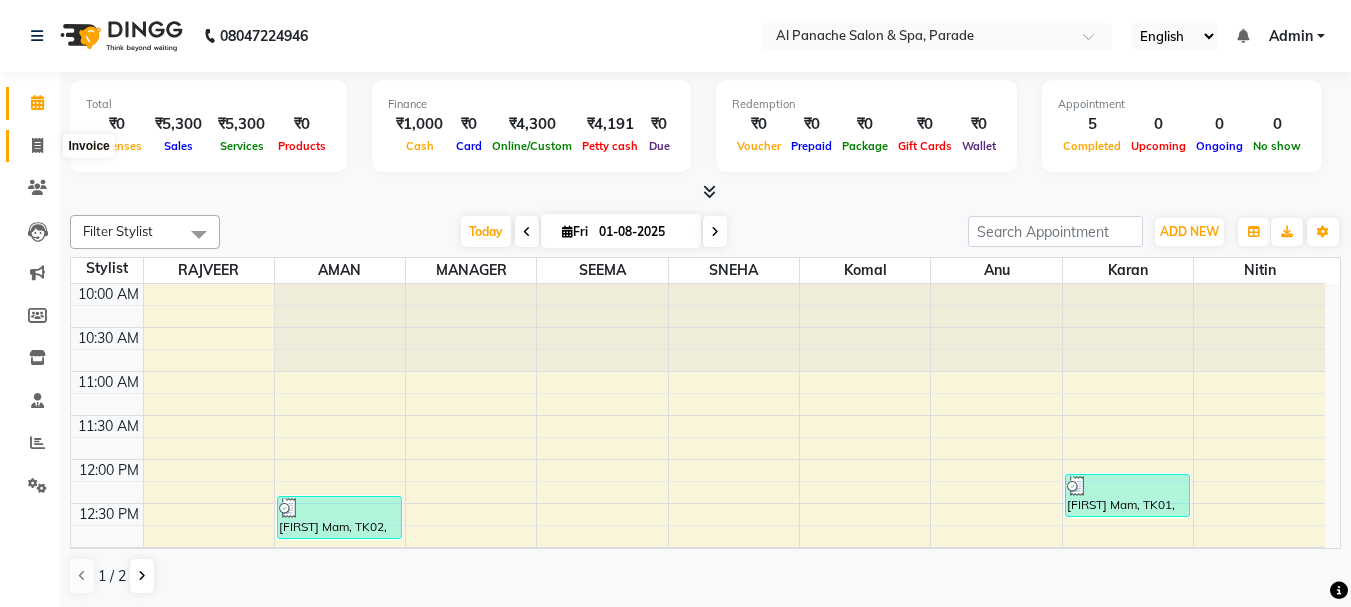 click 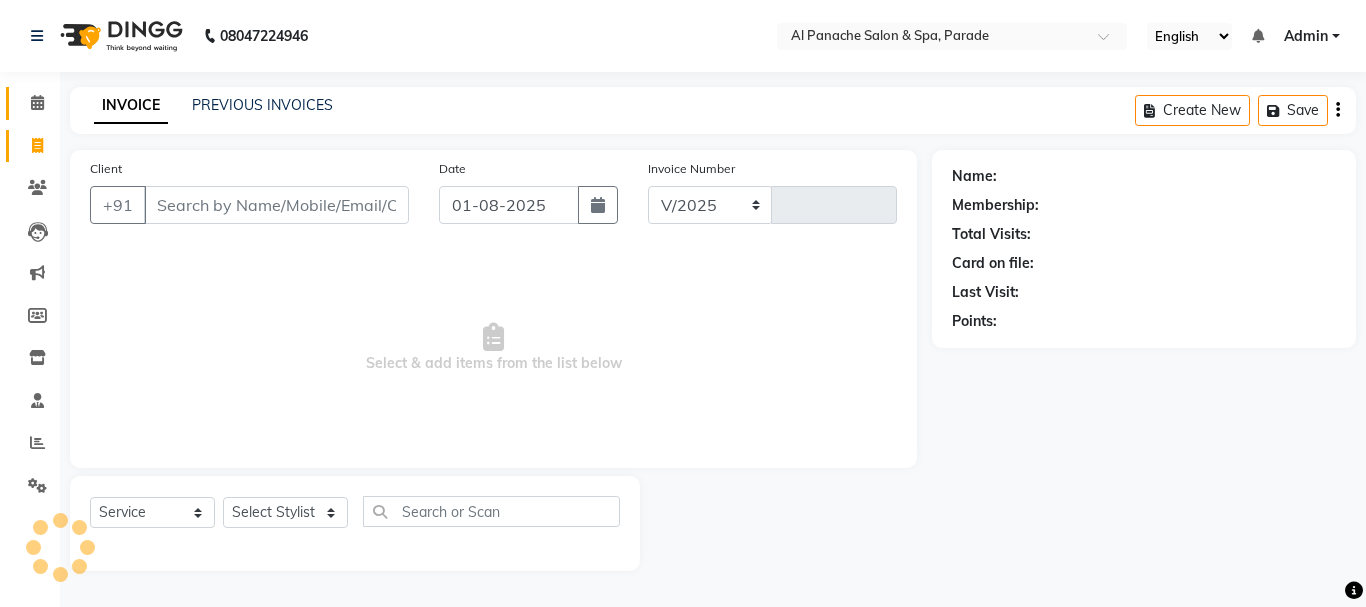 select on "463" 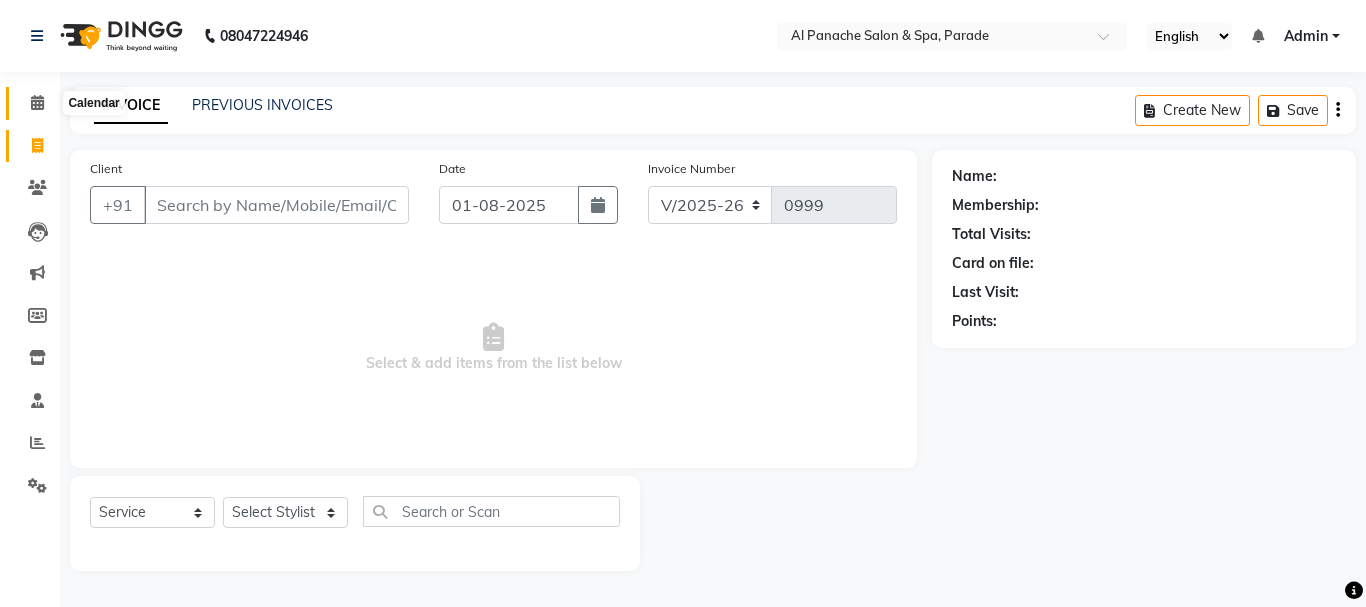click 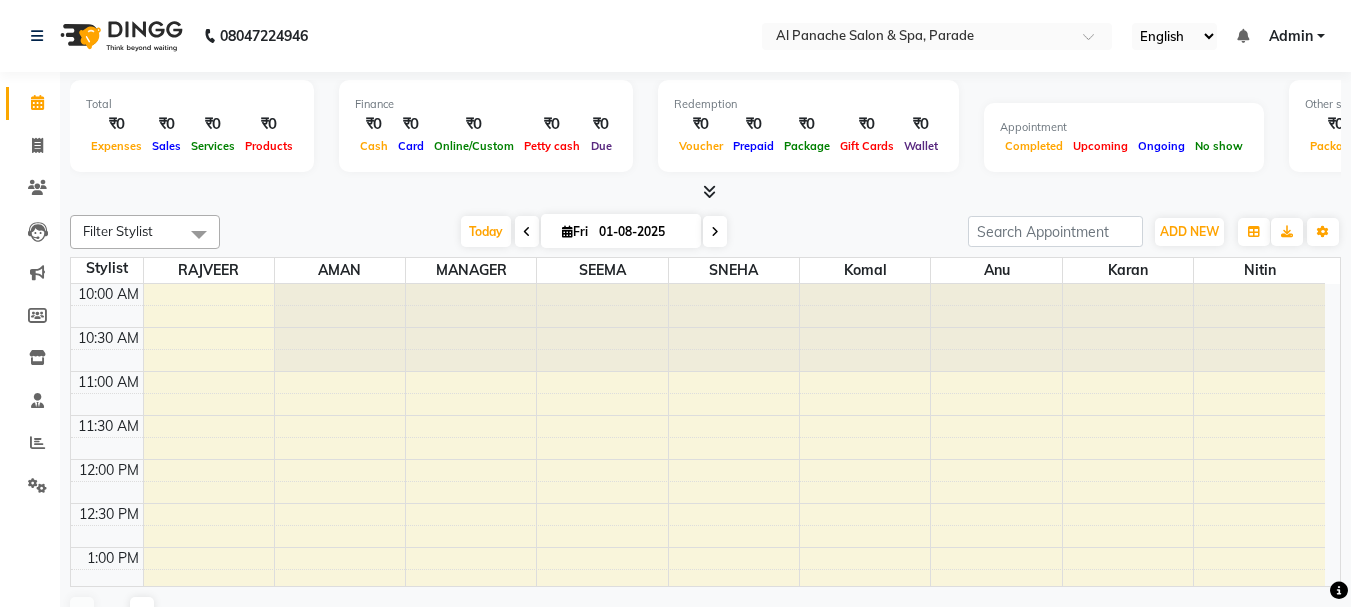 scroll, scrollTop: 0, scrollLeft: 0, axis: both 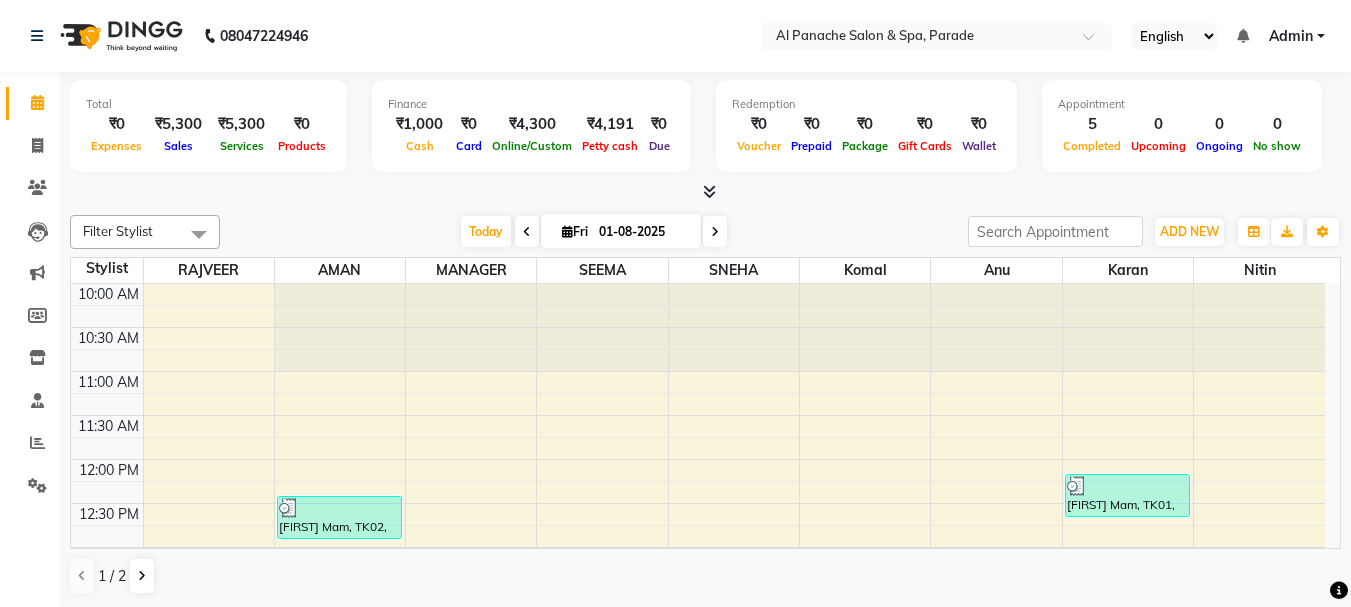 click at bounding box center [709, 191] 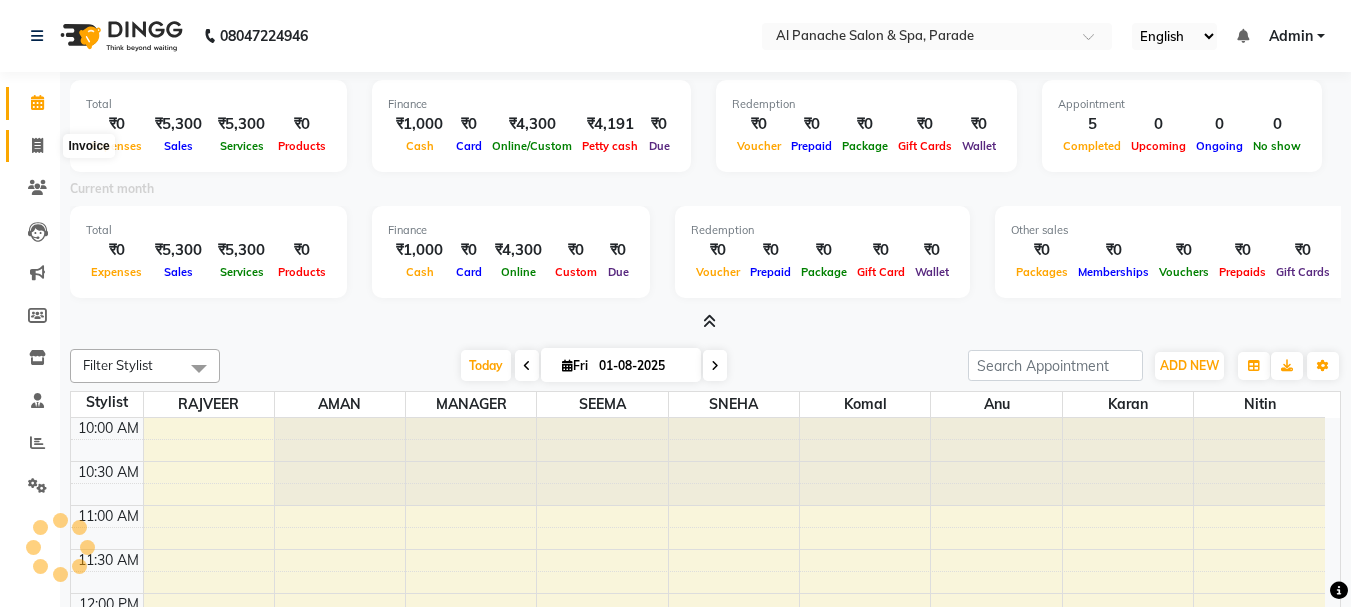 click 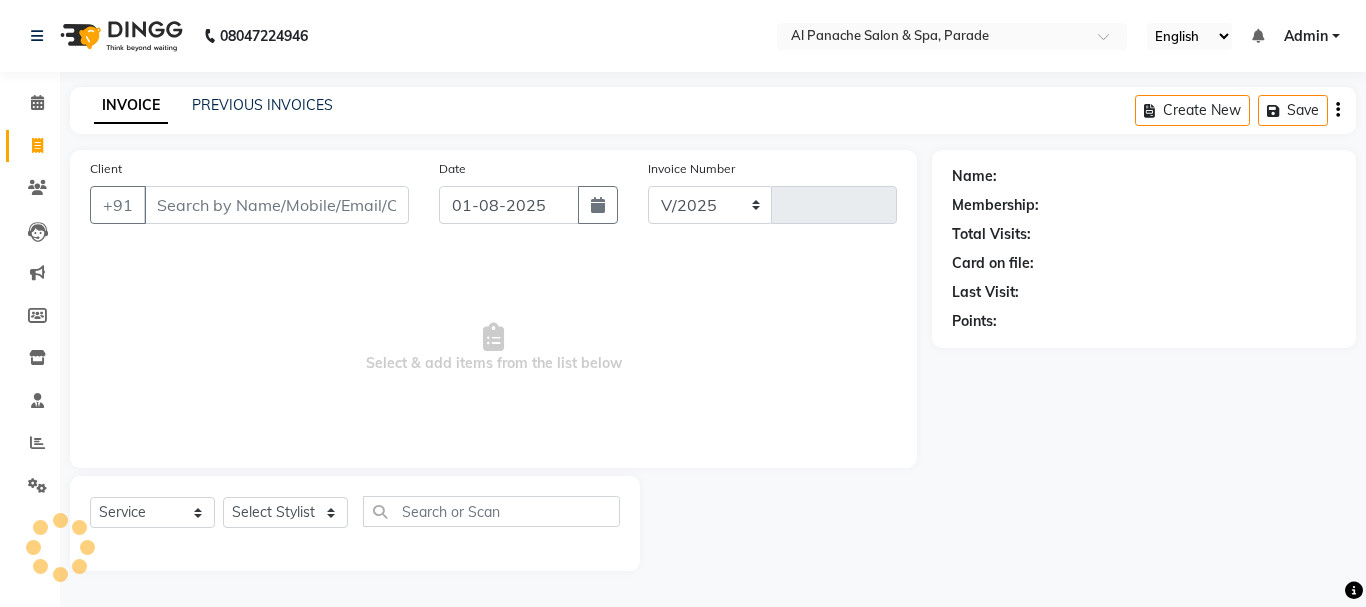select on "463" 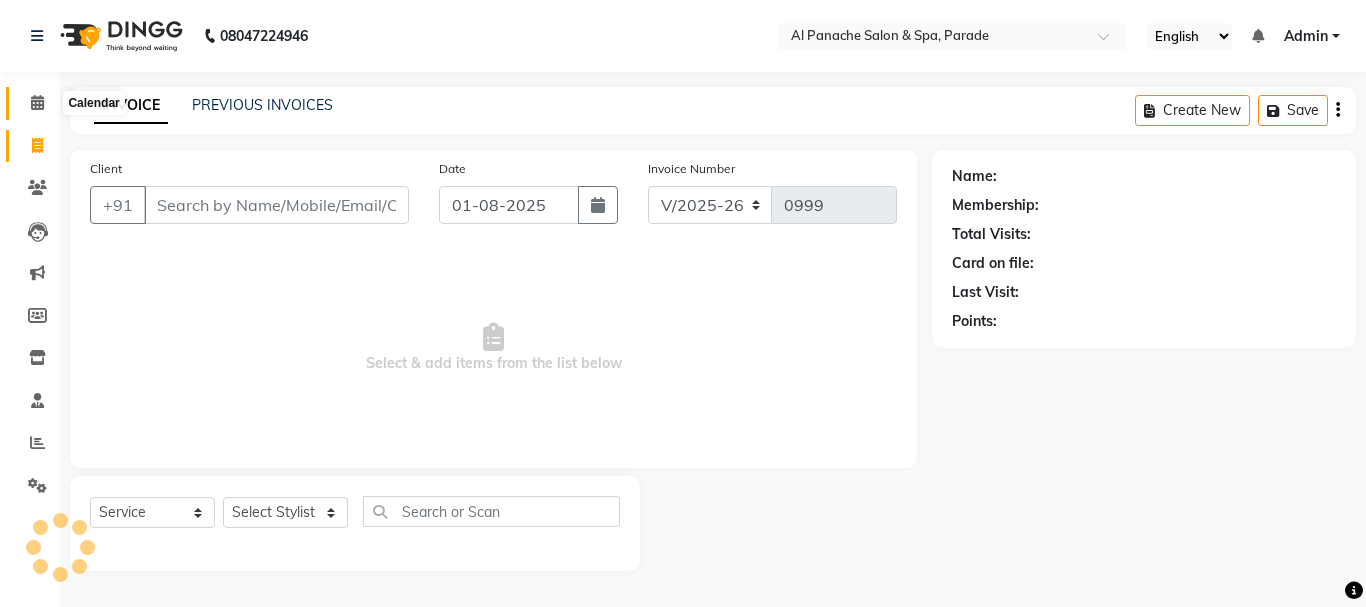 click 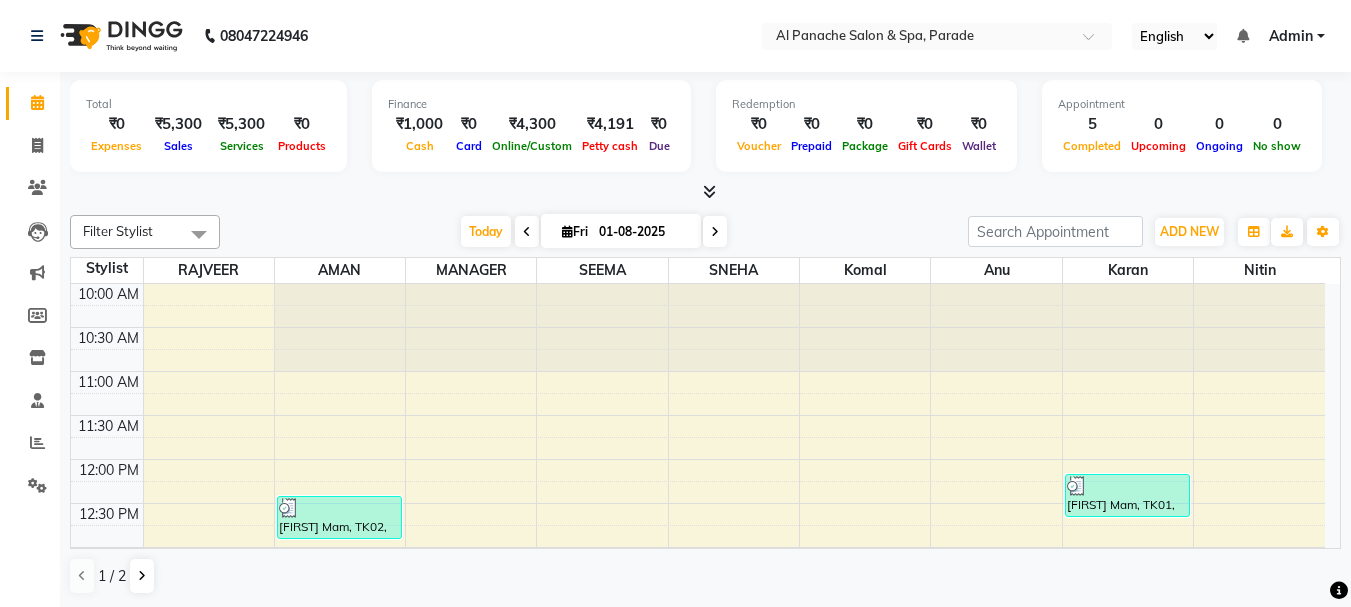 scroll, scrollTop: 0, scrollLeft: 0, axis: both 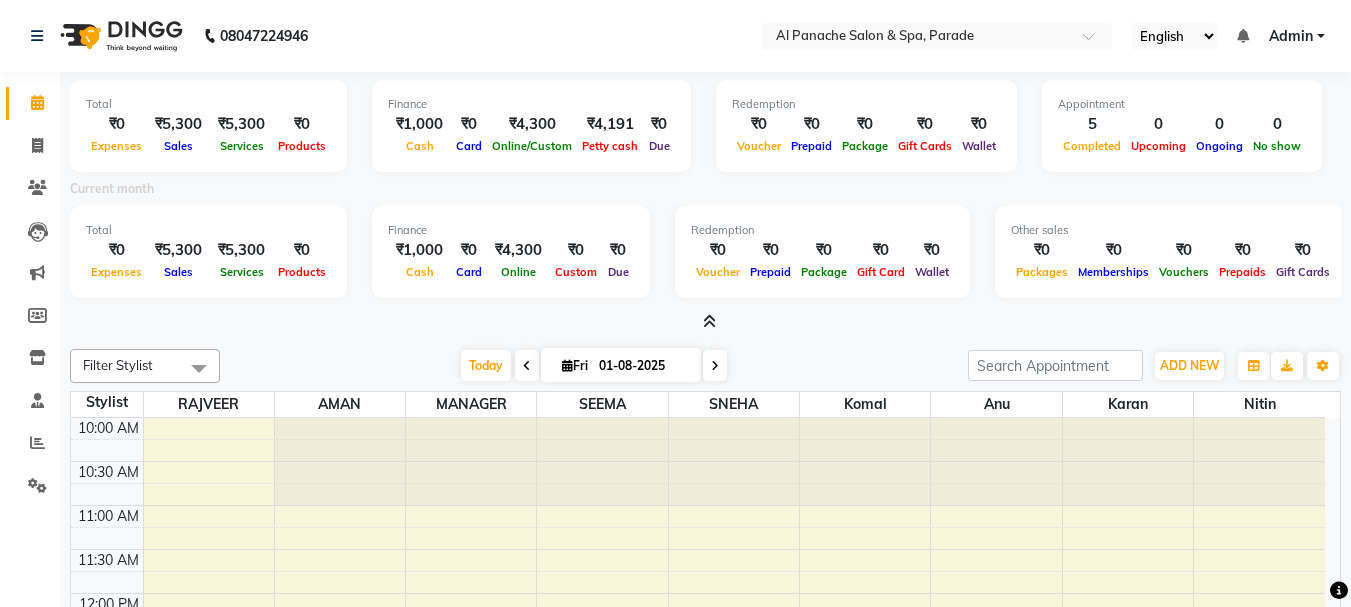 click at bounding box center [709, 321] 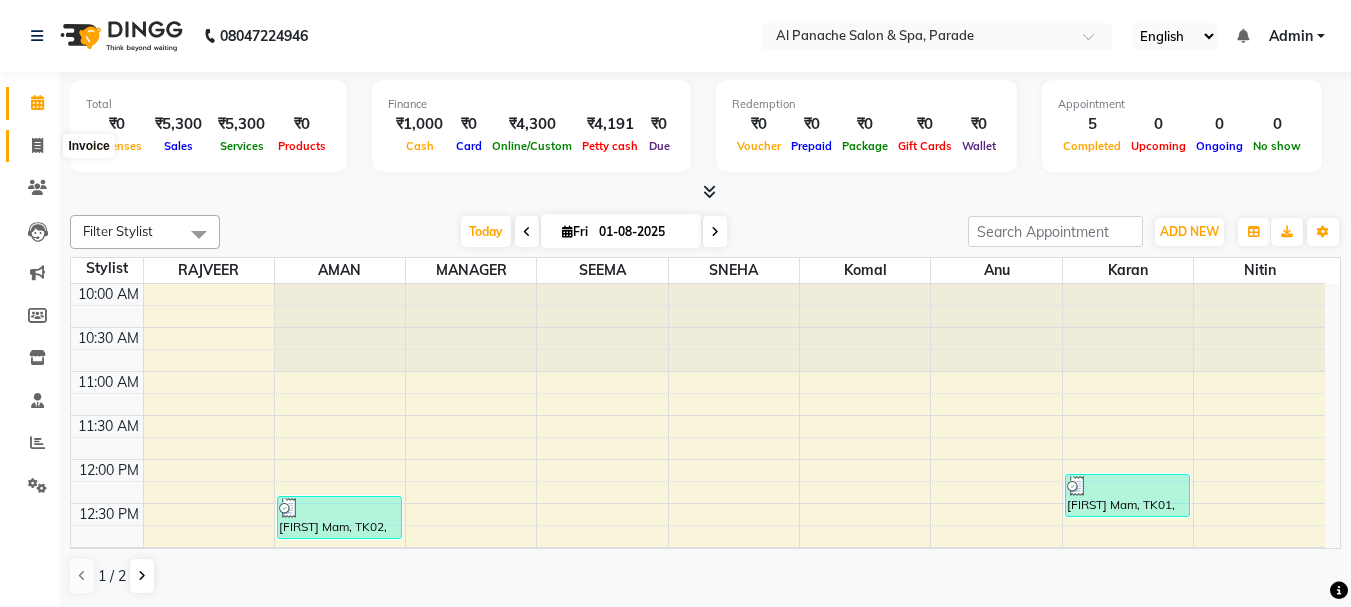click 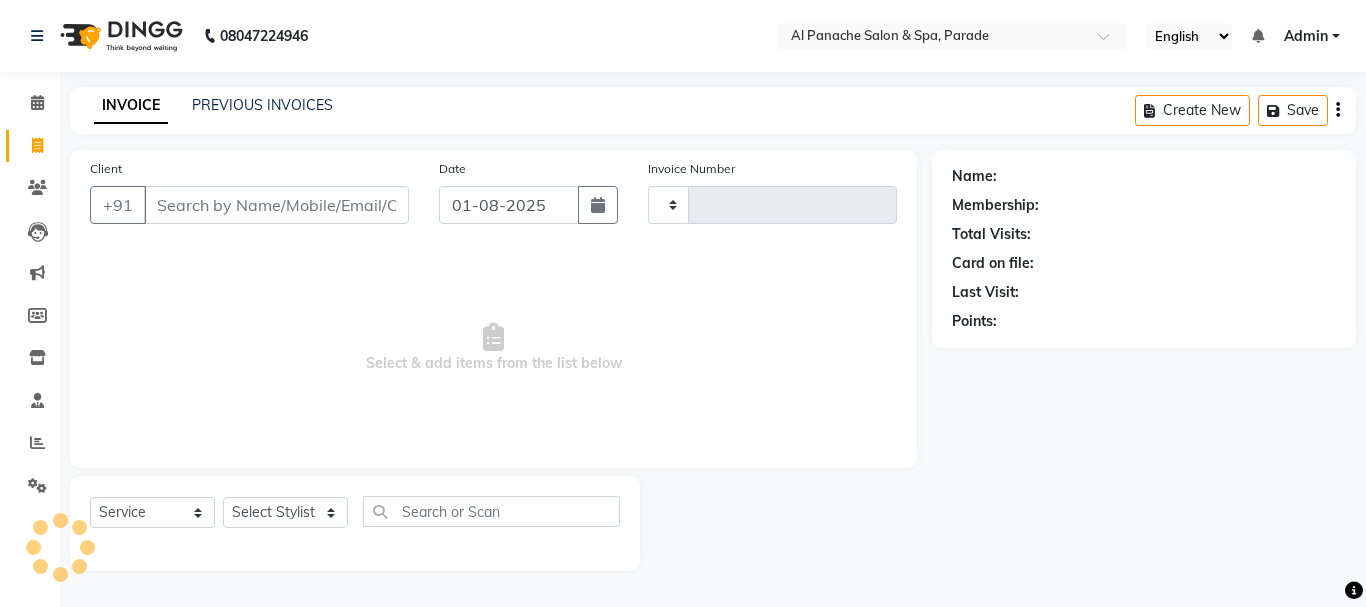 type on "0999" 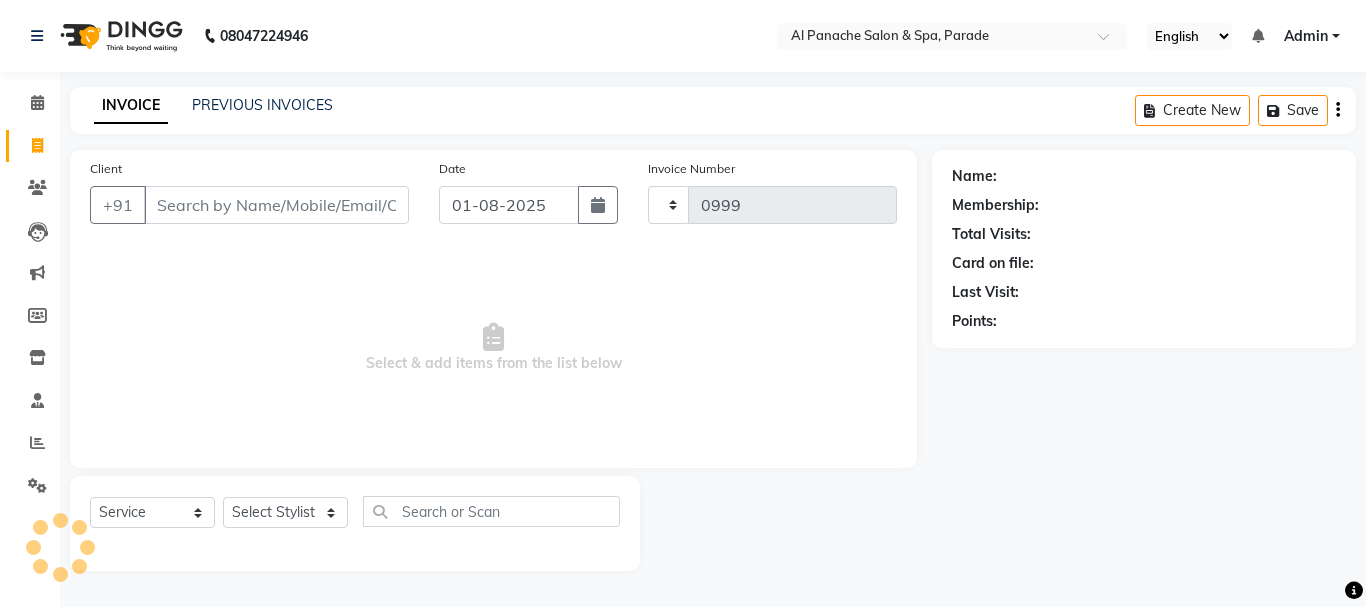 select on "463" 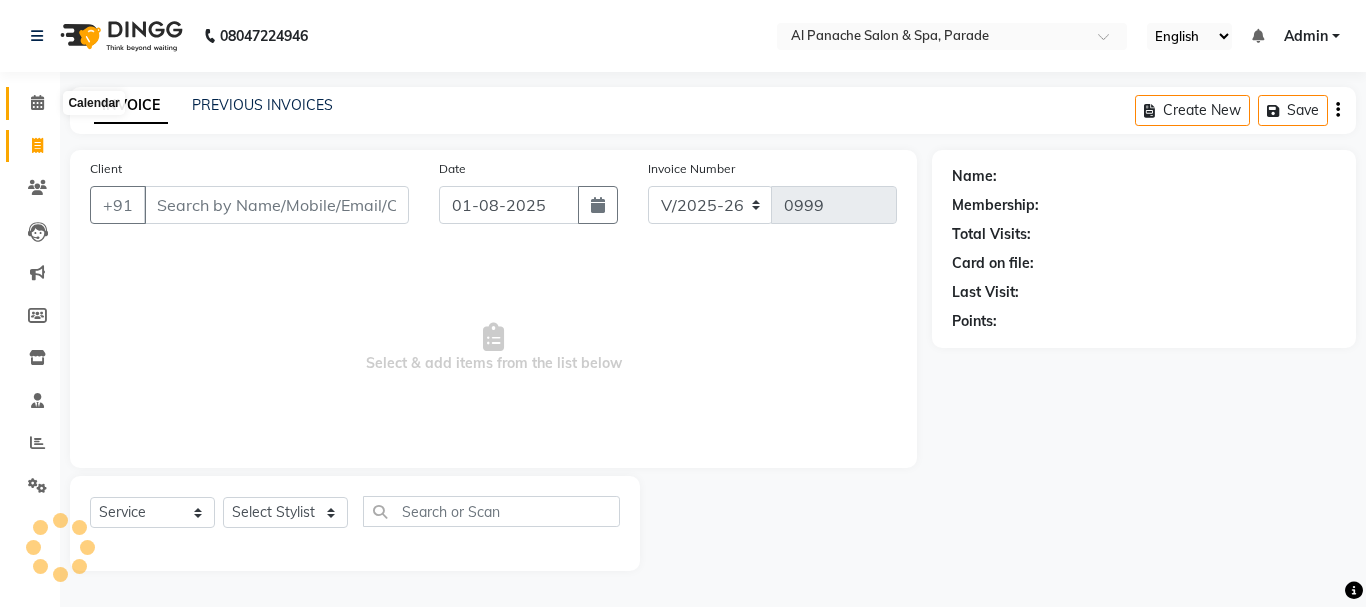 click 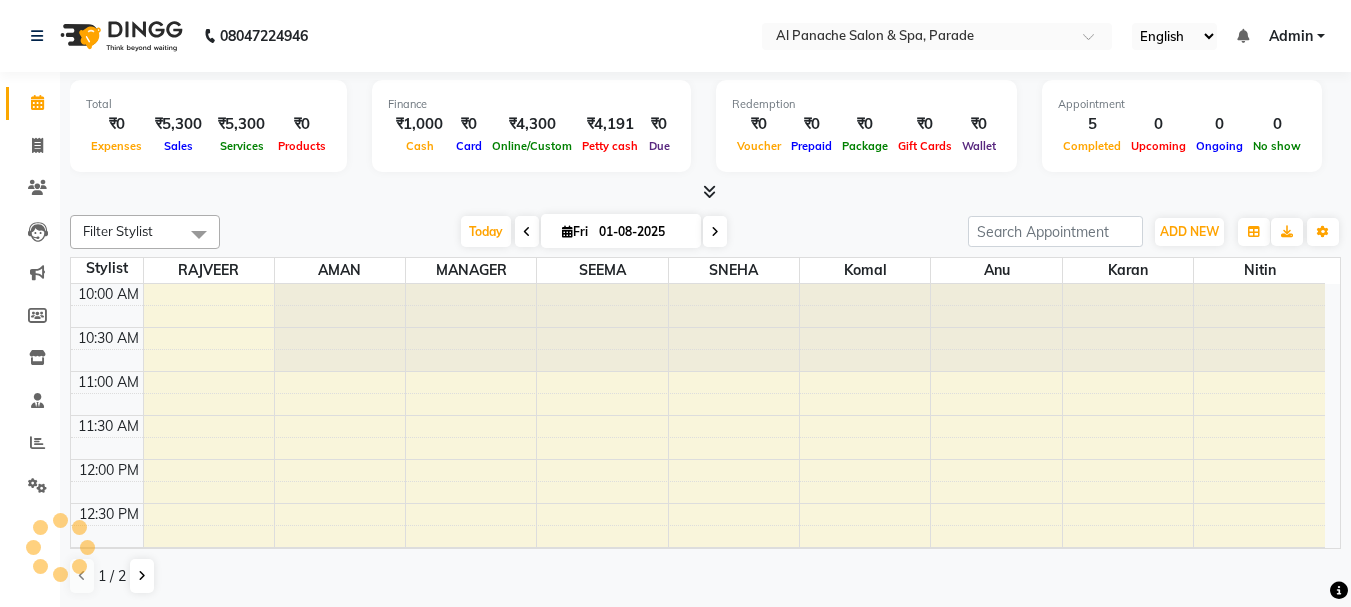 scroll, scrollTop: 0, scrollLeft: 0, axis: both 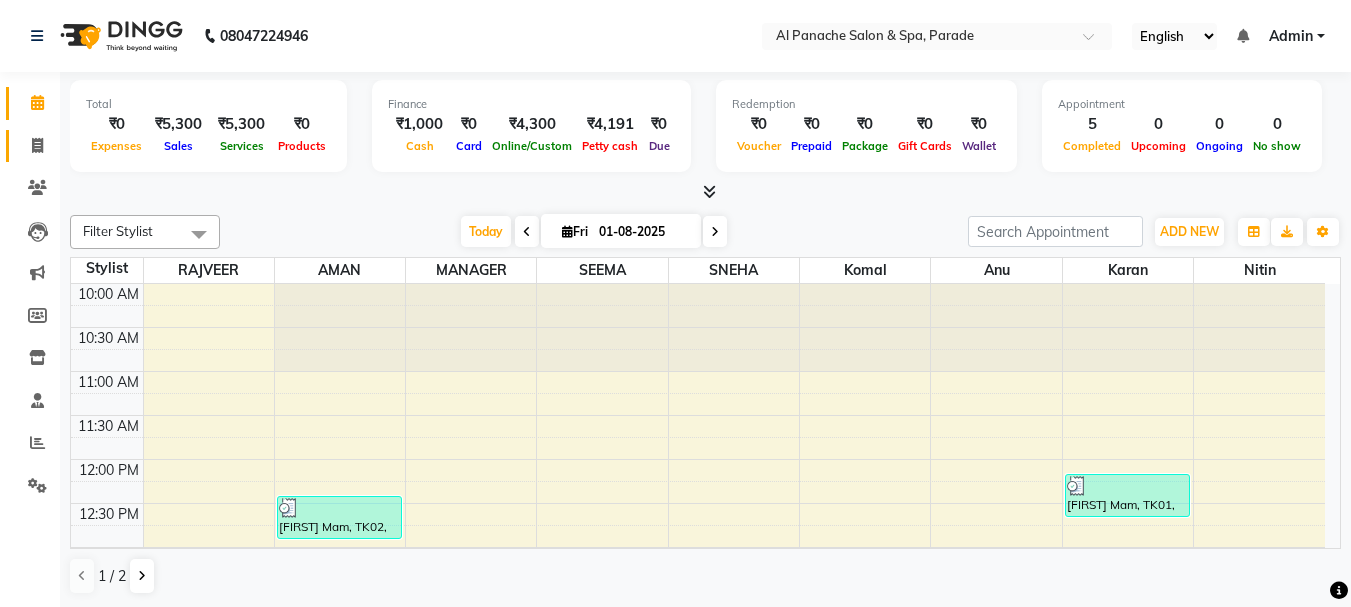 click on "Invoice" 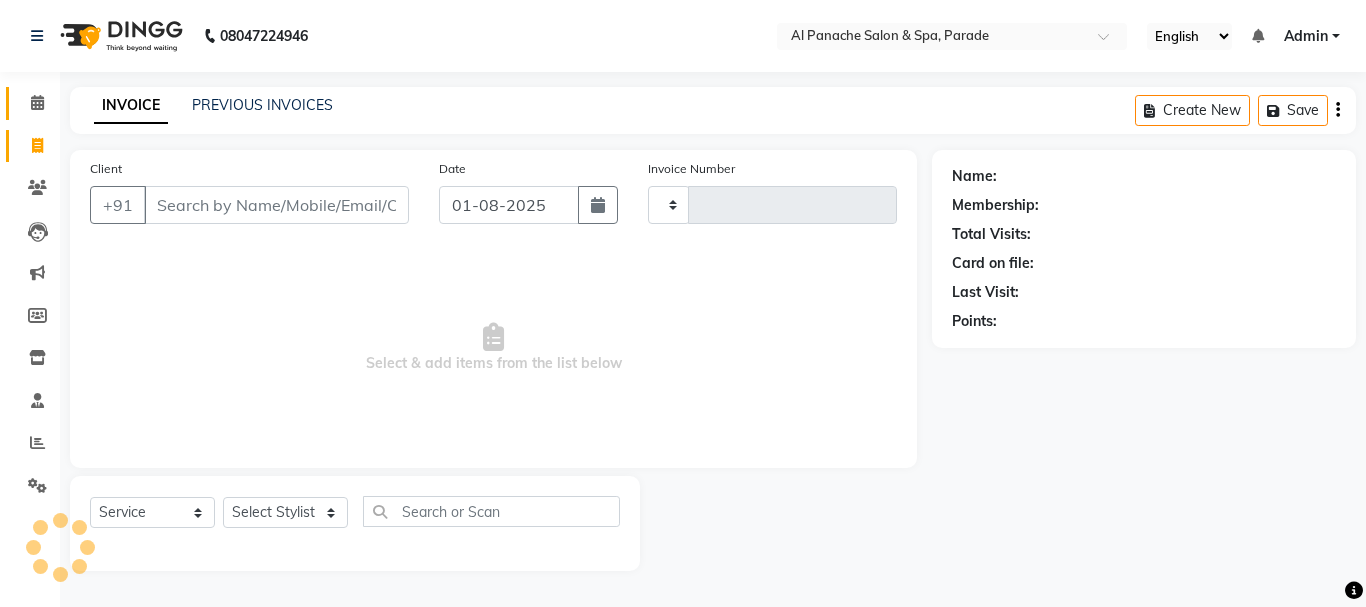type on "0999" 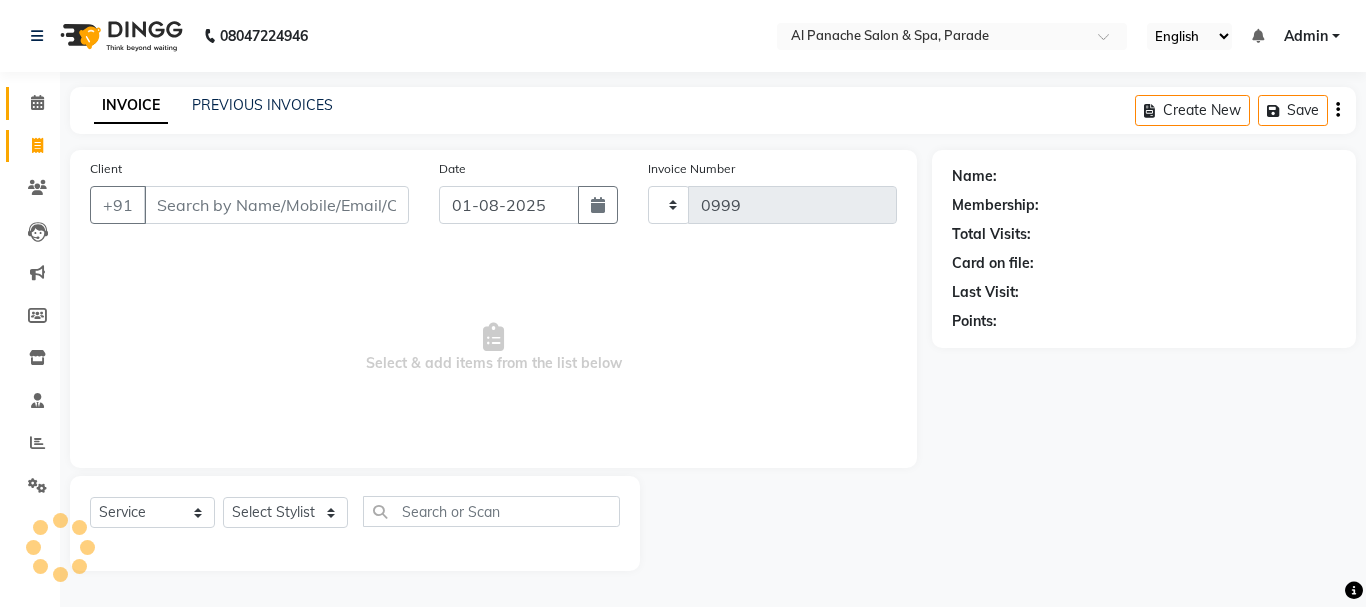 select on "463" 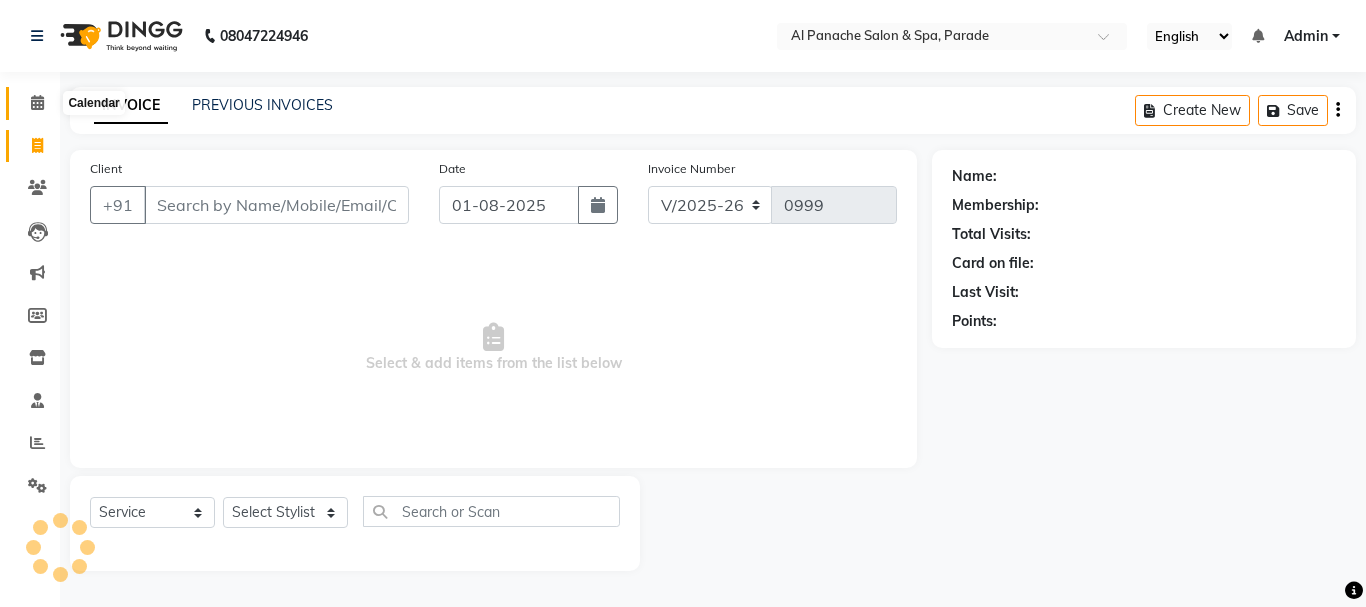 click 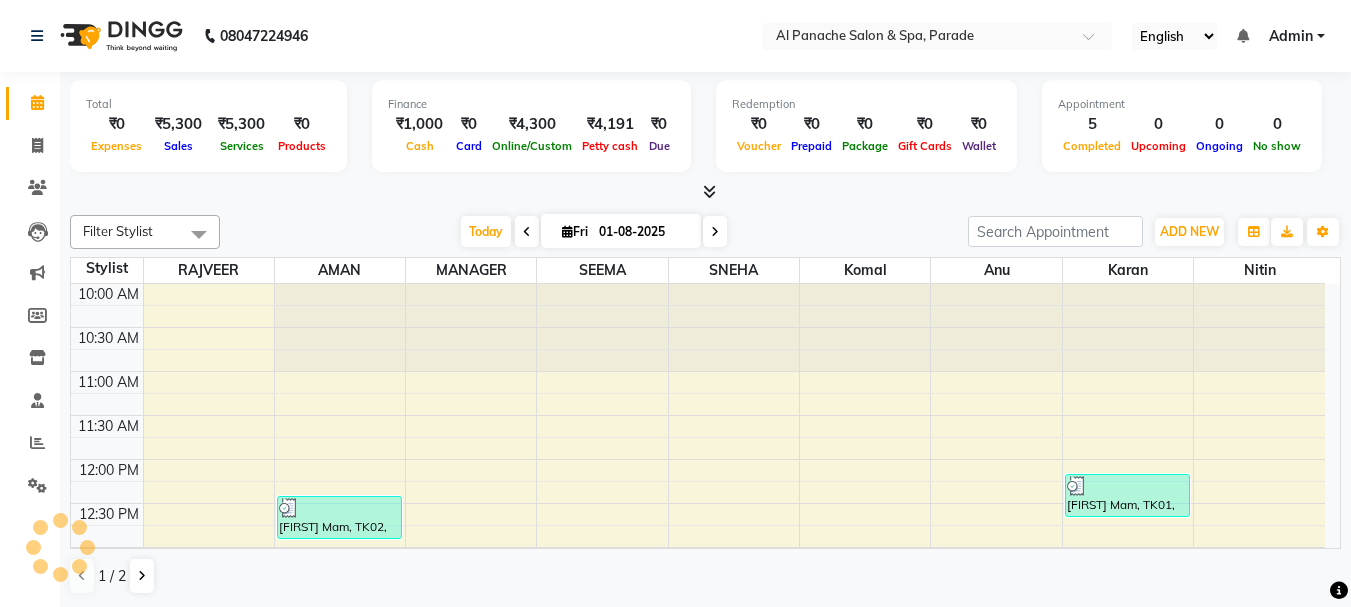 scroll, scrollTop: 0, scrollLeft: 0, axis: both 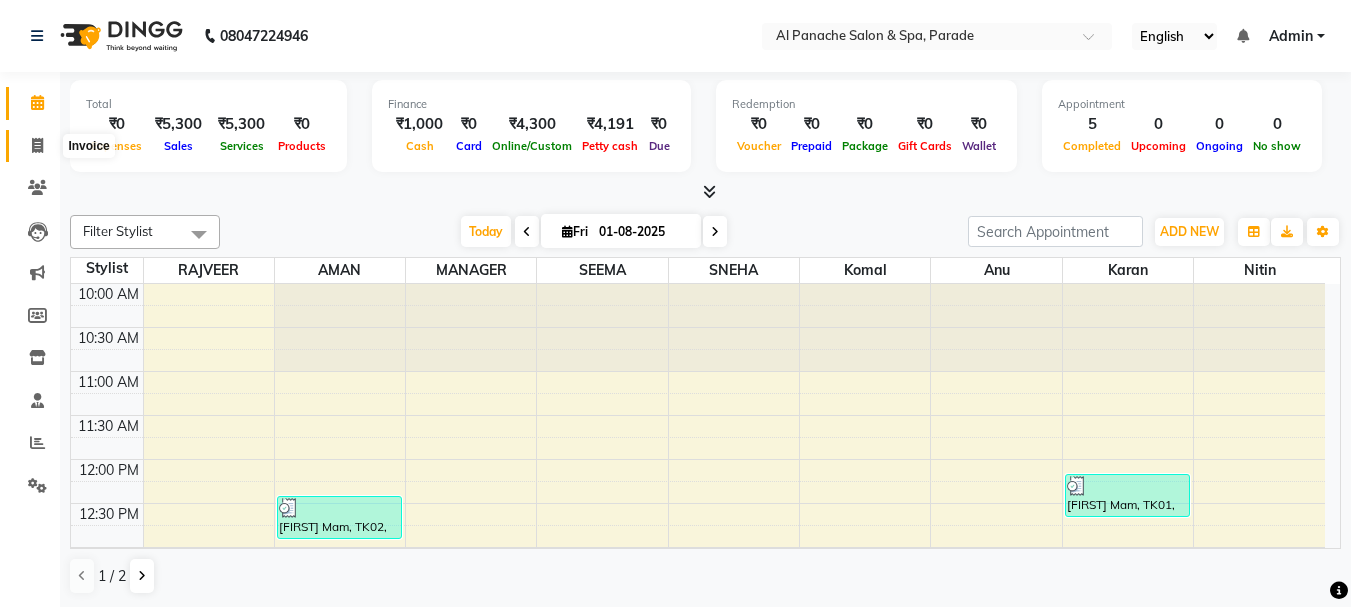 click 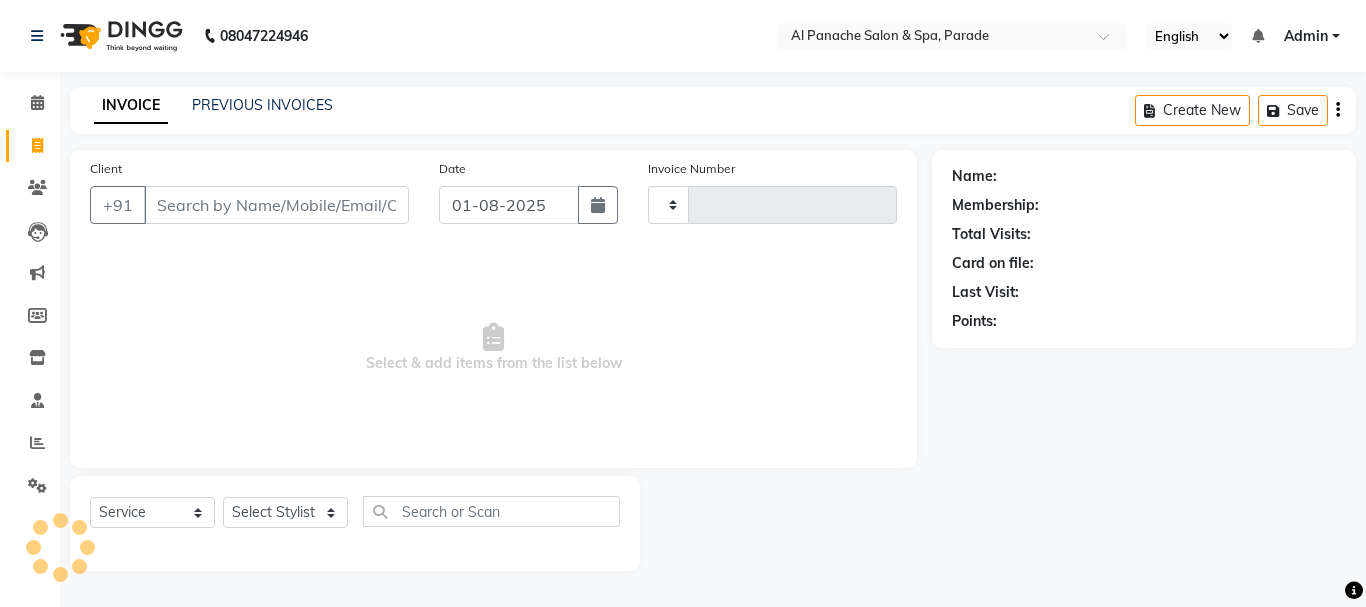 type on "0999" 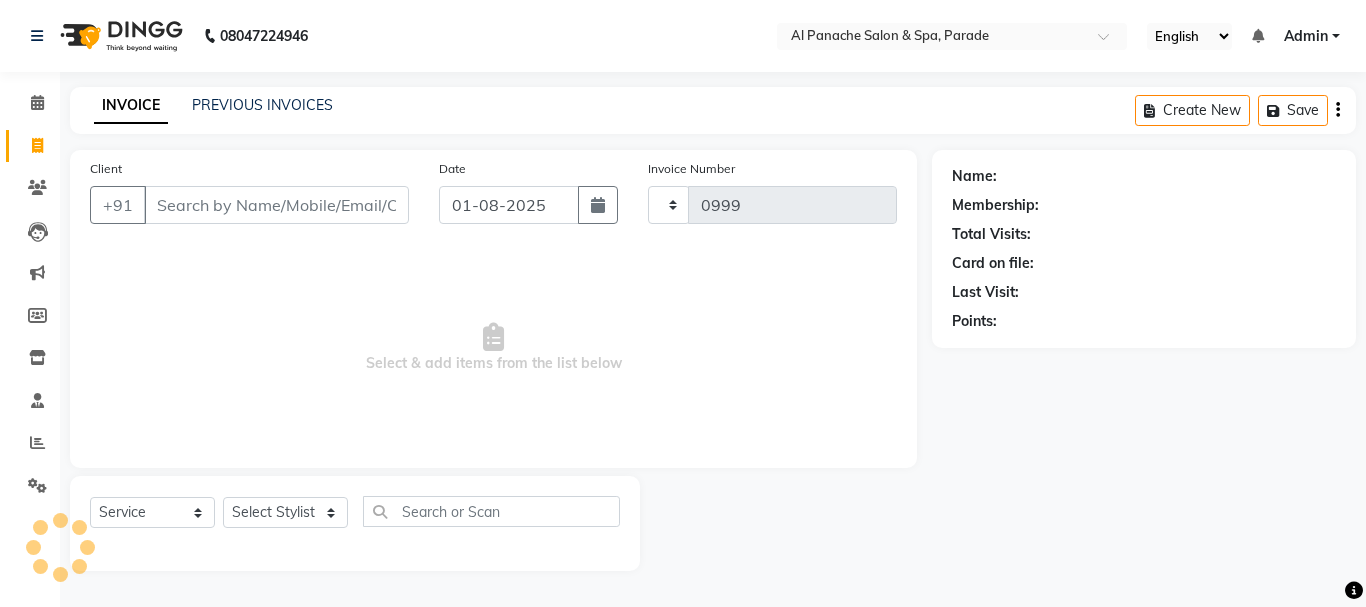 select on "463" 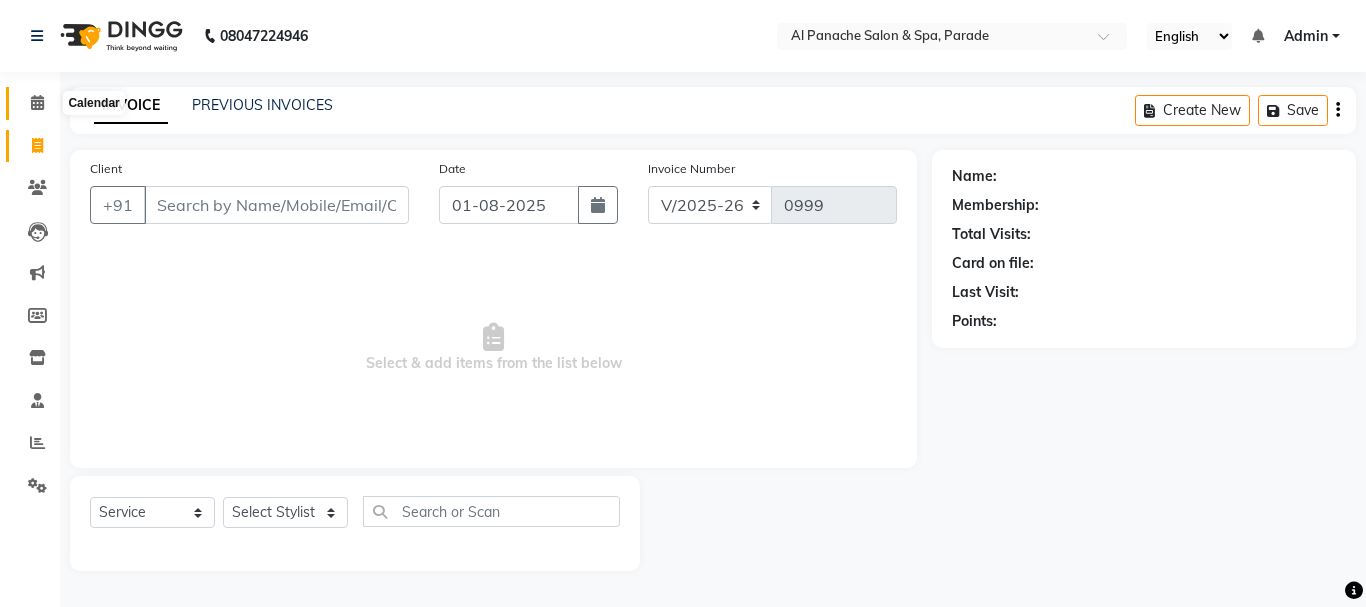 click 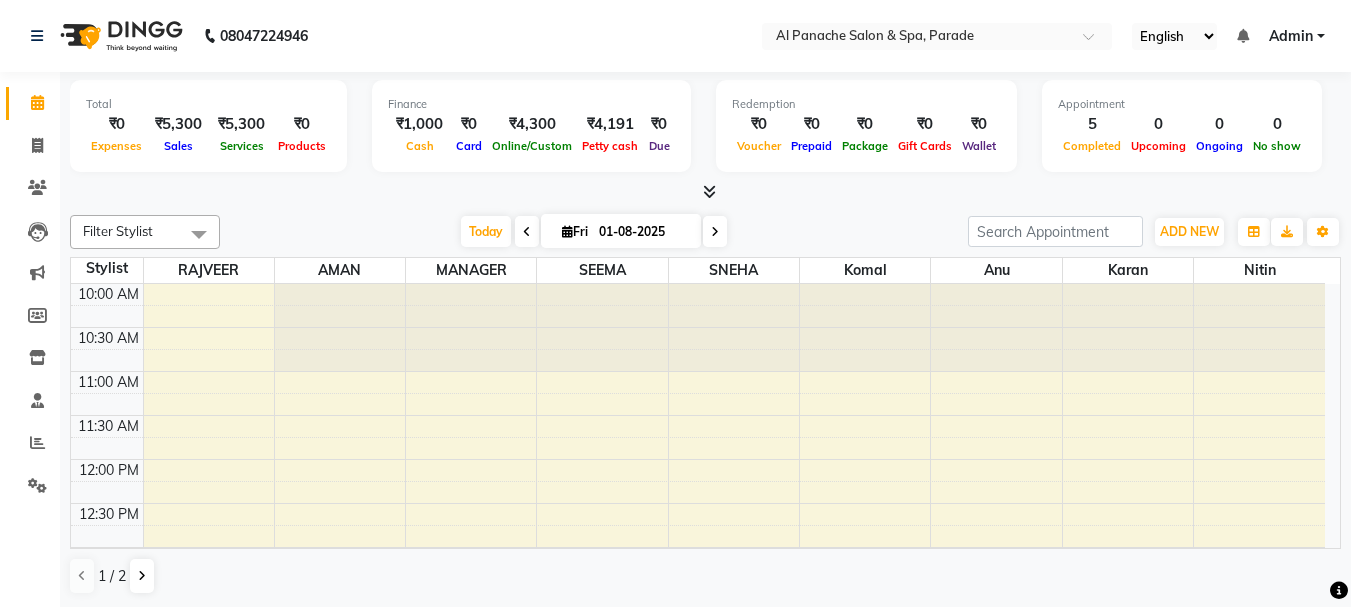 scroll, scrollTop: 0, scrollLeft: 0, axis: both 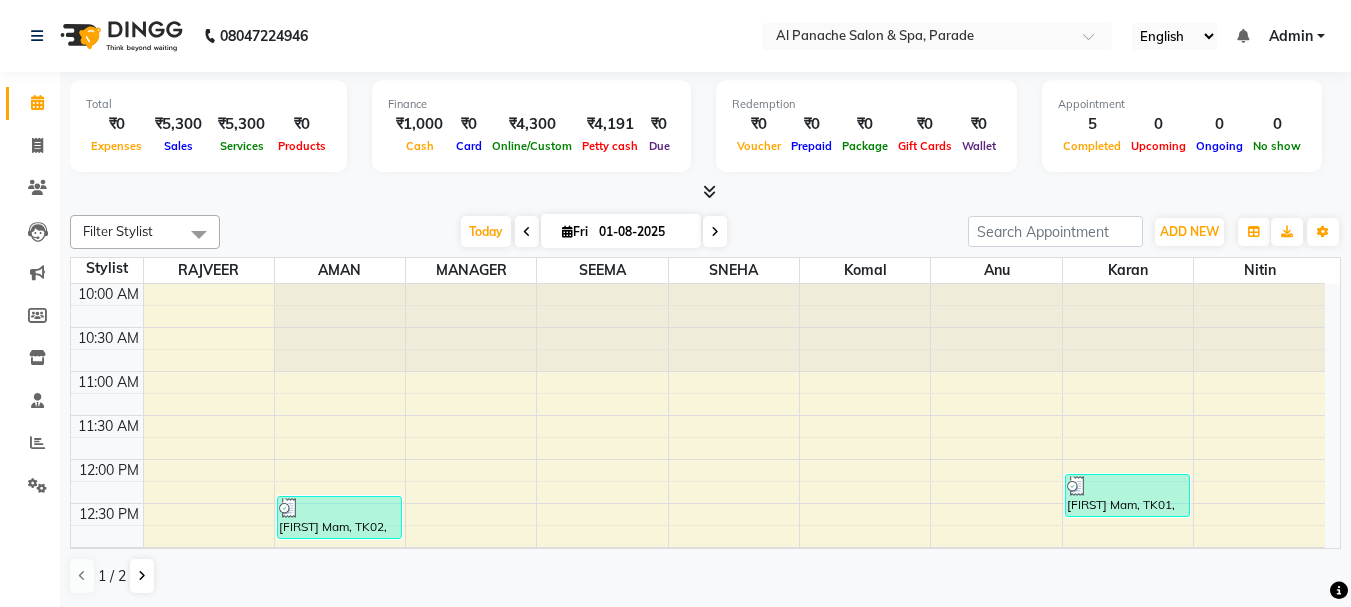 click at bounding box center [709, 191] 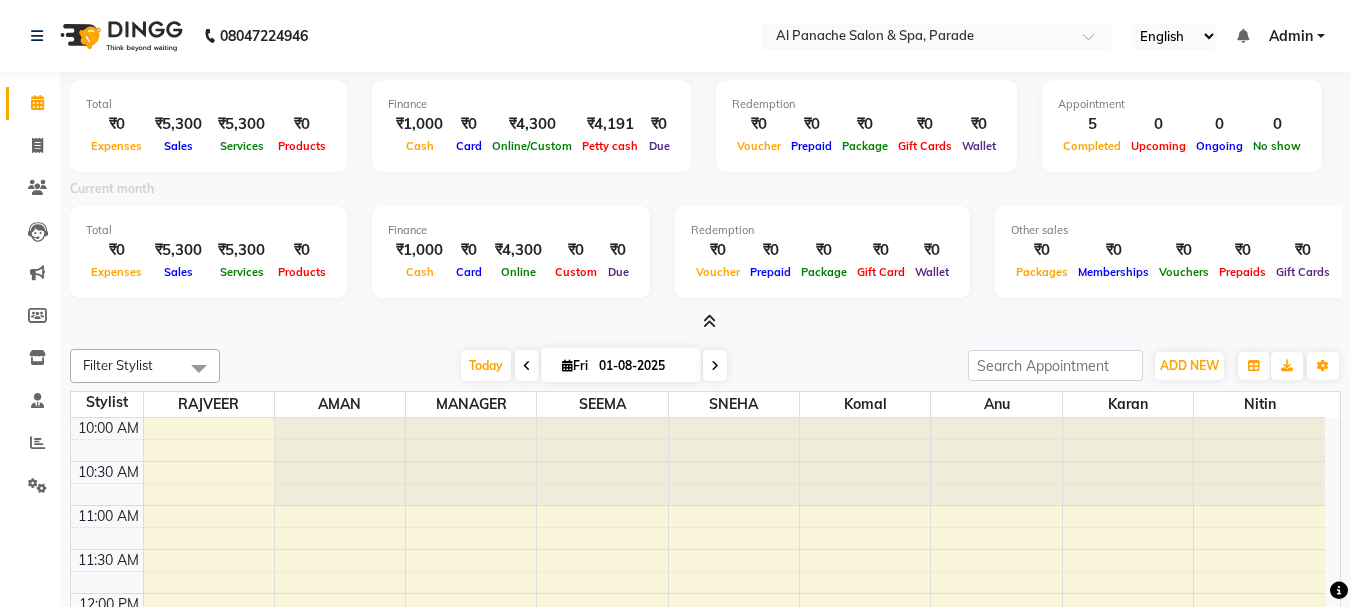click at bounding box center [709, 321] 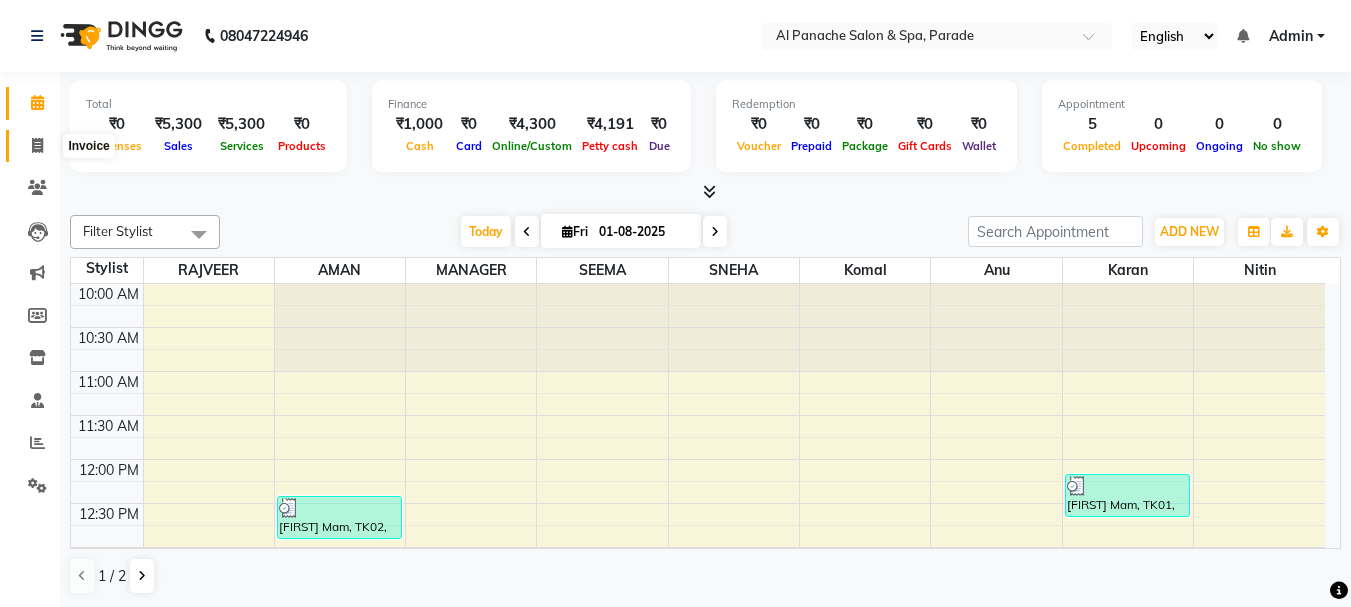 click 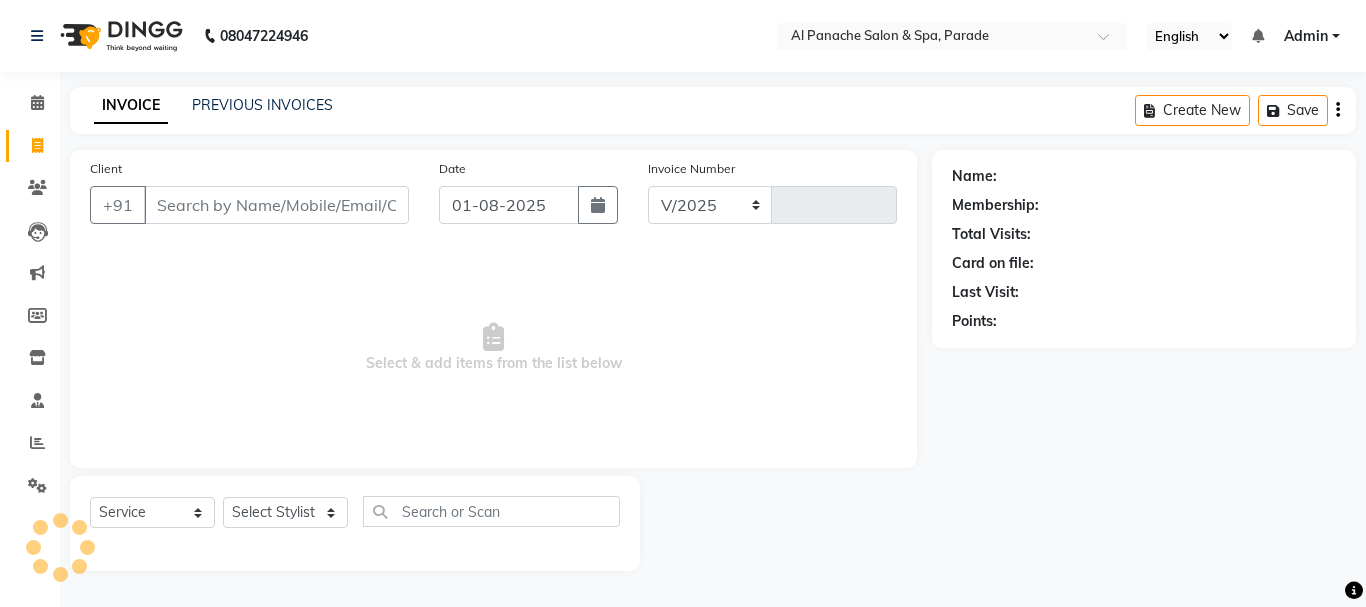 select on "463" 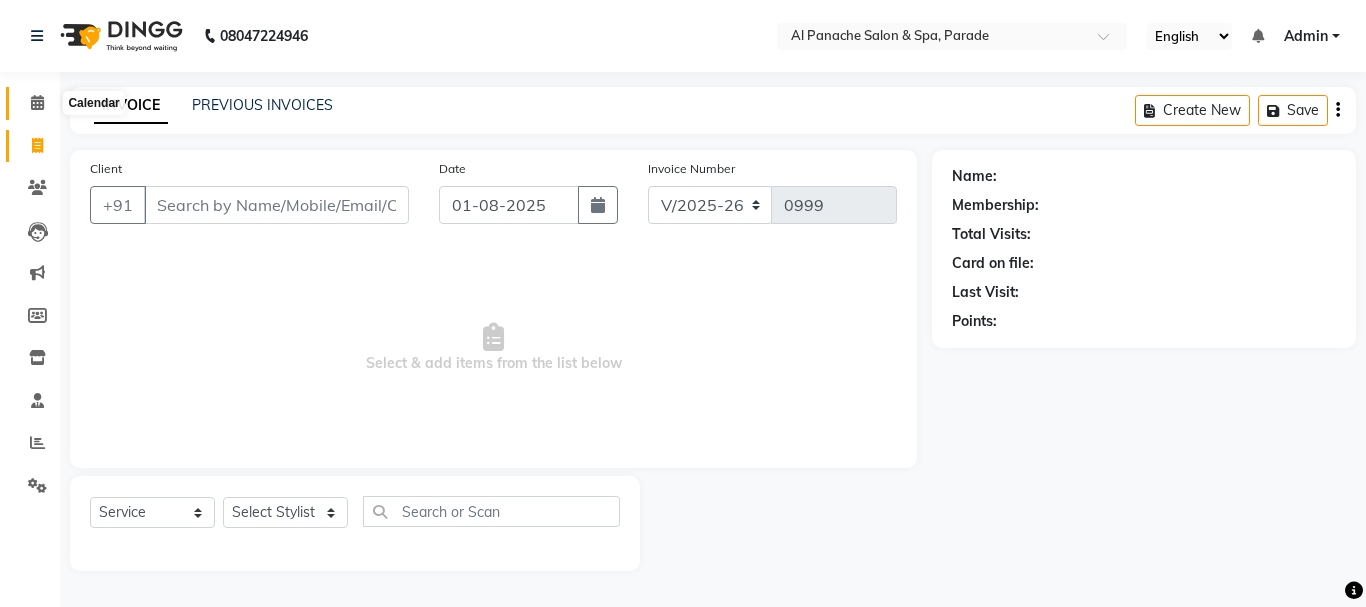 click 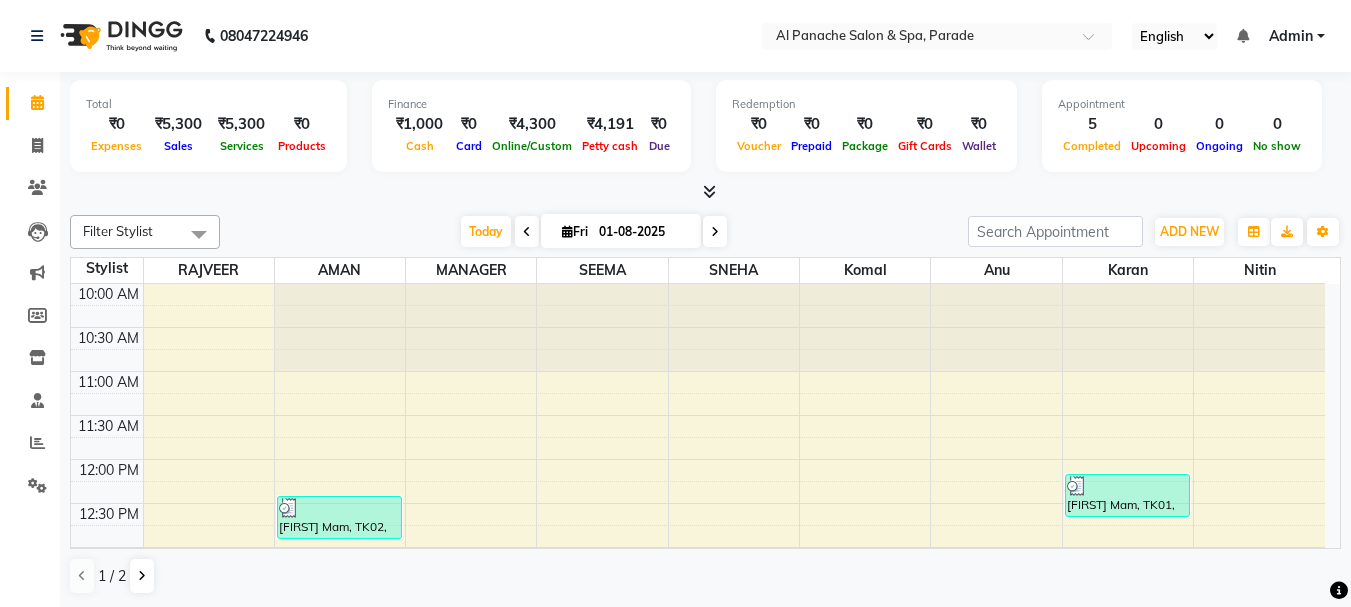 scroll, scrollTop: 0, scrollLeft: 0, axis: both 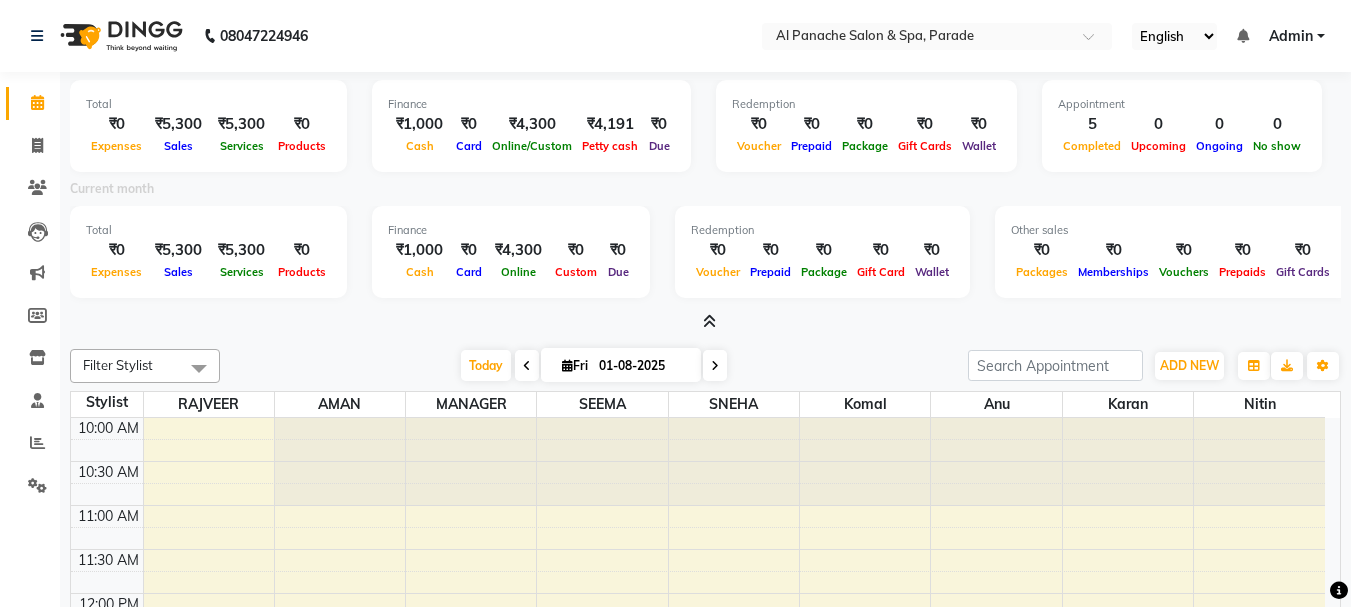 click at bounding box center [709, 321] 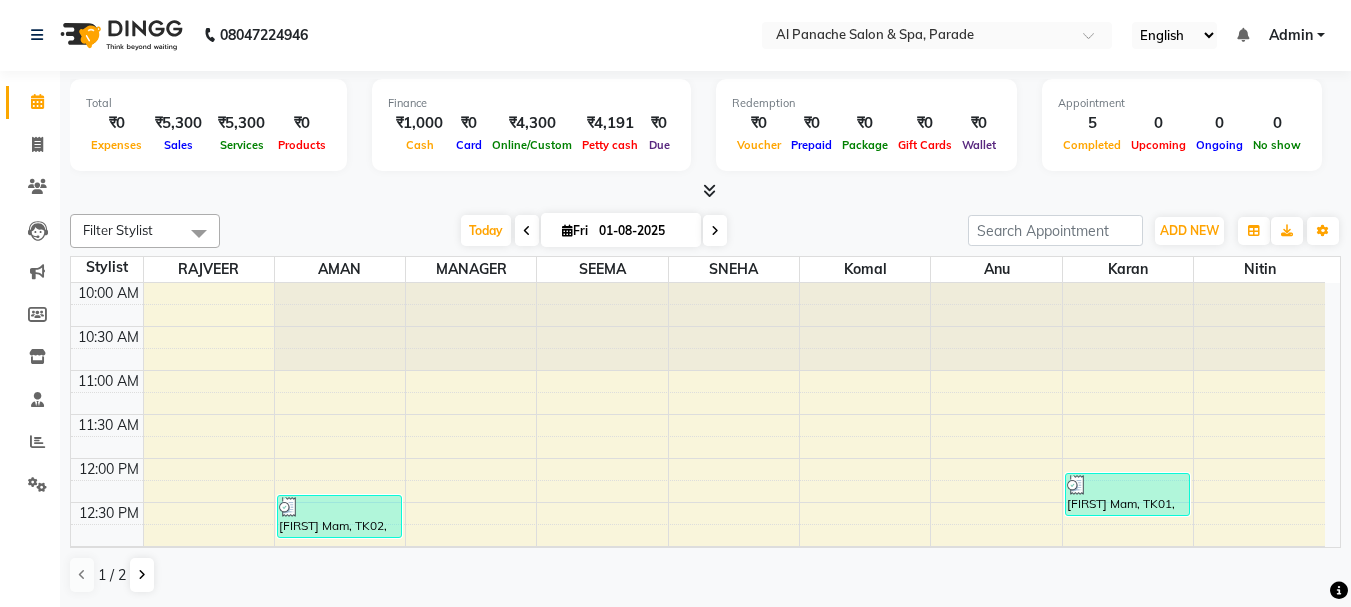 scroll, scrollTop: 0, scrollLeft: 0, axis: both 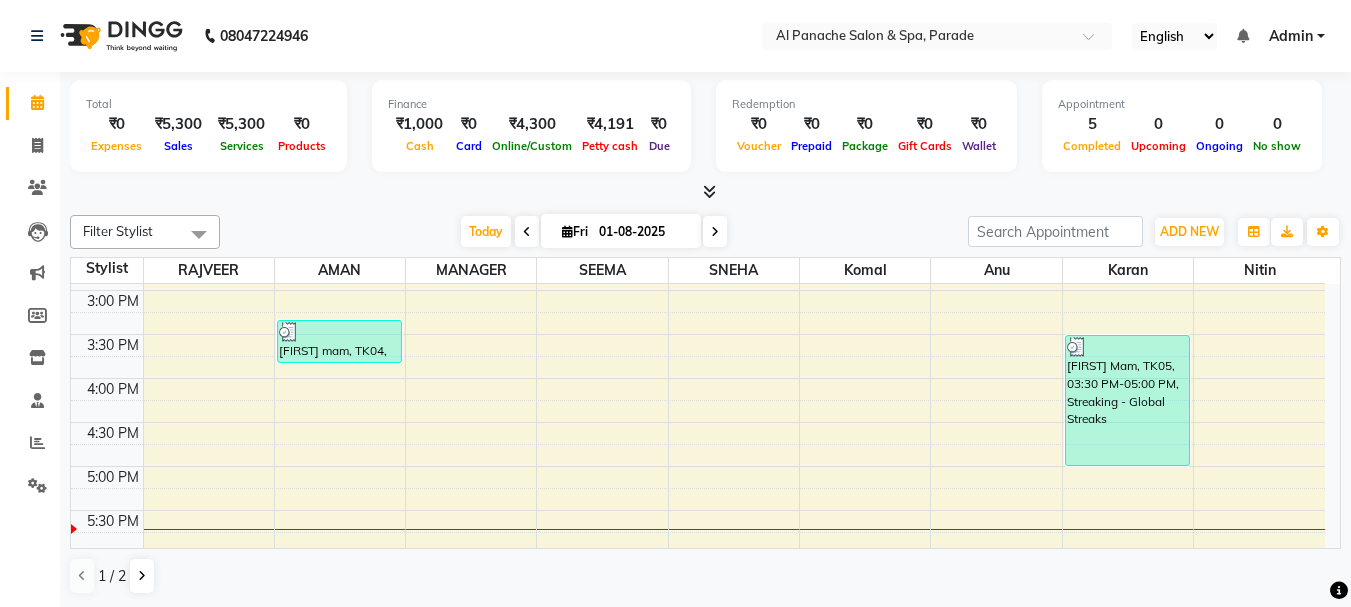 drag, startPoint x: 363, startPoint y: 338, endPoint x: 370, endPoint y: 404, distance: 66.37017 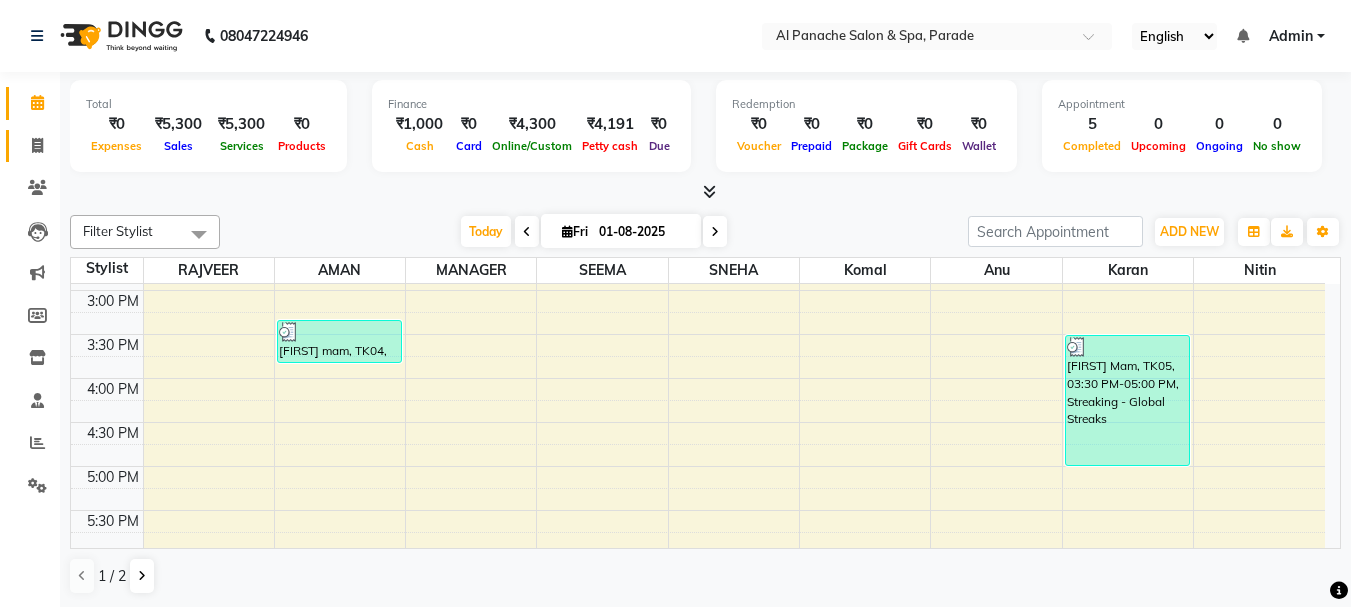 click on "Invoice" 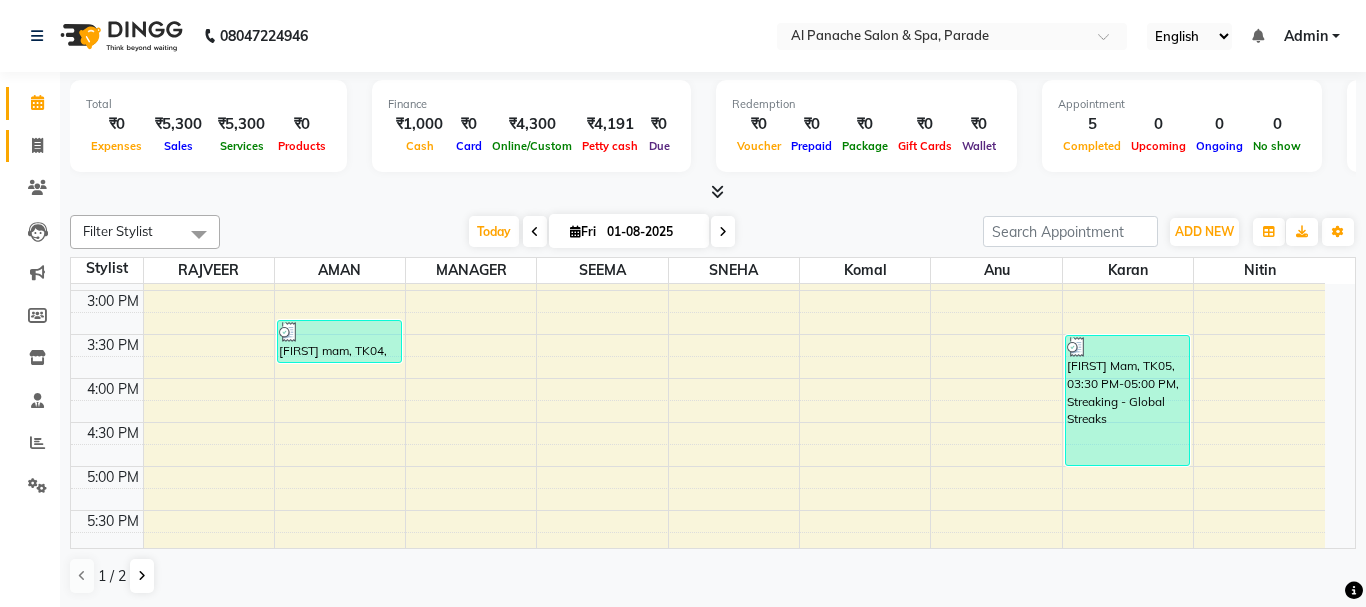 select on "service" 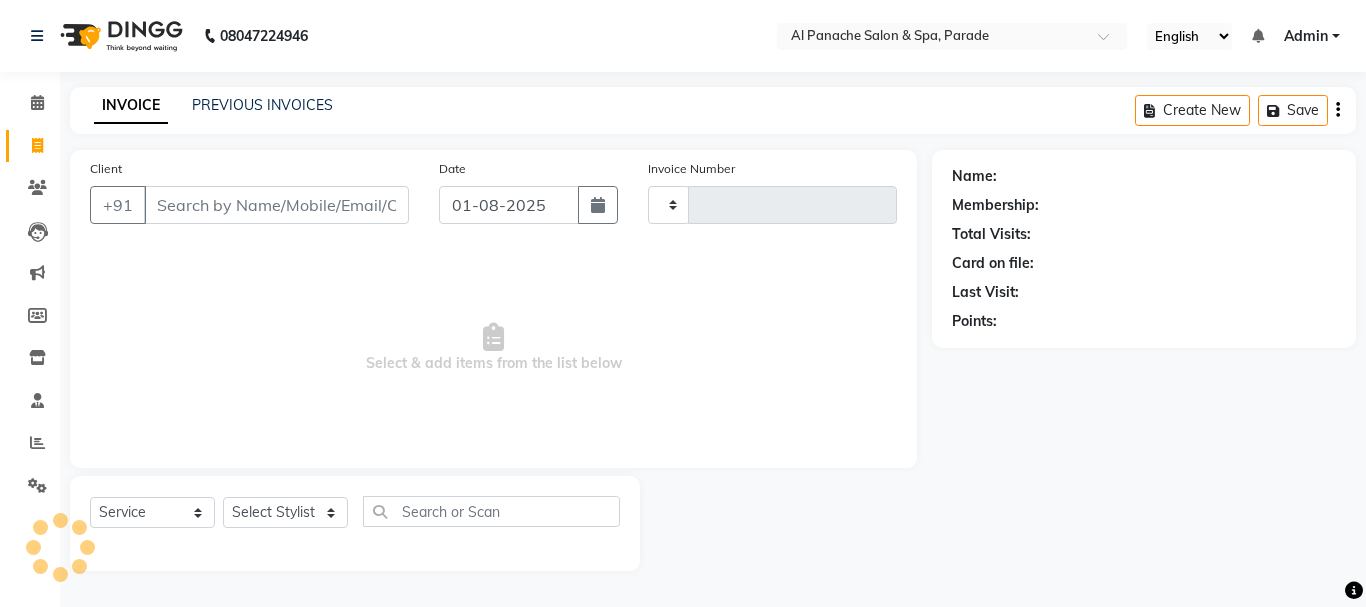 type on "0999" 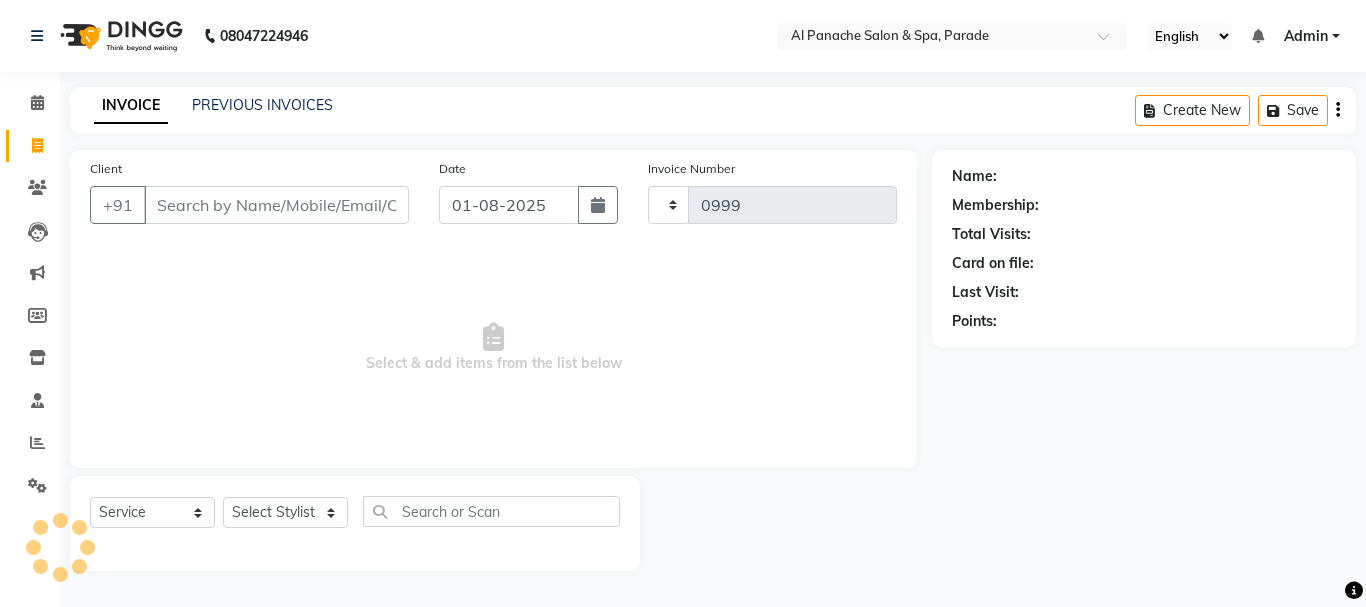 select on "463" 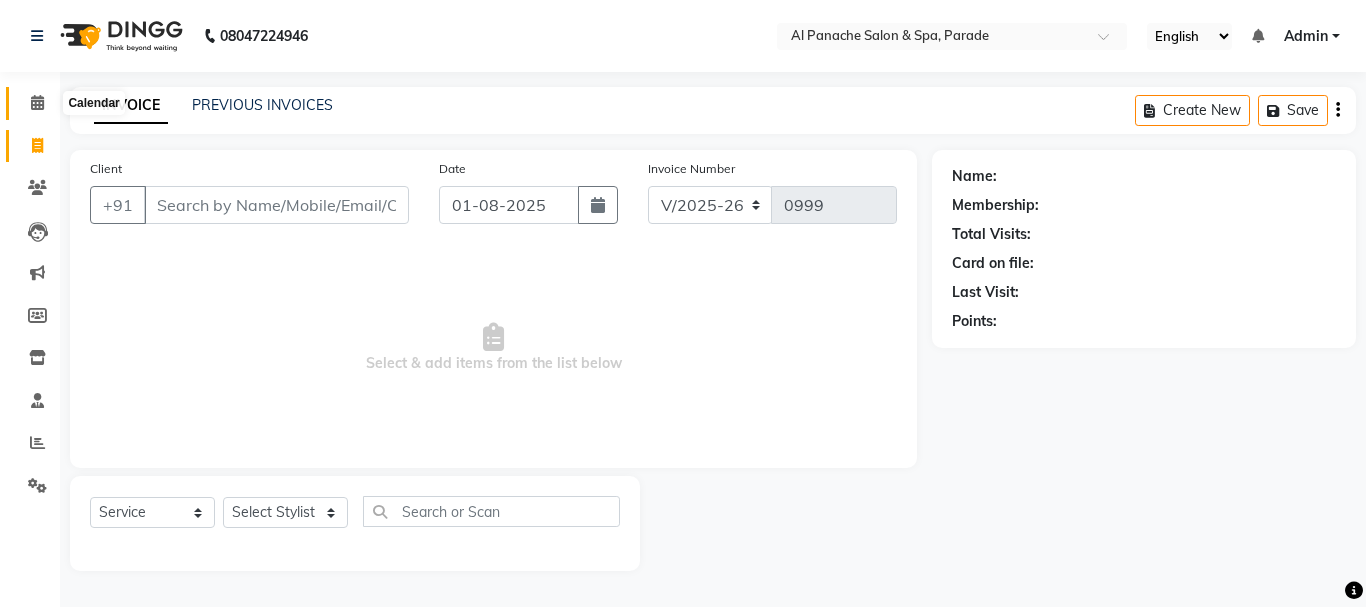 click 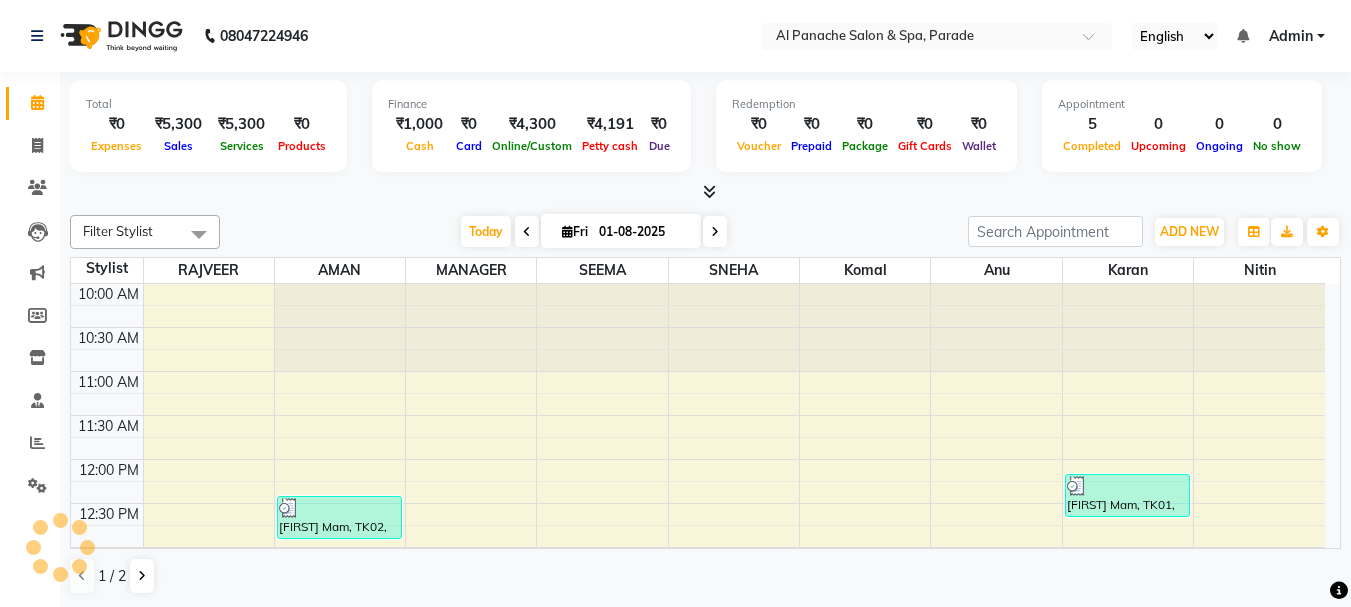 scroll, scrollTop: 0, scrollLeft: 0, axis: both 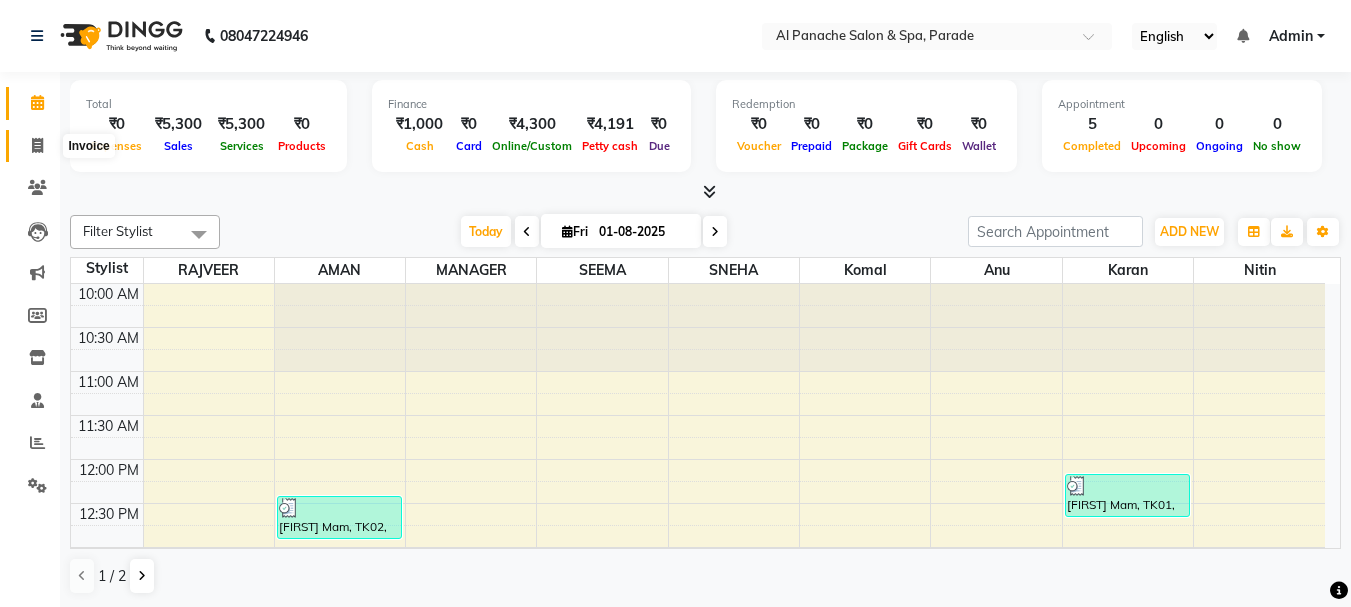 click 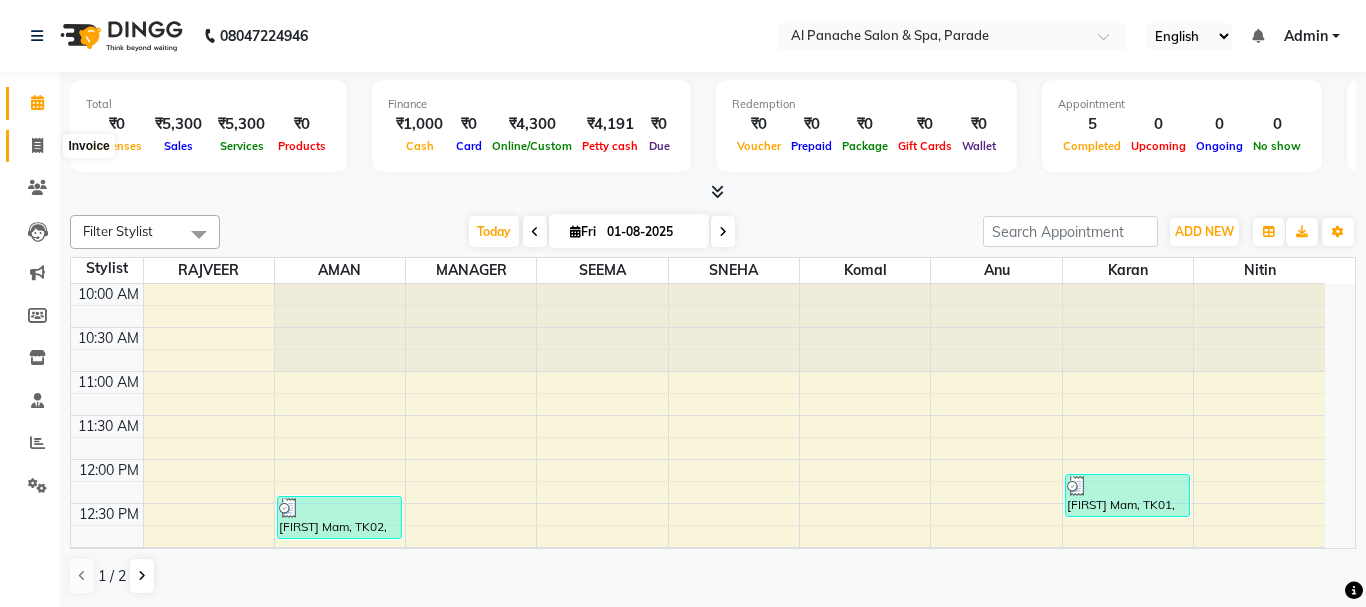 select on "service" 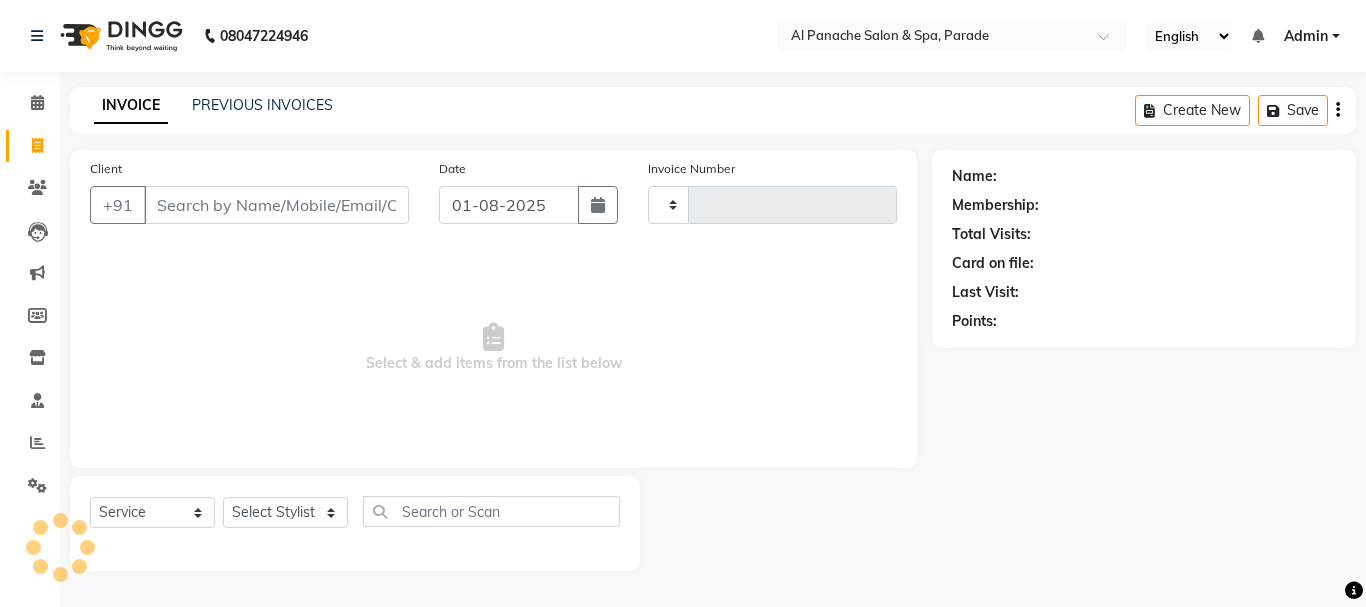 type on "0999" 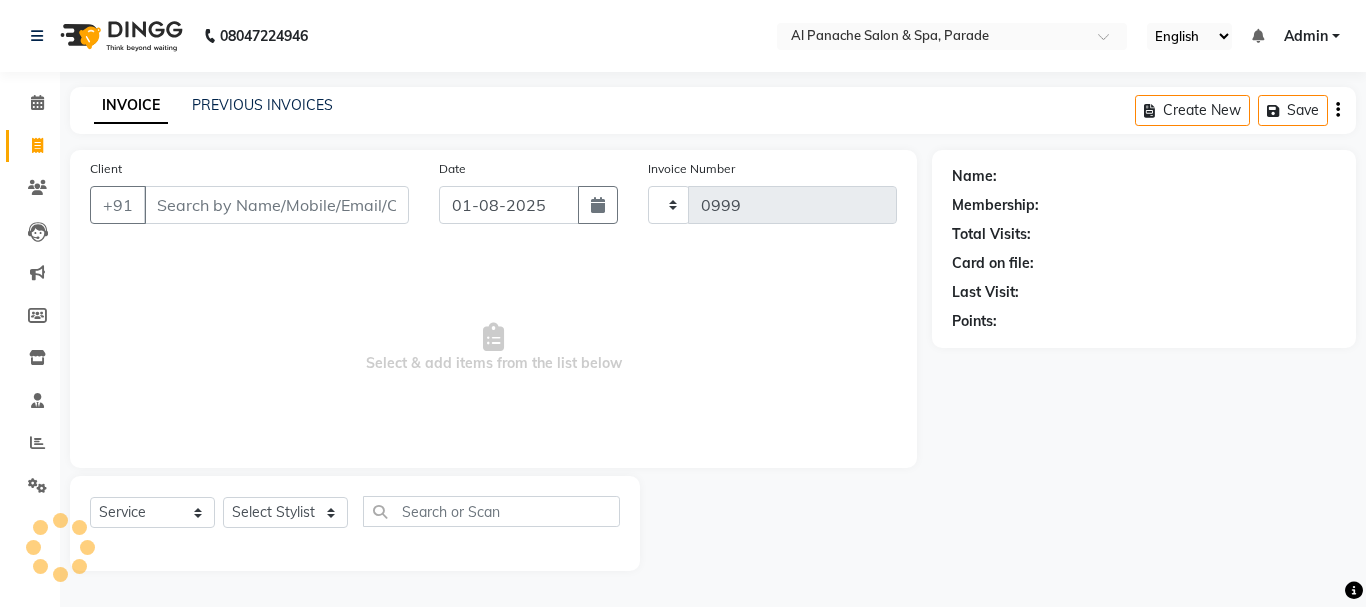select on "463" 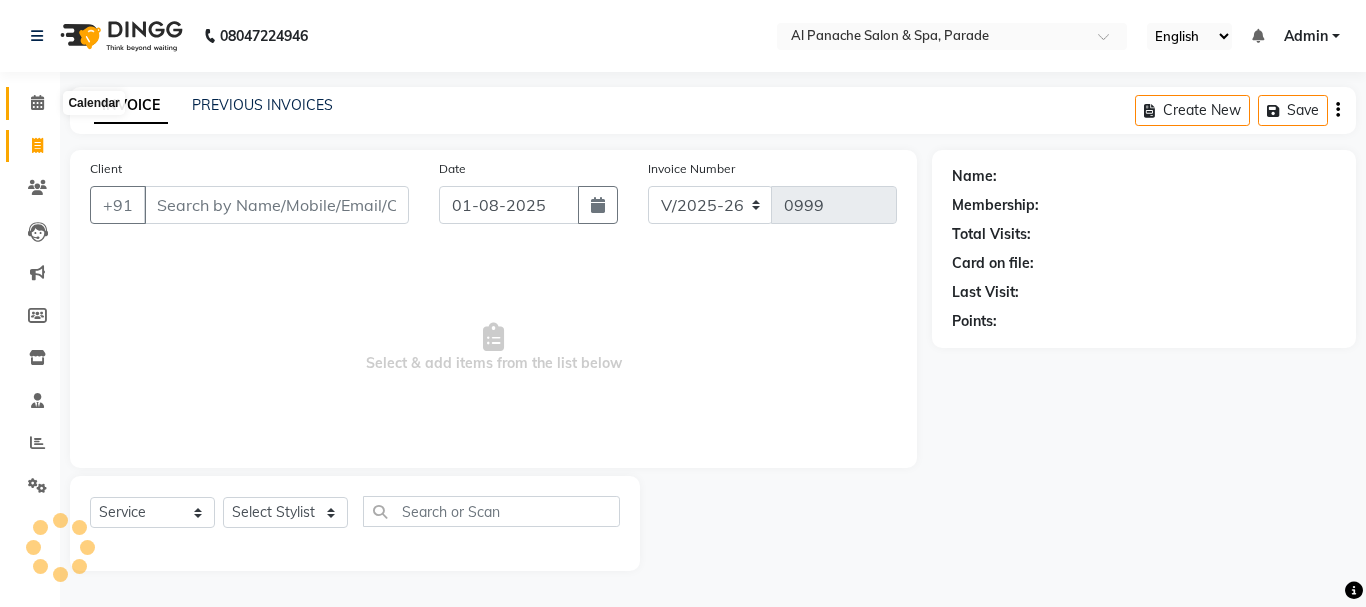 click 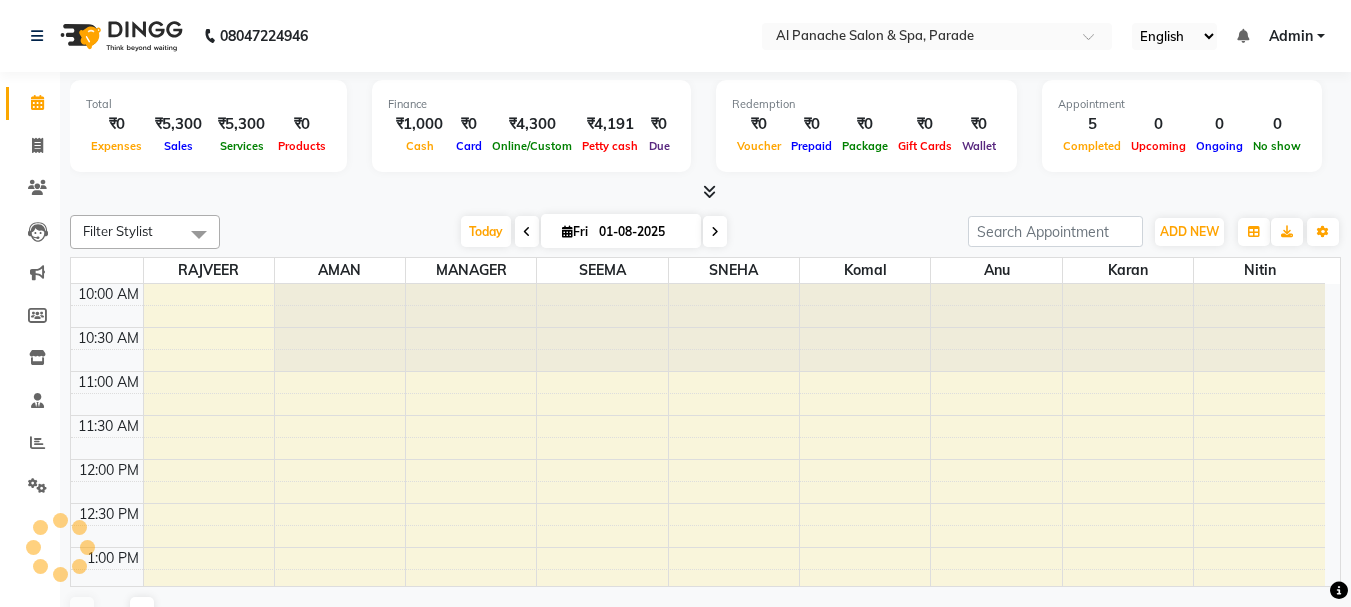 scroll, scrollTop: 0, scrollLeft: 0, axis: both 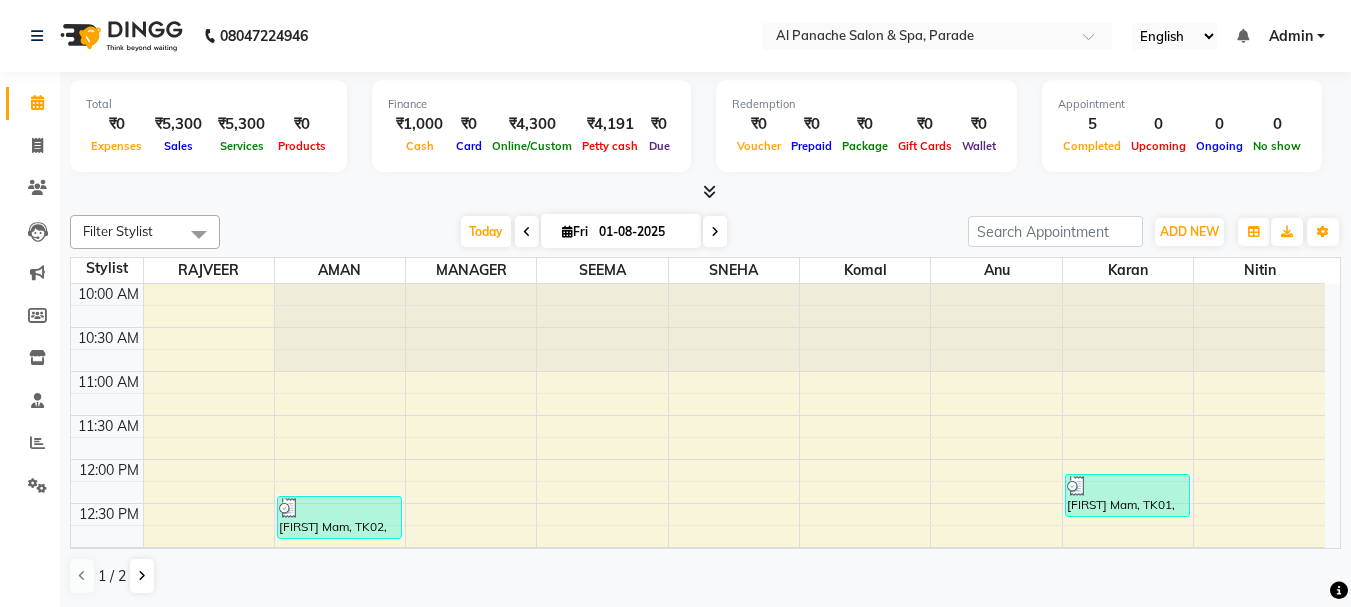 click at bounding box center (709, 191) 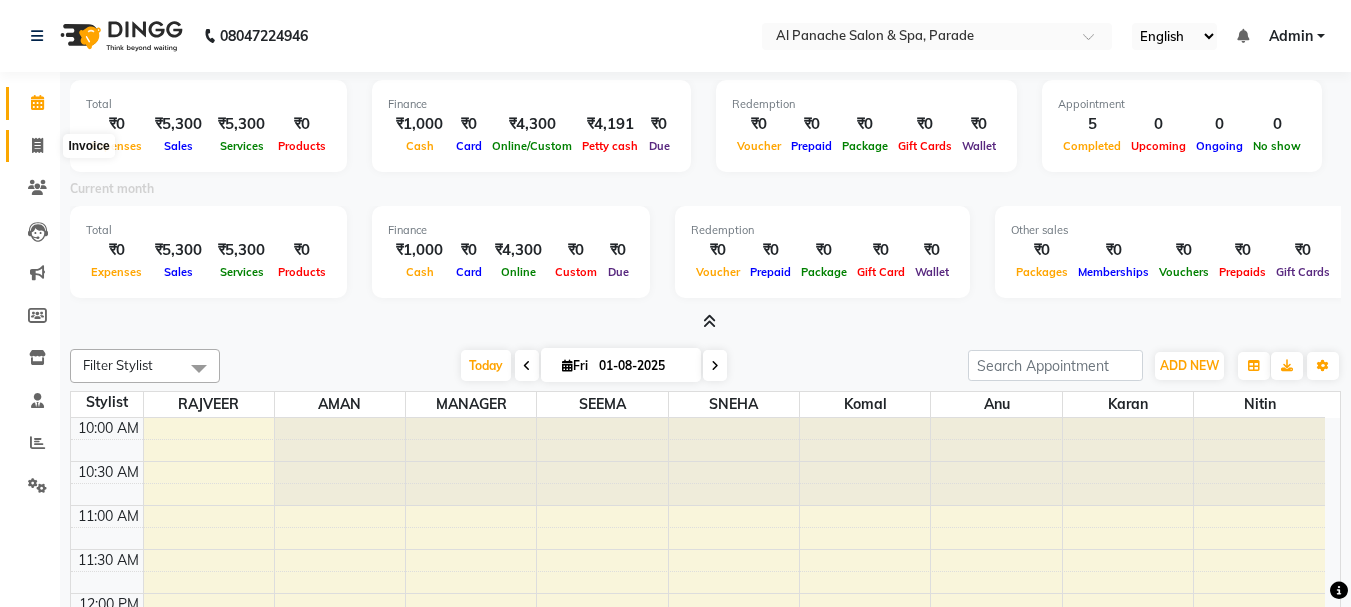 click 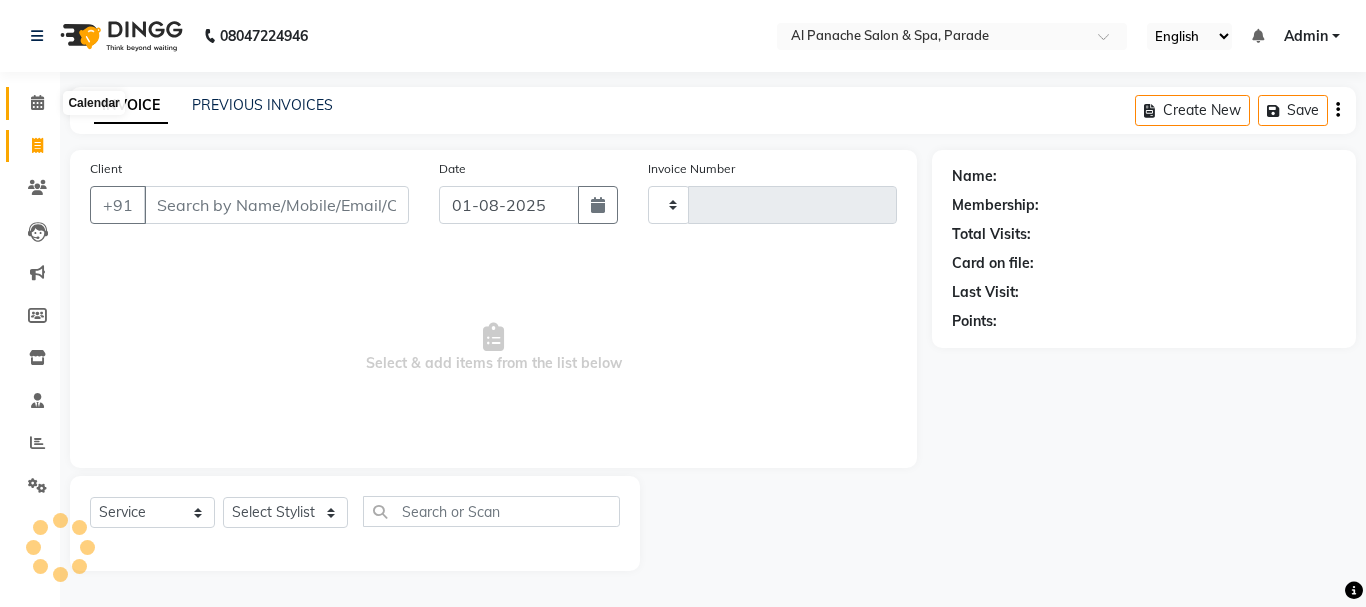 type on "0999" 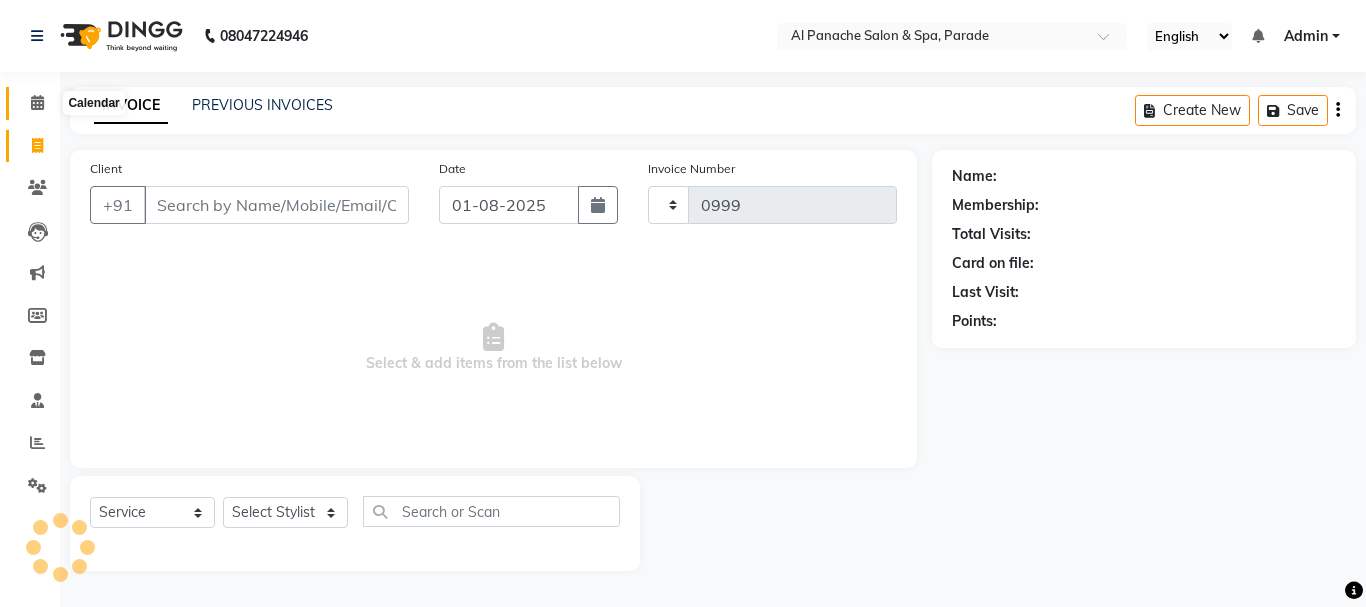 select on "463" 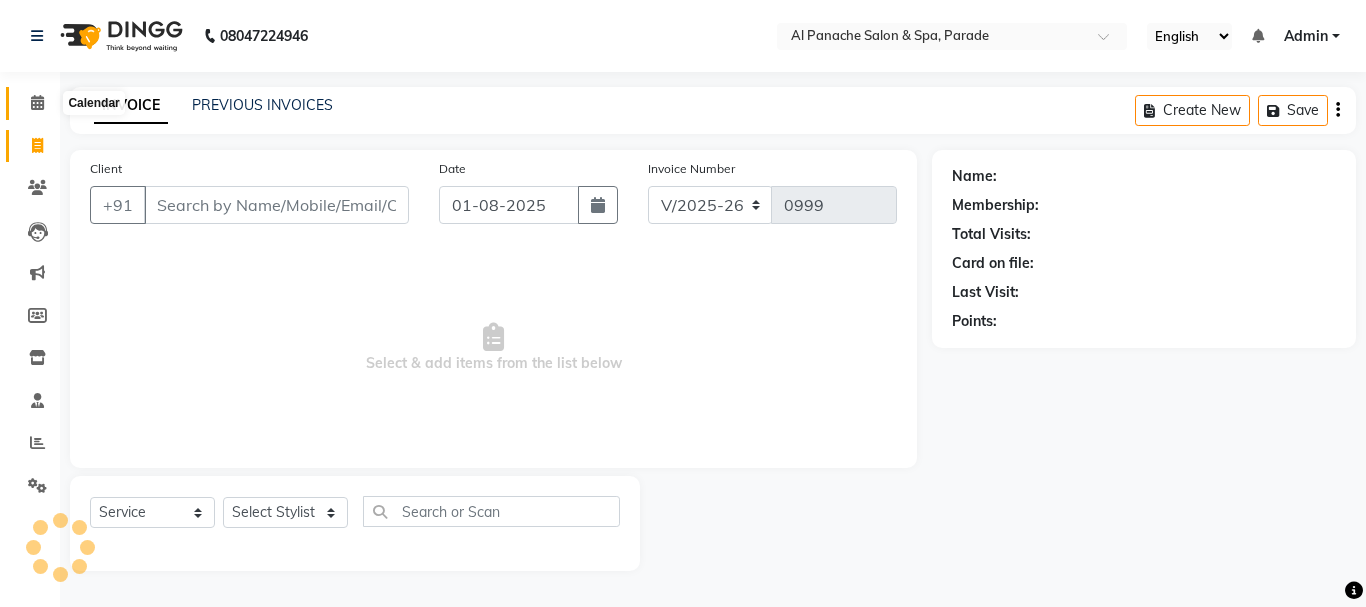 click 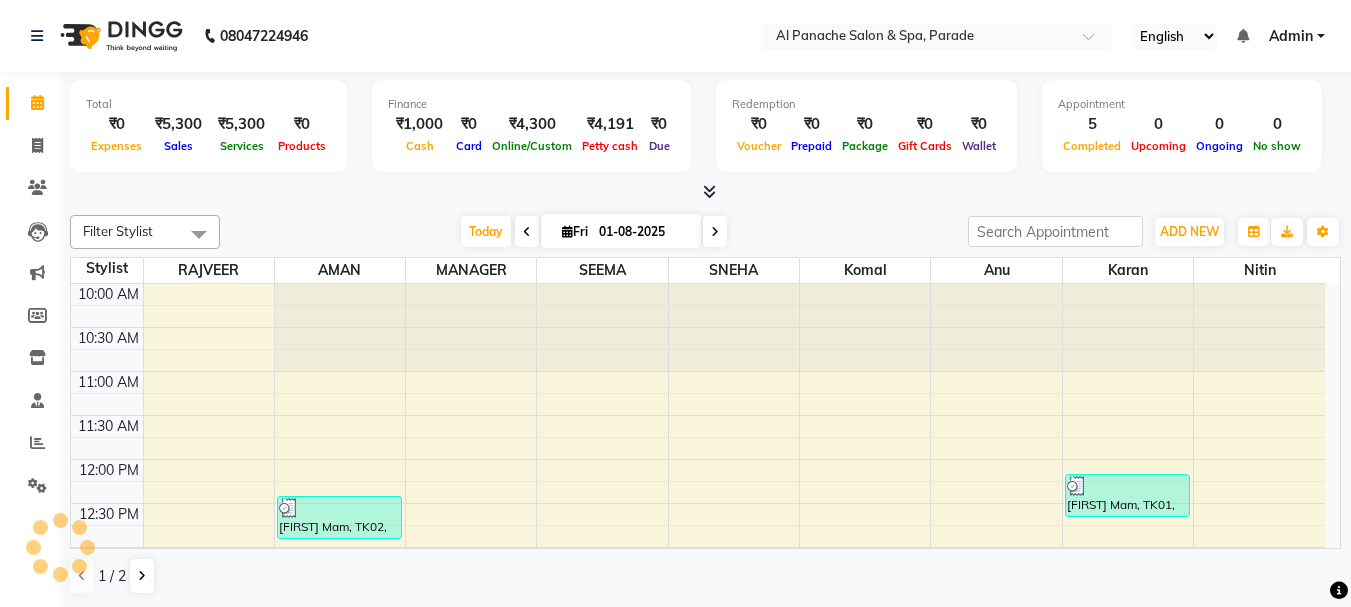 scroll, scrollTop: 0, scrollLeft: 0, axis: both 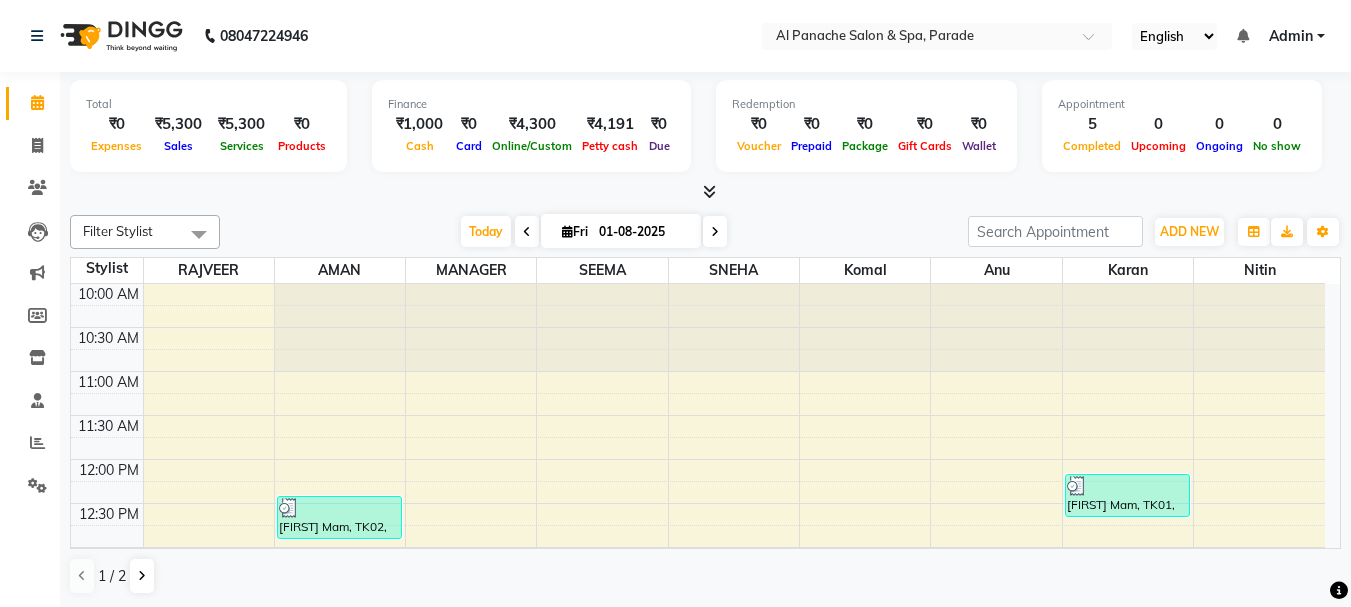 click at bounding box center [709, 191] 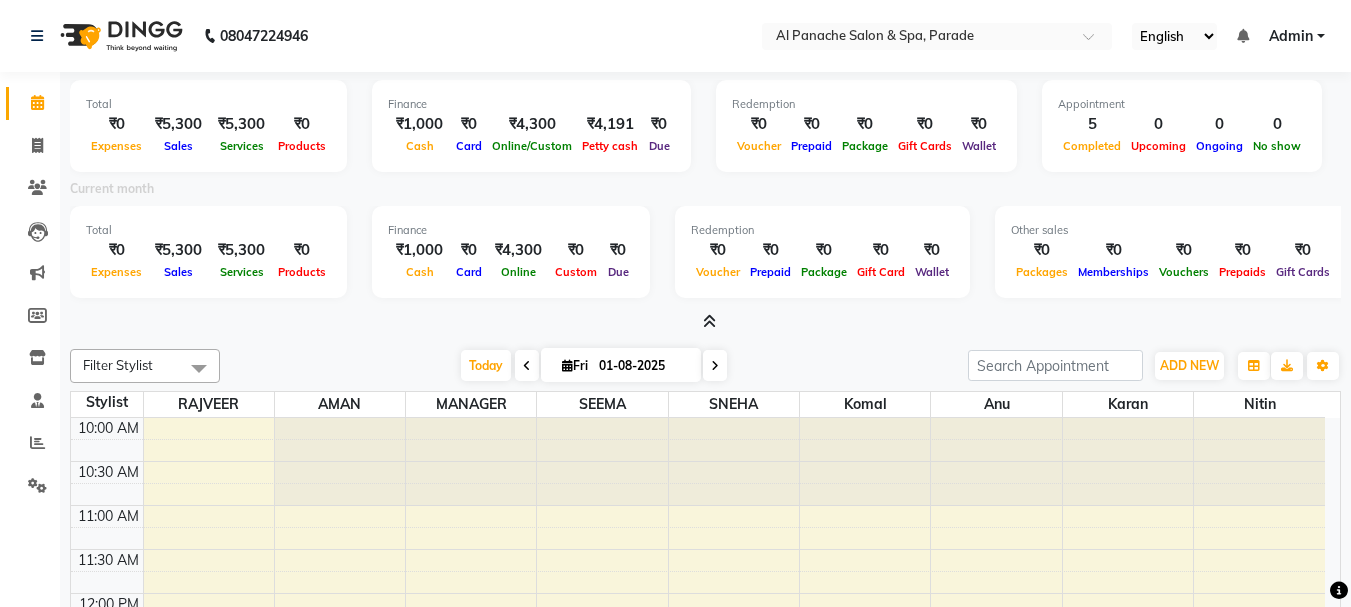 click at bounding box center [709, 321] 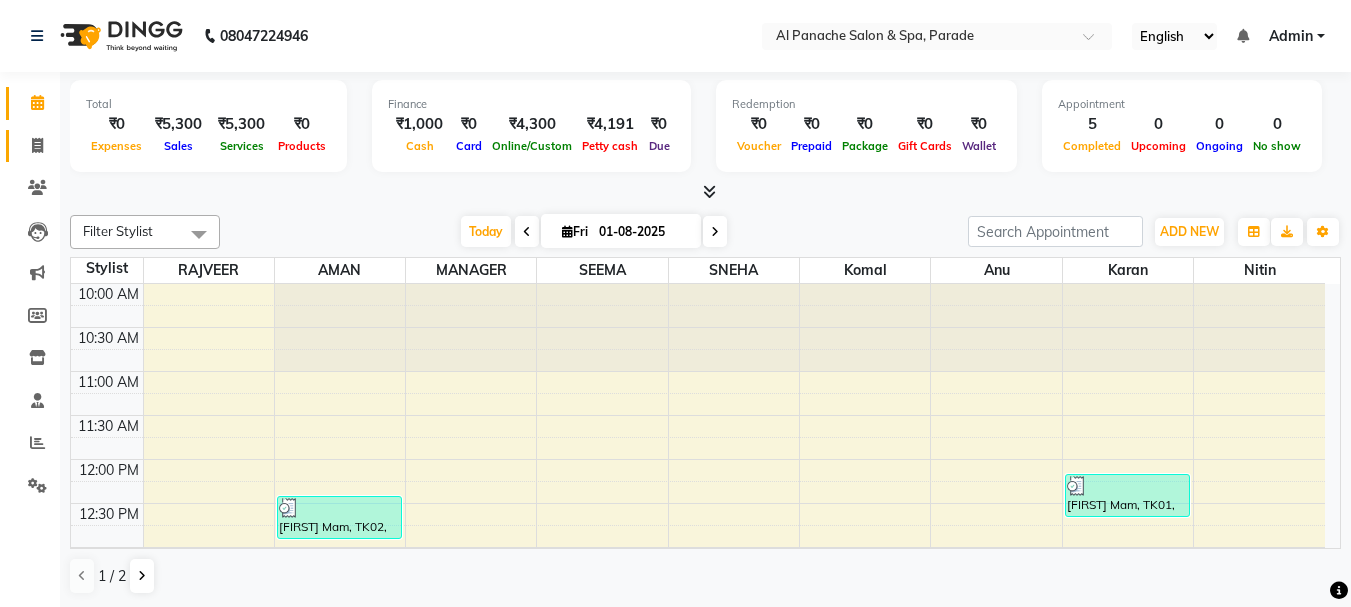 click on "Invoice" 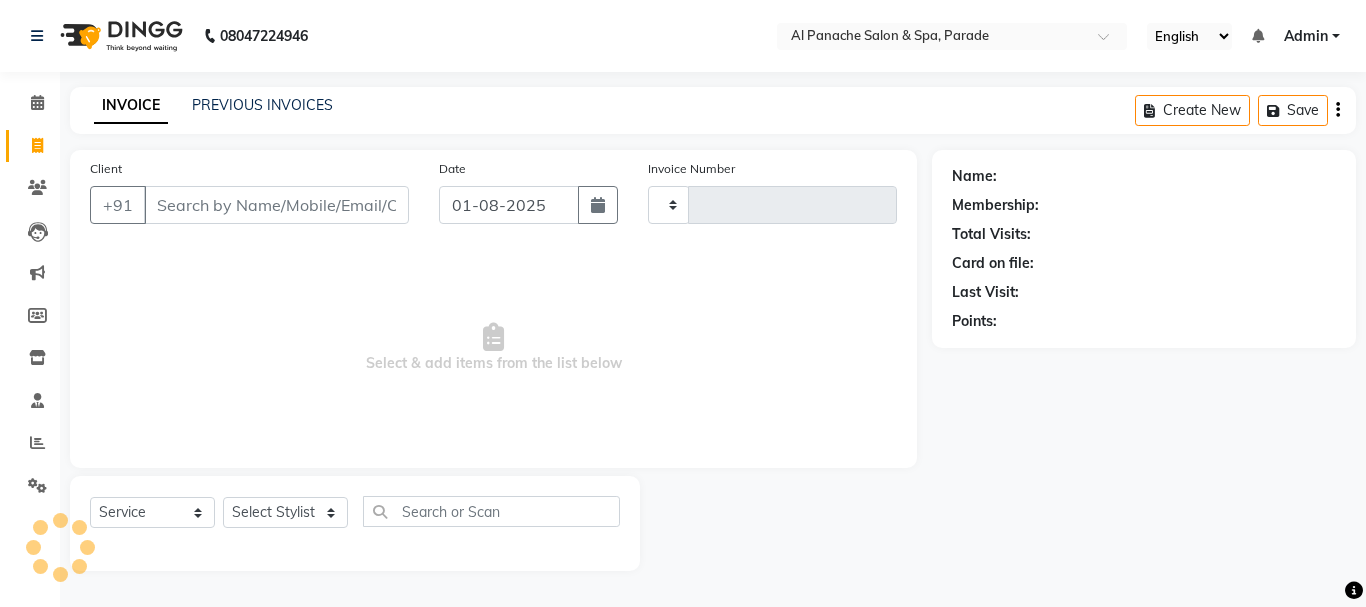 type on "0999" 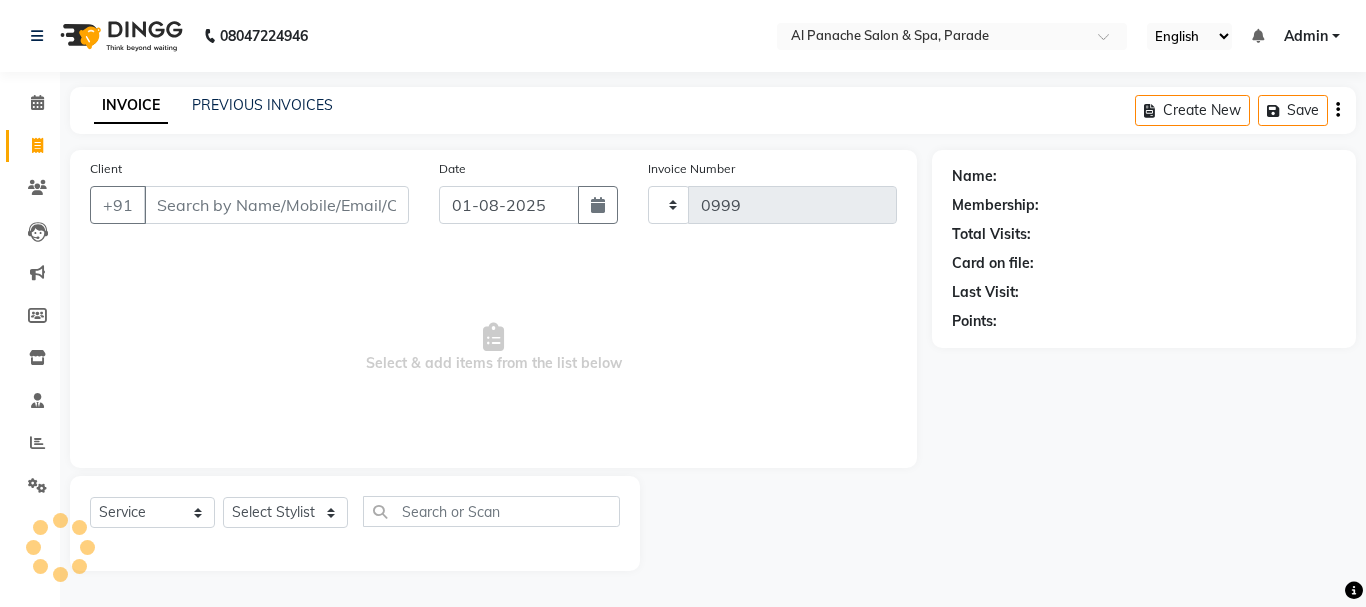 select on "463" 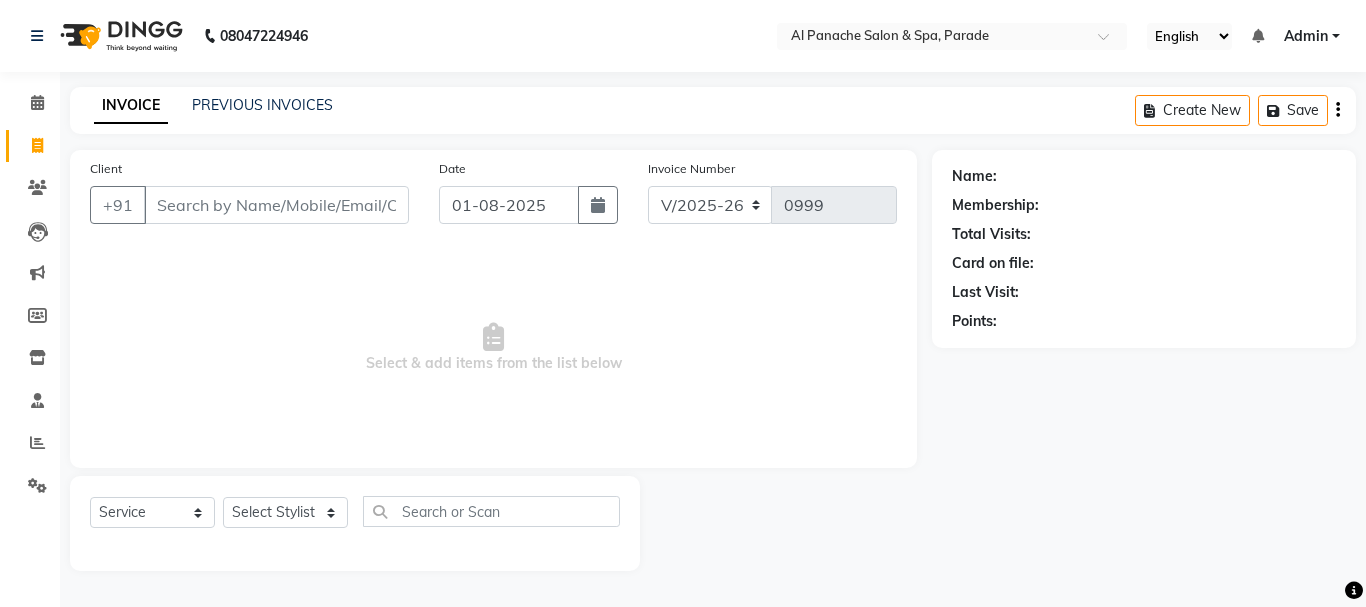 click on "Client" at bounding box center (276, 205) 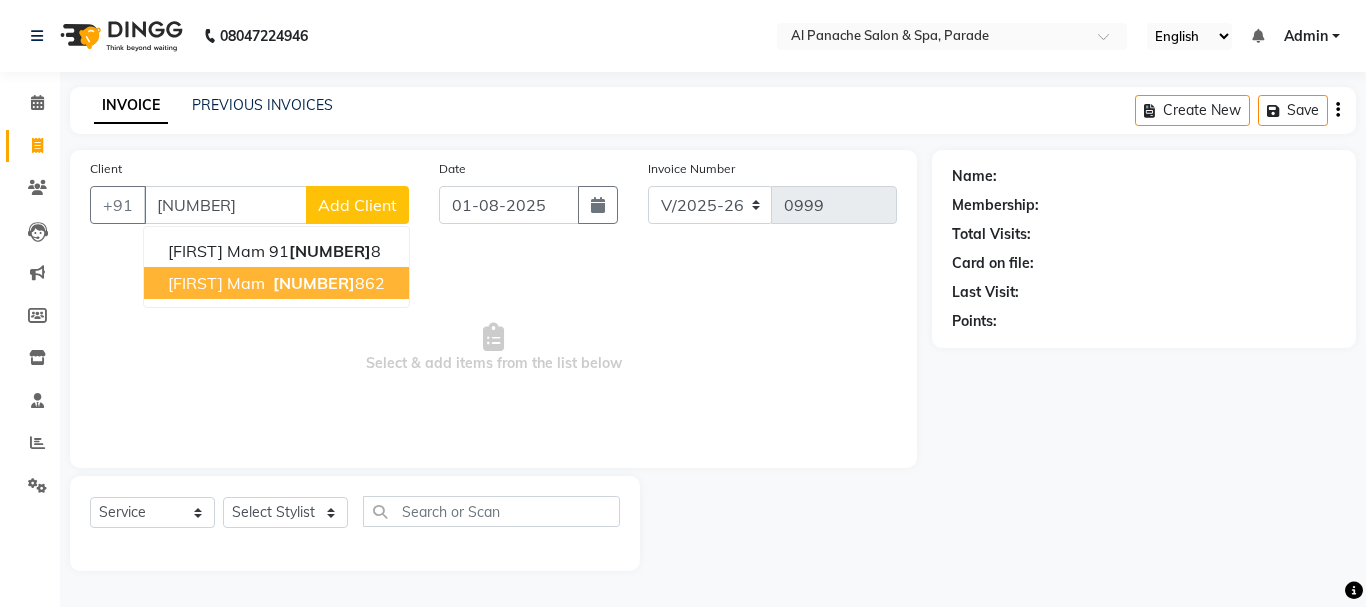 click on "[NUMBER]" at bounding box center (314, 283) 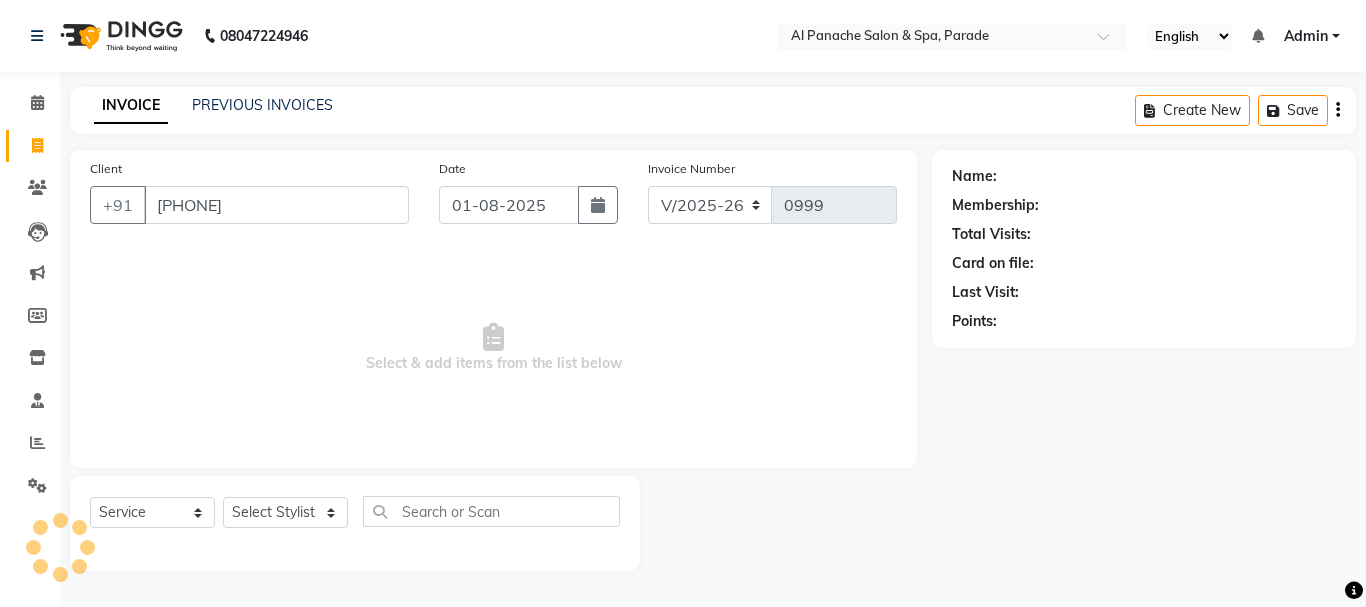 type on "[PHONE]" 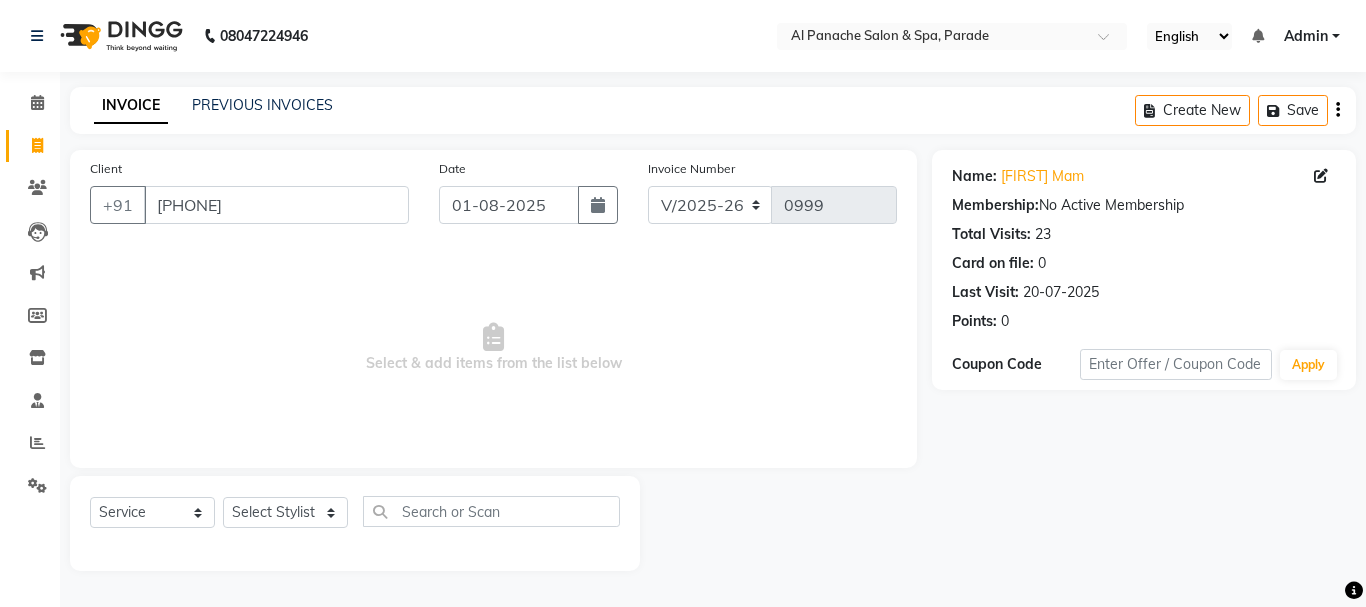 click on "Select Service Product Membership Package Voucher Prepaid Gift Card Select Stylist [FIRST] [FIRST] [FIRST] [FIRST] MANAGER [FIRST] [FIRST] [FIRST] [FIRST] [FIRST]" 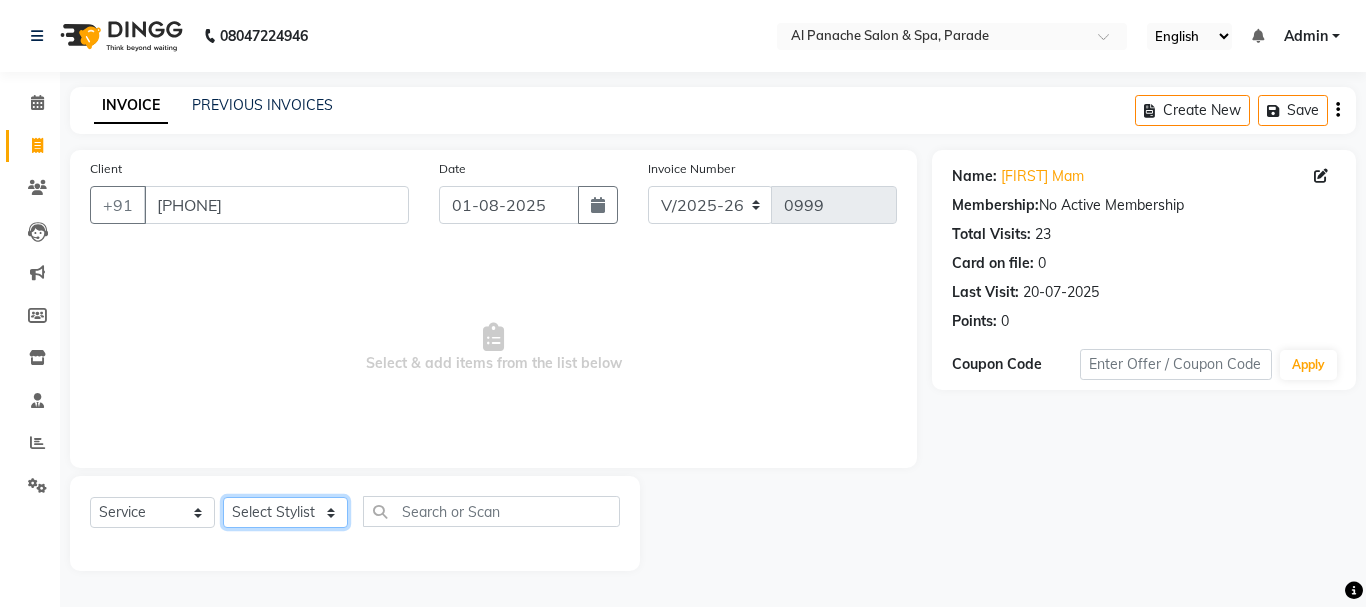 click on "Select Stylist [FIRST] [FIRST] [FIRST] [FIRST] MANAGER [FIRST] [FIRST] [FIRST] [FIRST] [FIRST]" 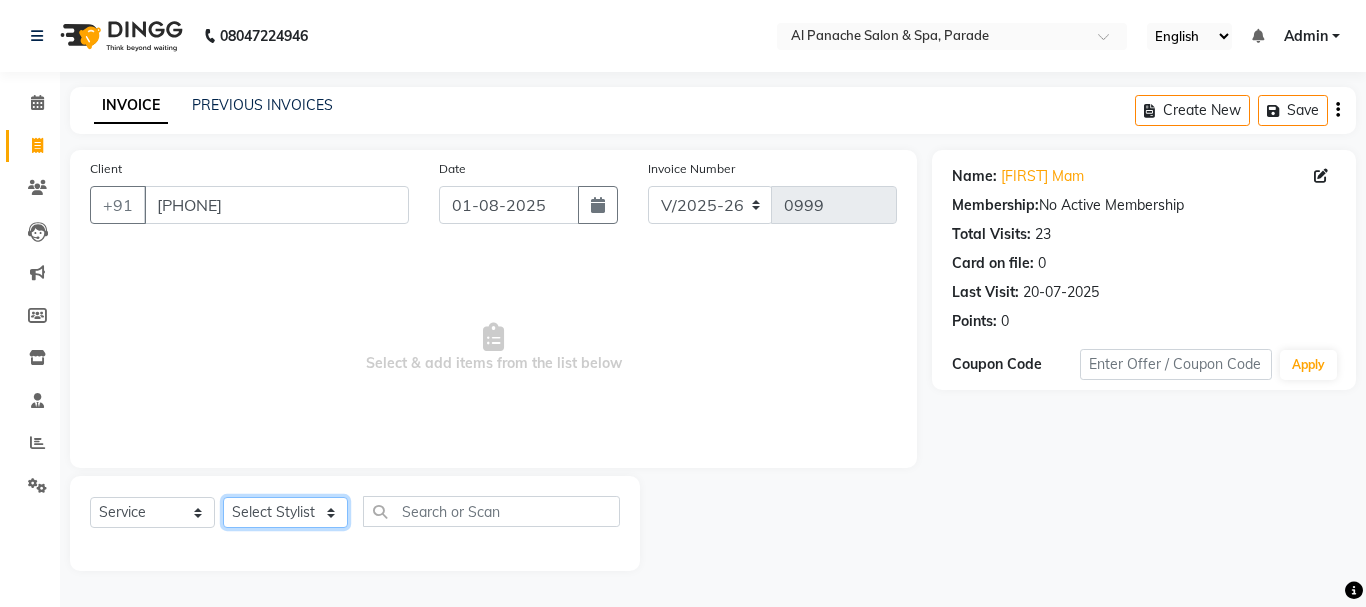 select on "86270" 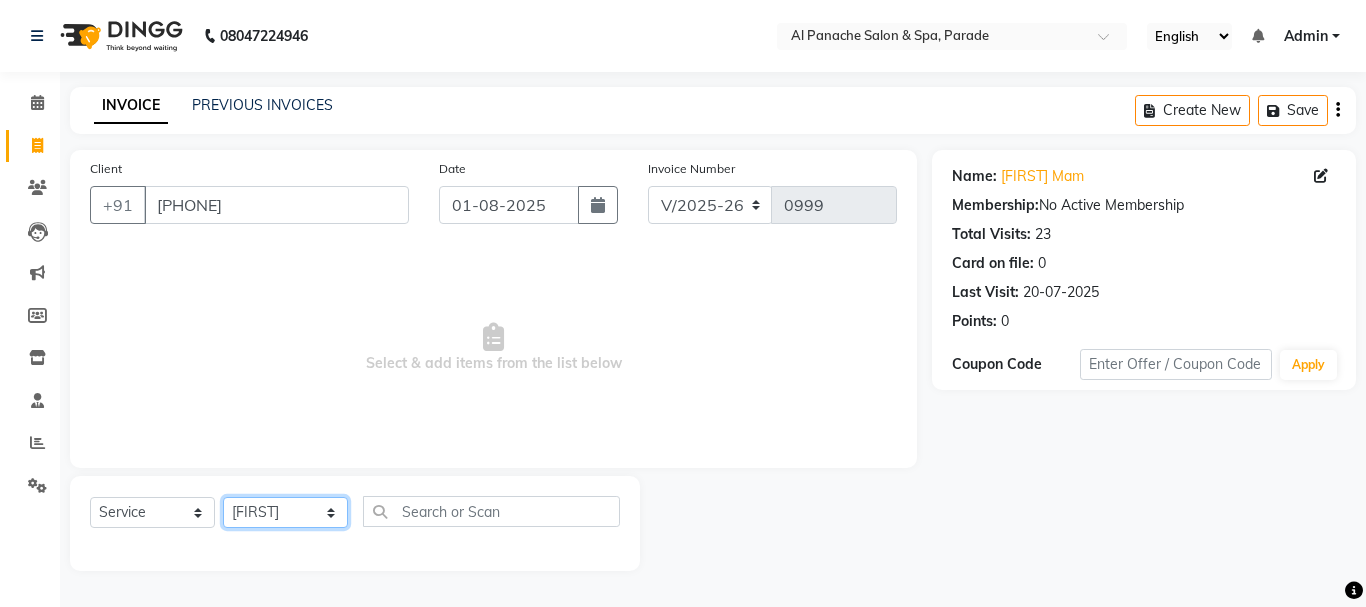 click on "Select Stylist [FIRST] [FIRST] [FIRST] [FIRST] MANAGER [FIRST] [FIRST] [FIRST] [FIRST] [FIRST]" 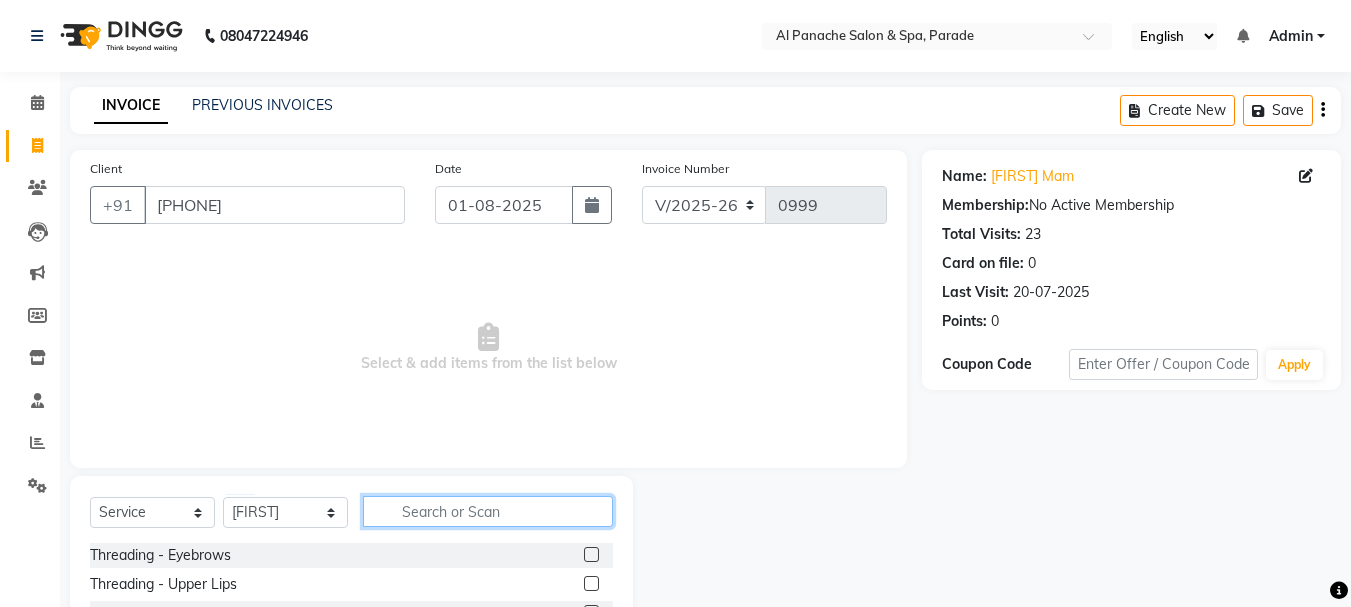 click 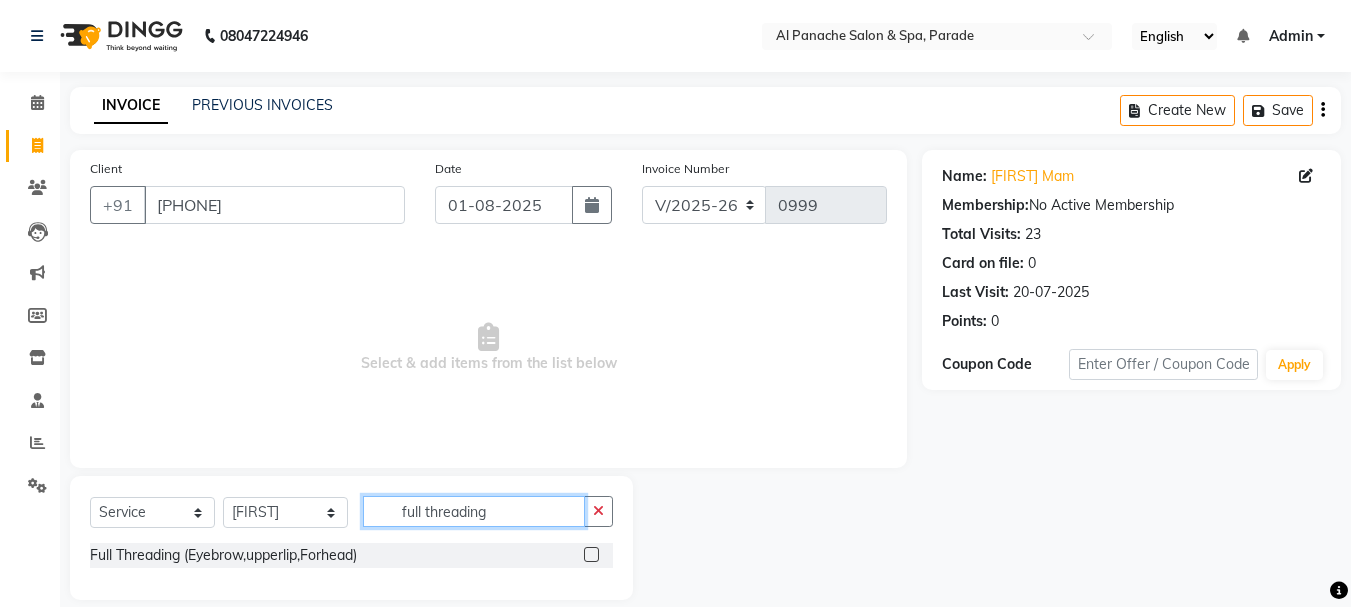 type on "full threading" 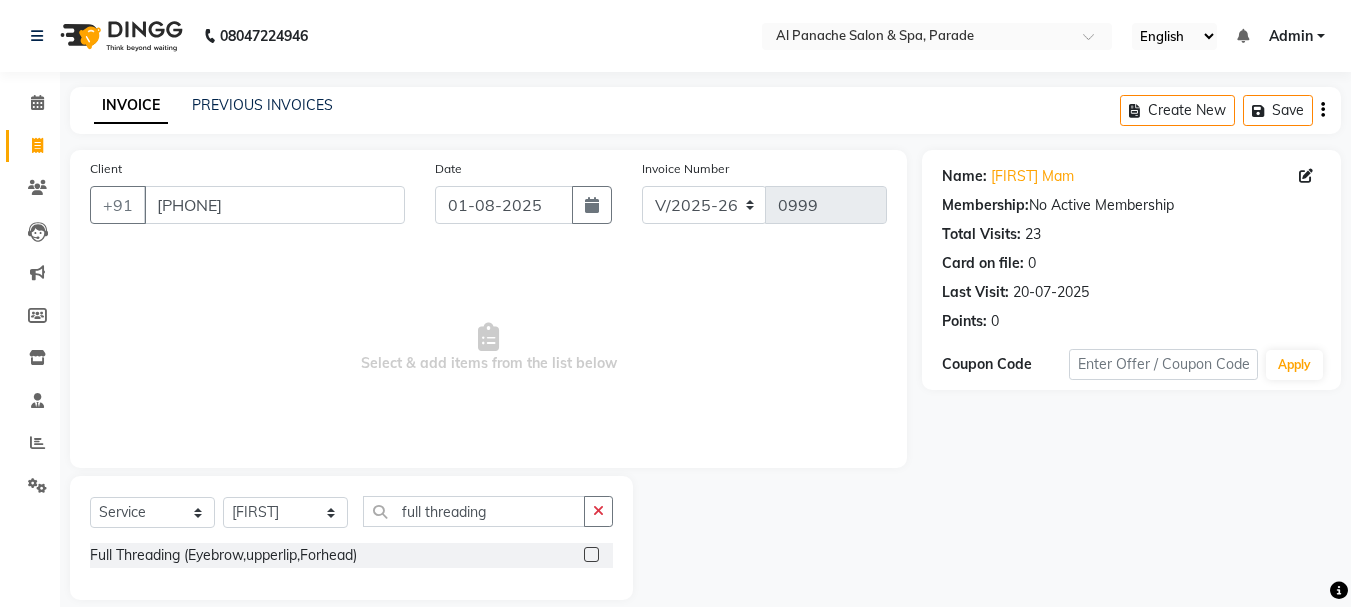 click 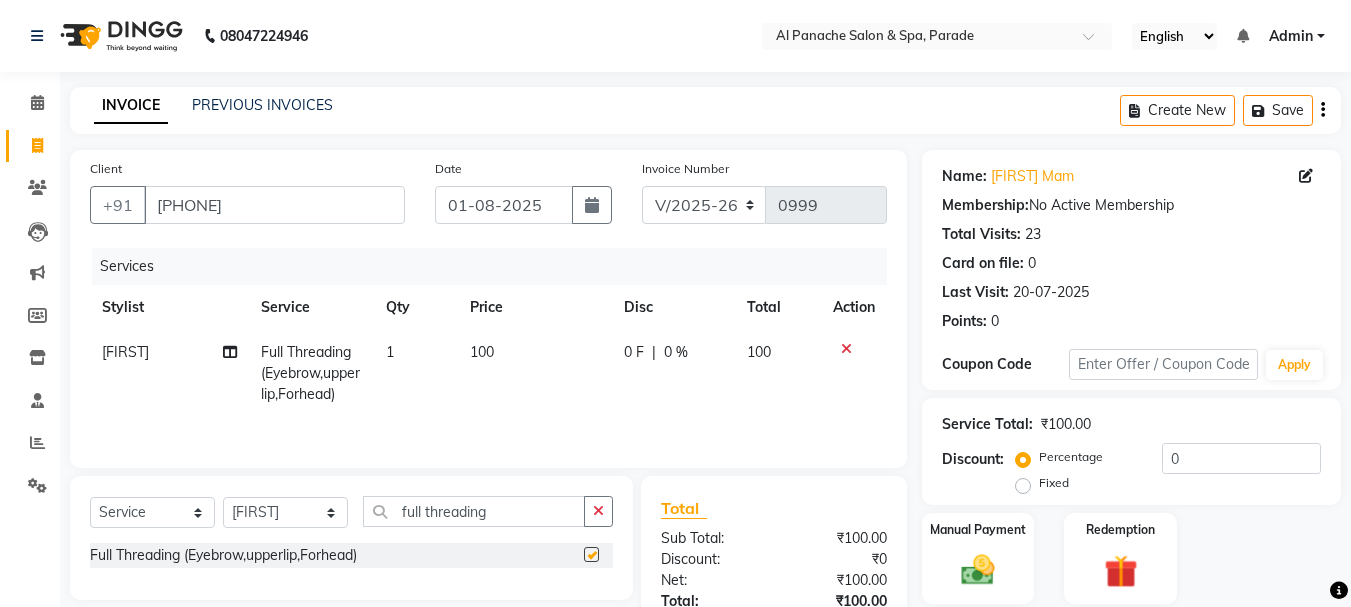 checkbox on "false" 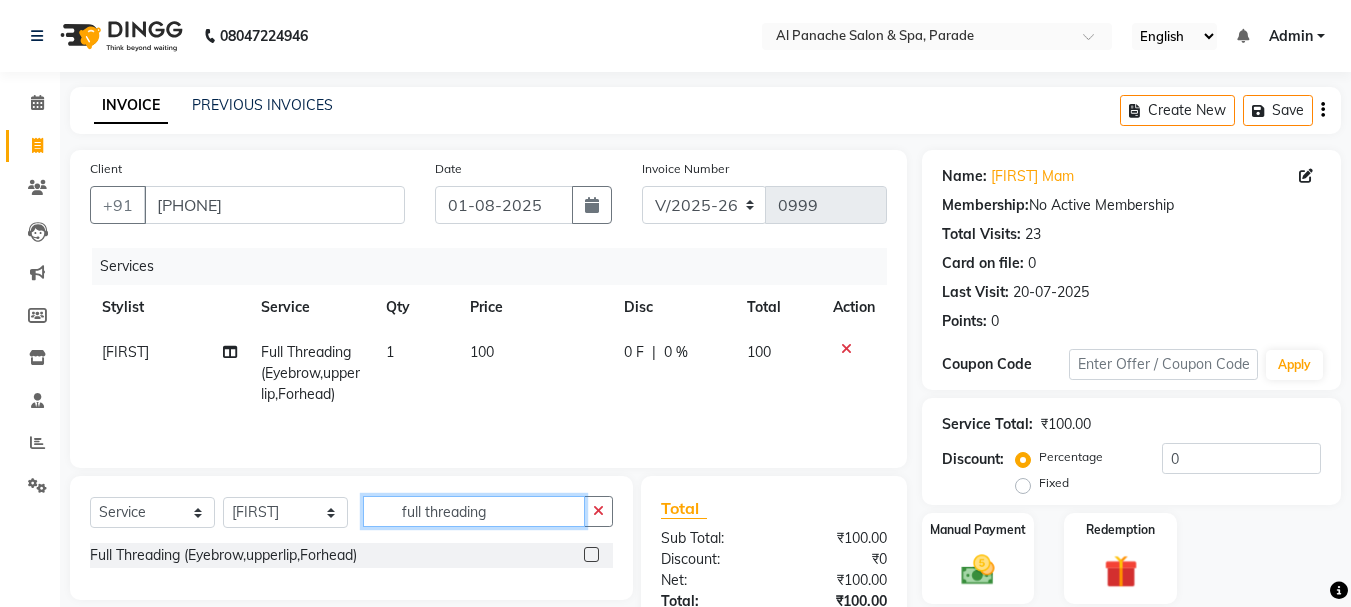 click on "full threading" 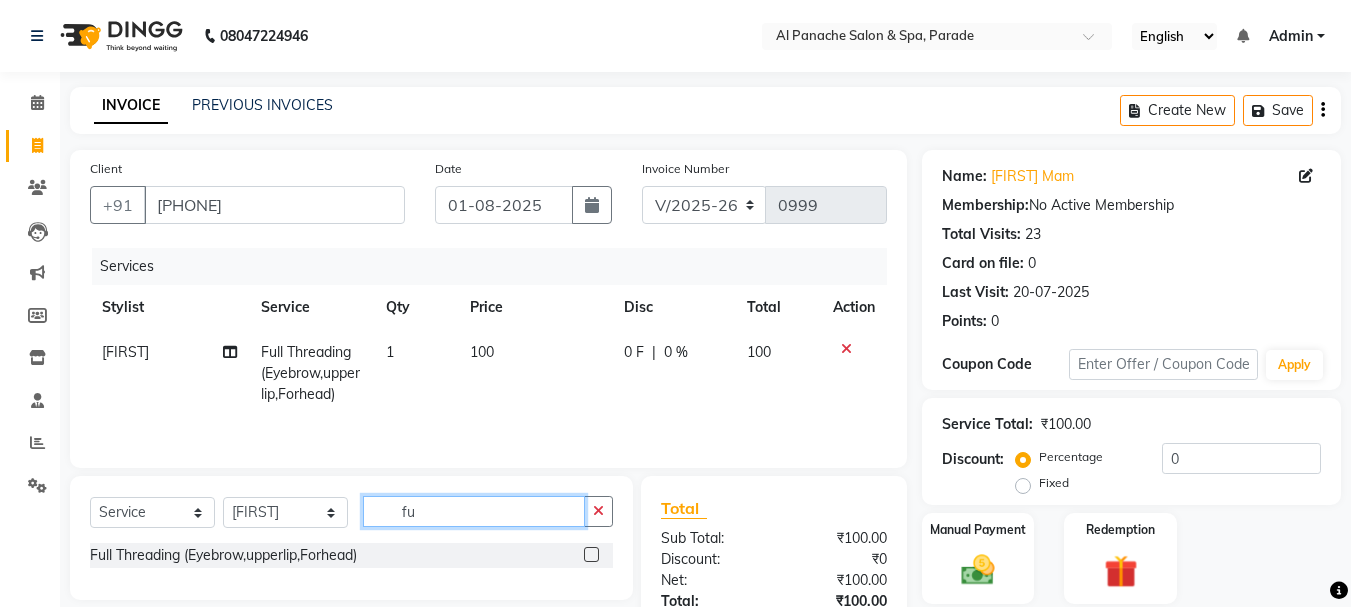 type on "f" 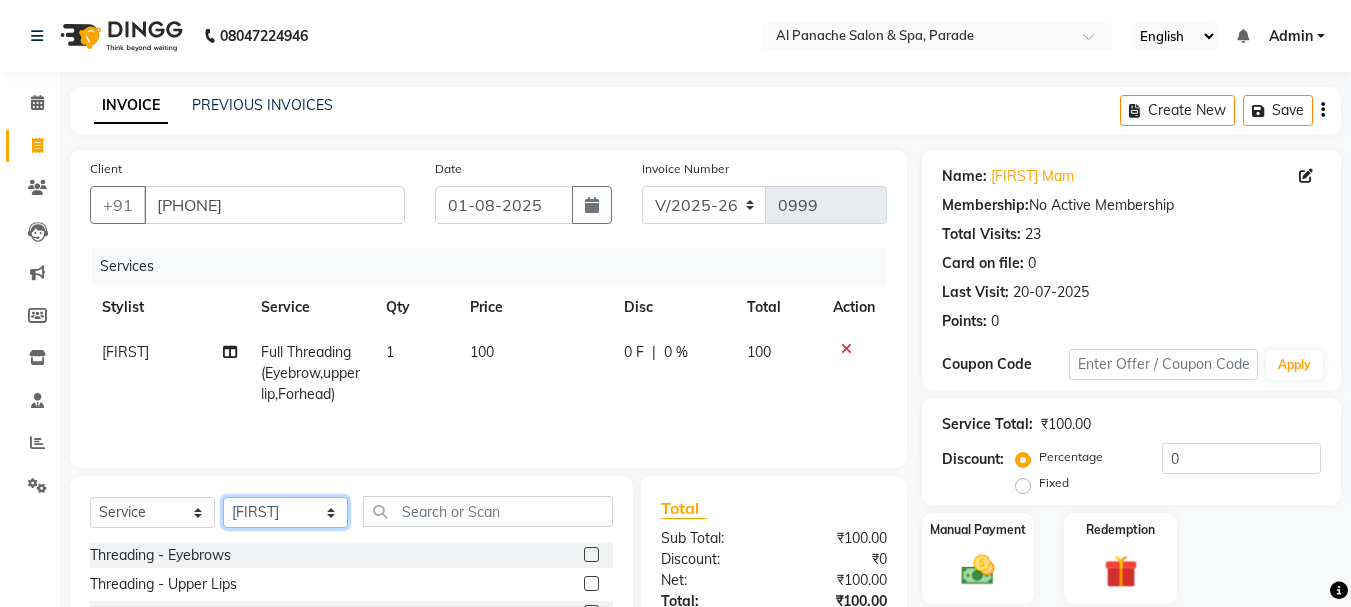 click on "Select Stylist [FIRST] [FIRST] [FIRST] [FIRST] MANAGER [FIRST] [FIRST] [FIRST] [FIRST] [FIRST]" 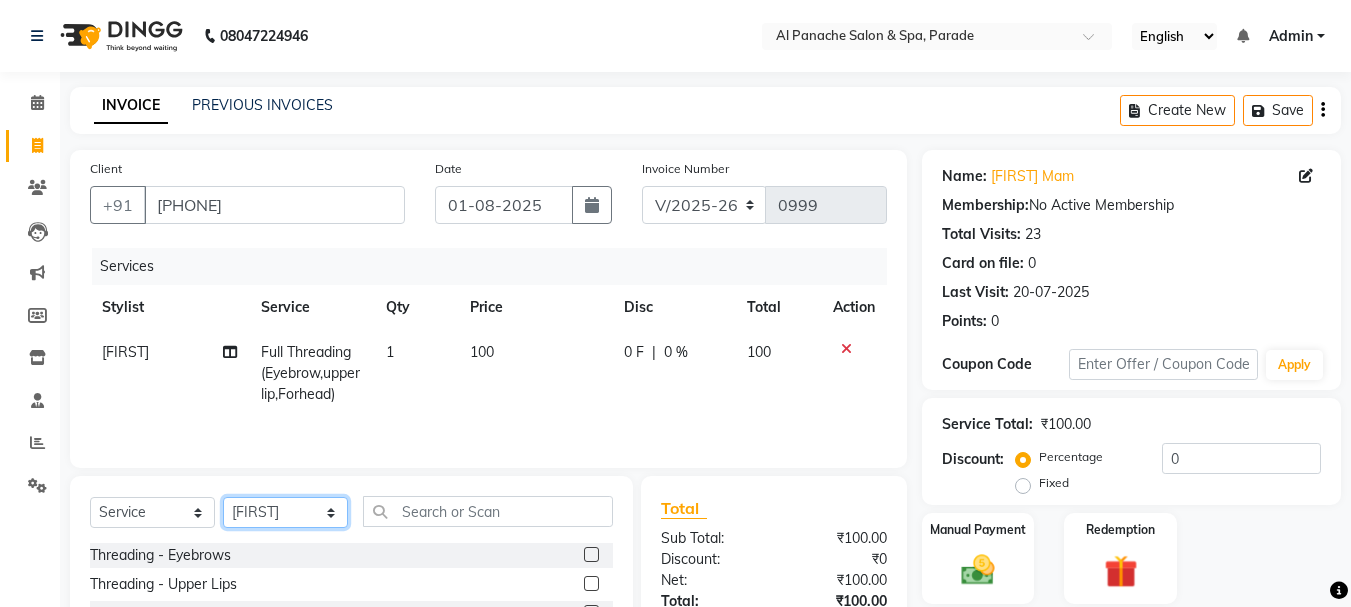 click on "Select Stylist [FIRST] [FIRST] [FIRST] [FIRST] MANAGER [FIRST] [FIRST] [FIRST] [FIRST] [FIRST]" 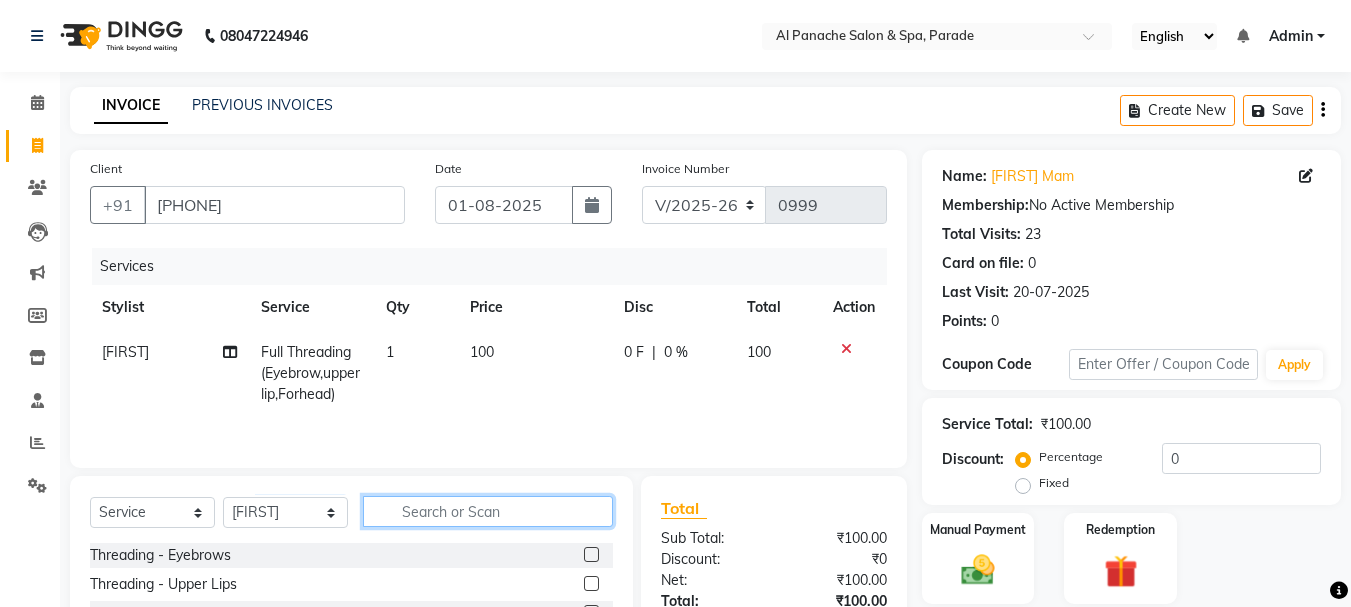 click 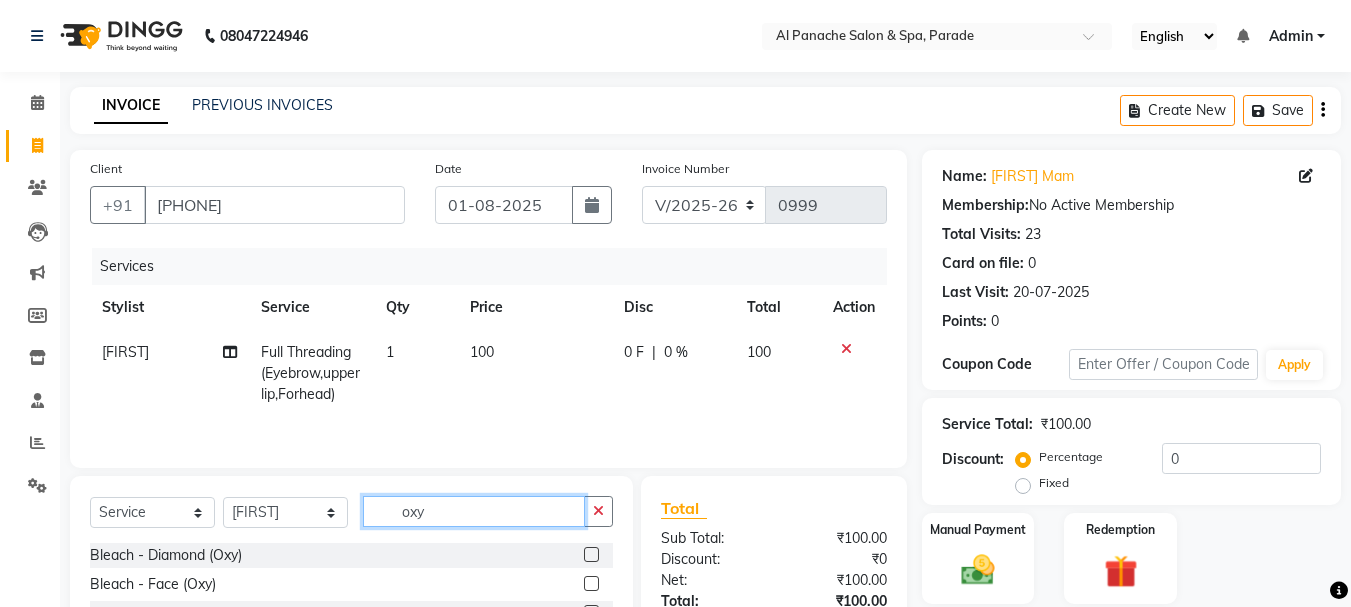 scroll, scrollTop: 194, scrollLeft: 0, axis: vertical 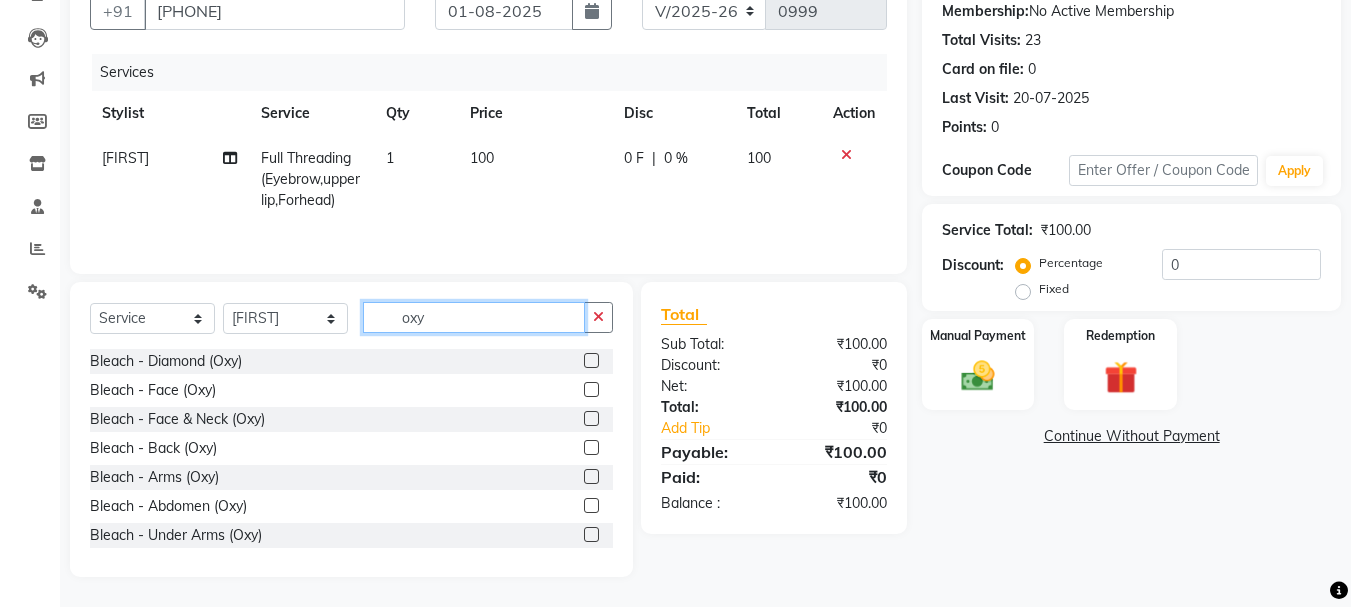 type on "oxy" 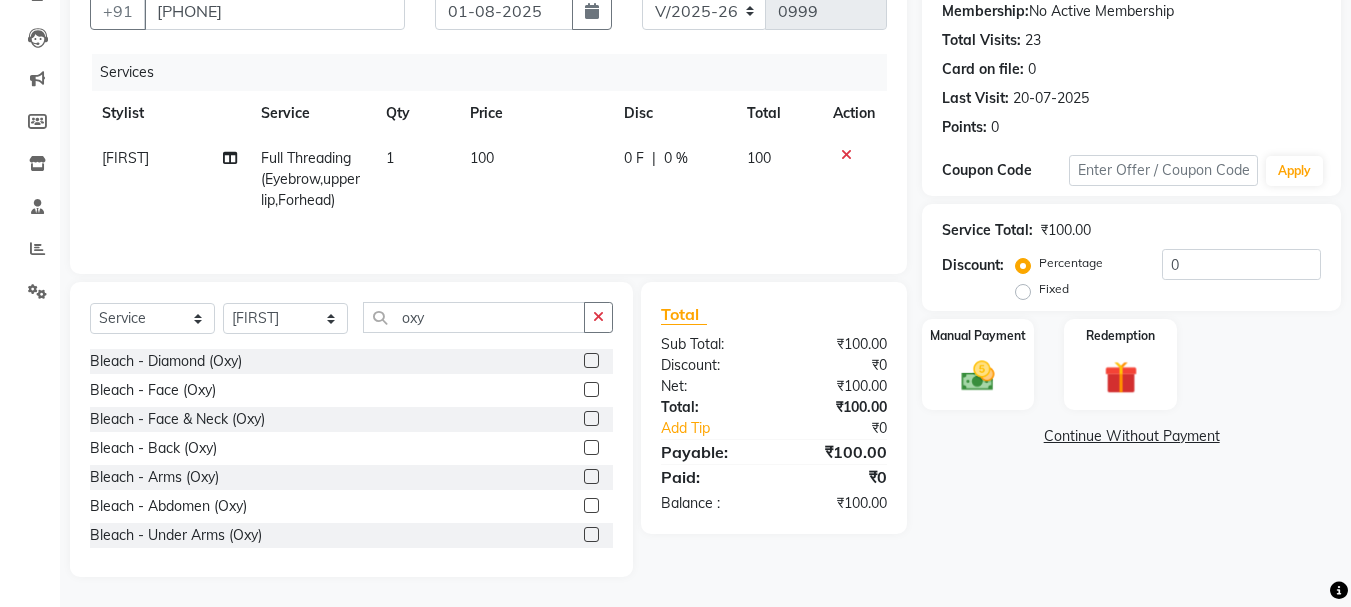 click 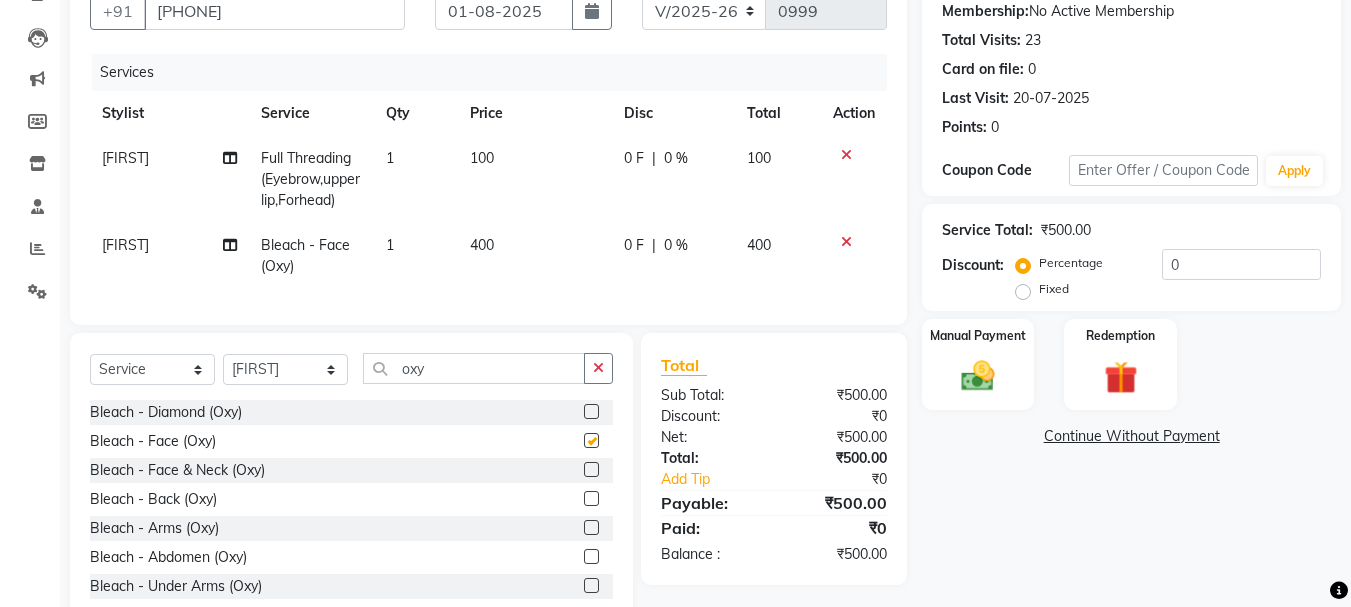 checkbox on "false" 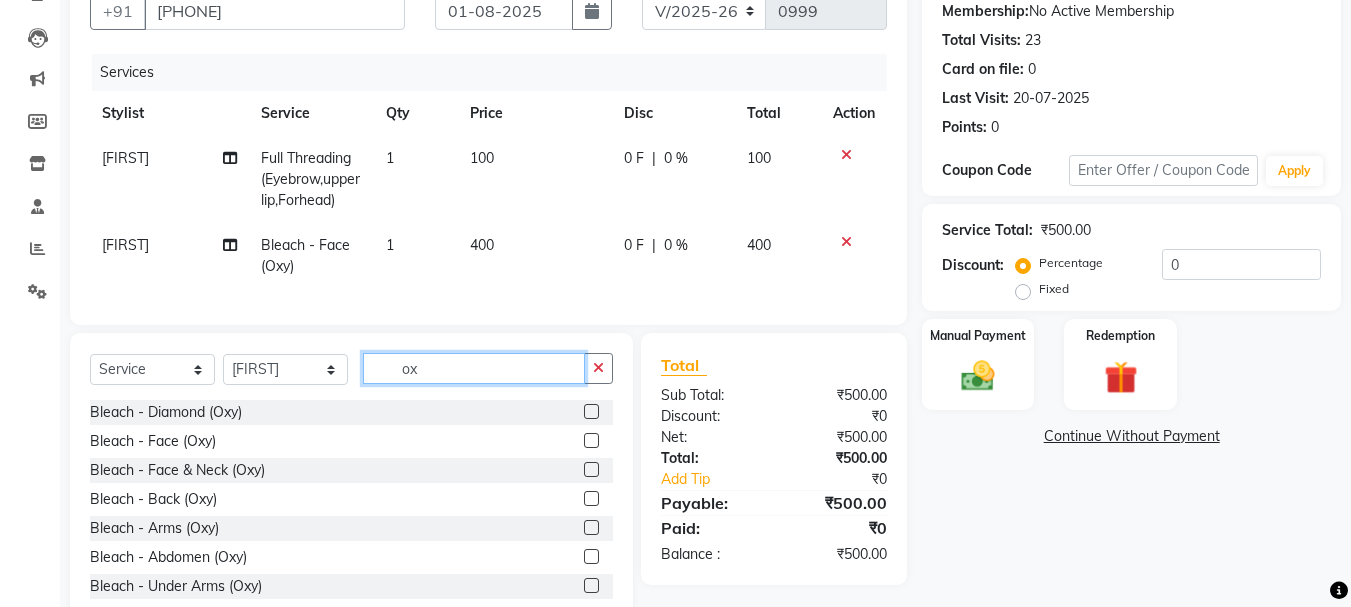 click on "ox" 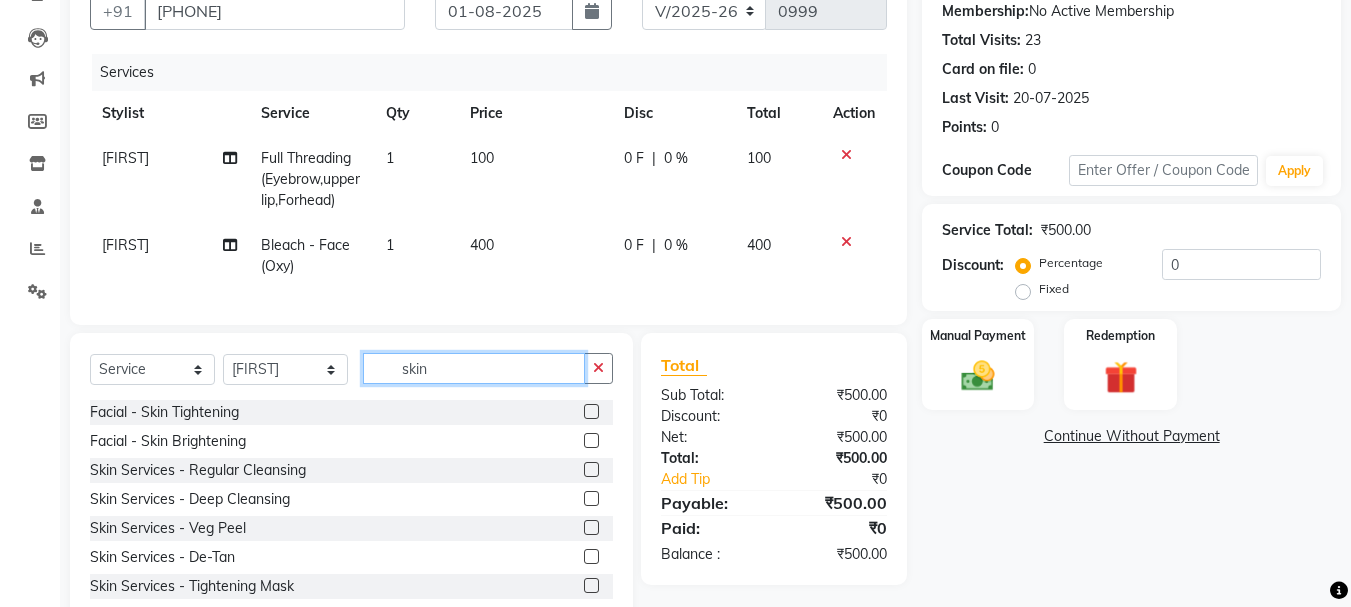 type on "skin" 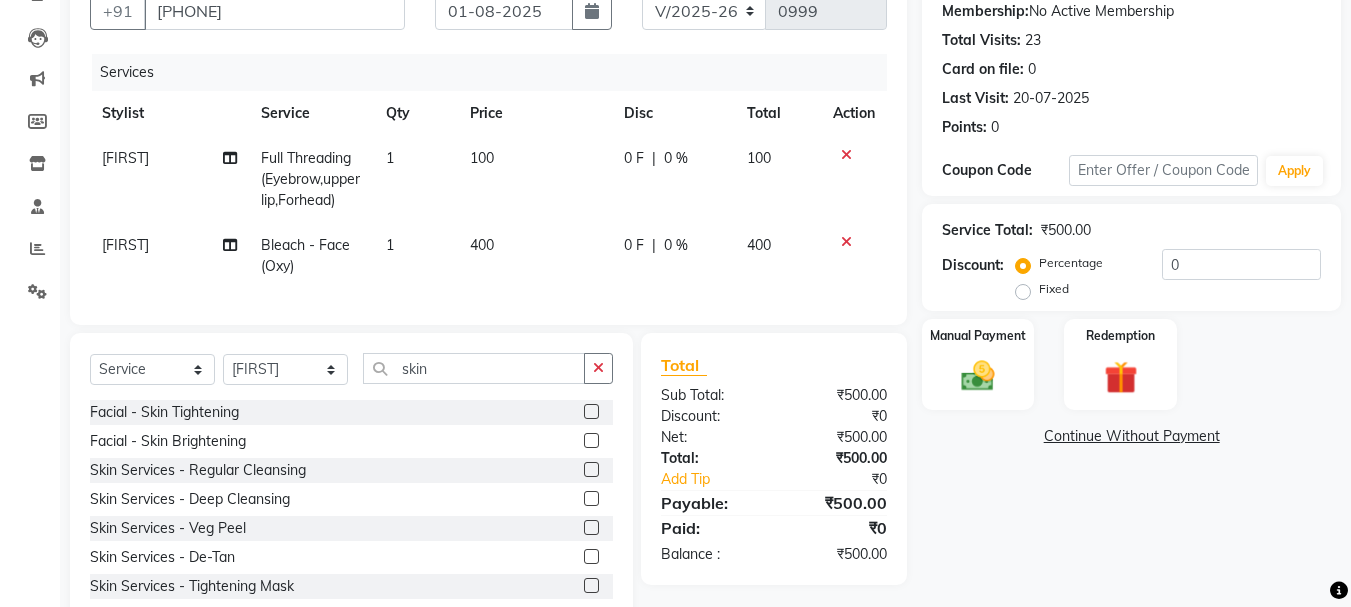 click 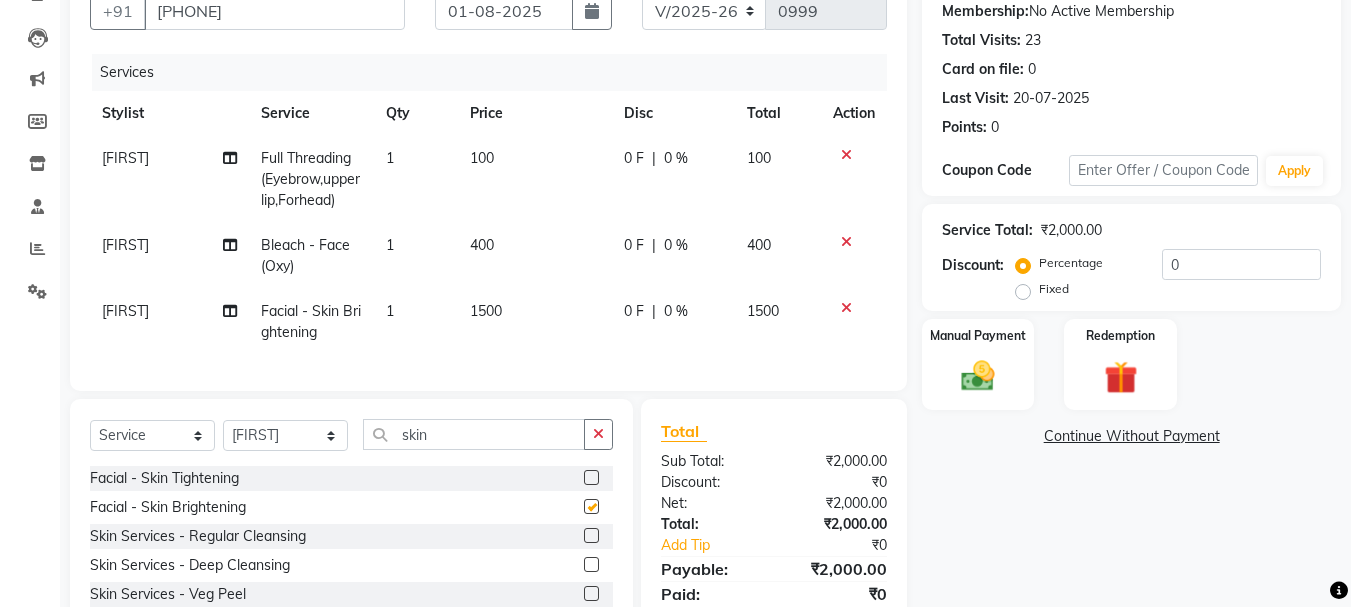 checkbox on "false" 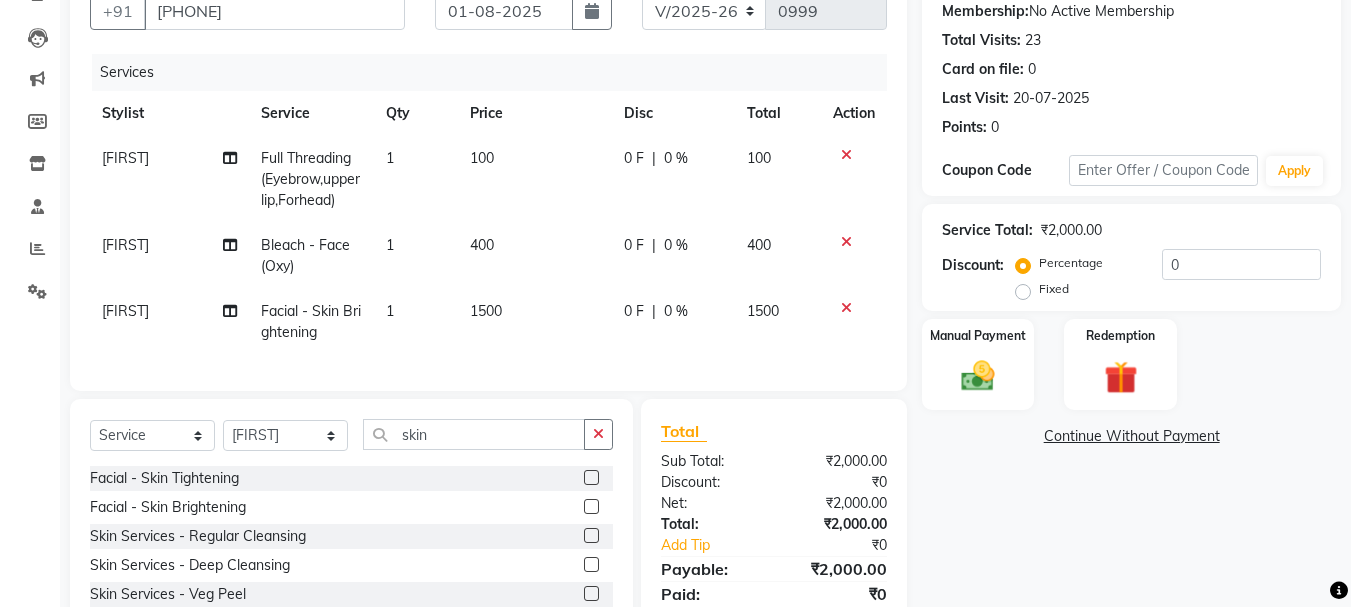 click on "1500" 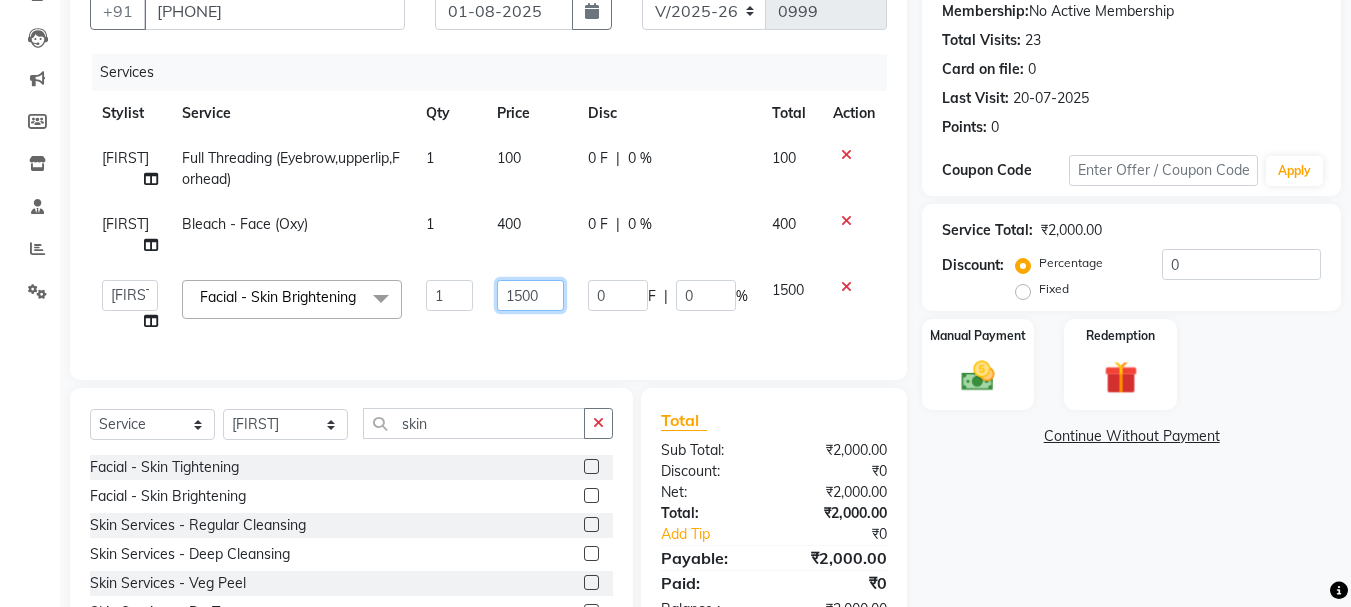 click on "1500" 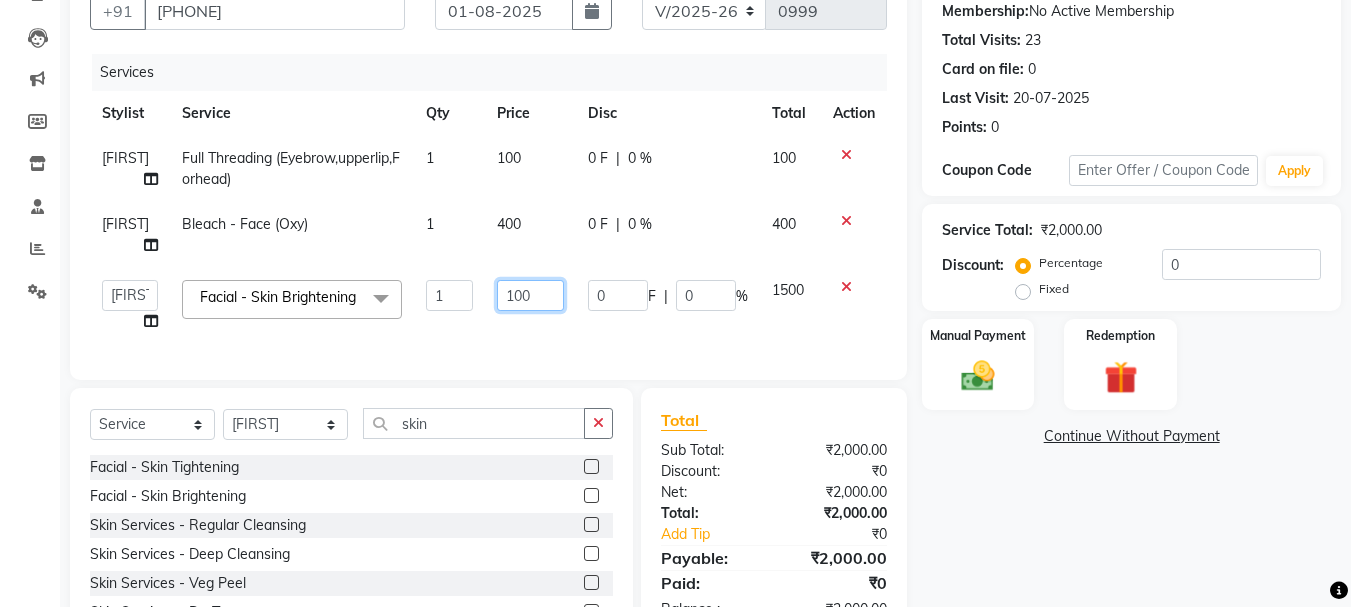 type on "1800" 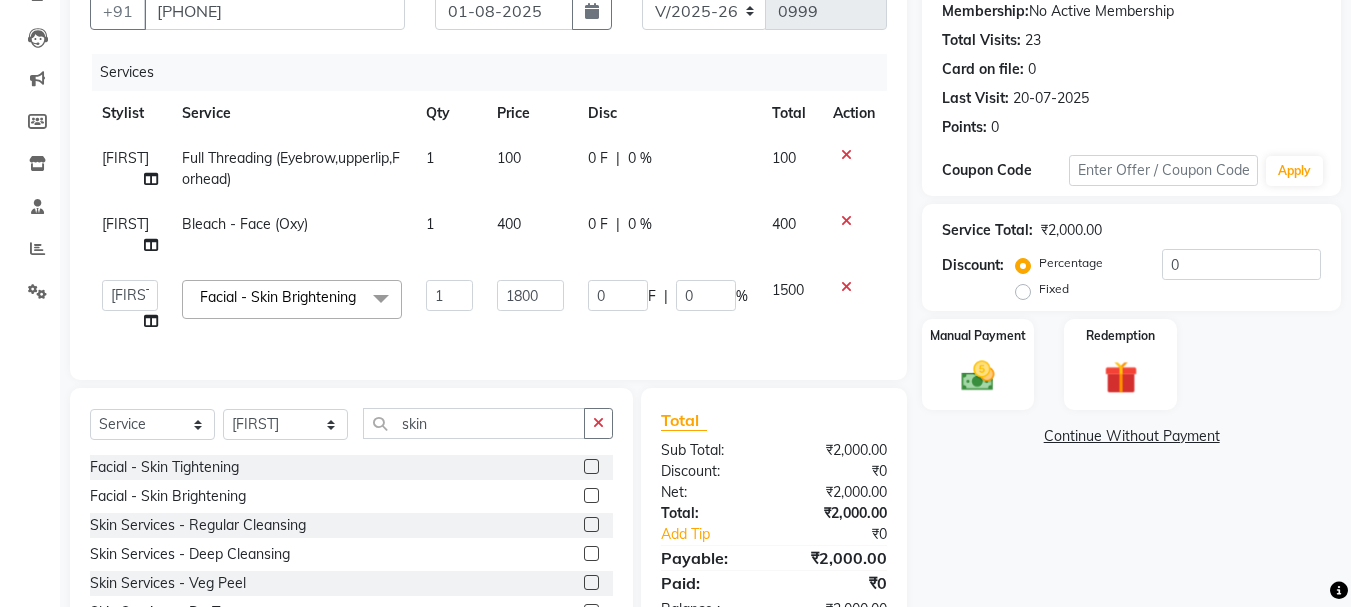 click on "1800" 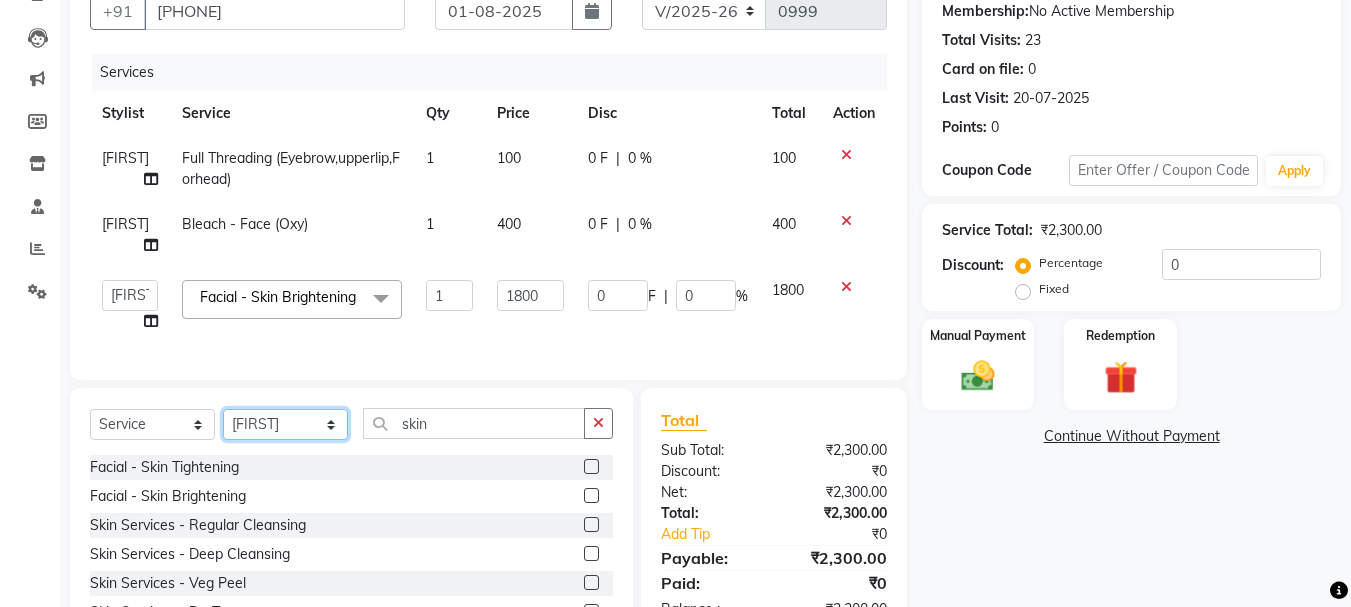 click on "Select Stylist [FIRST] [FIRST] [FIRST] [FIRST] MANAGER [FIRST] [FIRST] [FIRST] [FIRST] [FIRST]" 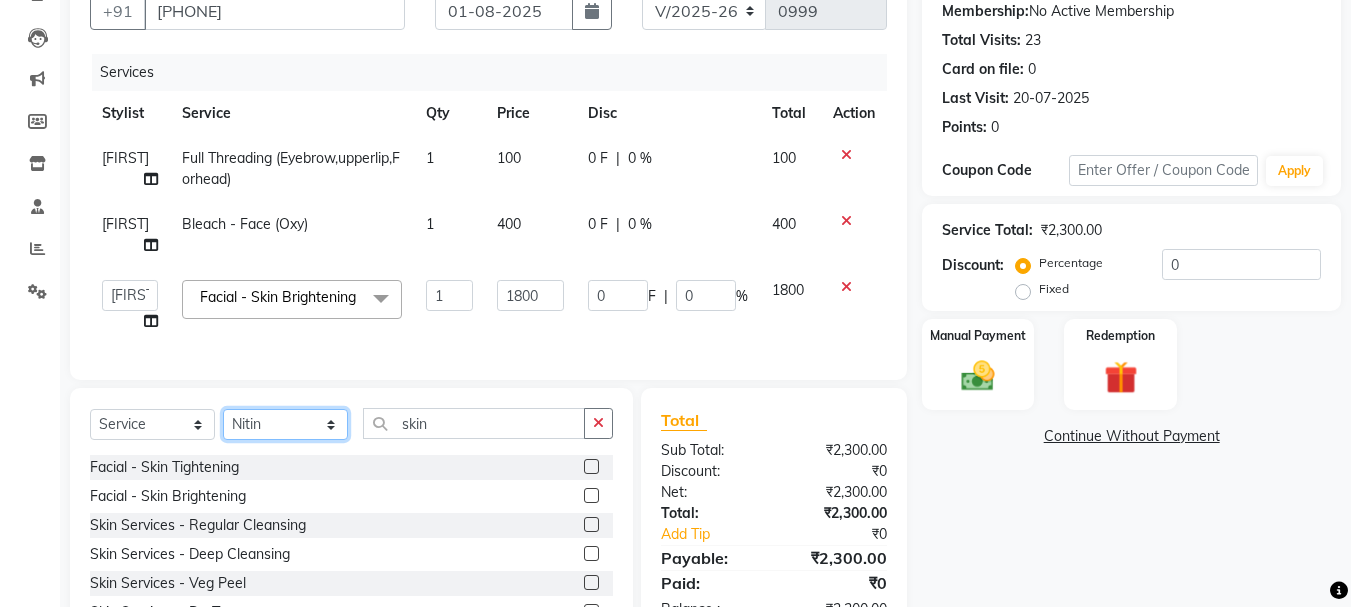 click on "Select Stylist [FIRST] [FIRST] [FIRST] [FIRST] MANAGER [FIRST] [FIRST] [FIRST] [FIRST] [FIRST]" 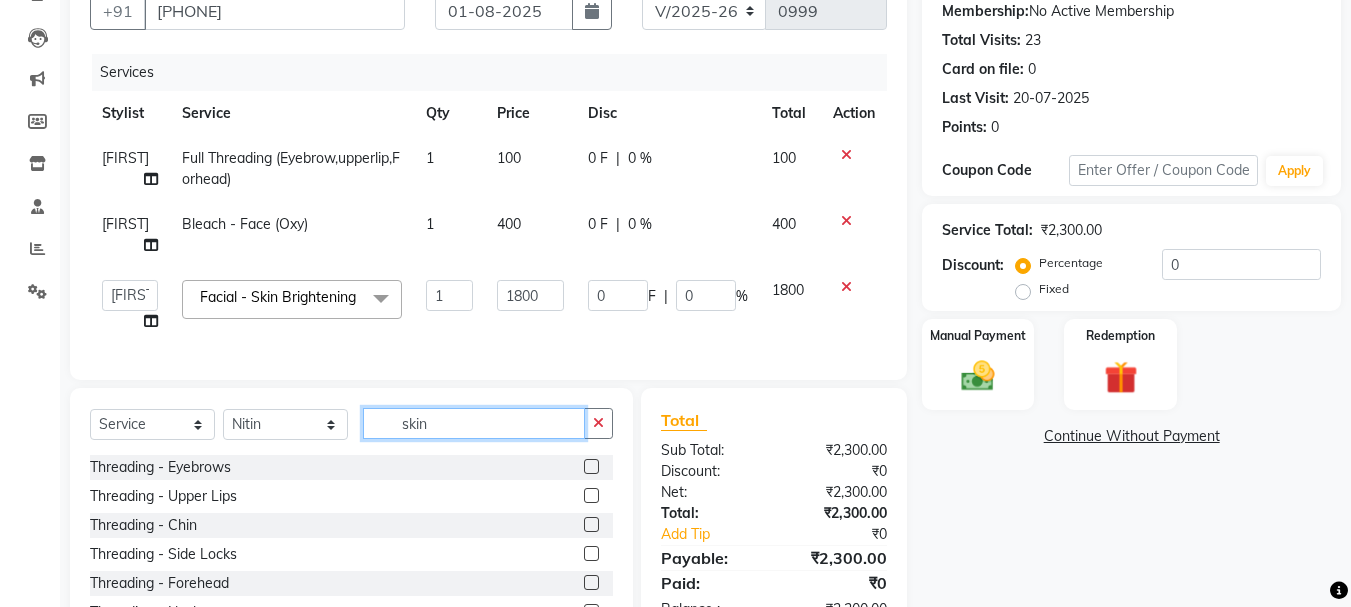 click on "skin" 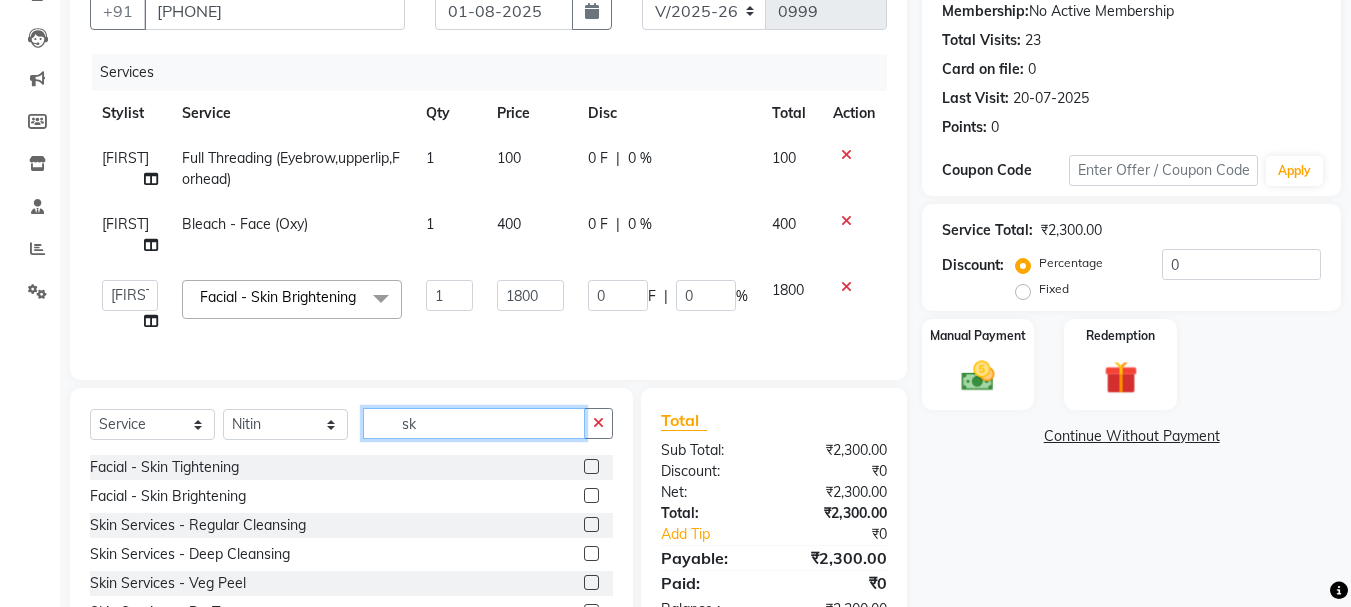 type on "s" 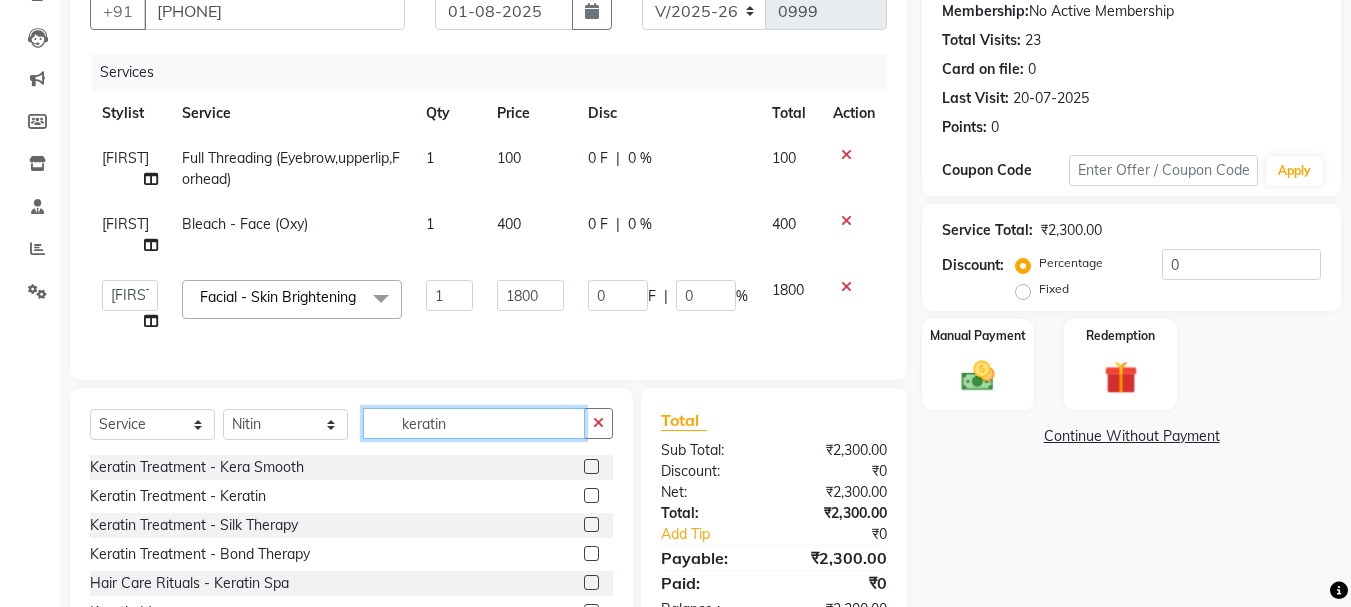 type on "keratin" 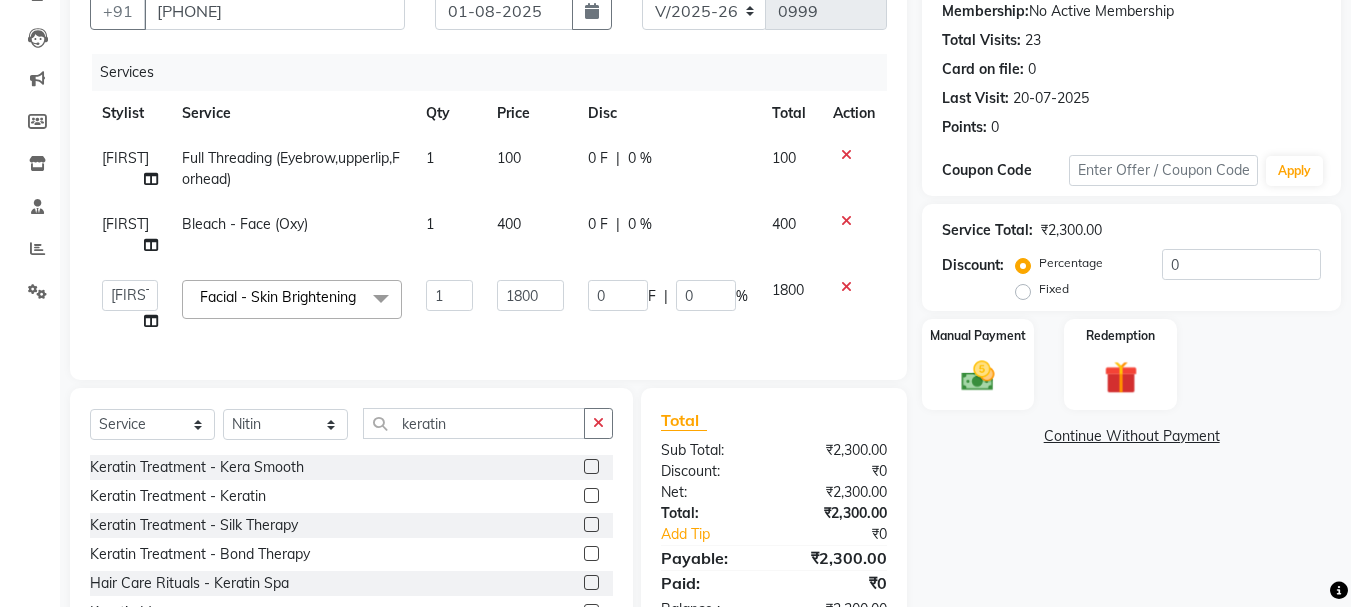 click 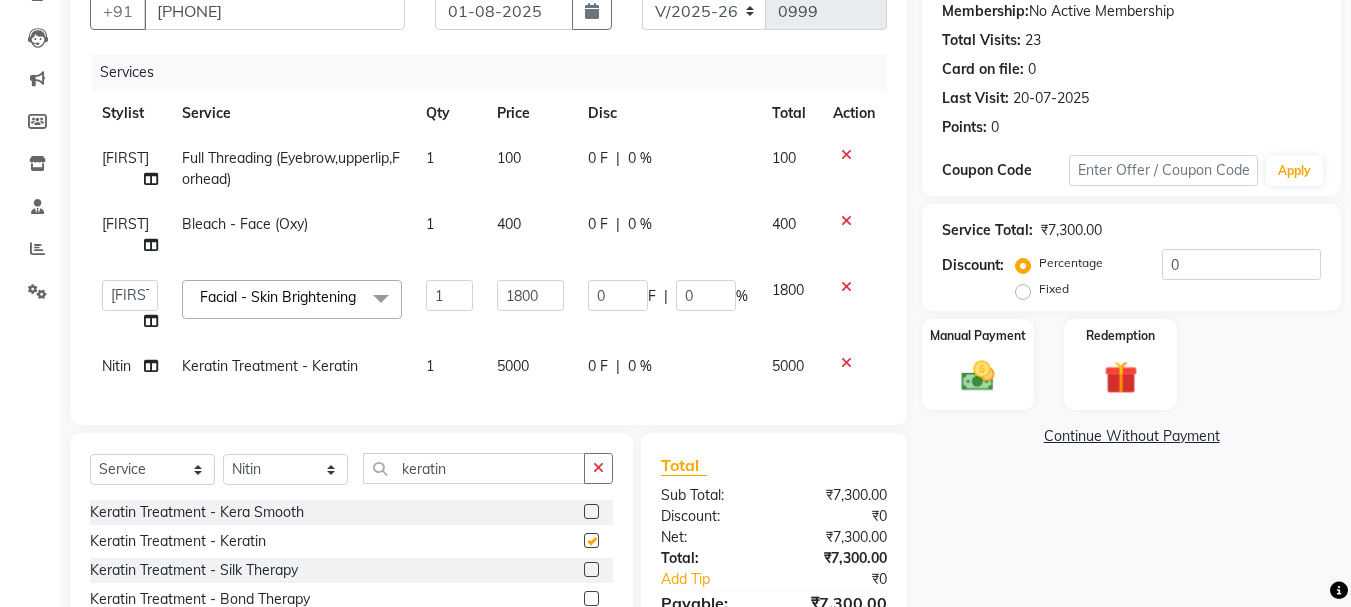 checkbox on "false" 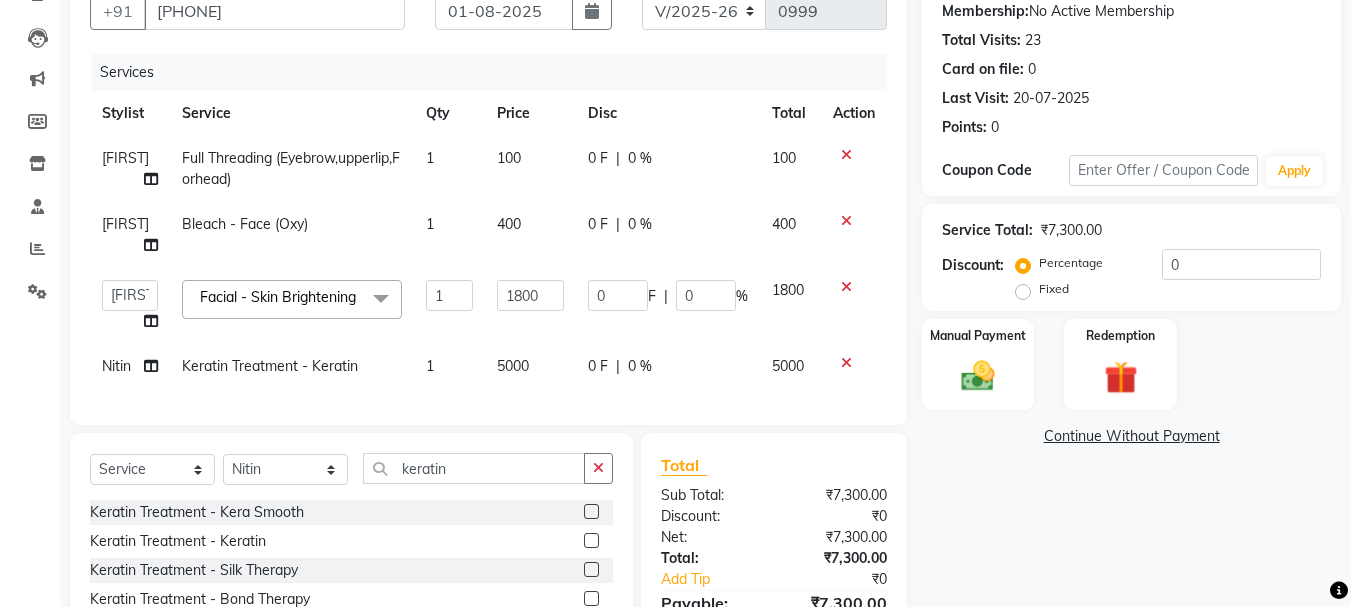 scroll, scrollTop: 343, scrollLeft: 0, axis: vertical 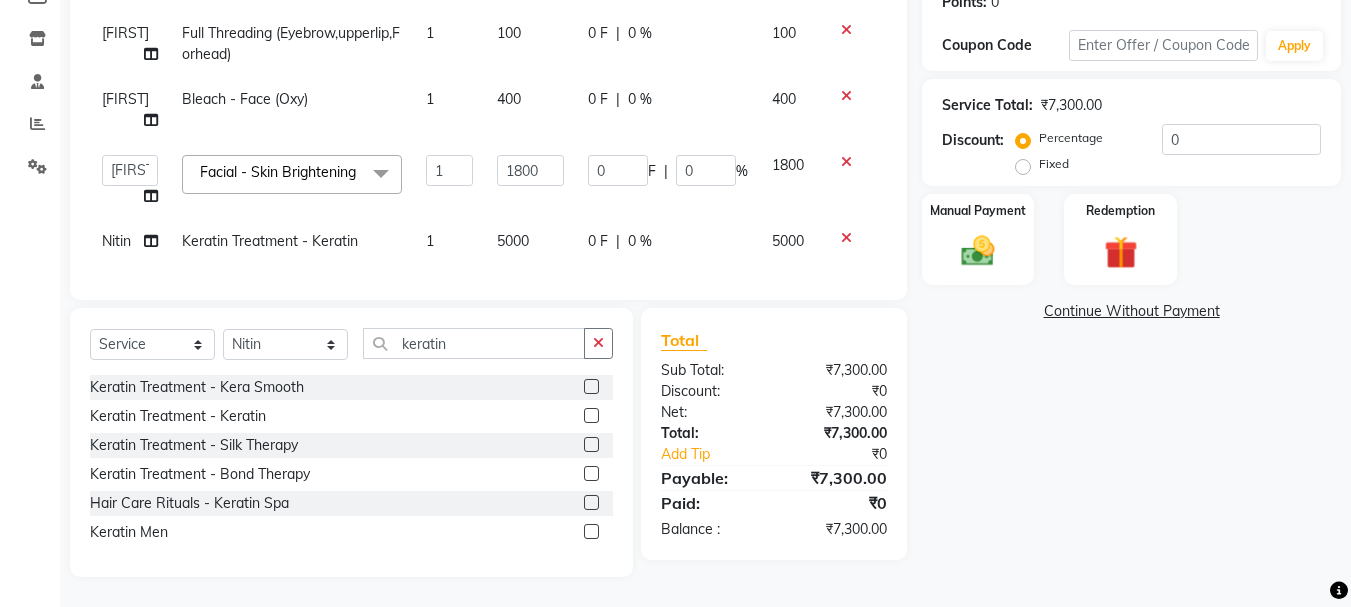 click on "Fixed" 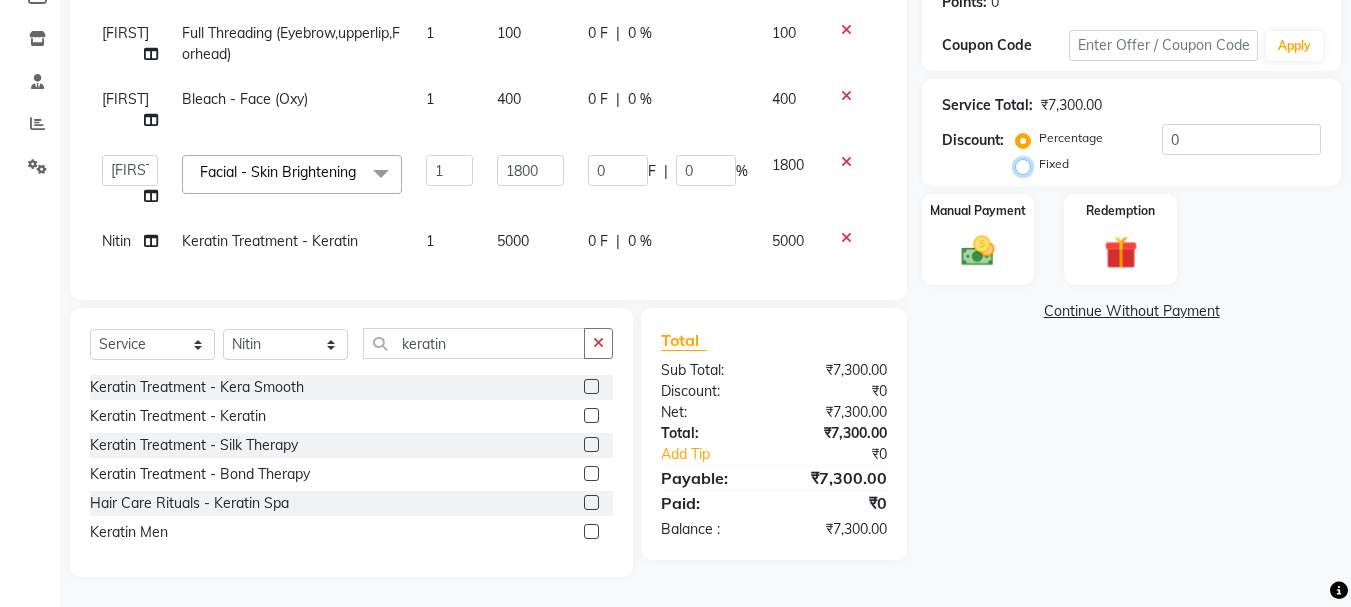click on "Fixed" at bounding box center (1027, 164) 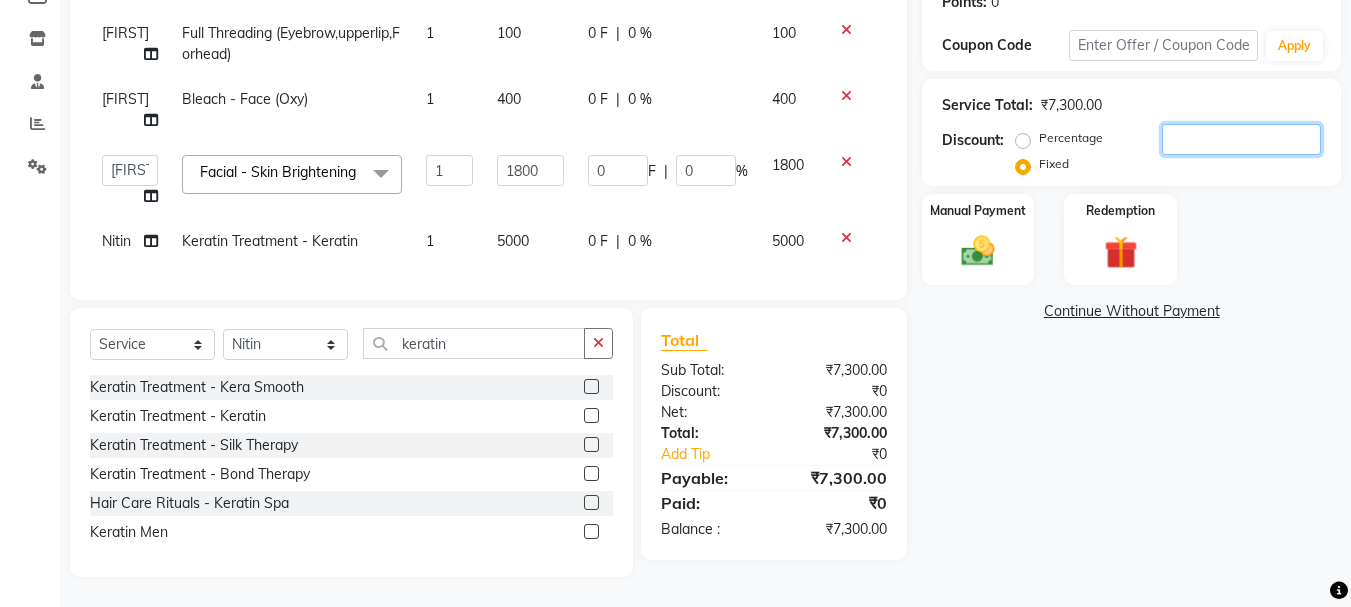 click 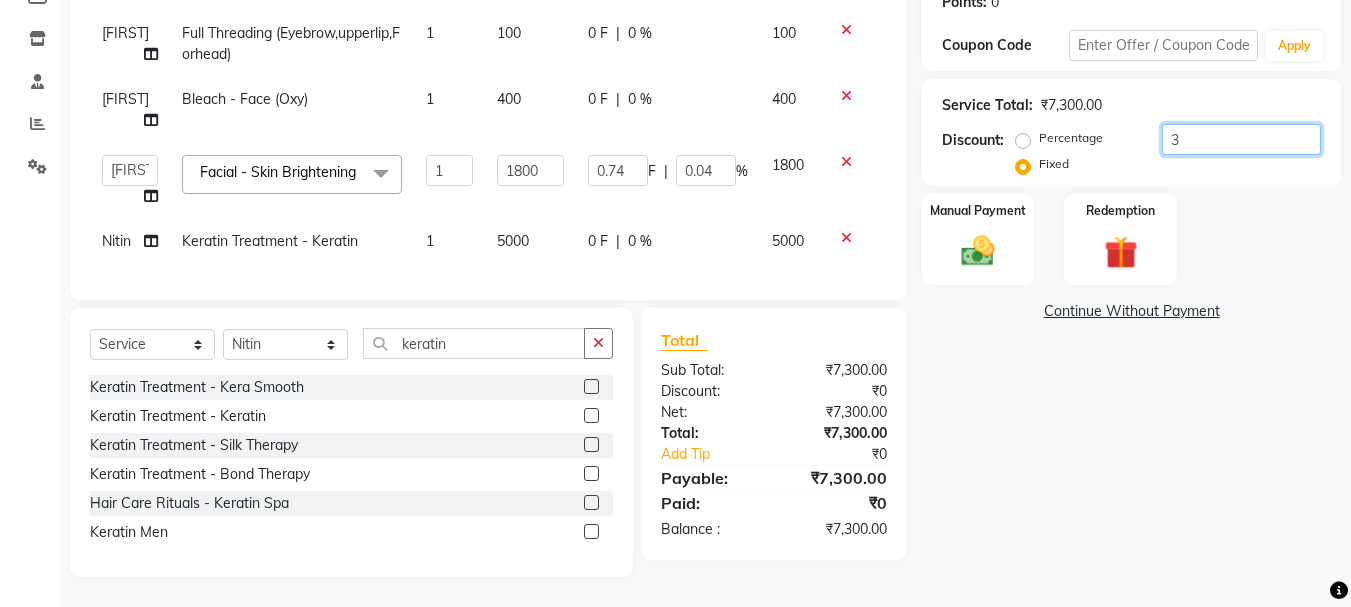 type on "33" 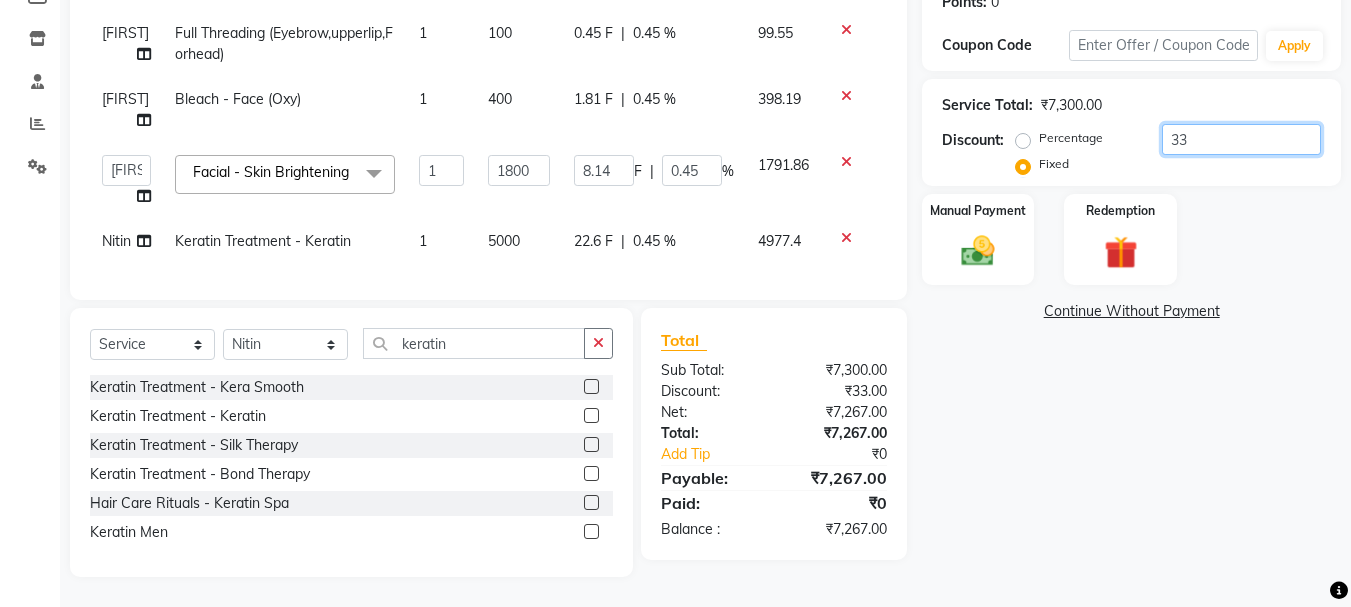 type on "330" 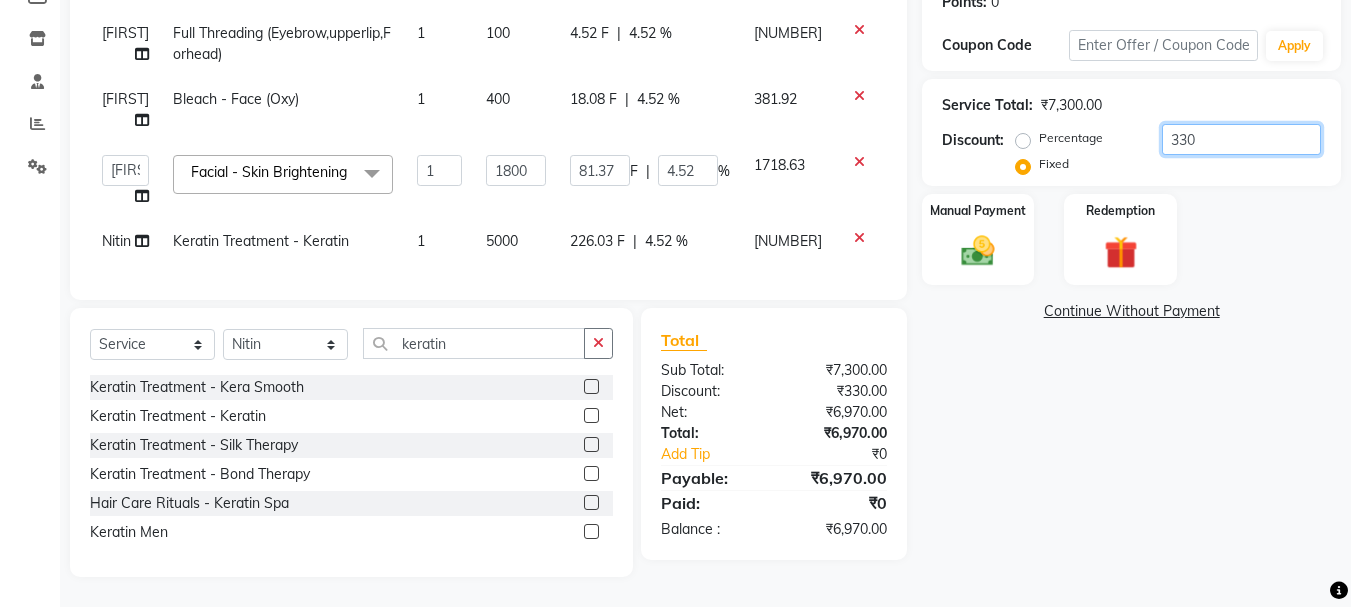 type on "3300" 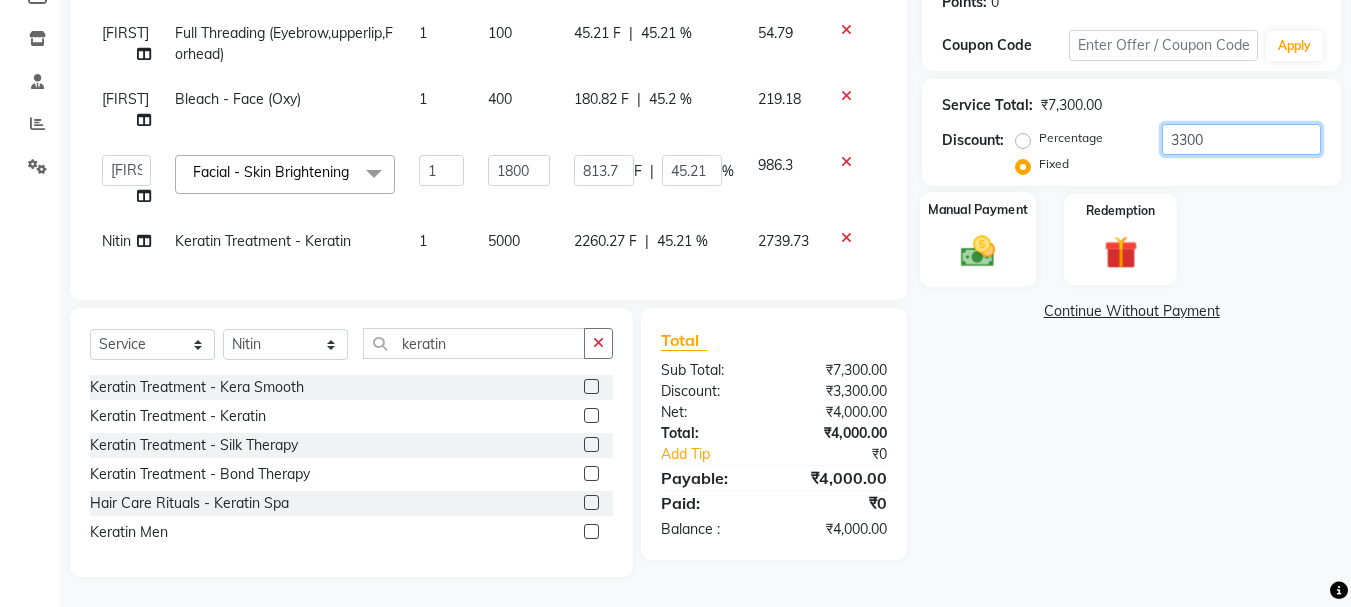 type on "3300" 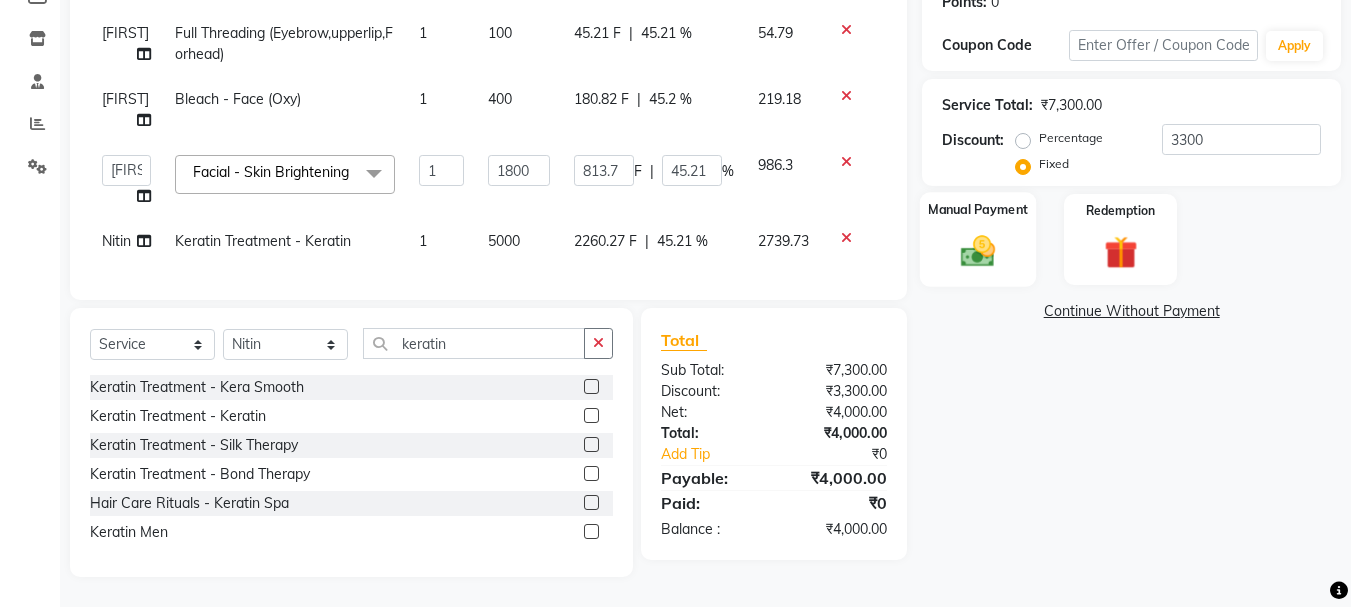 click 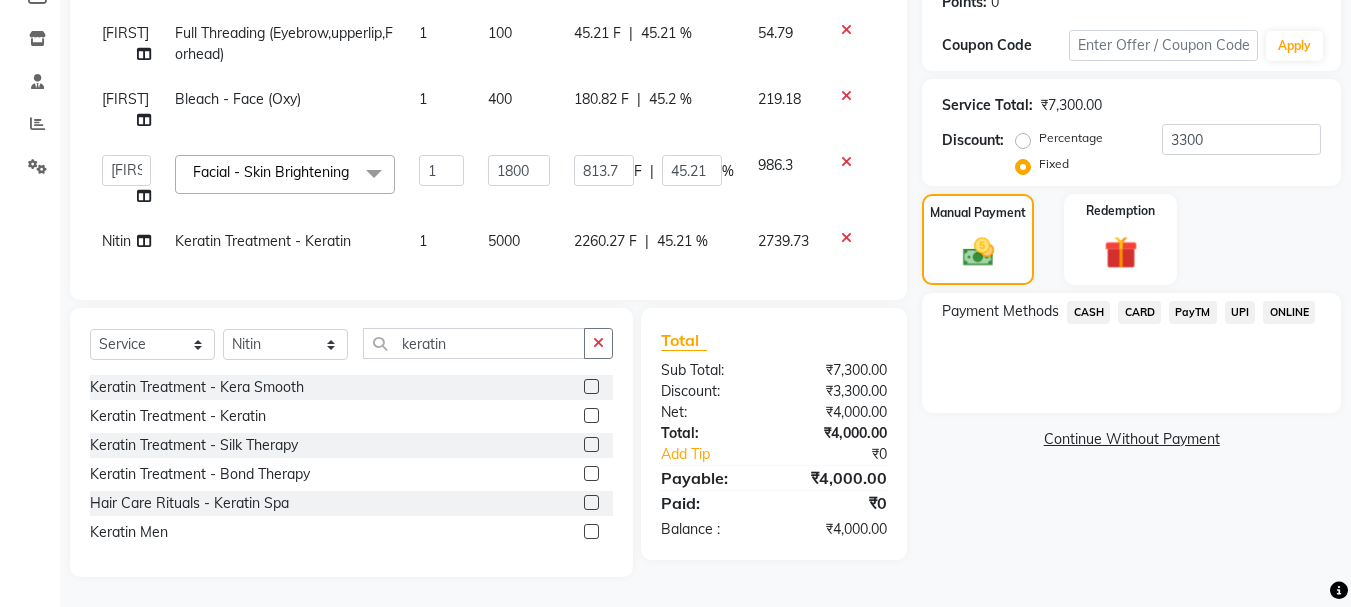 click on "CASH" 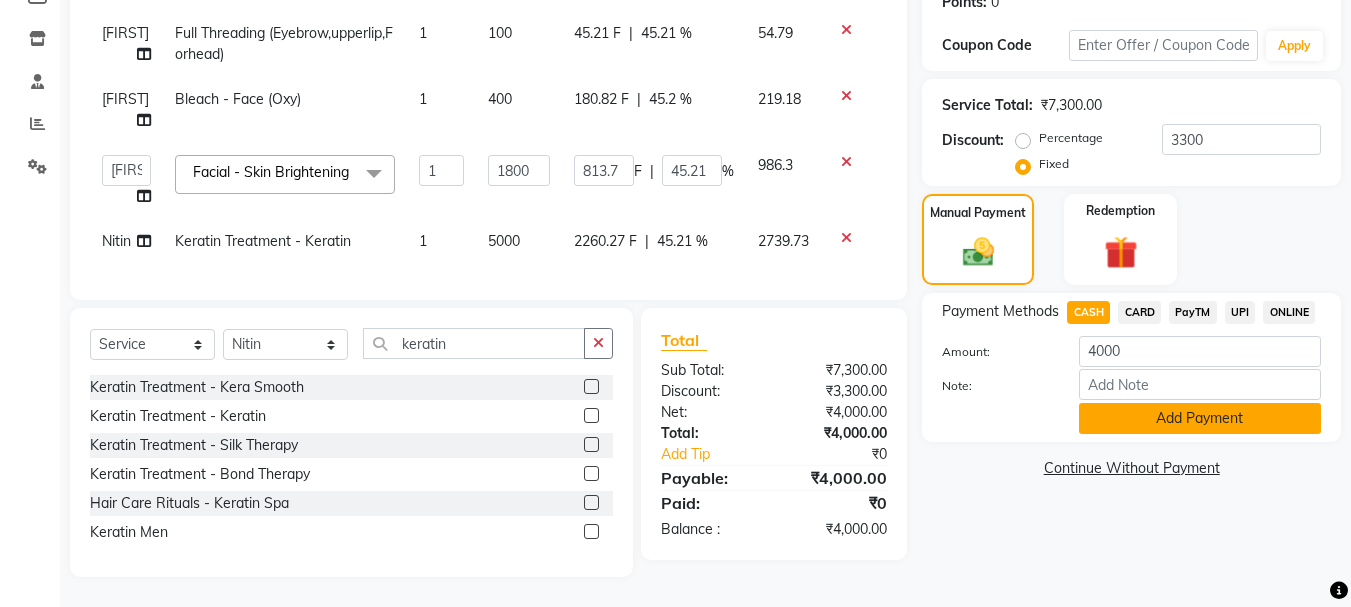 click on "Add Payment" 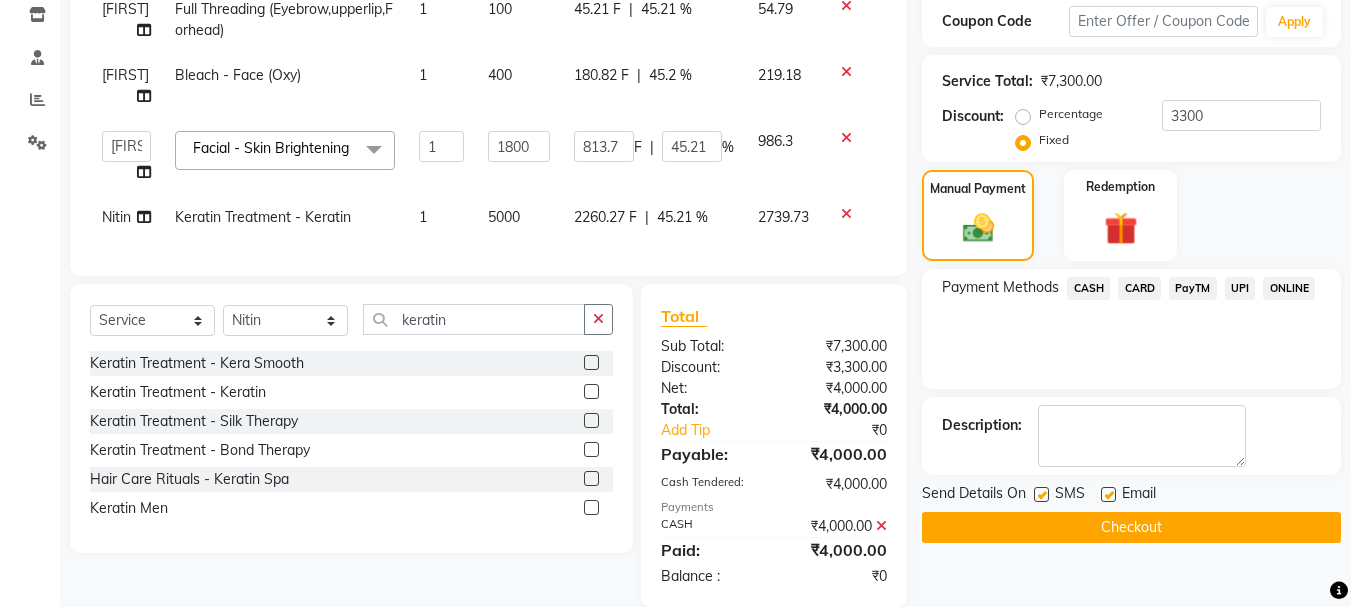 click 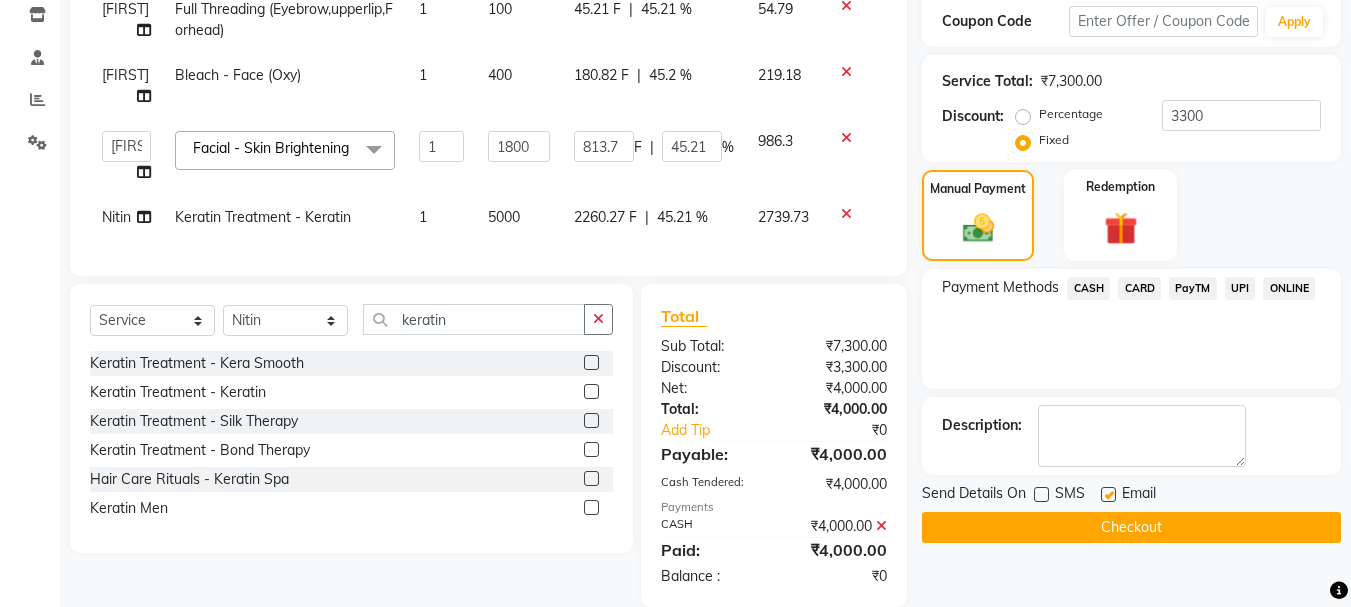 click 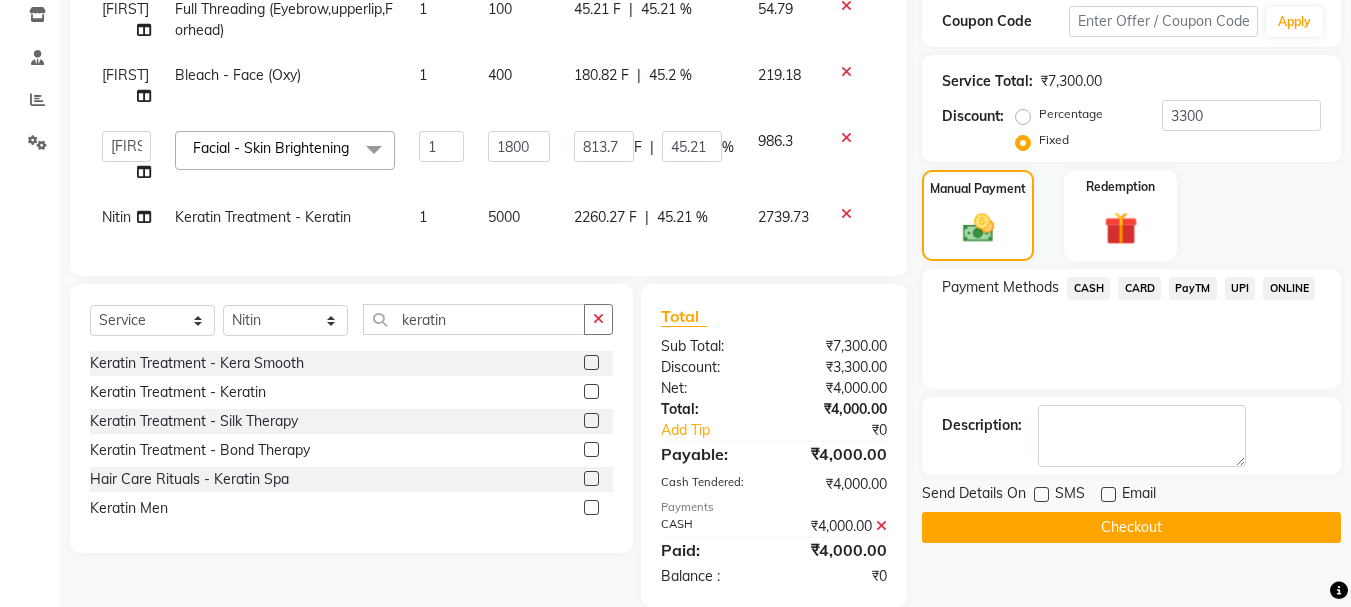 click on "Checkout" 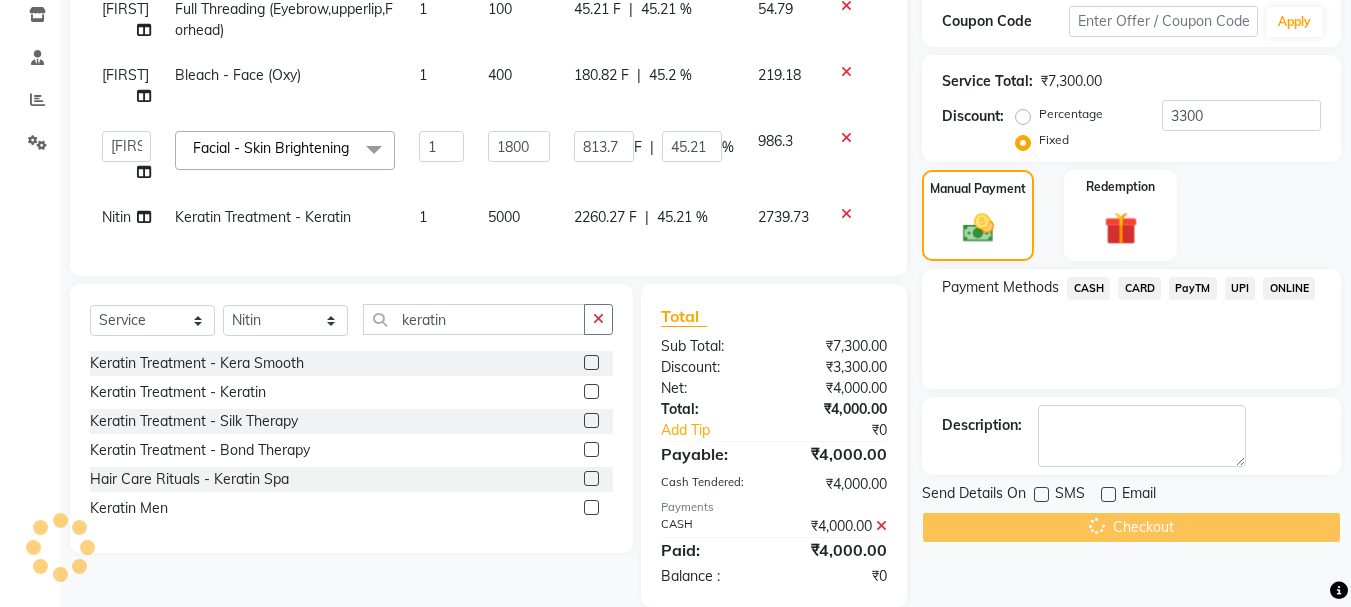 scroll, scrollTop: 0, scrollLeft: 0, axis: both 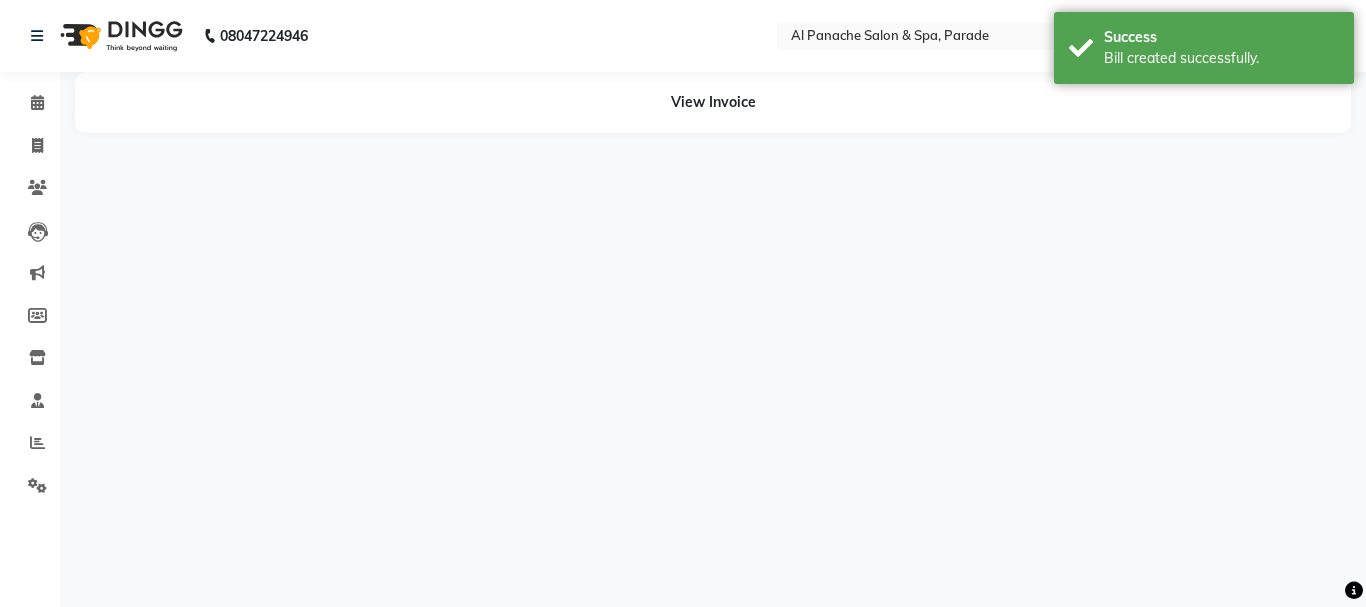 drag, startPoint x: 1365, startPoint y: 395, endPoint x: 1365, endPoint y: 416, distance: 21 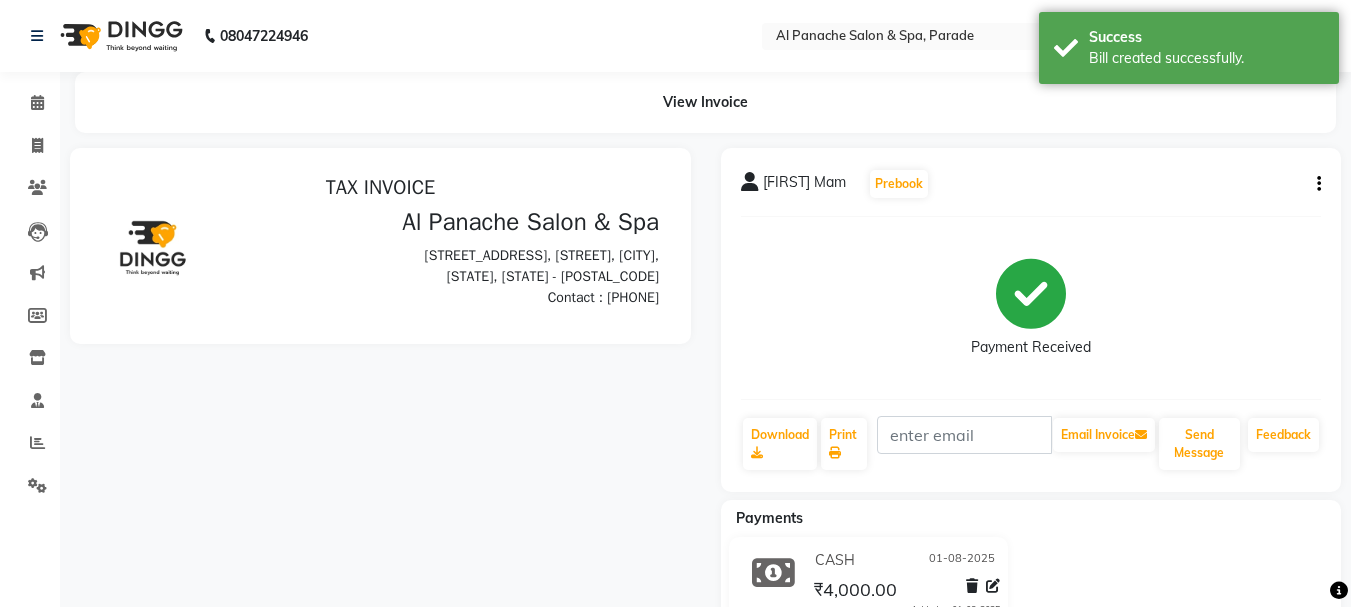 scroll, scrollTop: 0, scrollLeft: 0, axis: both 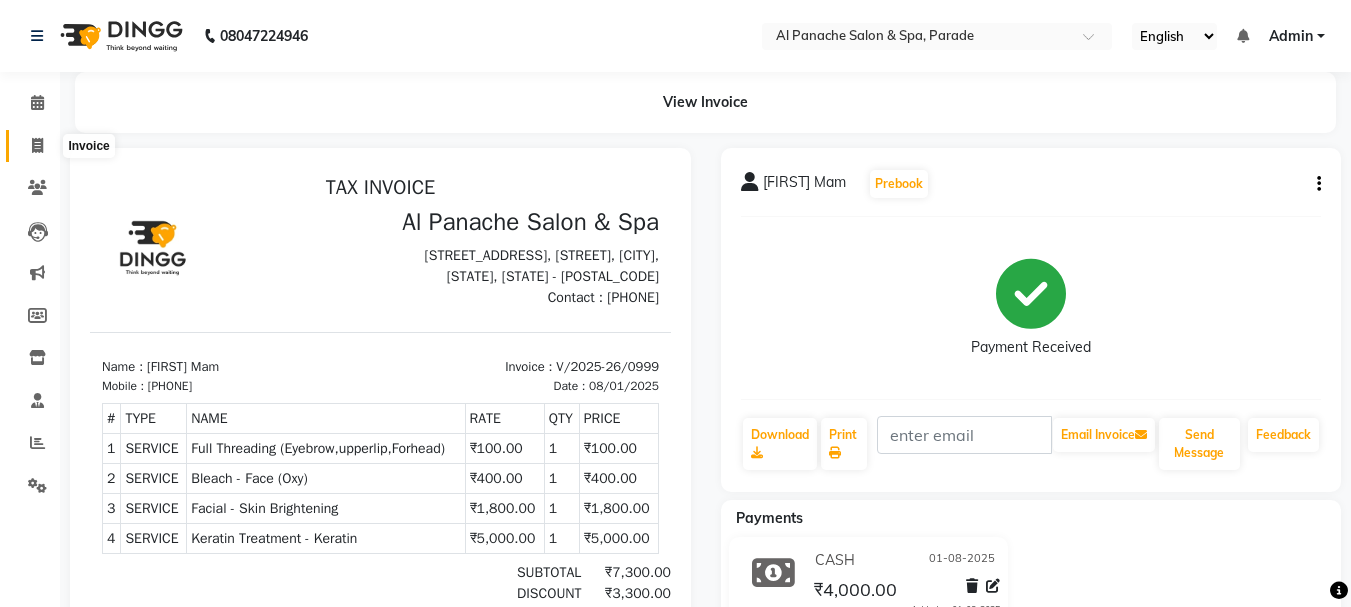 click 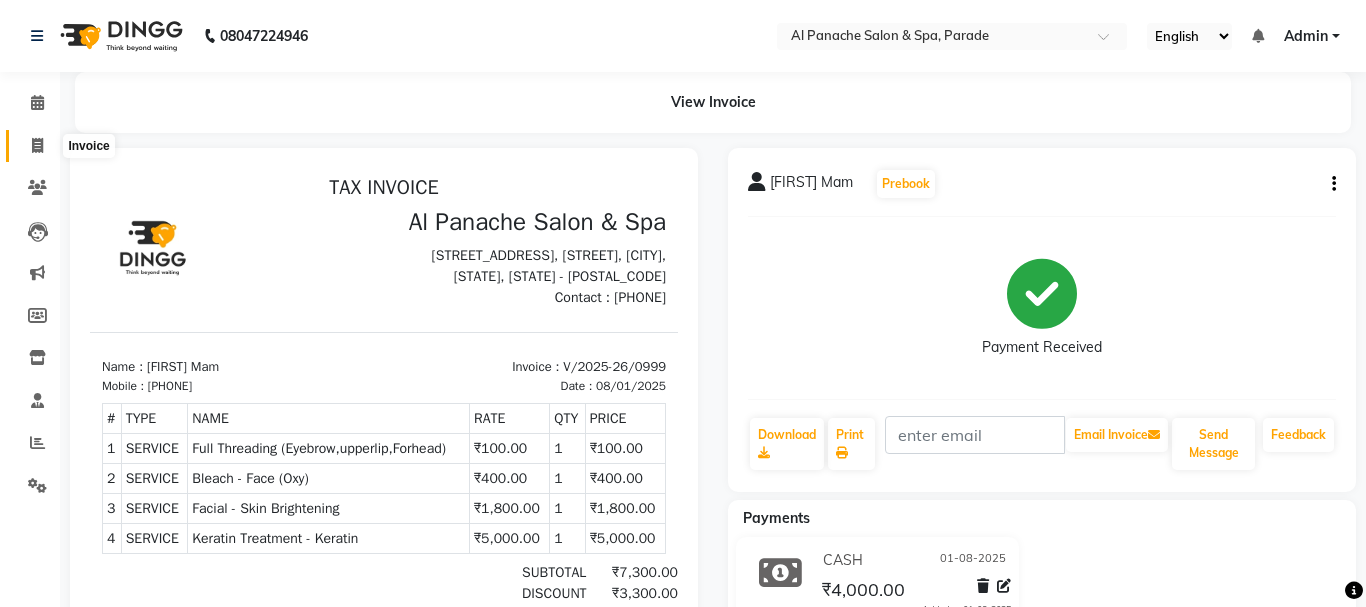 select on "service" 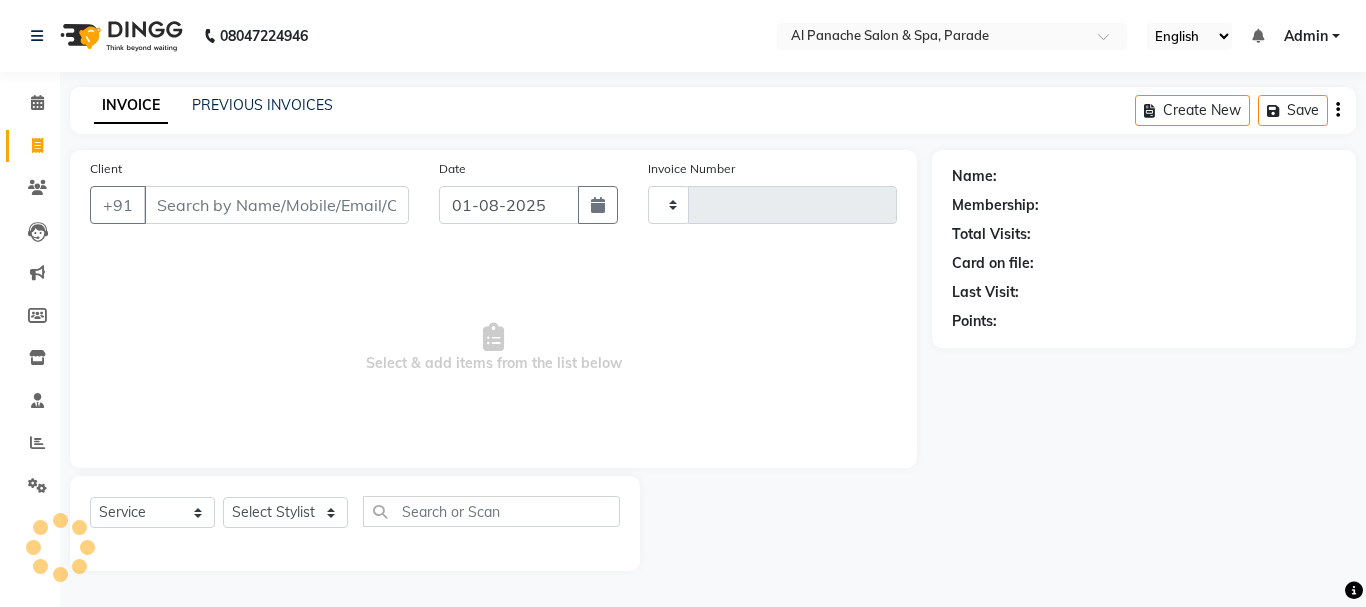 type on "1000" 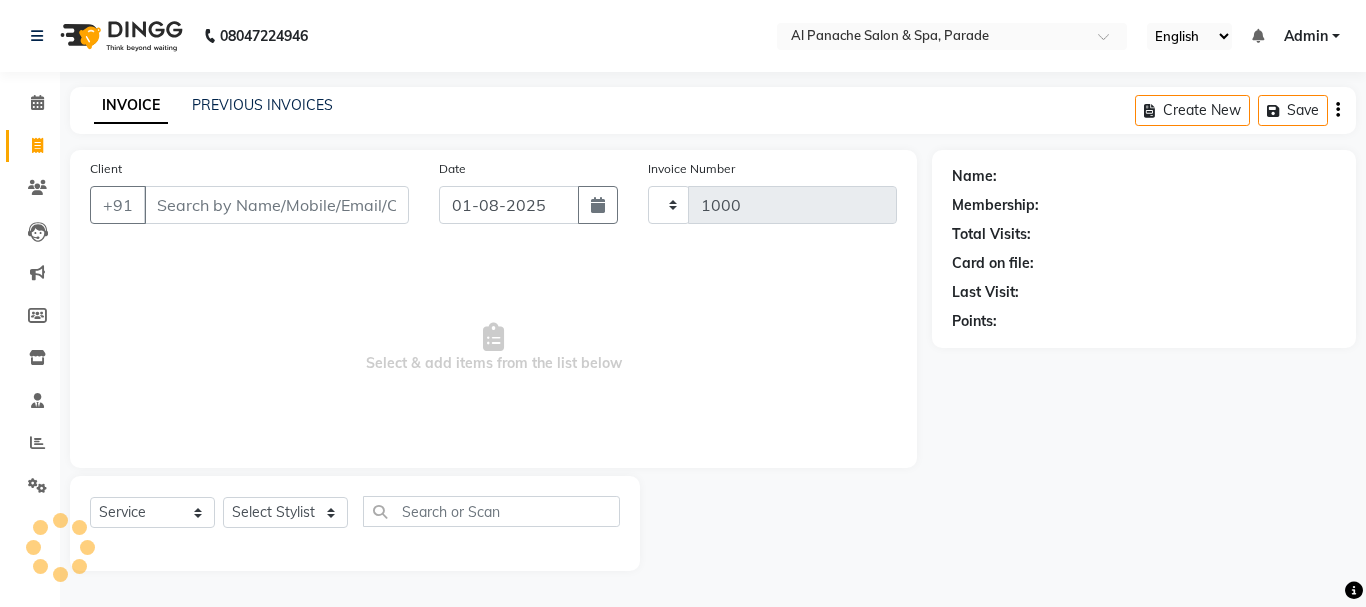 select on "463" 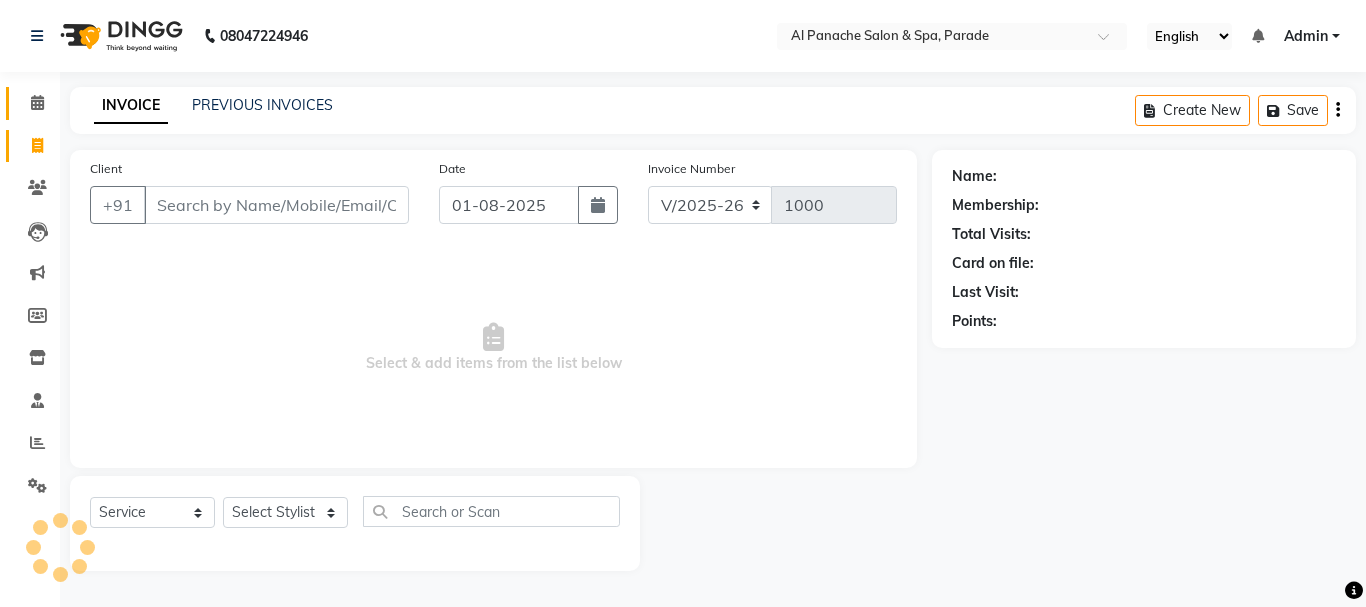 click on "Calendar" 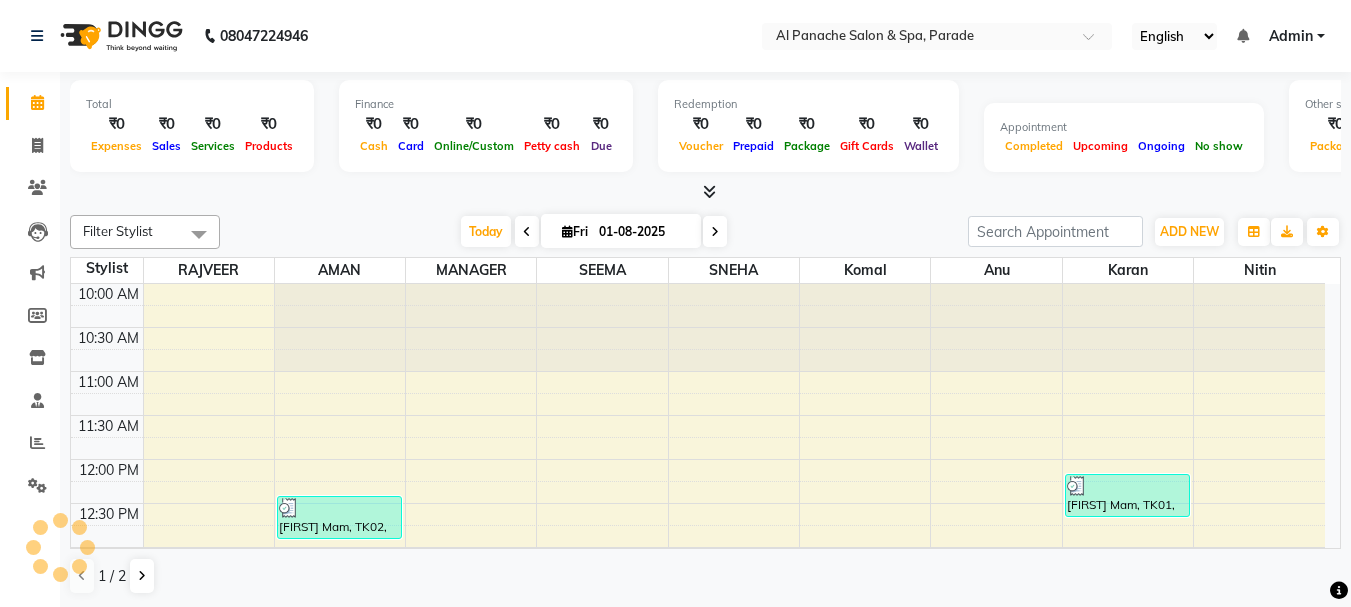 scroll, scrollTop: 0, scrollLeft: 0, axis: both 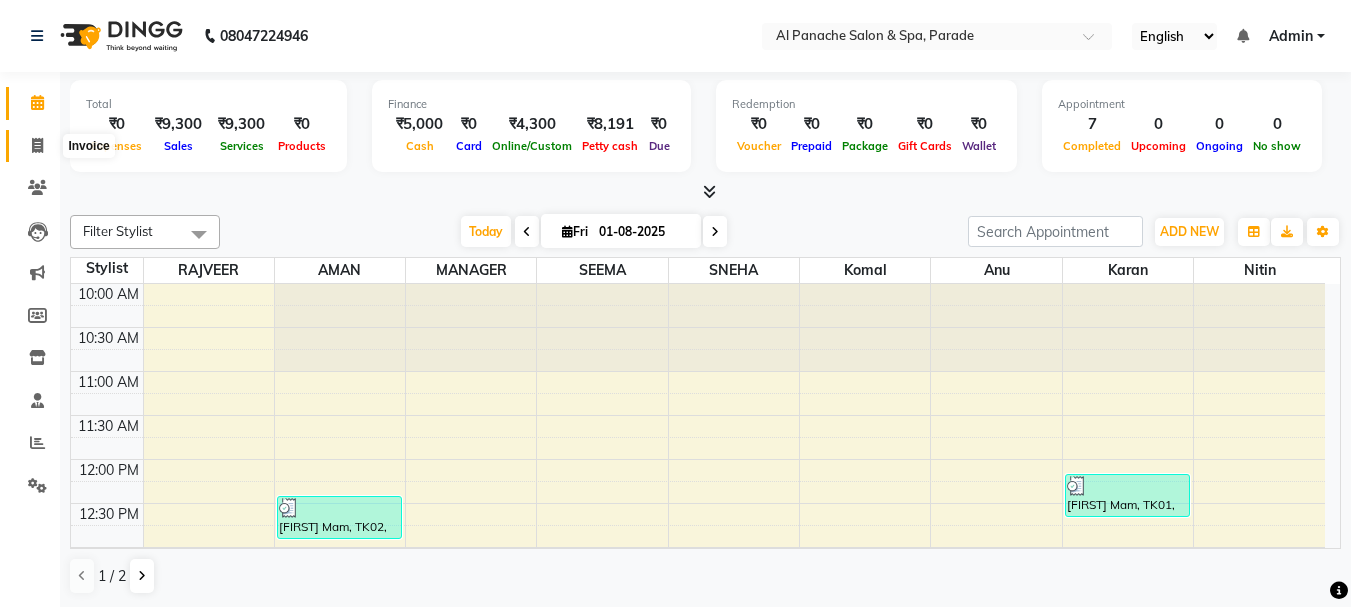 click 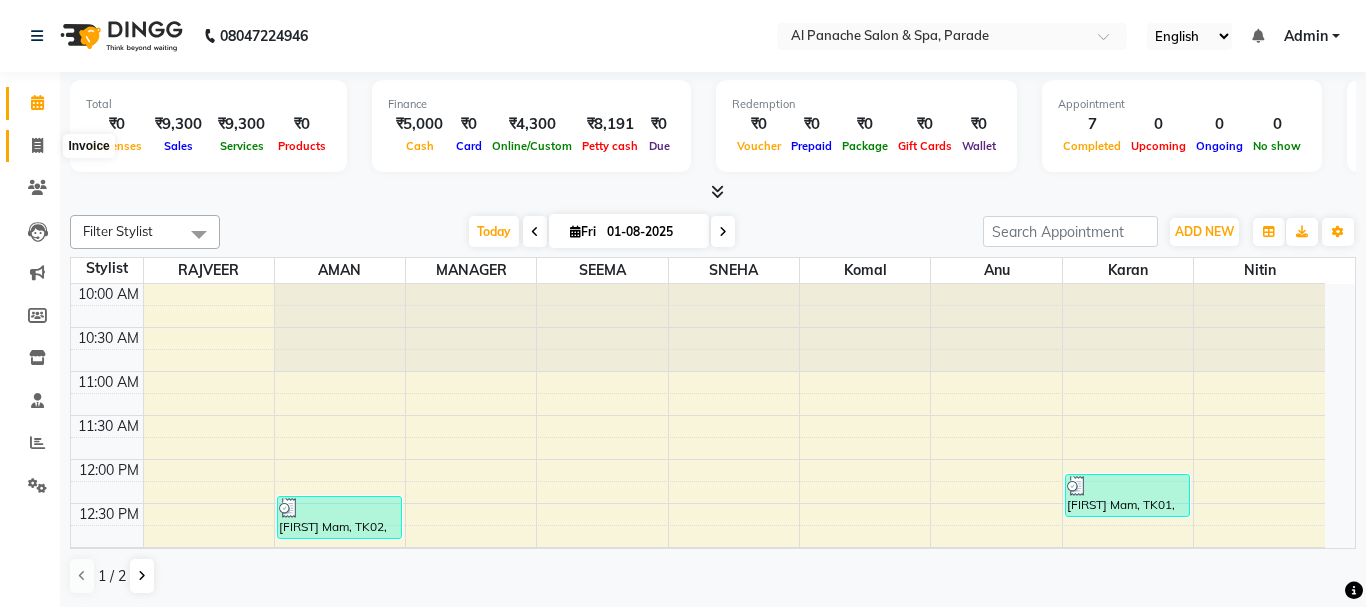 select on "service" 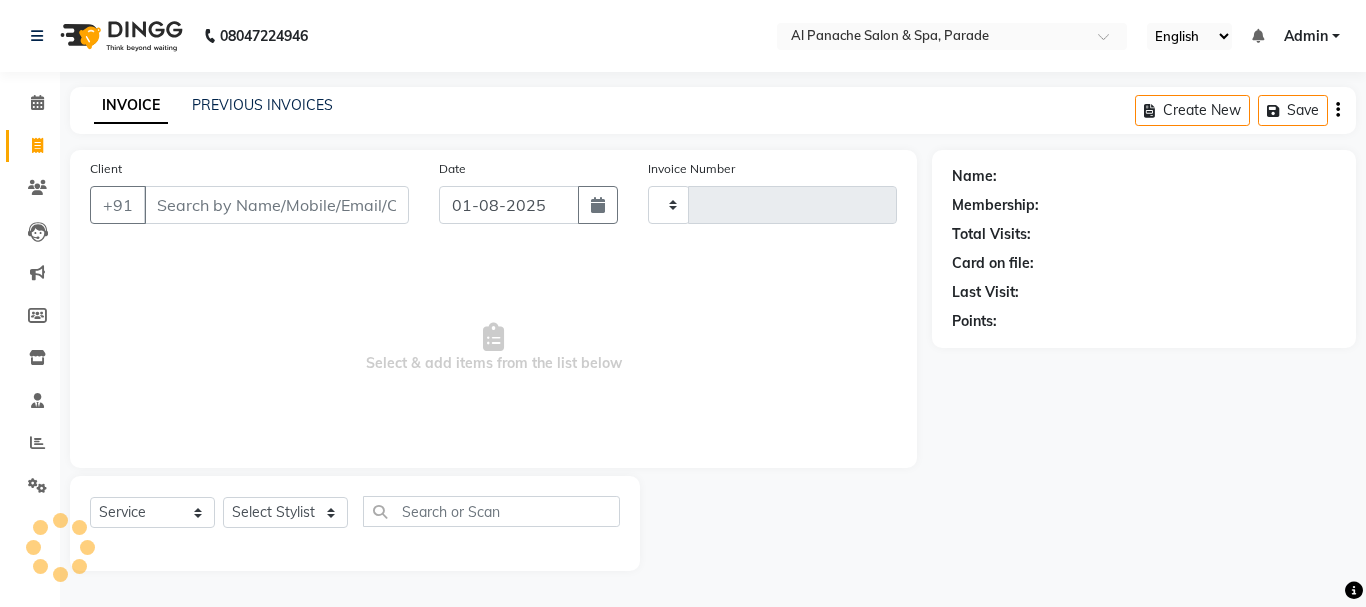 click on "Calendar" 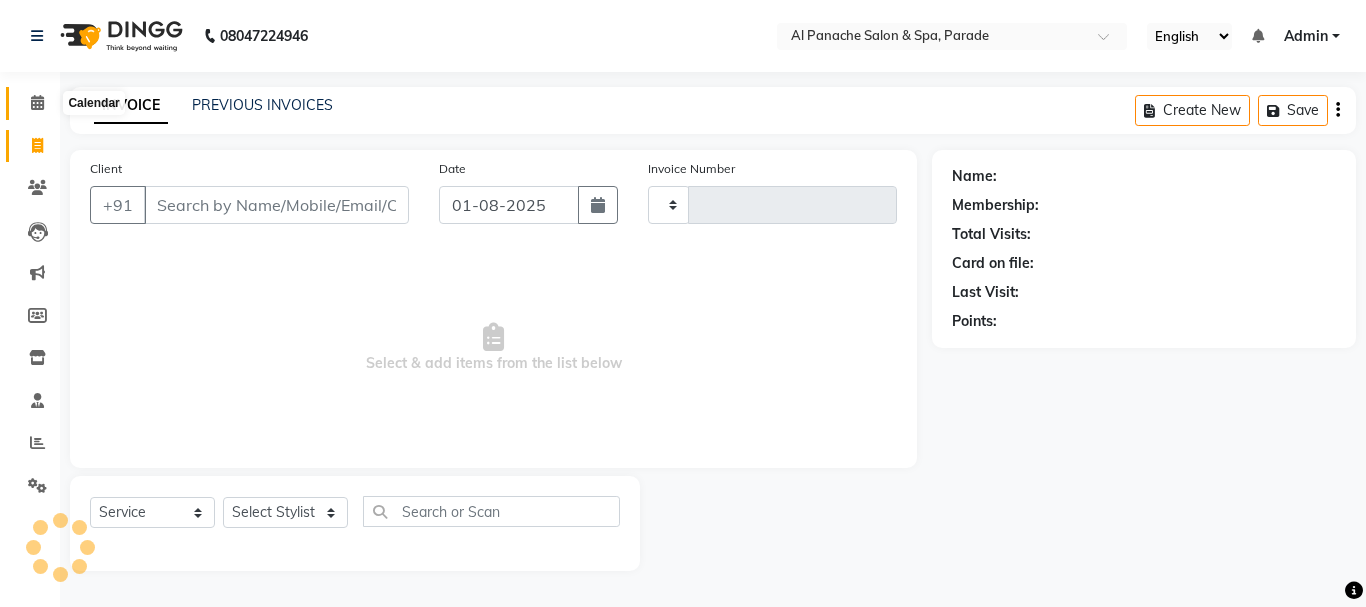 click 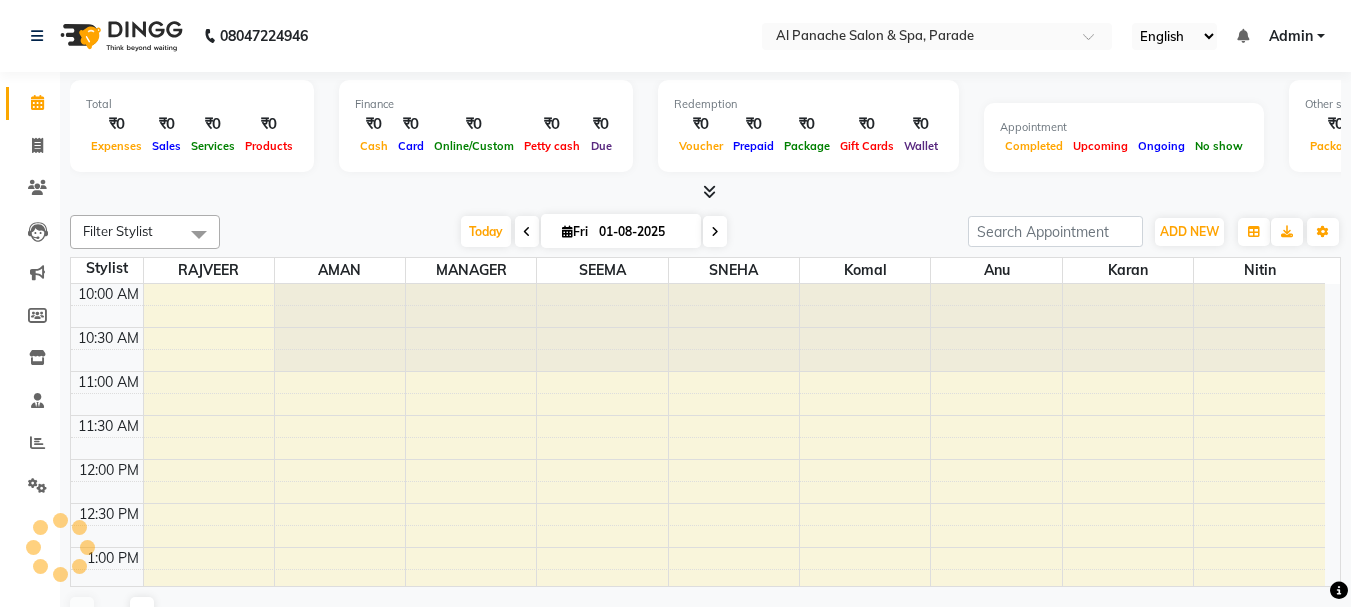 scroll, scrollTop: 665, scrollLeft: 0, axis: vertical 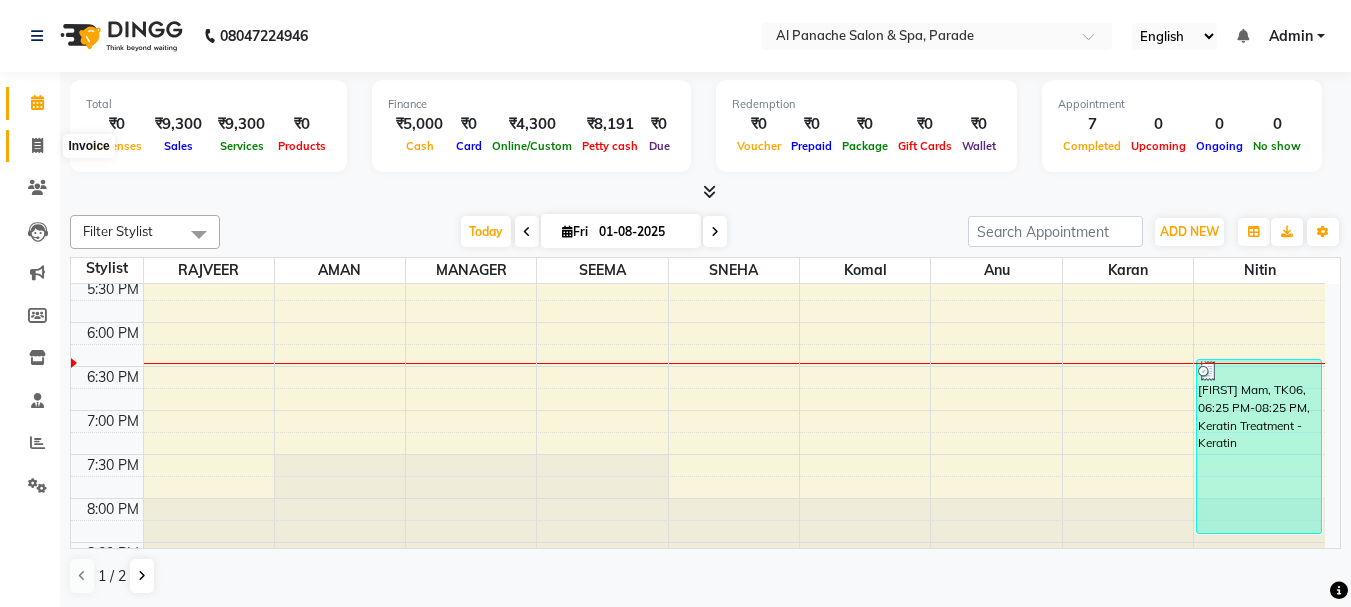 click 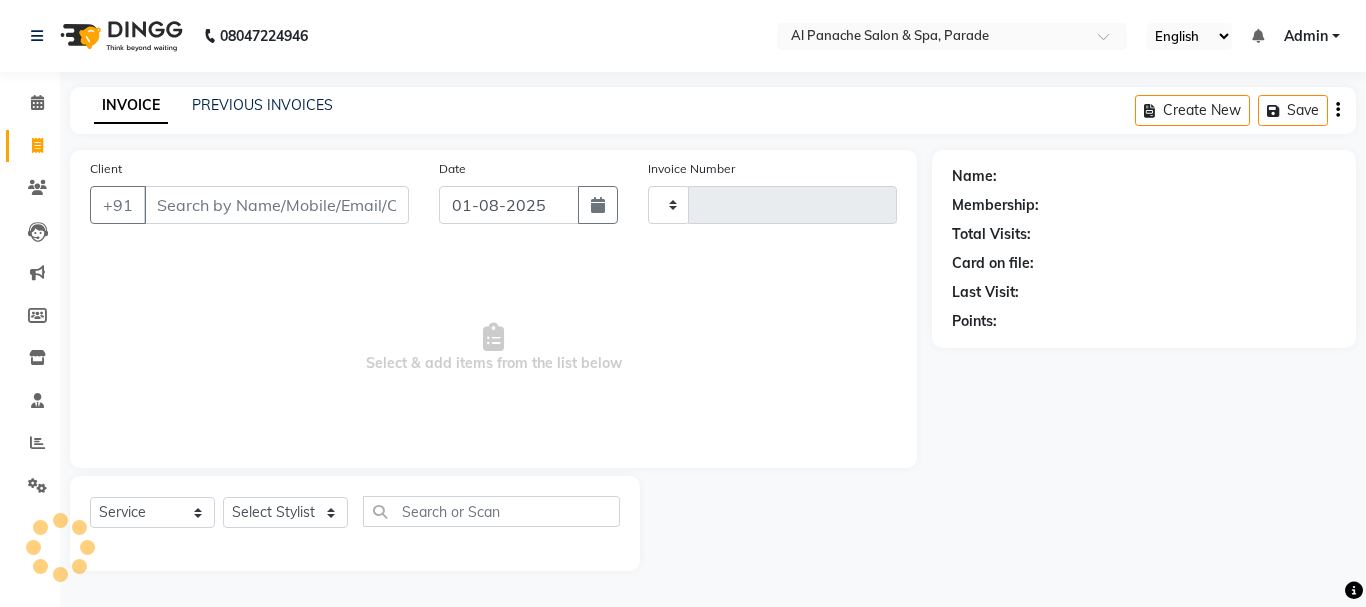 type on "1000" 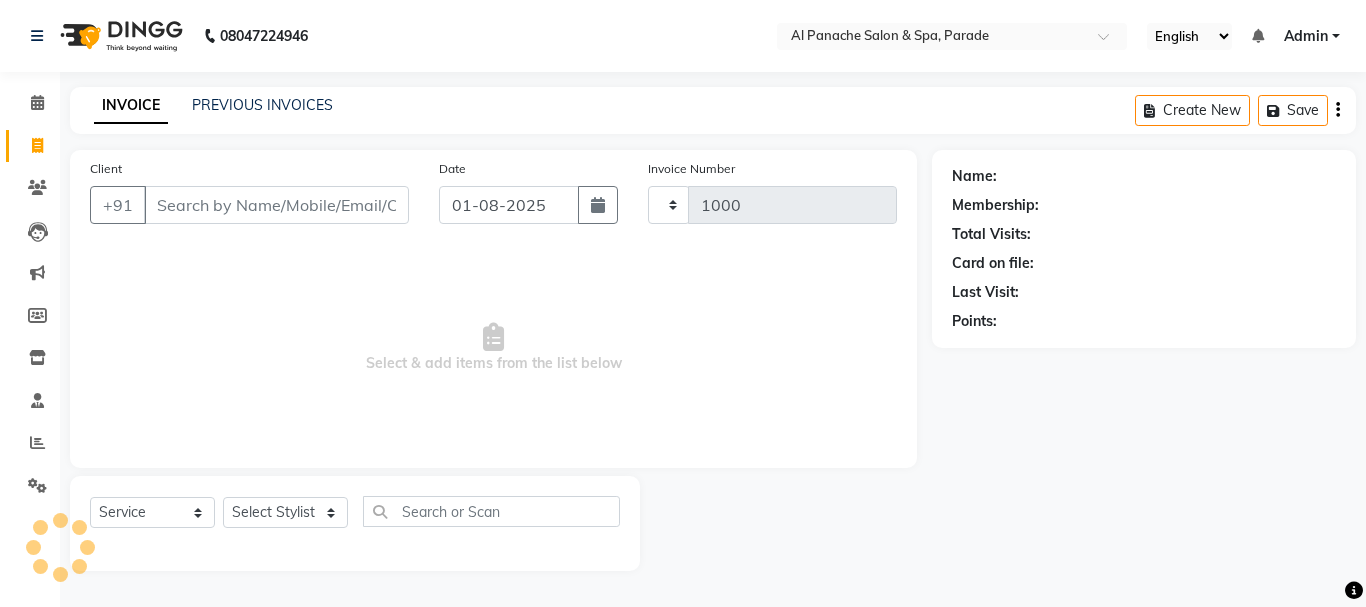 select on "463" 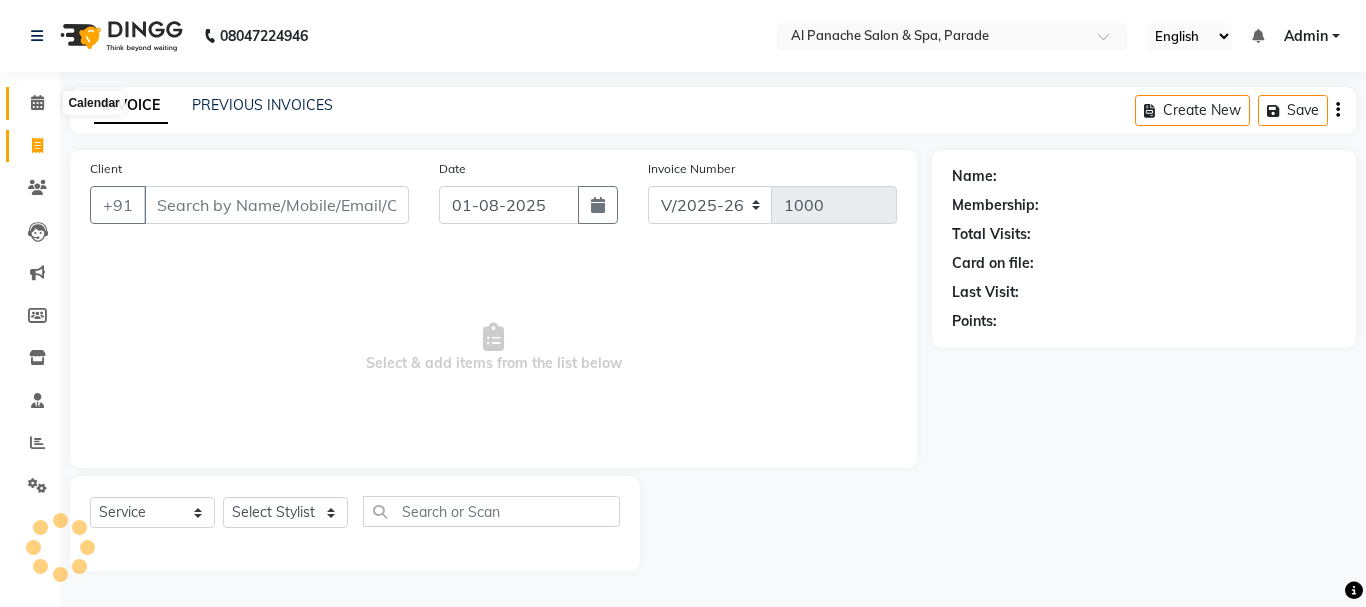 click 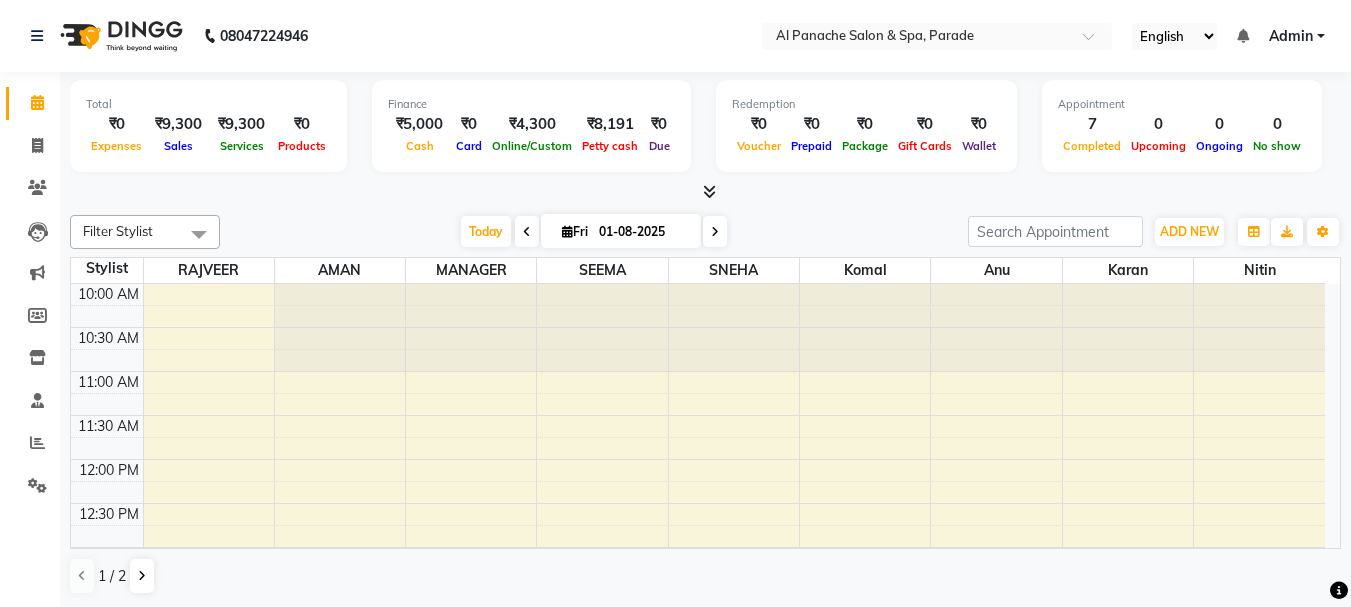 scroll, scrollTop: 0, scrollLeft: 0, axis: both 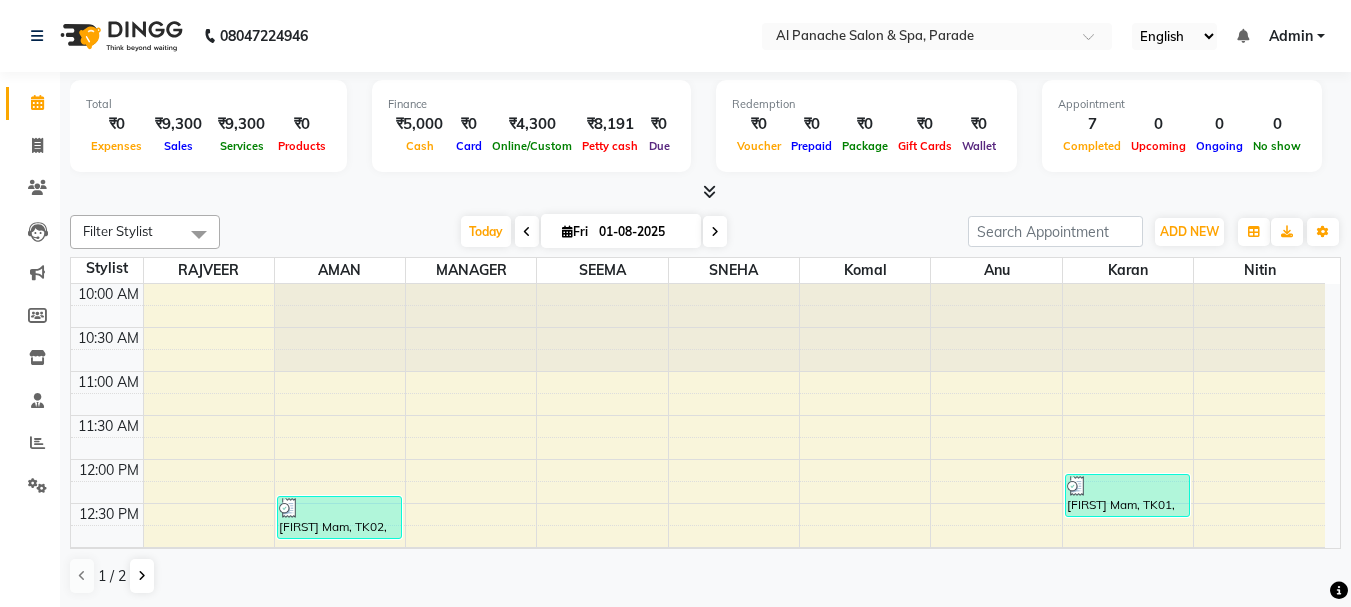 click at bounding box center [709, 191] 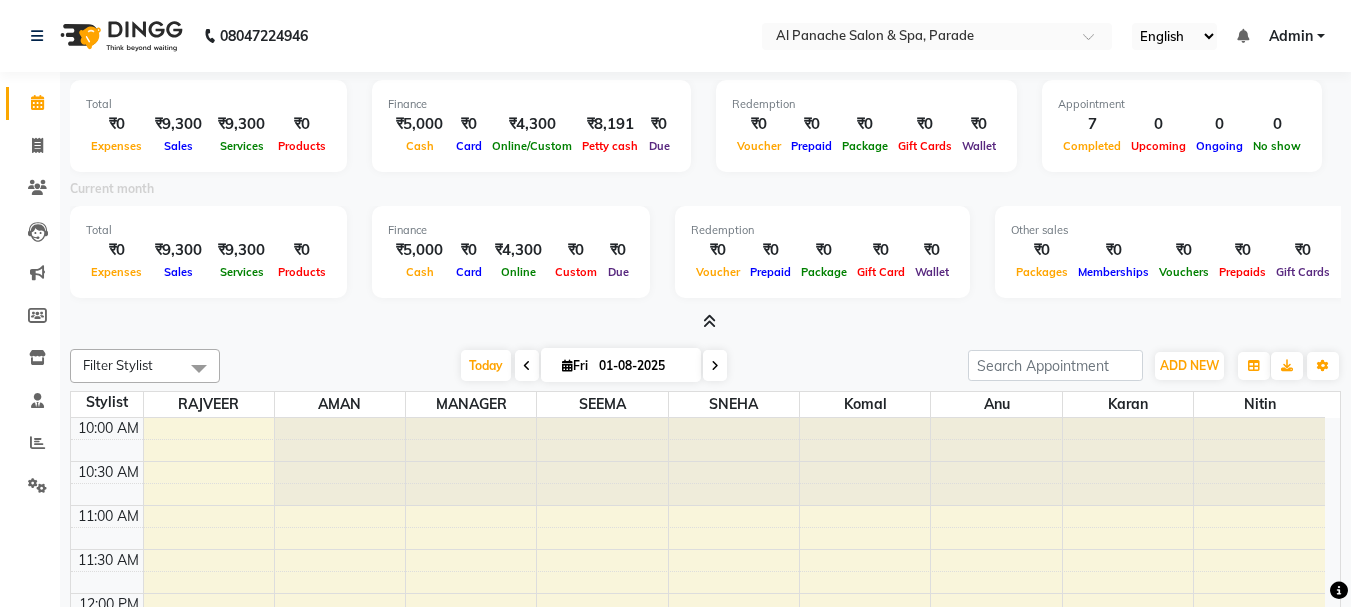 click at bounding box center (709, 321) 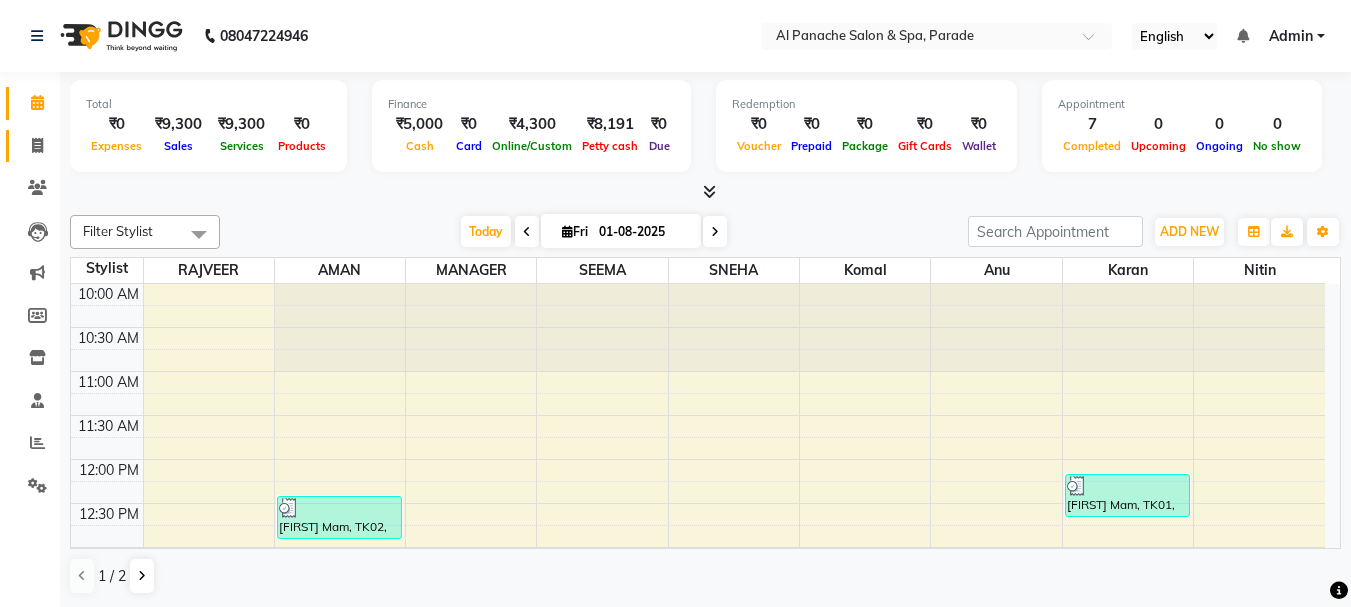 click on "Invoice" 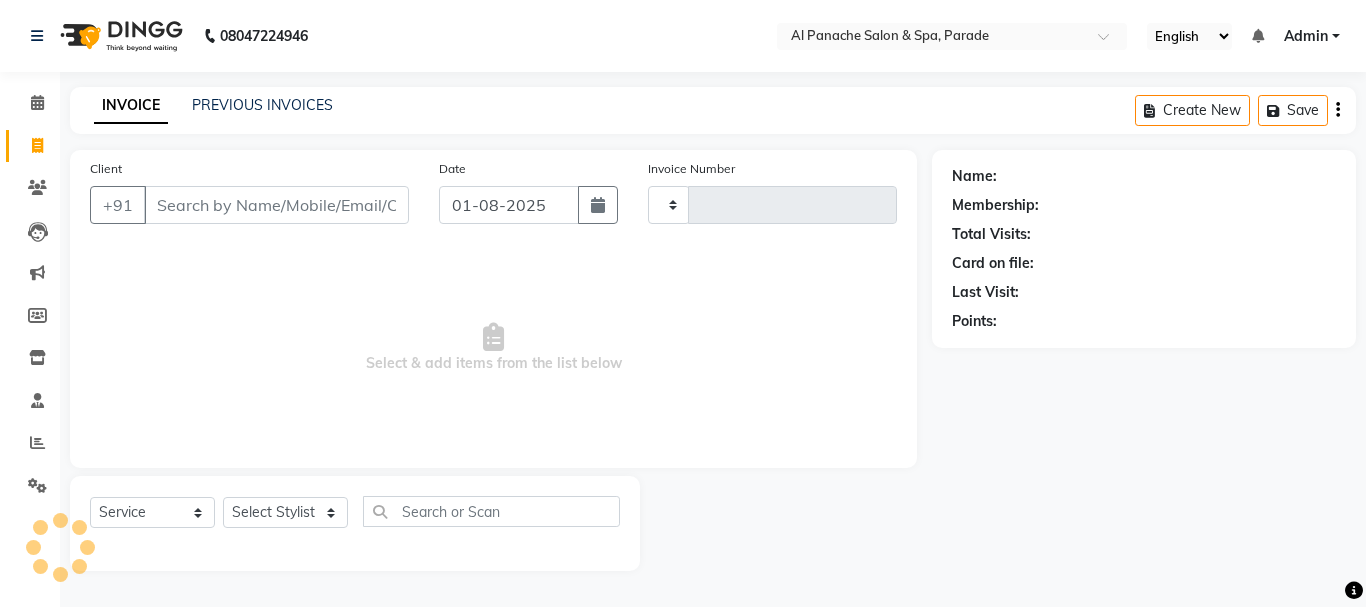type on "1000" 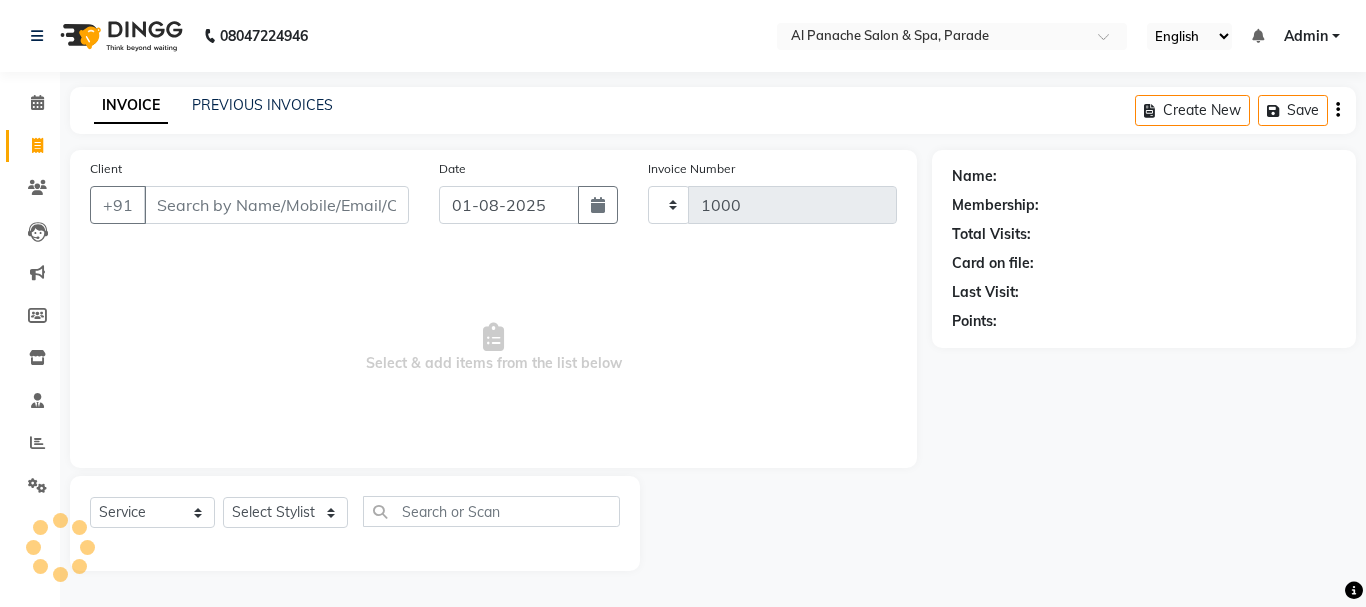 select on "463" 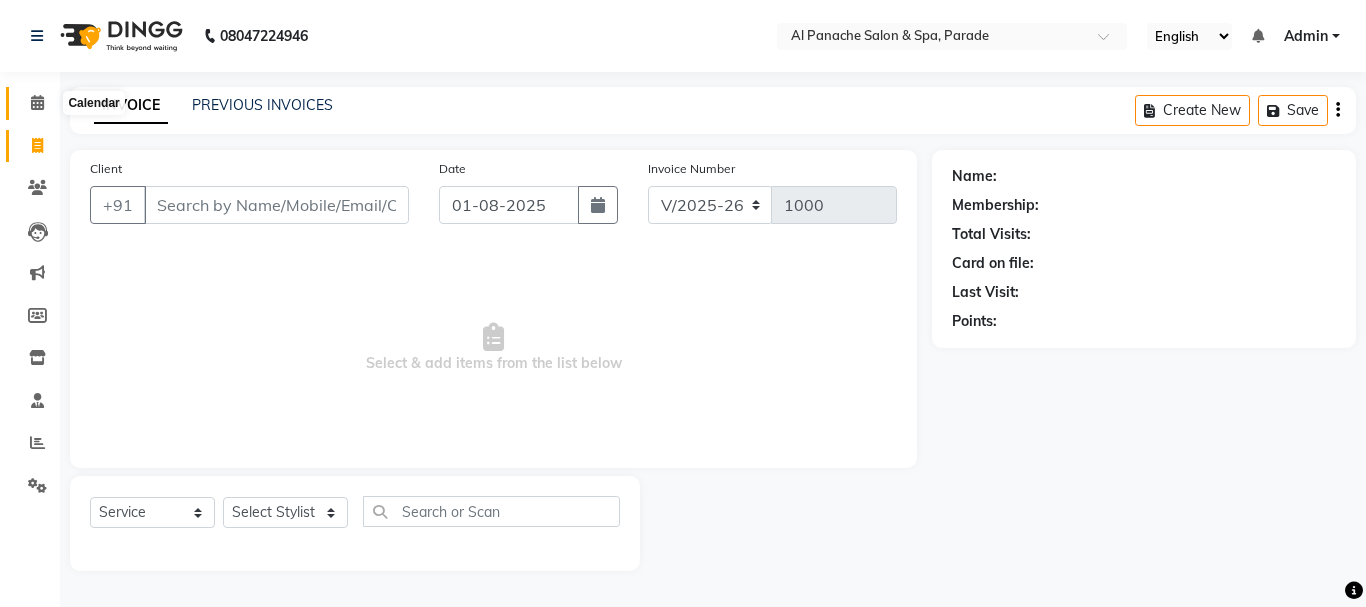 click 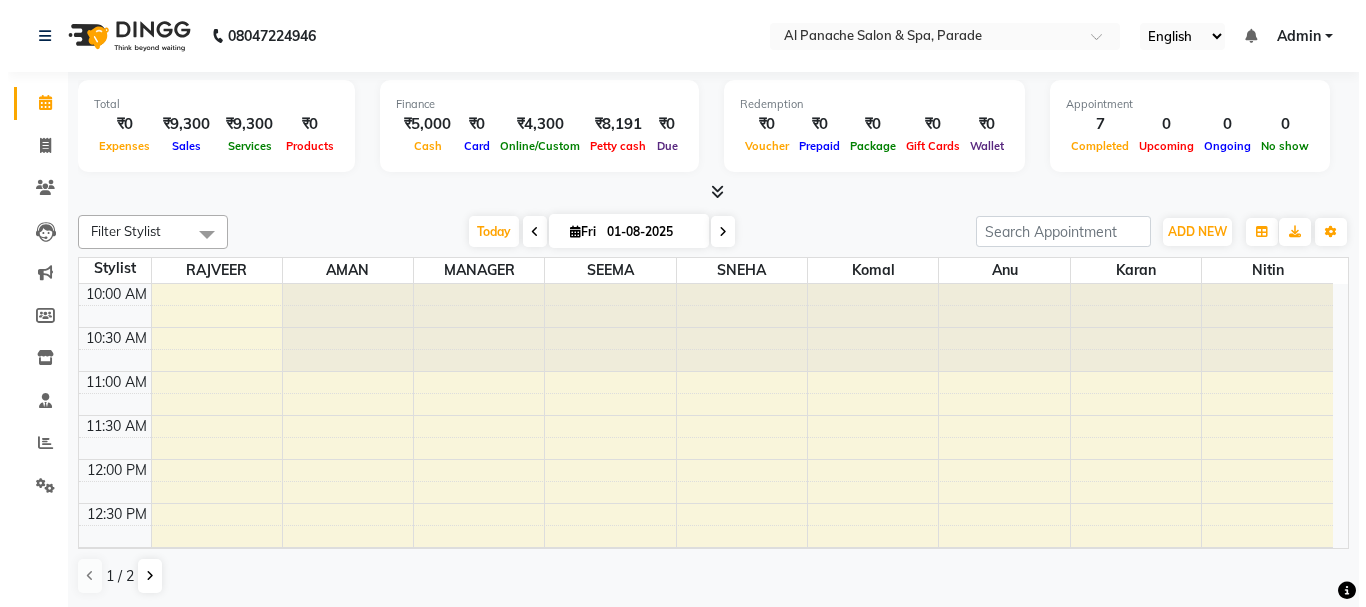 scroll, scrollTop: 0, scrollLeft: 0, axis: both 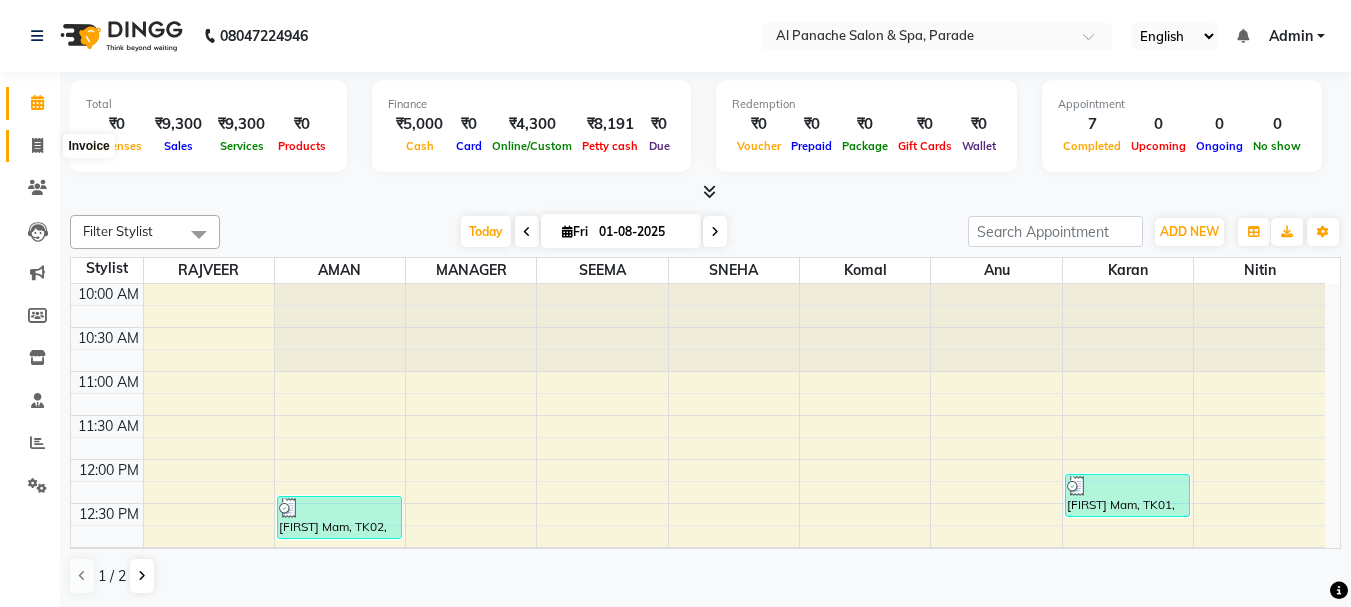 click 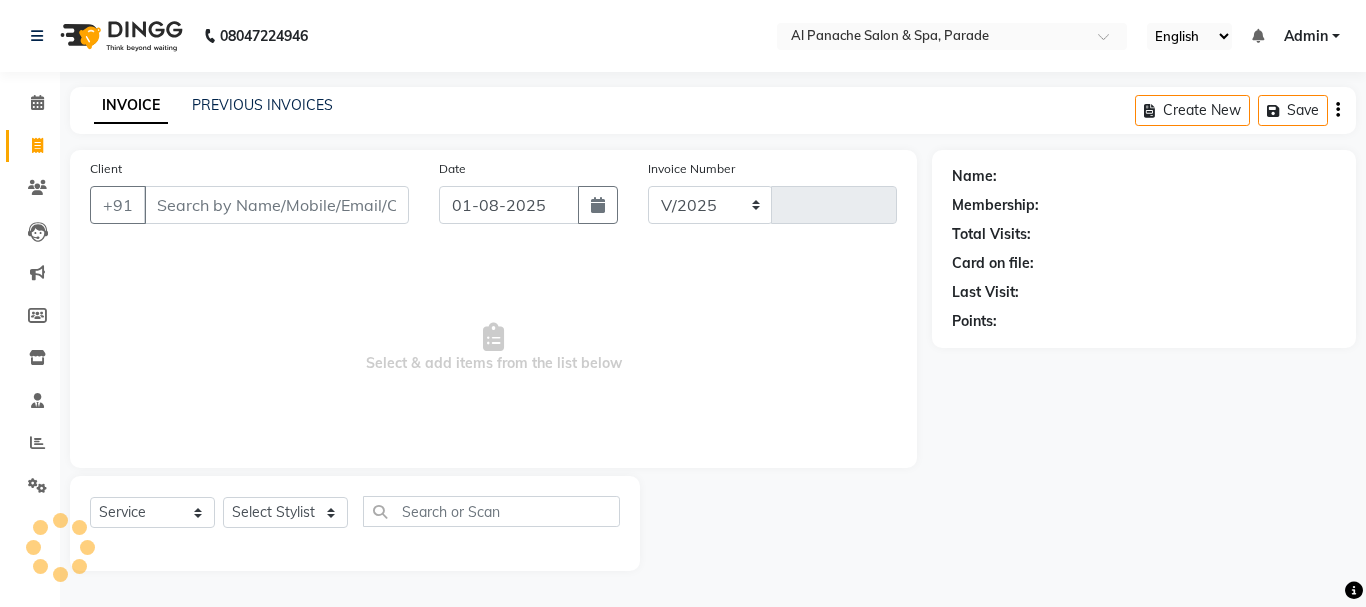 select on "463" 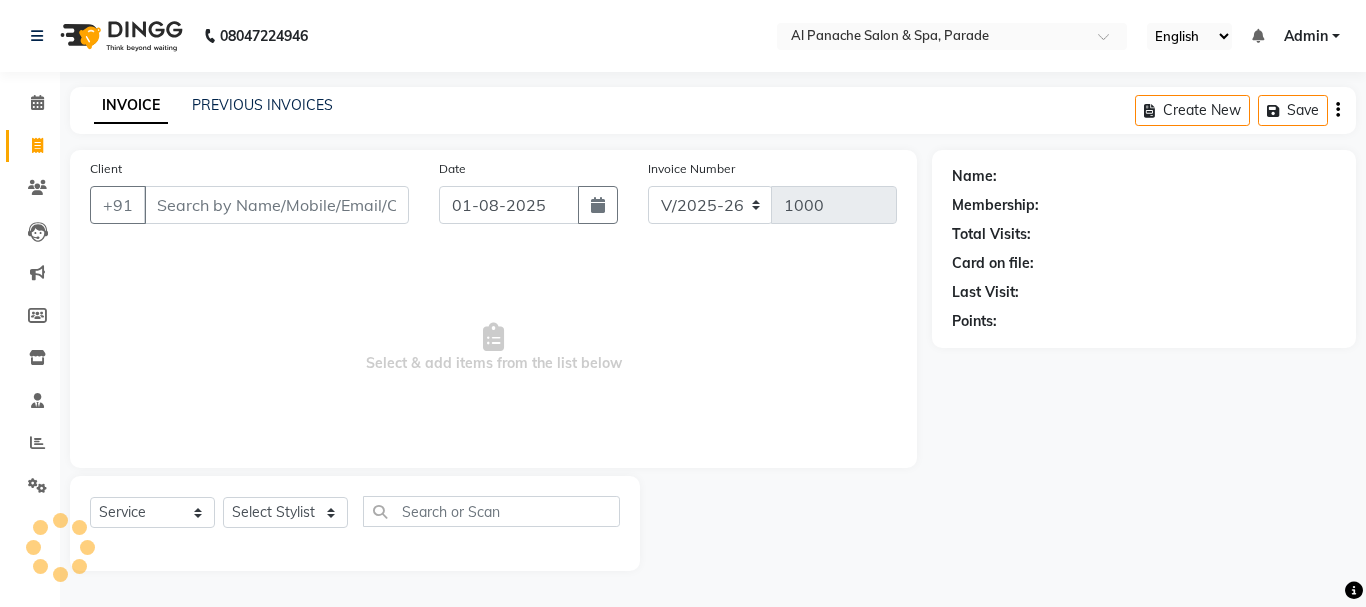 click on "Client" at bounding box center [276, 205] 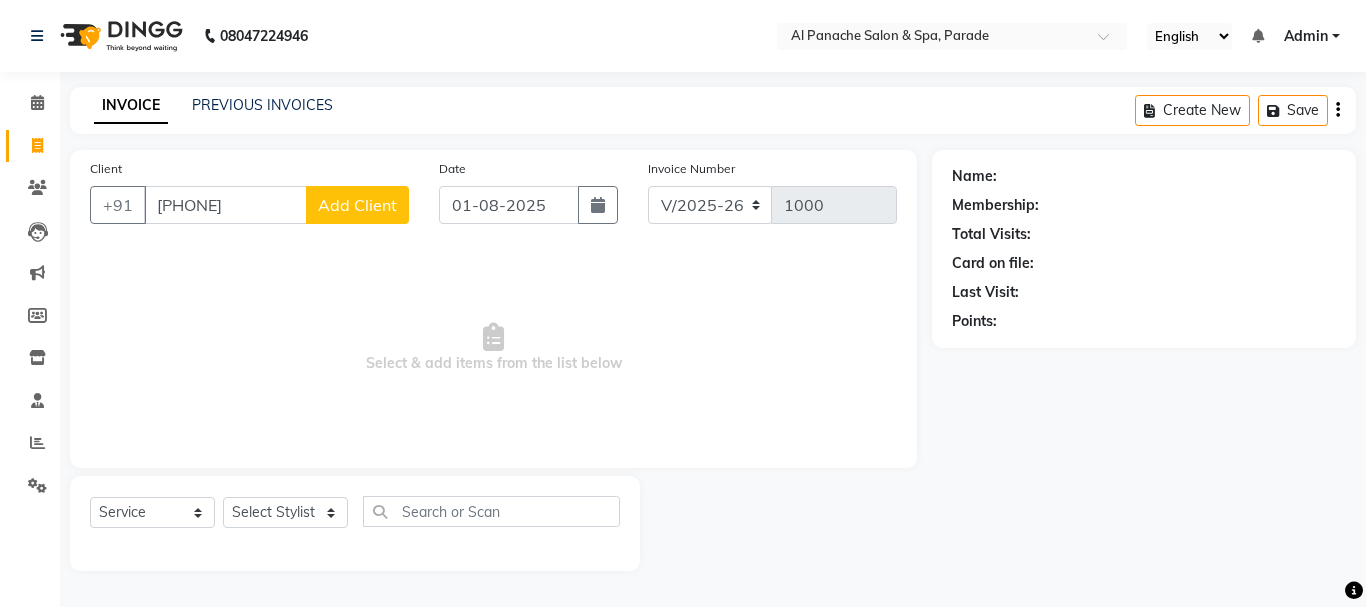 type on "[PHONE]" 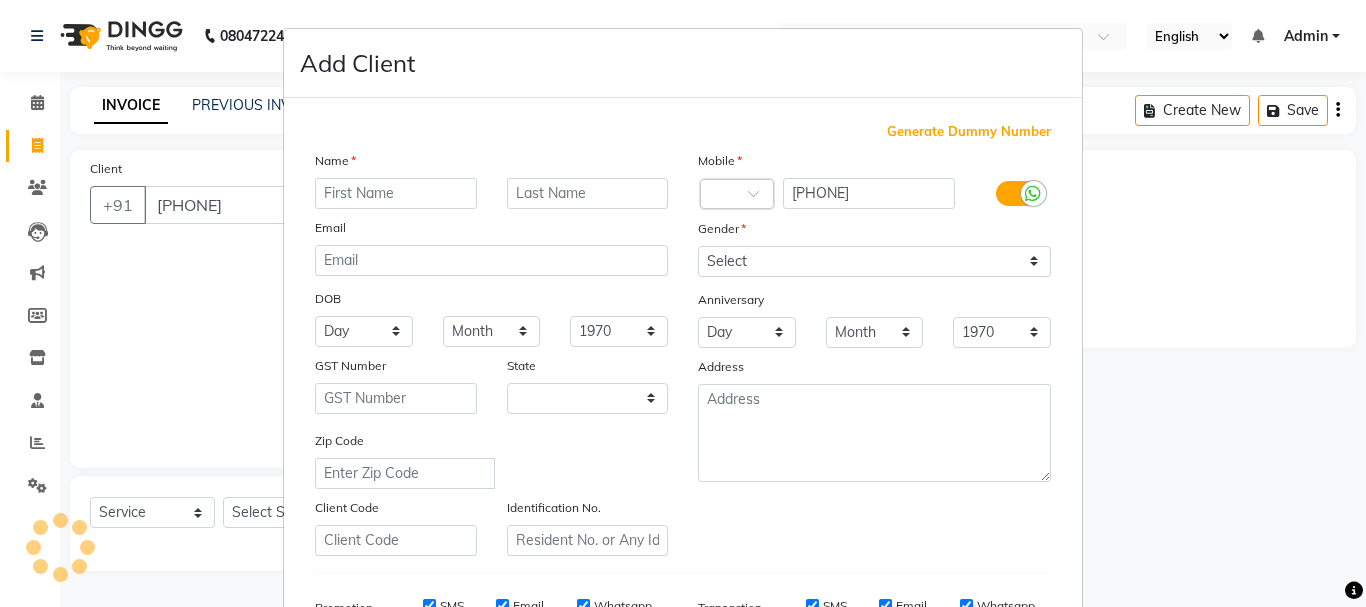 select on "15" 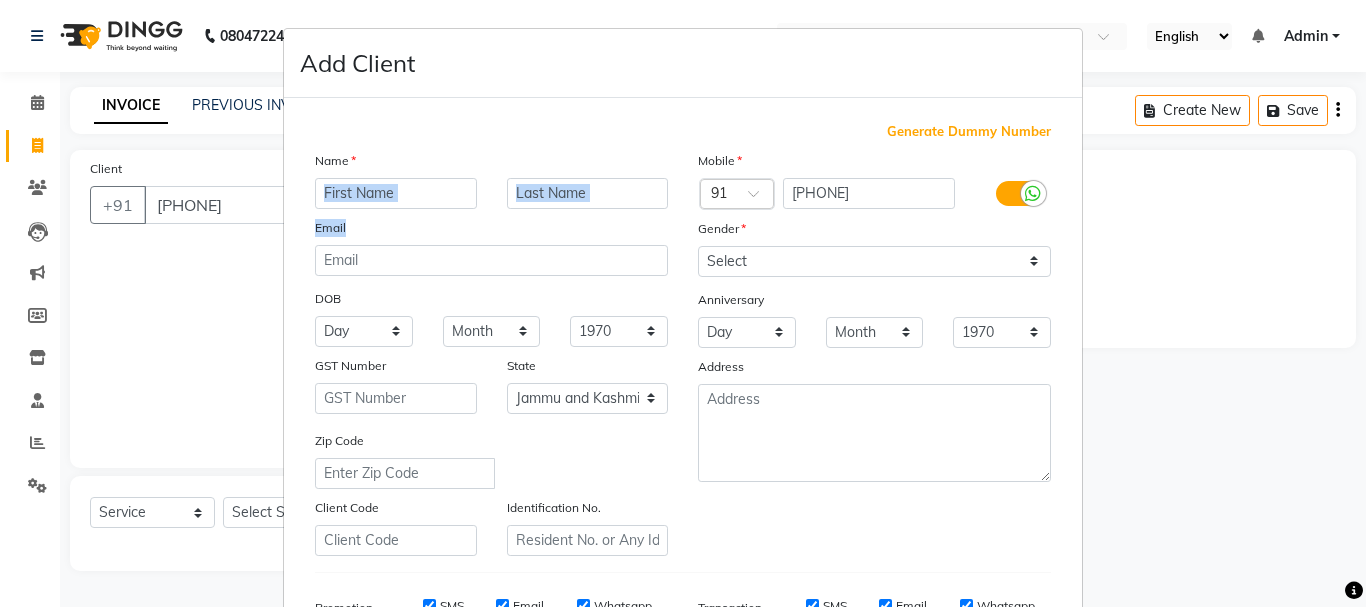 drag, startPoint x: 354, startPoint y: 212, endPoint x: 363, endPoint y: 206, distance: 10.816654 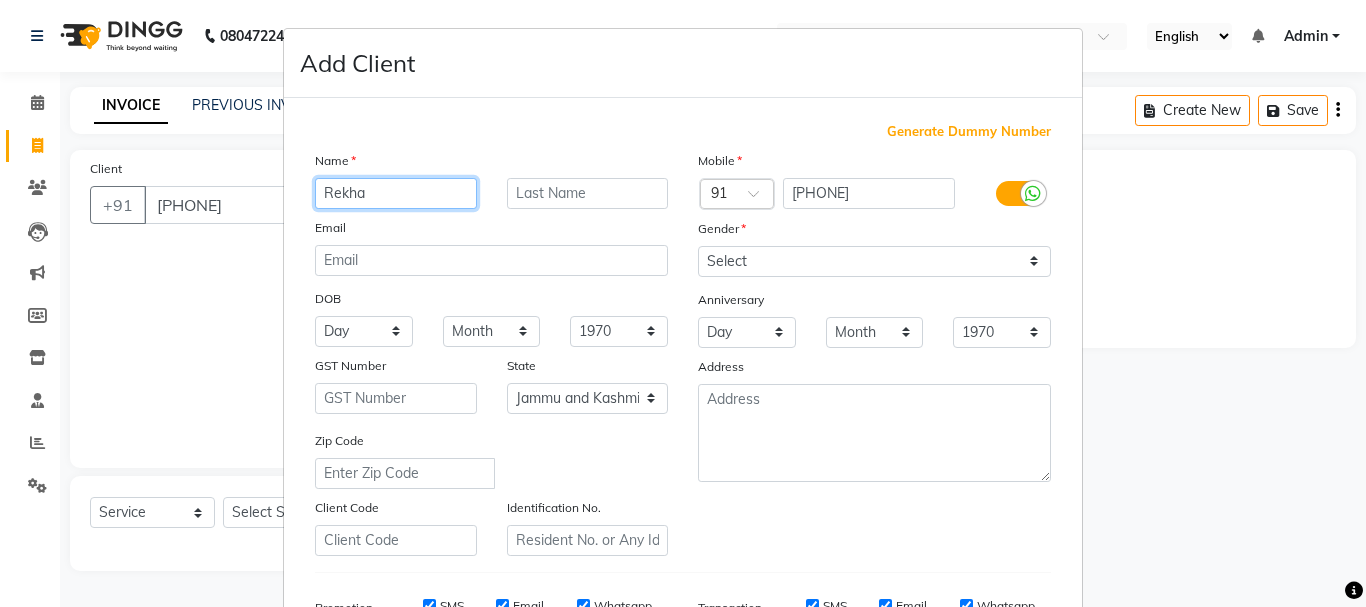 type on "Rekha" 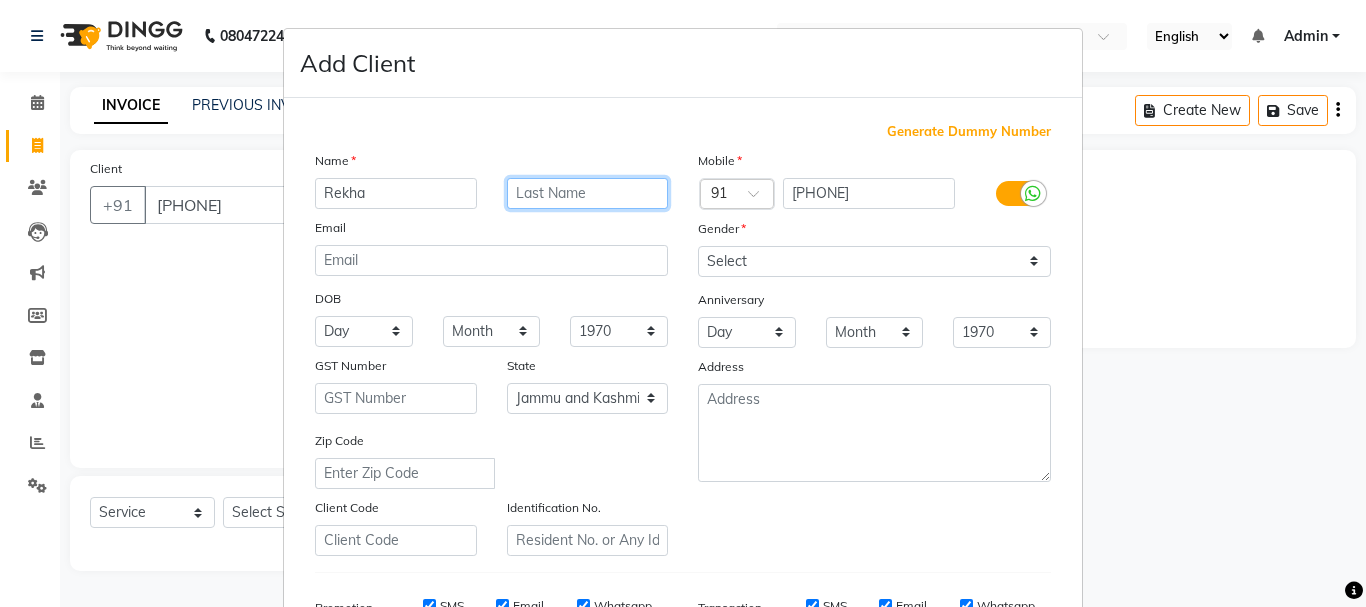 click at bounding box center [588, 193] 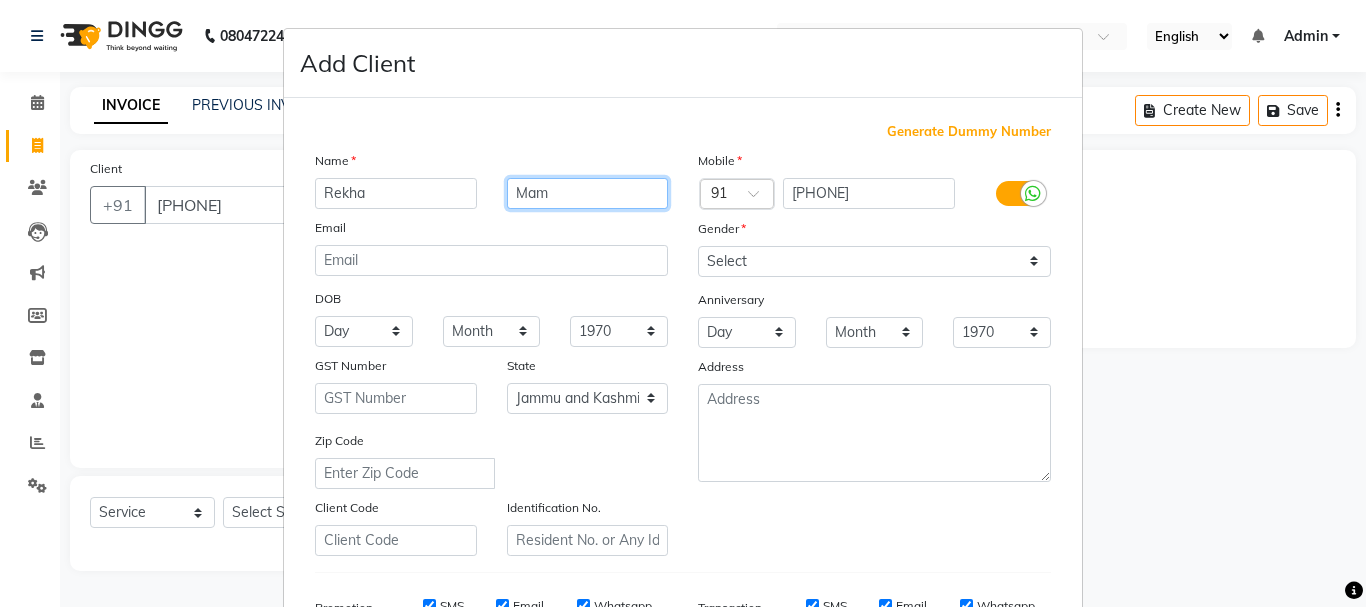 type on "Mam" 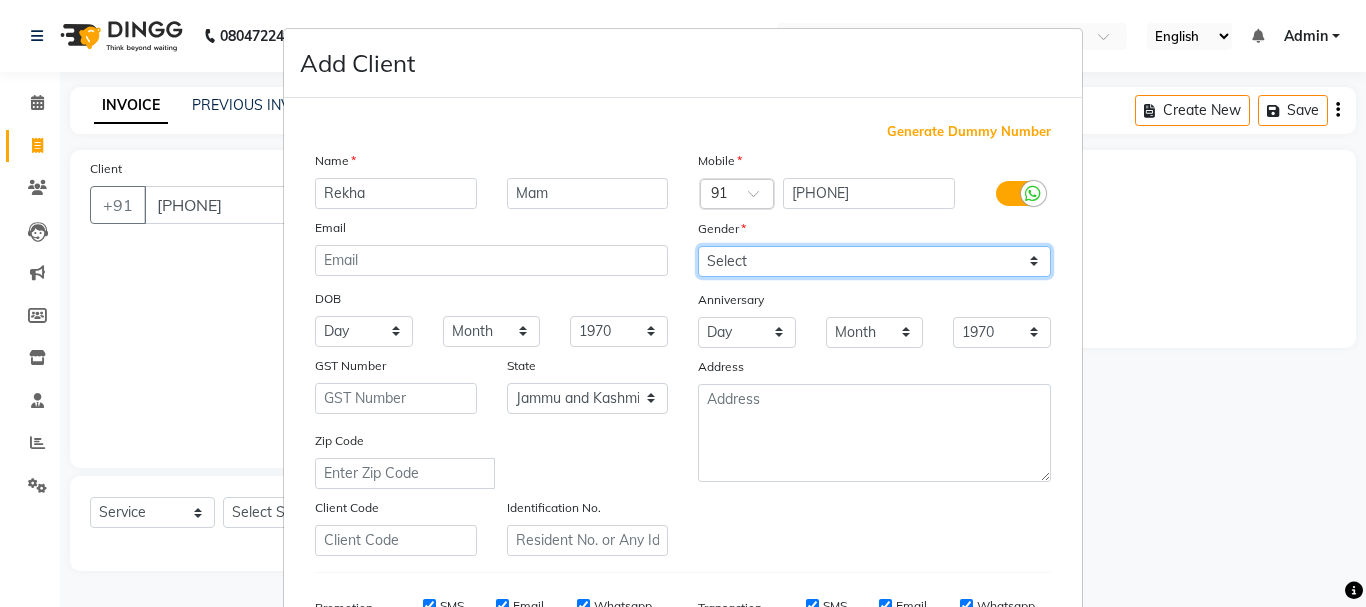 click on "Select Male Female Other Prefer Not To Say" at bounding box center [874, 261] 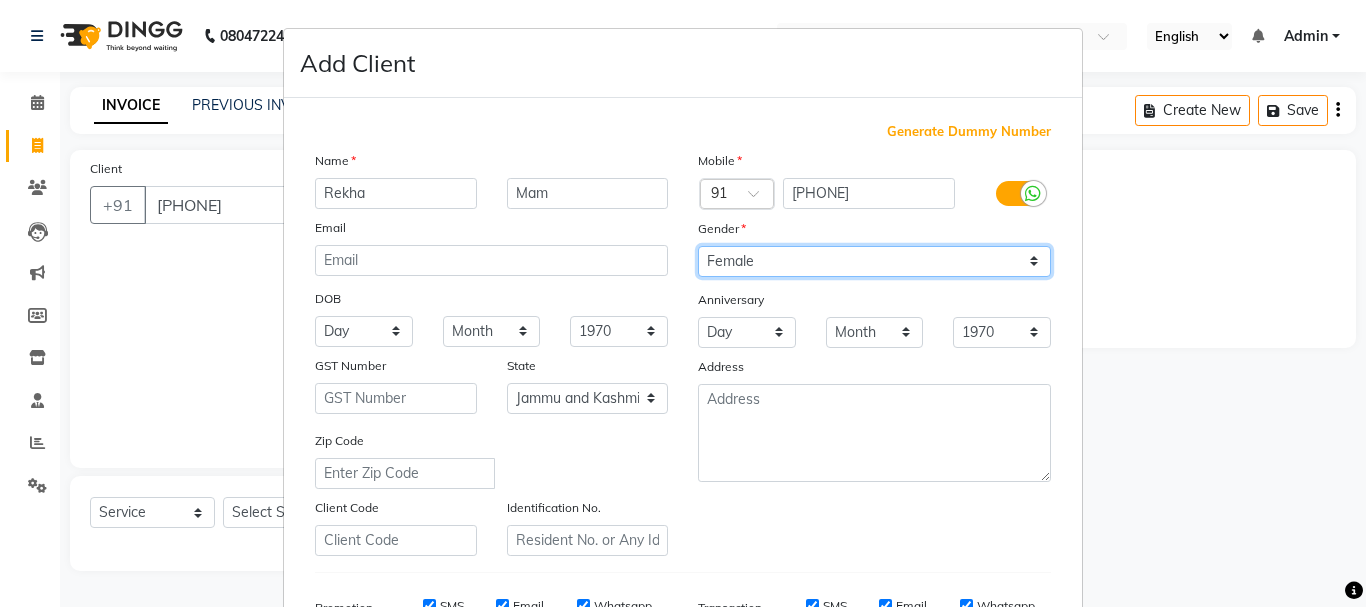 click on "Select Male Female Other Prefer Not To Say" at bounding box center (874, 261) 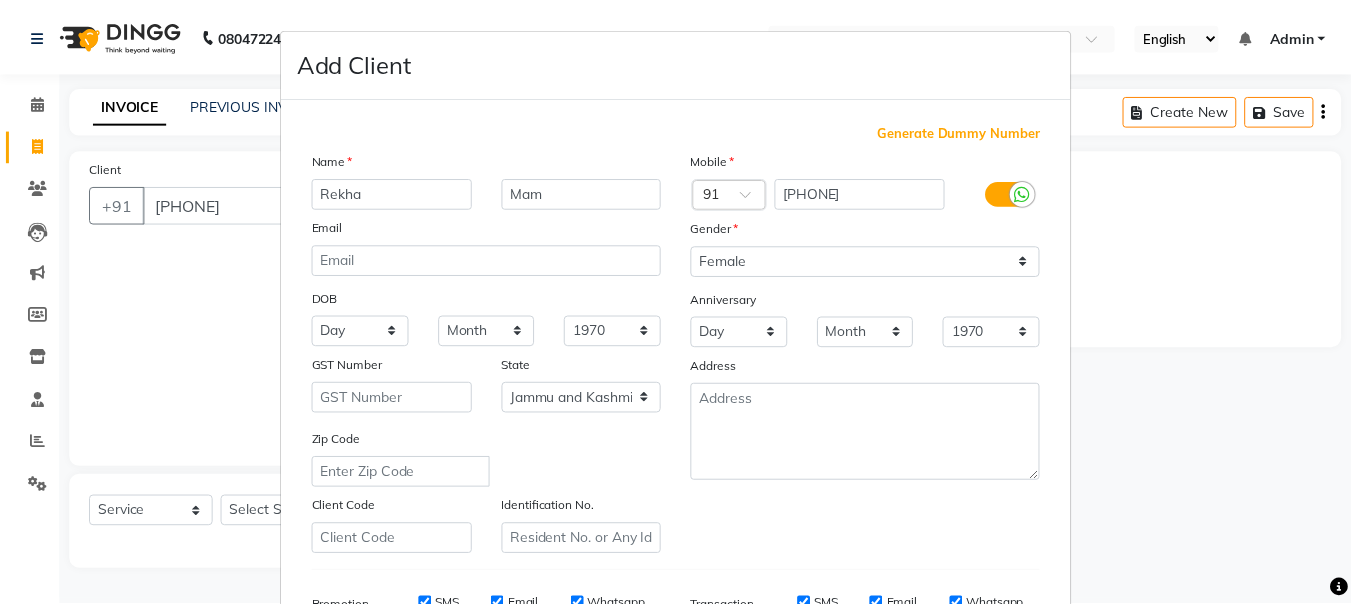 scroll, scrollTop: 316, scrollLeft: 0, axis: vertical 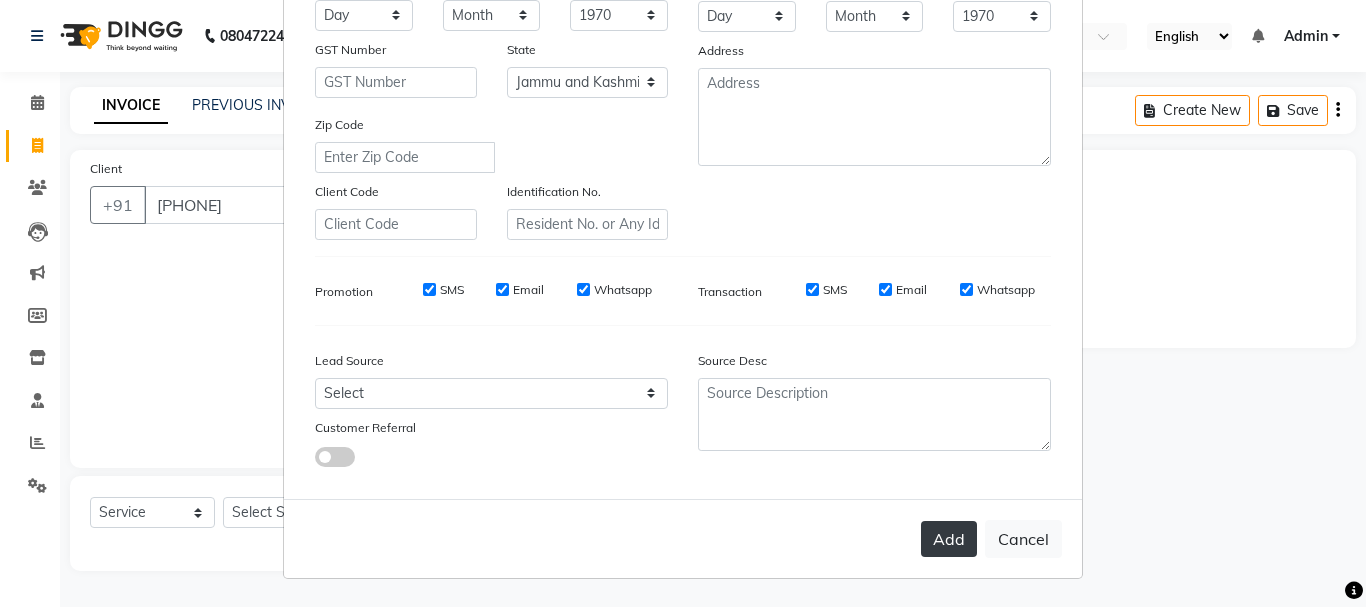click on "Add" at bounding box center (949, 539) 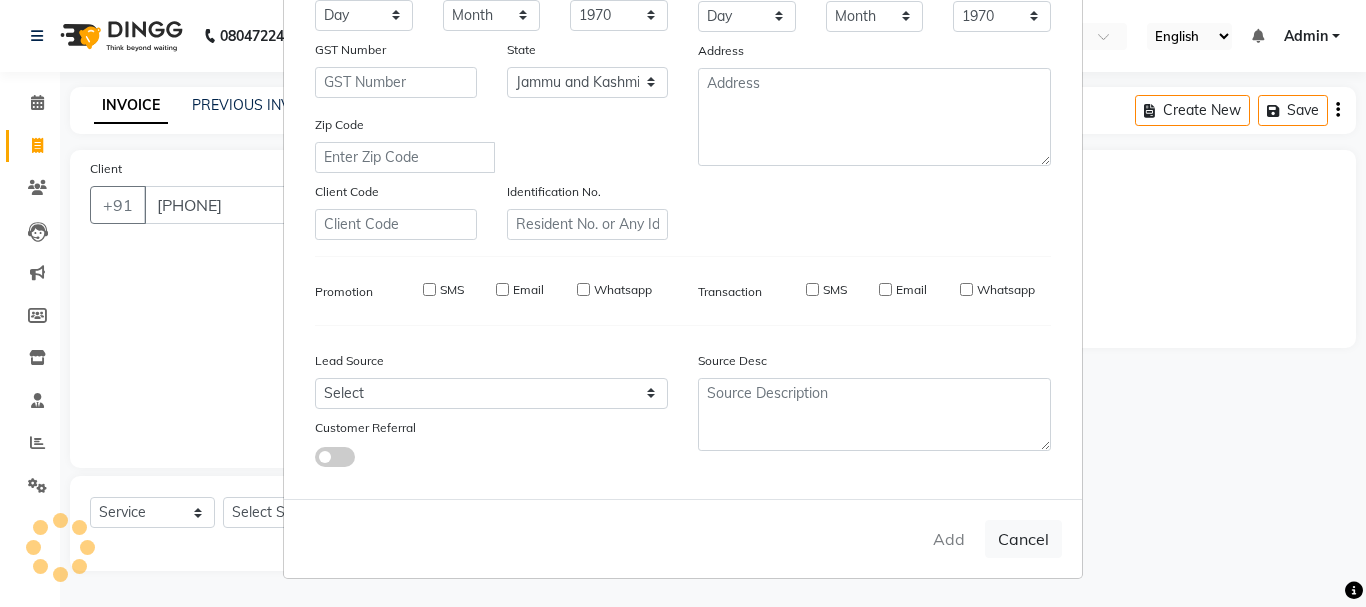 type 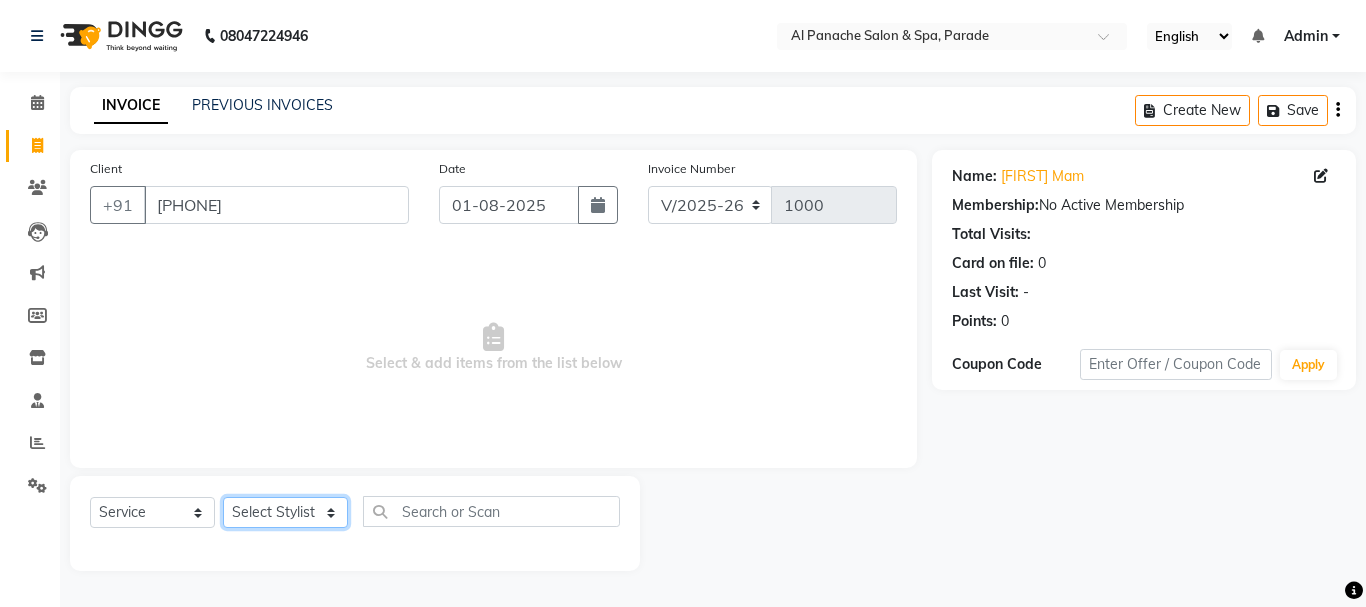 click on "Select Stylist [FIRST] [FIRST] [FIRST] [FIRST] MANAGER [FIRST] [FIRST] [FIRST] [FIRST] [FIRST]" 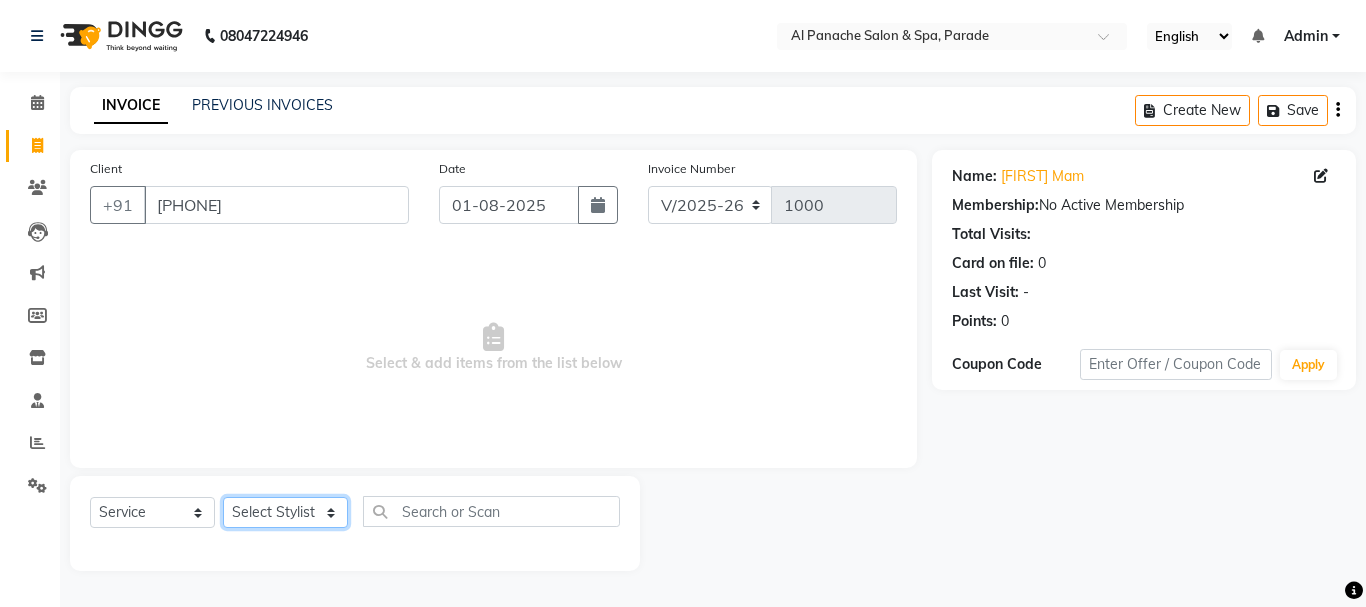 select on "23032" 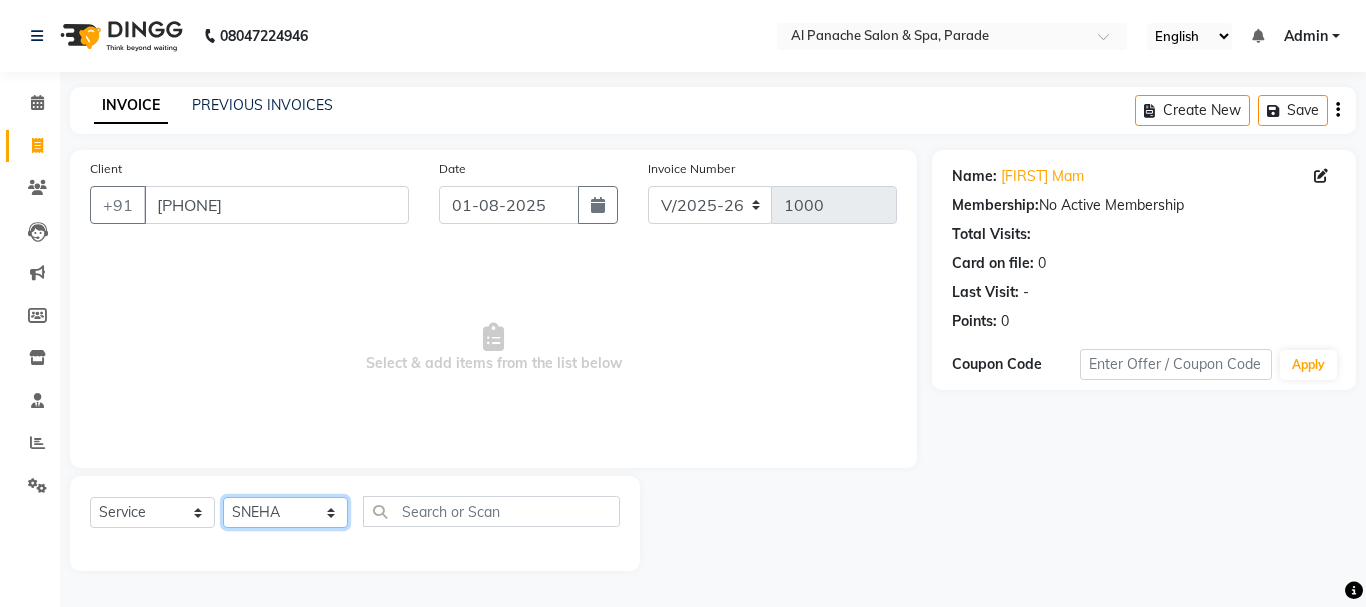 click on "Select Stylist [FIRST] [FIRST] [FIRST] [FIRST] MANAGER [FIRST] [FIRST] [FIRST] [FIRST] [FIRST]" 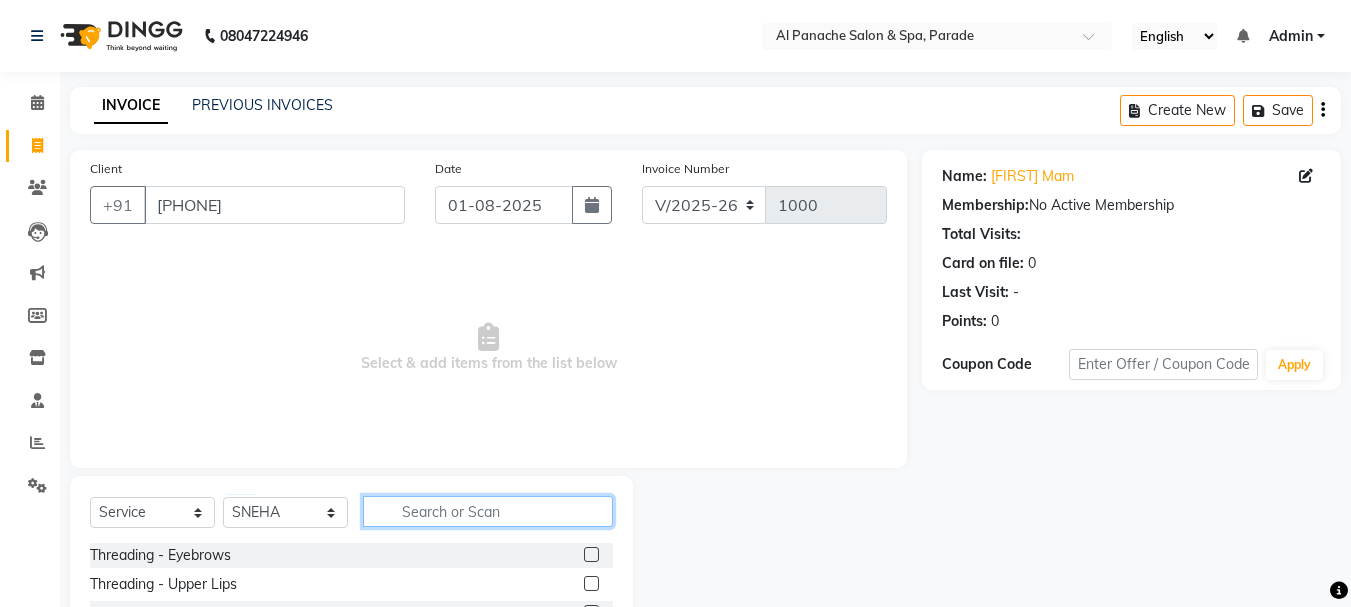 click 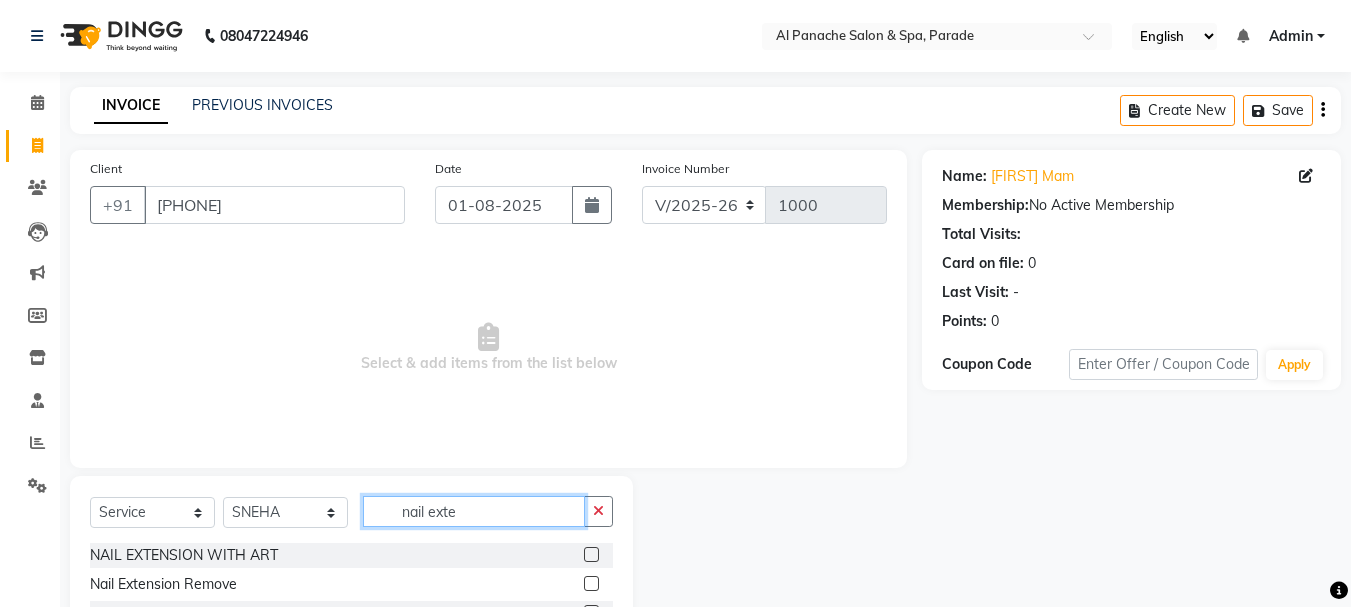 scroll, scrollTop: 168, scrollLeft: 0, axis: vertical 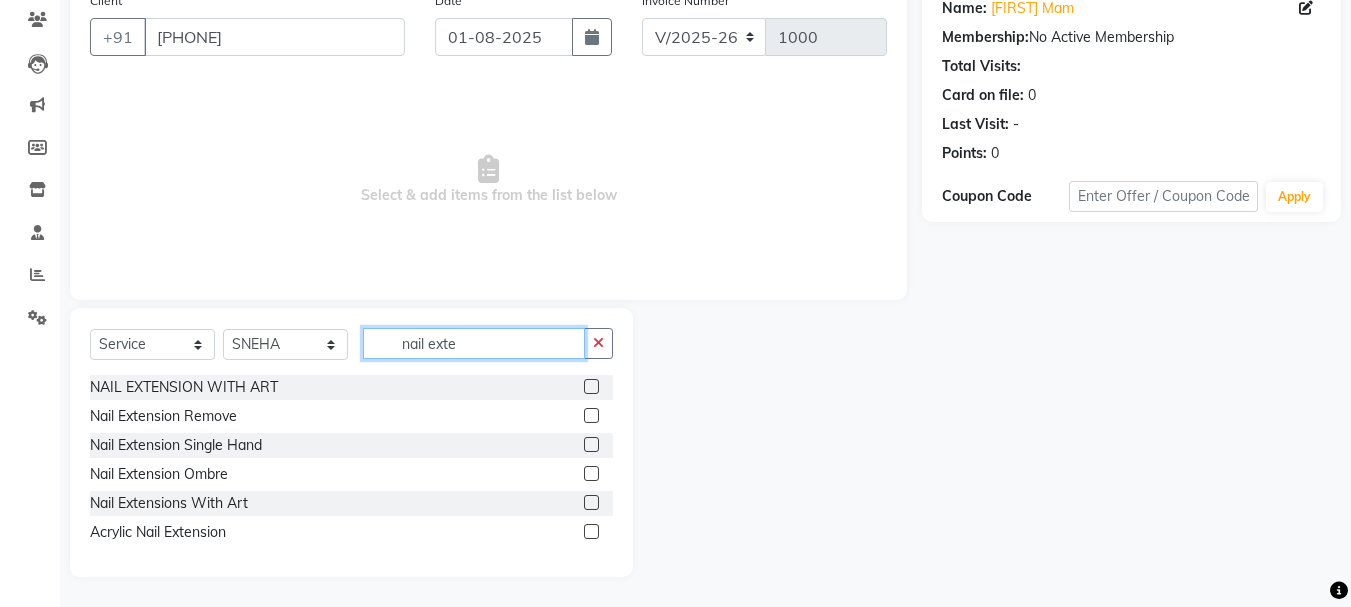 type on "nail exte" 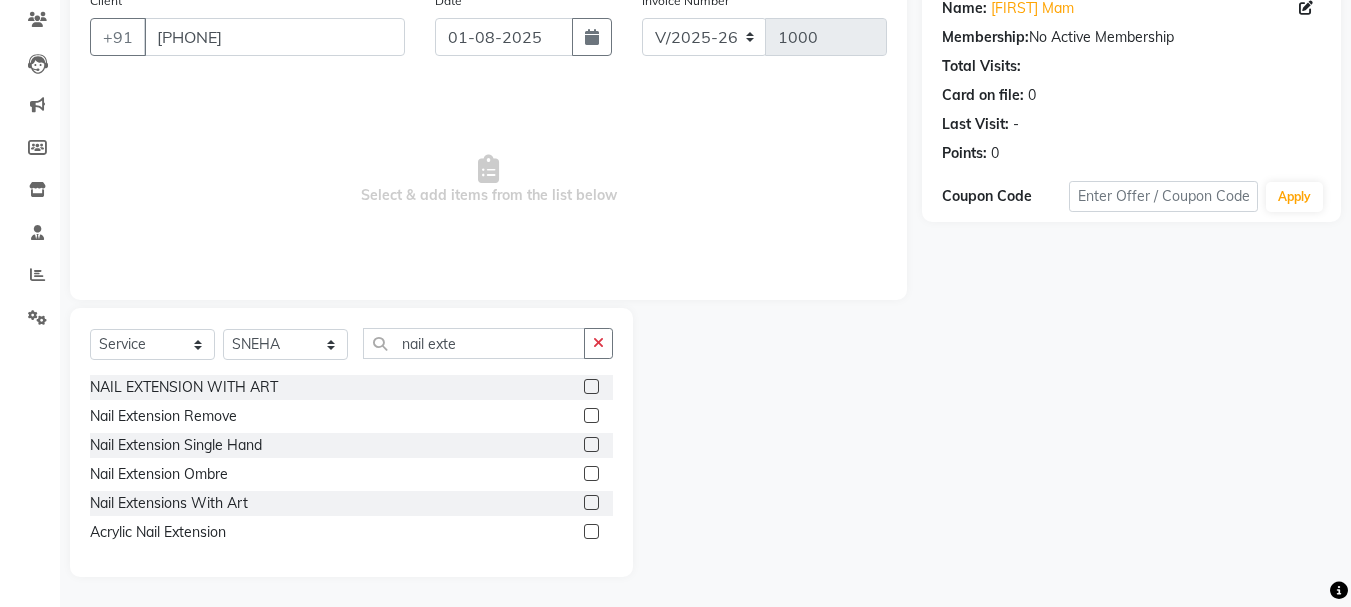 click 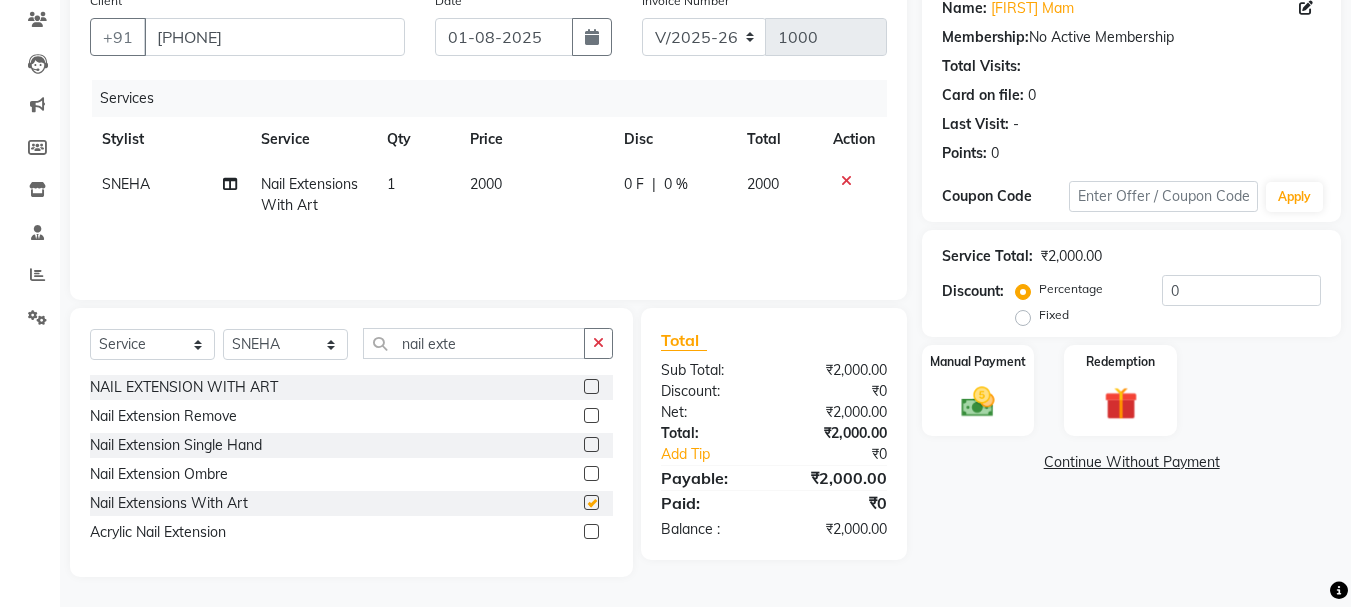 checkbox on "false" 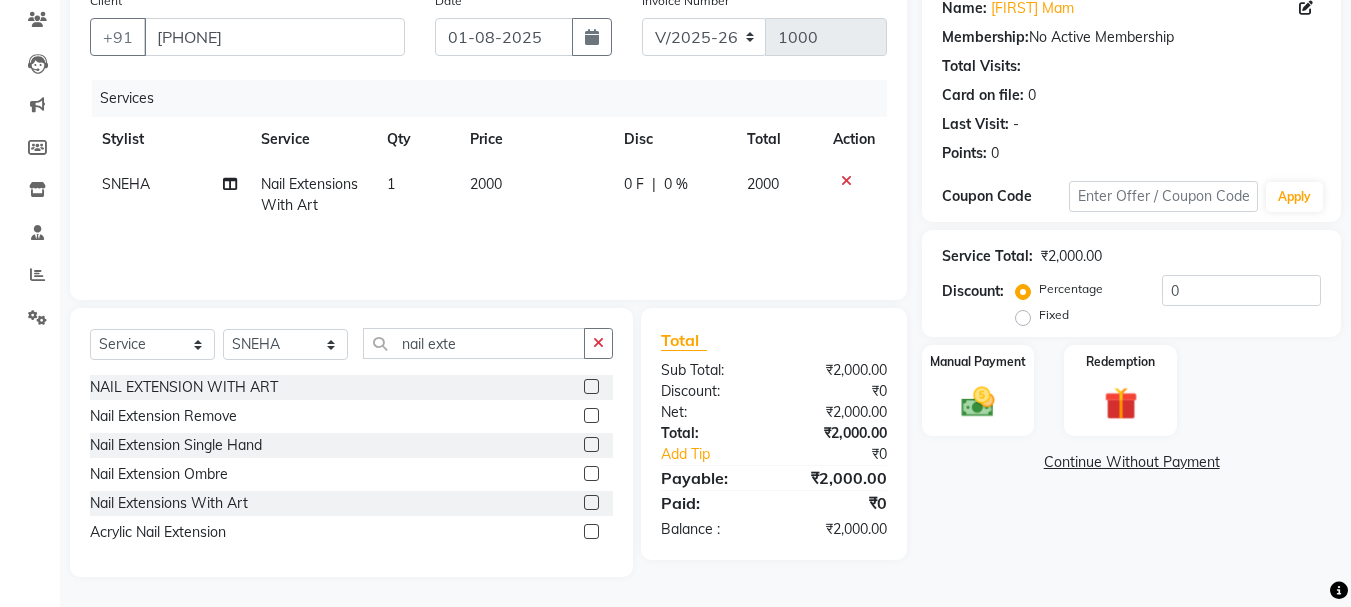 click on "2000" 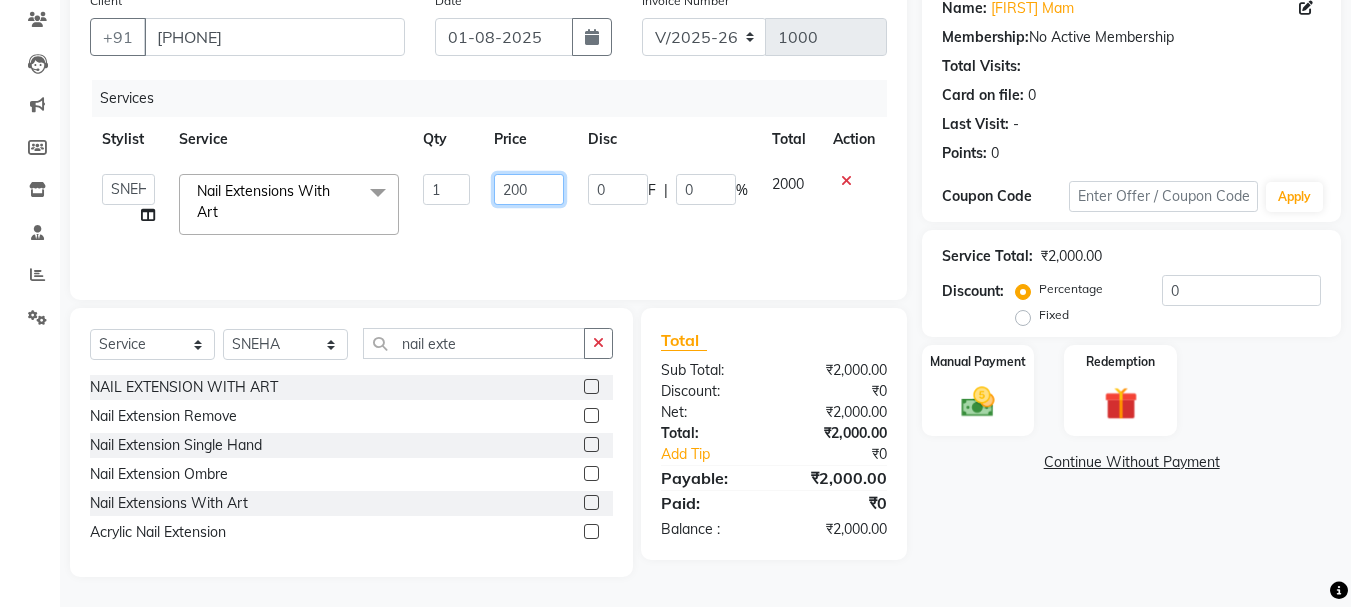 click on "200" 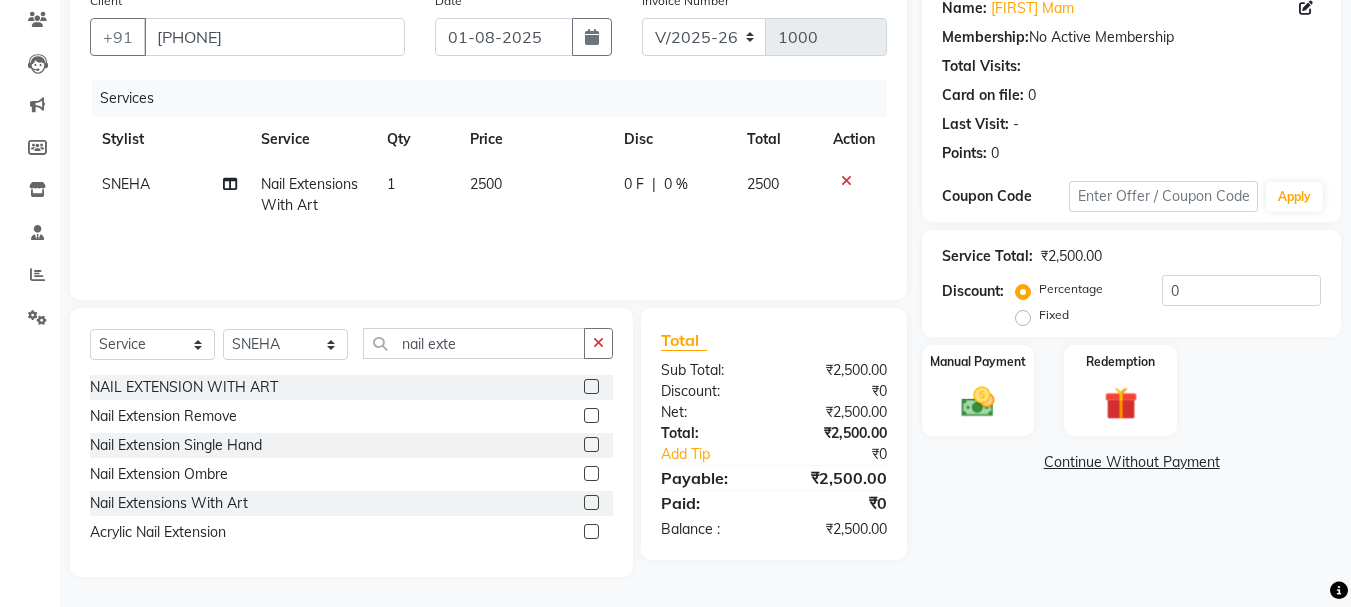 click on "2500" 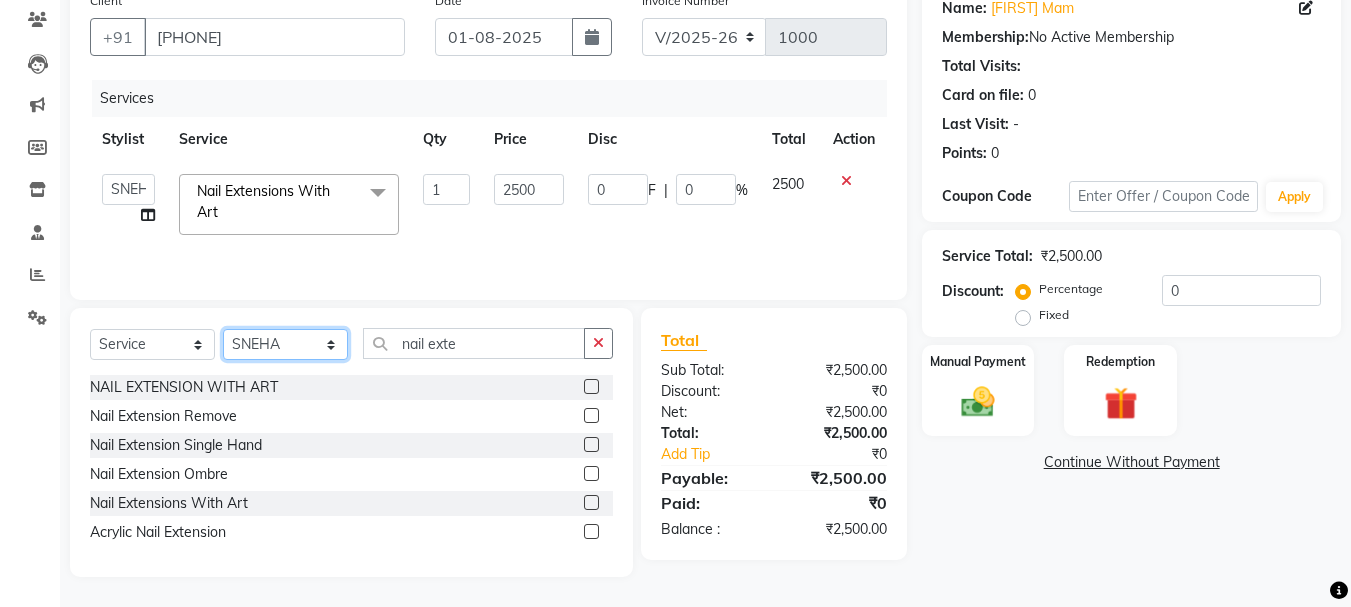 click on "Select Stylist [FIRST] [FIRST] [FIRST] [FIRST] MANAGER [FIRST] [FIRST] [FIRST] [FIRST] [FIRST]" 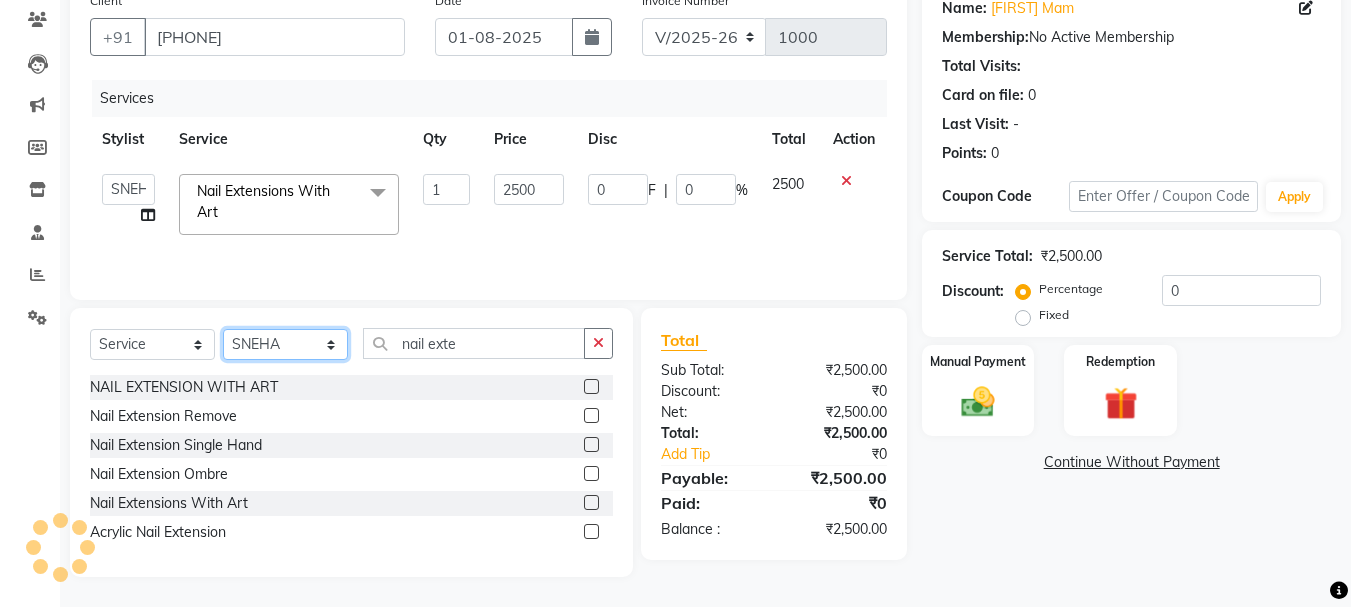 select on "10500" 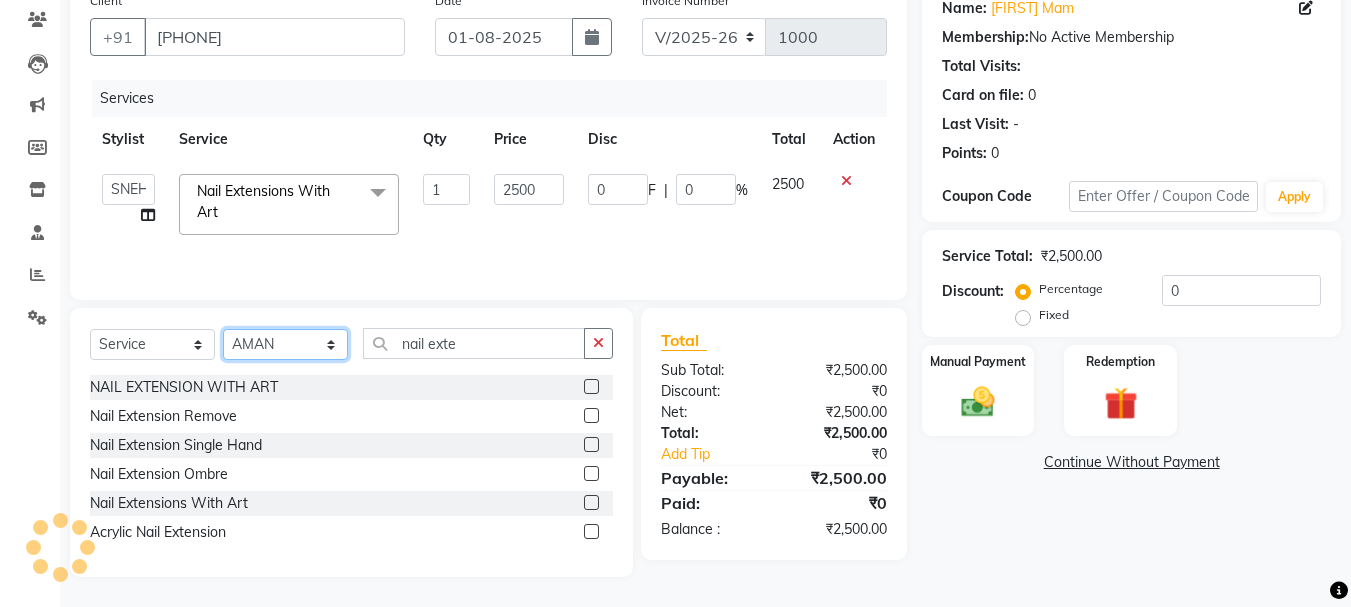 click on "Select Stylist [FIRST] [FIRST] [FIRST] [FIRST] MANAGER [FIRST] [FIRST] [FIRST] [FIRST] [FIRST]" 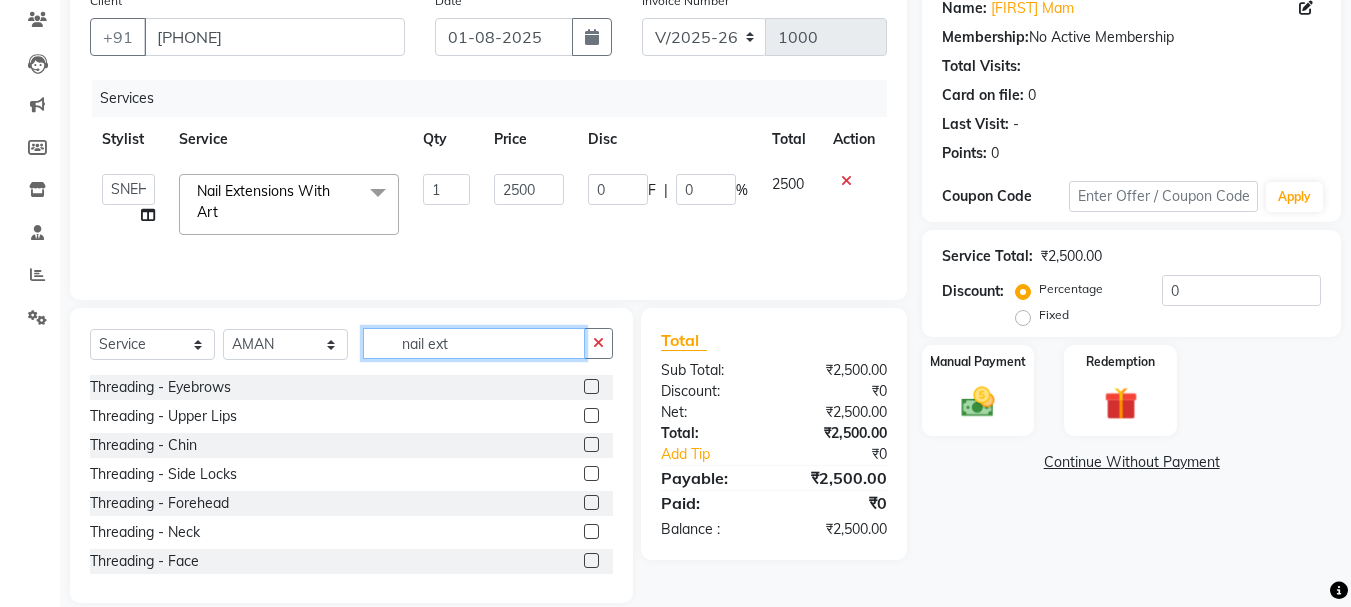 click on "nail ext" 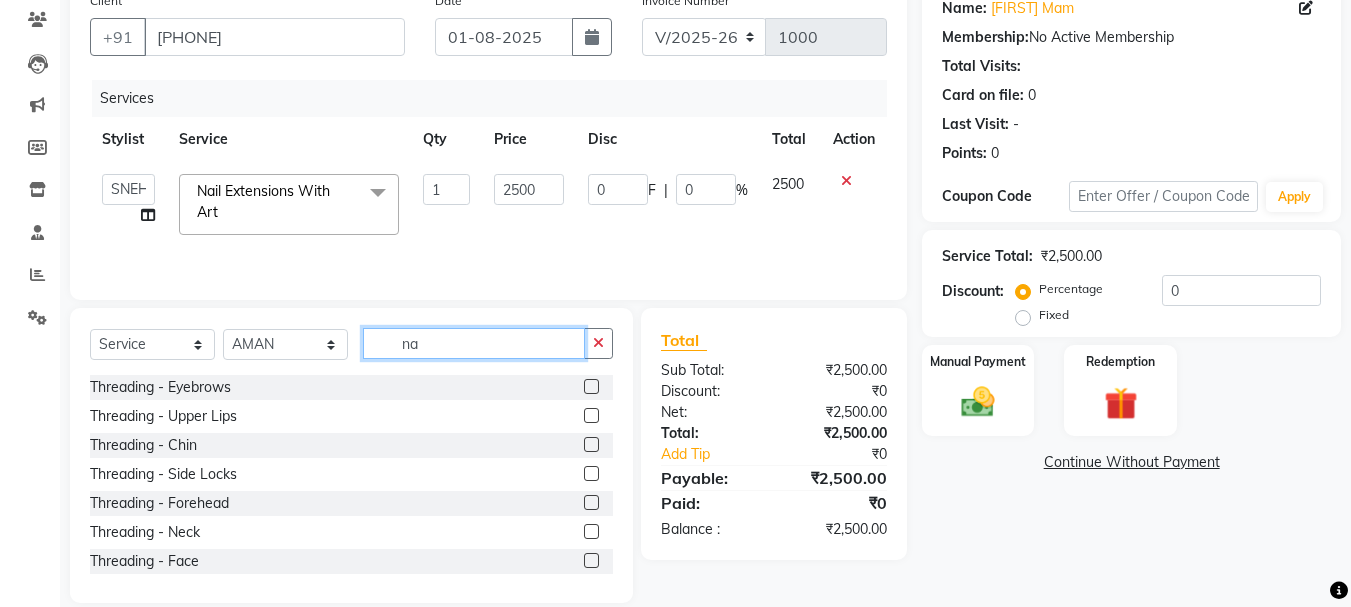 type on "n" 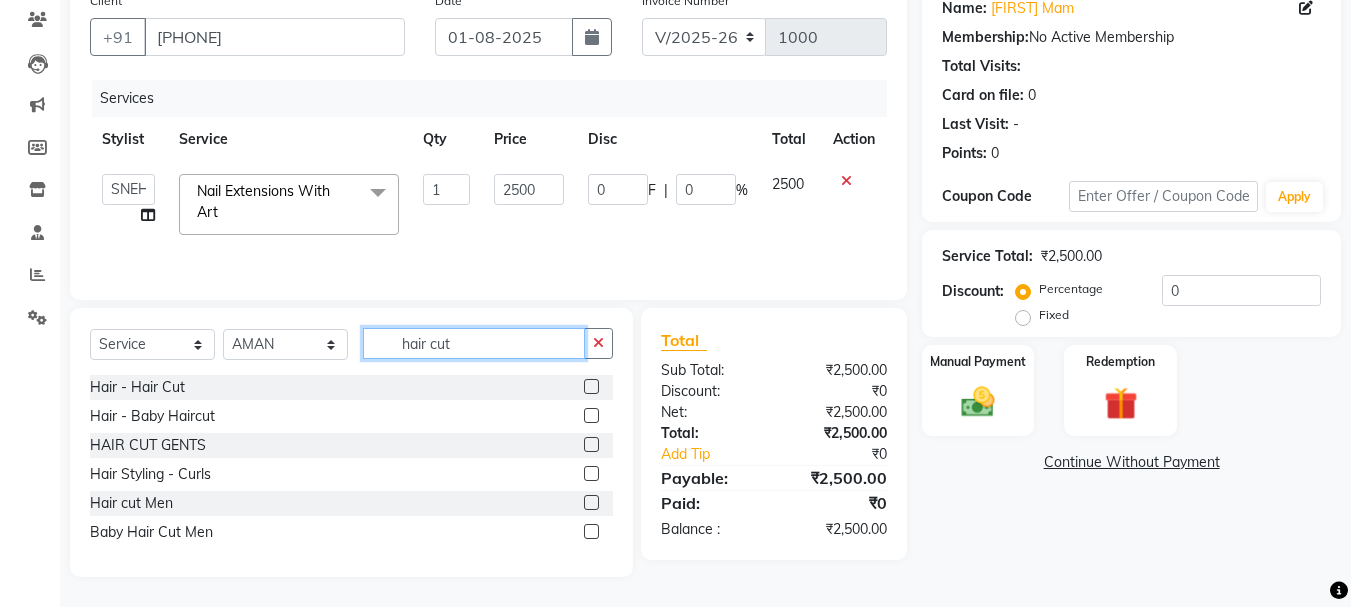 scroll, scrollTop: 151, scrollLeft: 0, axis: vertical 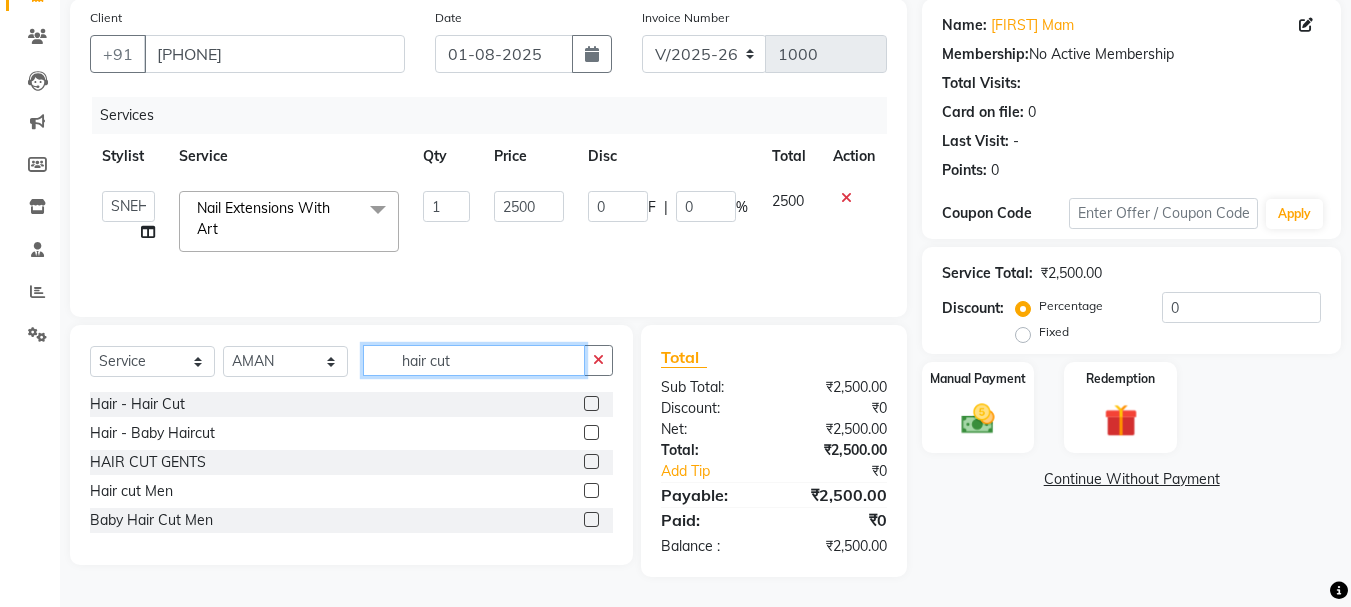 type on "hair cut" 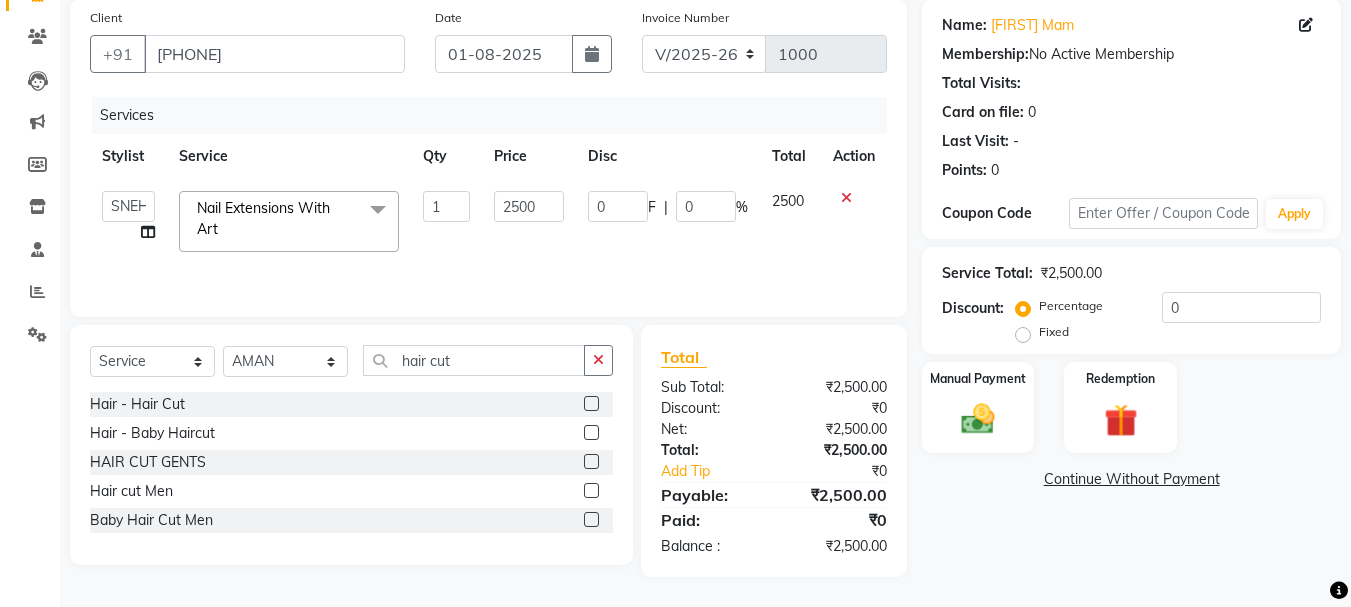 click 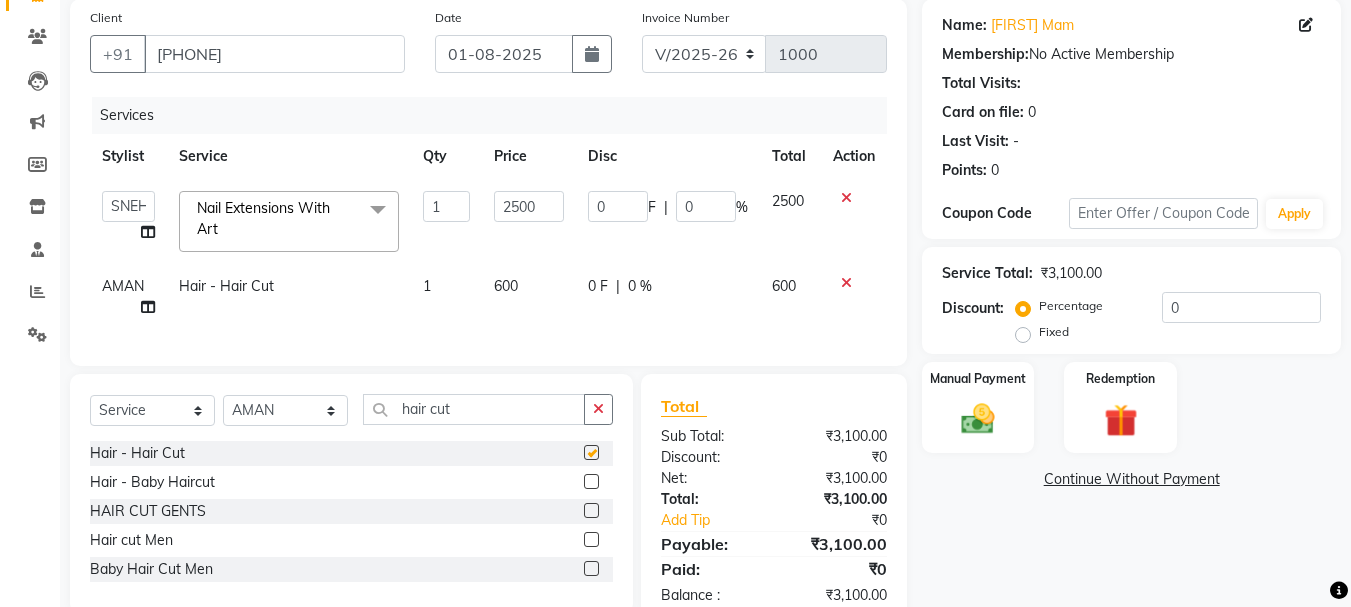 checkbox on "false" 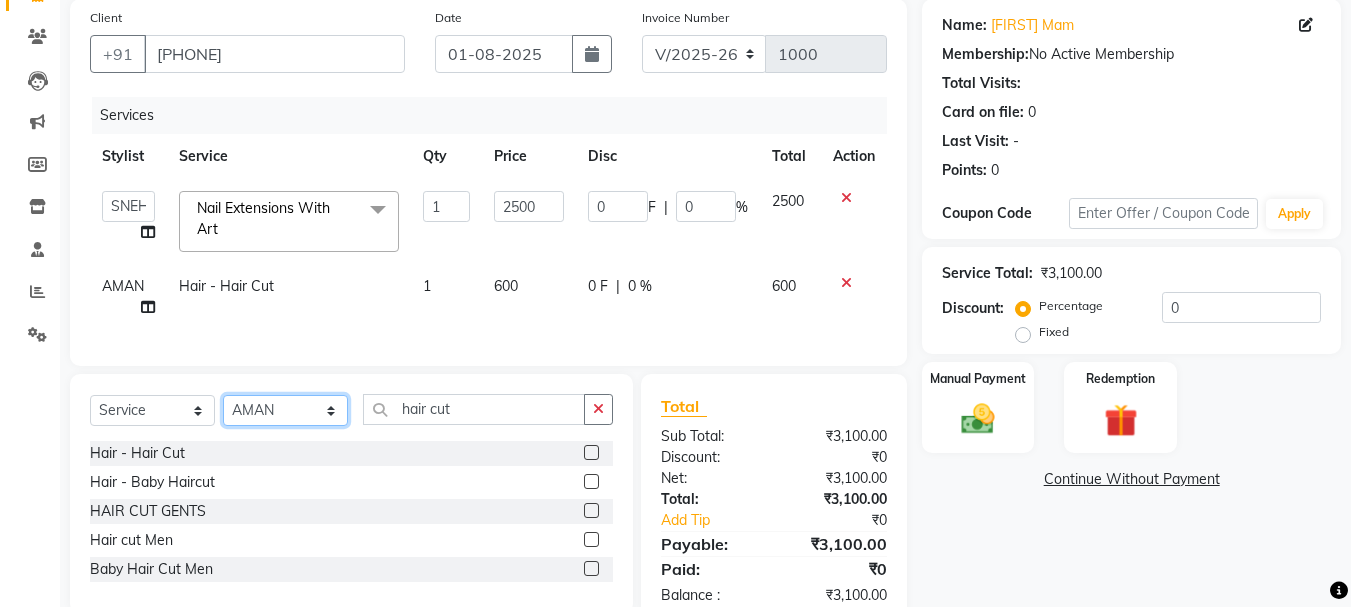click on "Select Stylist [FIRST] [FIRST] [FIRST] [FIRST] MANAGER [FIRST] [FIRST] [FIRST] [FIRST] [FIRST]" 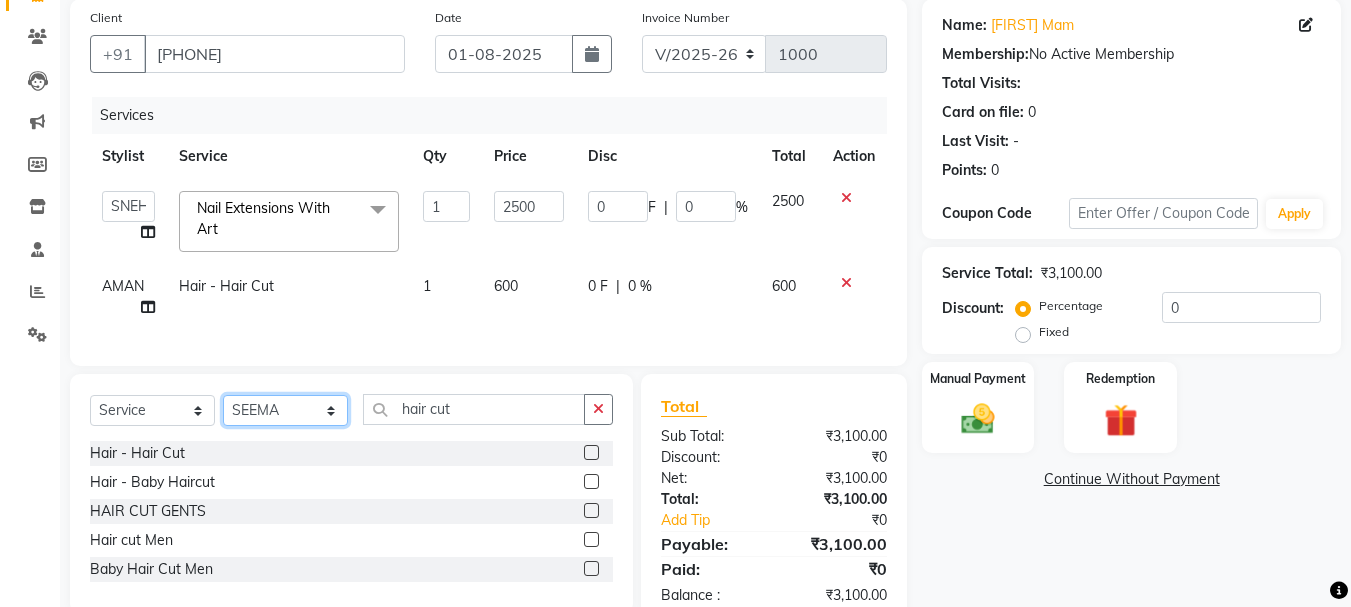 click on "Select Stylist [FIRST] [FIRST] [FIRST] [FIRST] MANAGER [FIRST] [FIRST] [FIRST] [FIRST] [FIRST]" 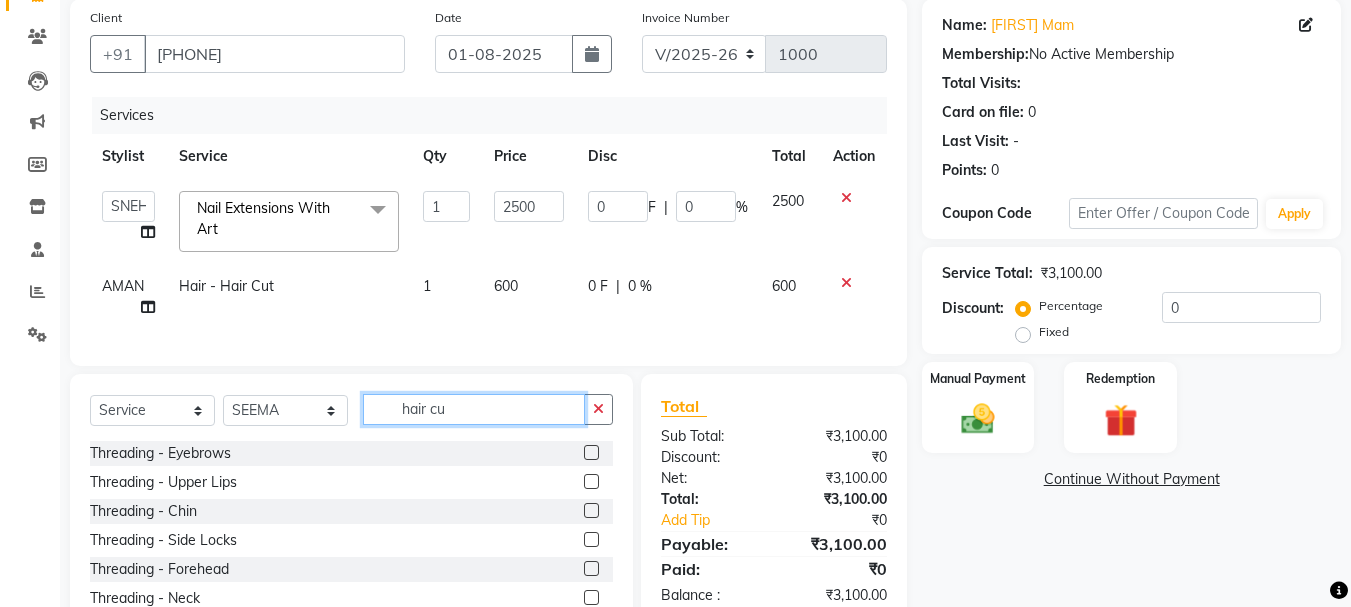 click on "hair cu" 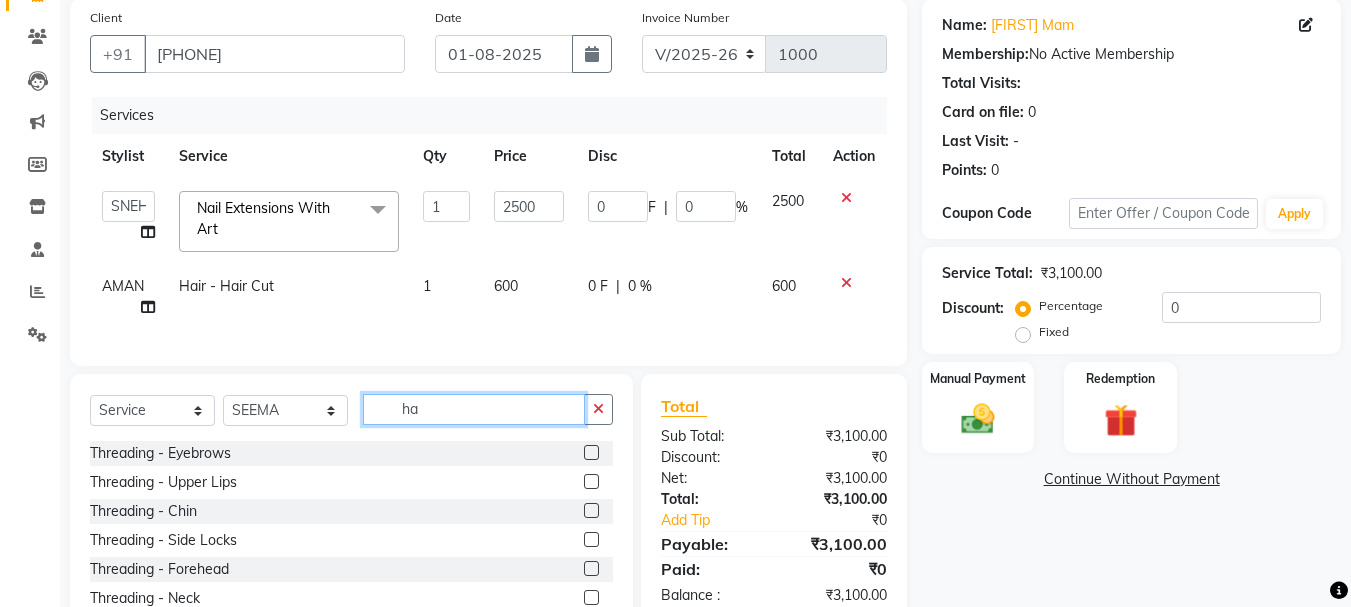 type on "h" 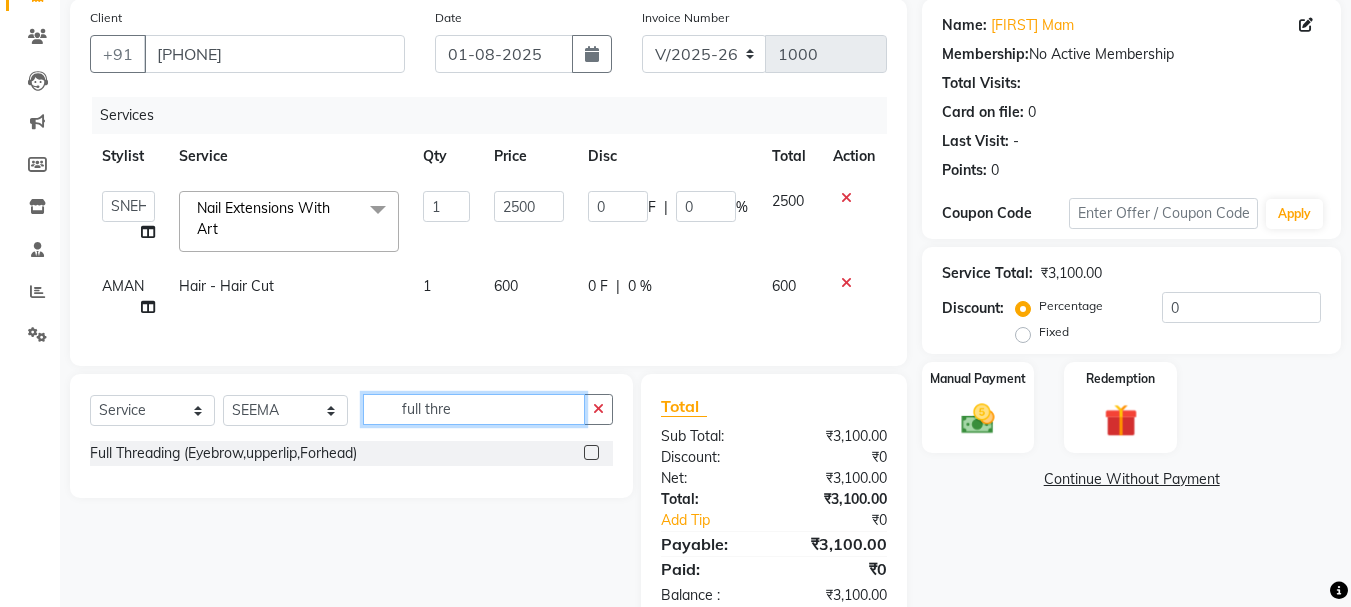 type on "full thre" 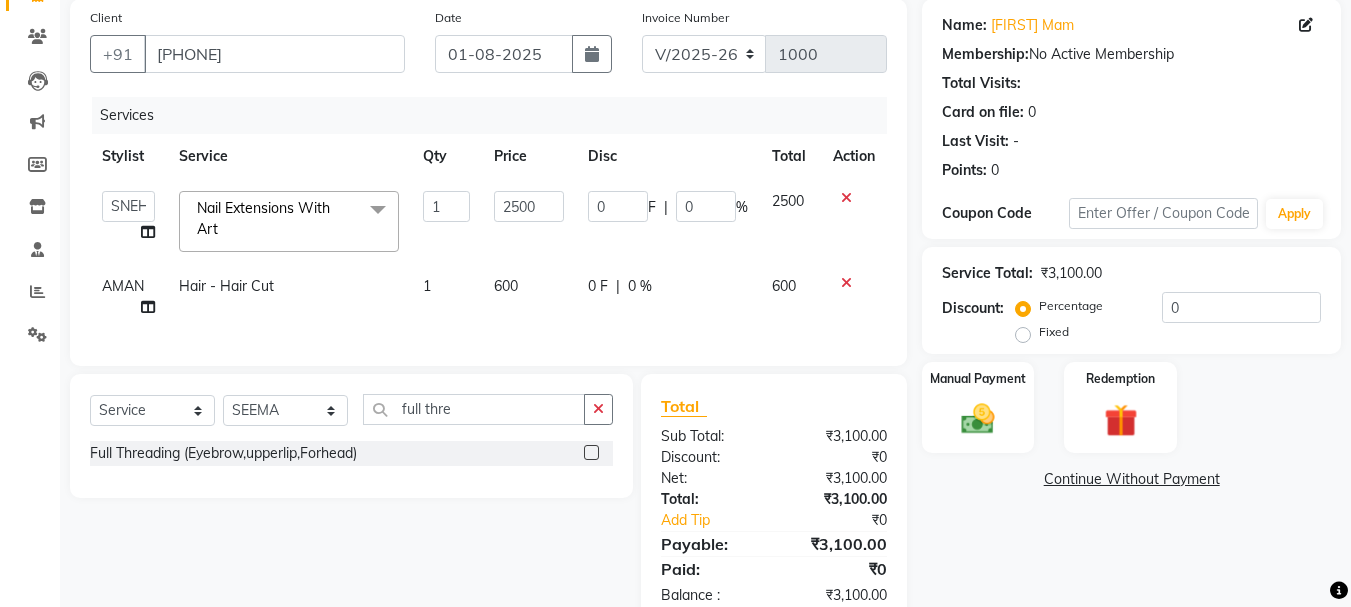 click 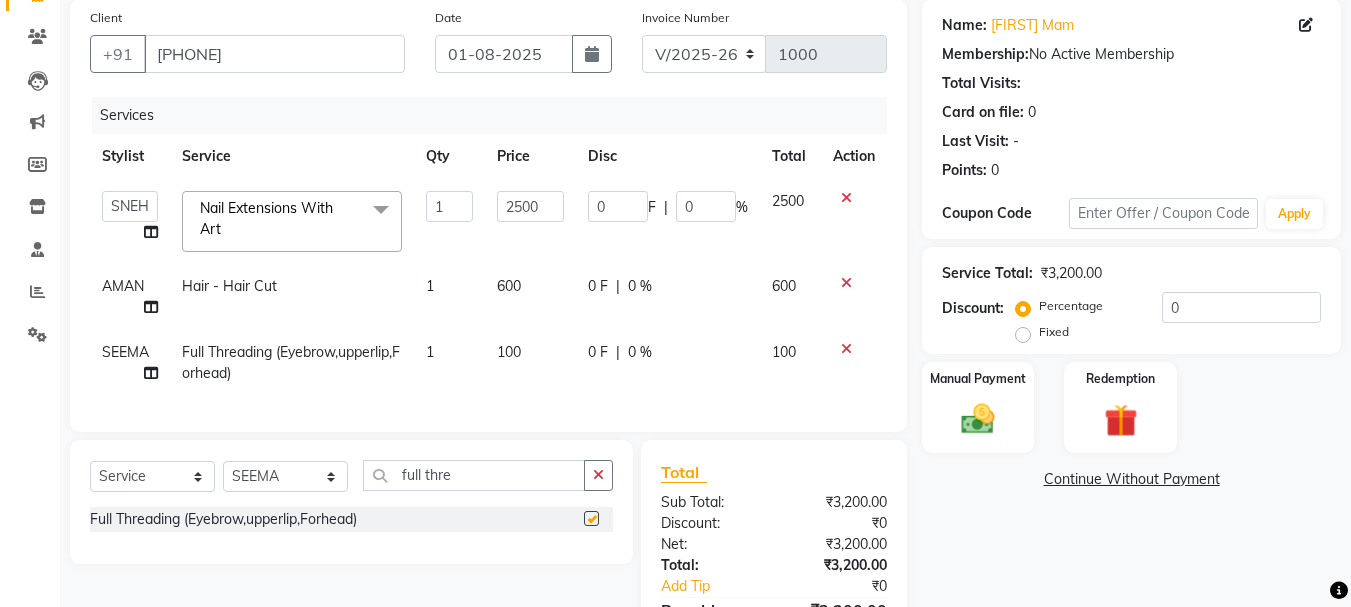 click on "Select Service Product Membership Package Voucher Prepaid Gift Card Select Stylist [FIRST] [FIRST] [FIRST] [FIRST] MANAGER [FIRST] [FIRST] [FIRST] [FIRST] [FIRST] full thre Full Threading (Eyebrow,upperlip,Forhead)" 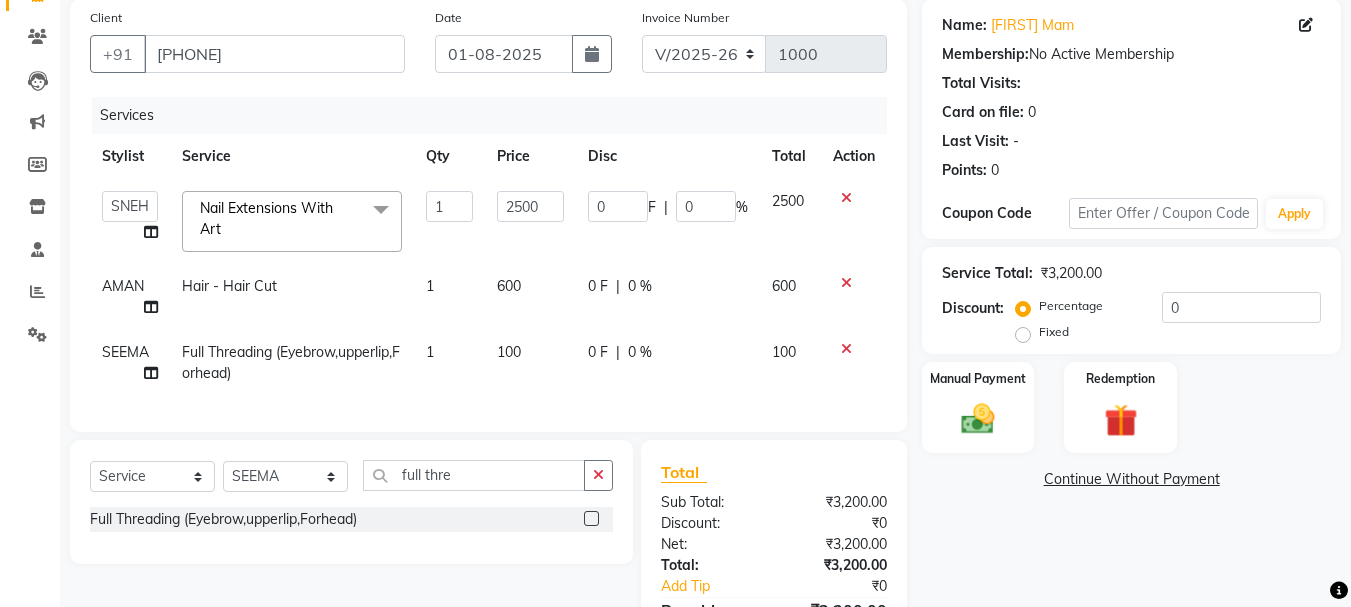 checkbox on "false" 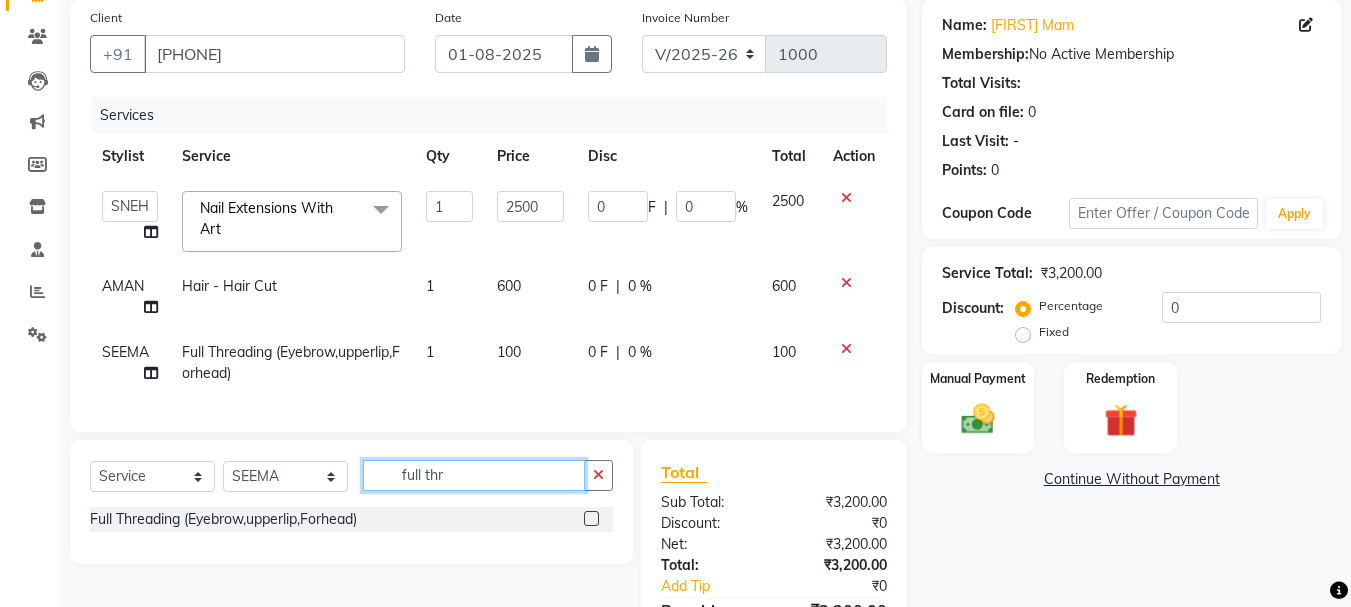 click on "full thr" 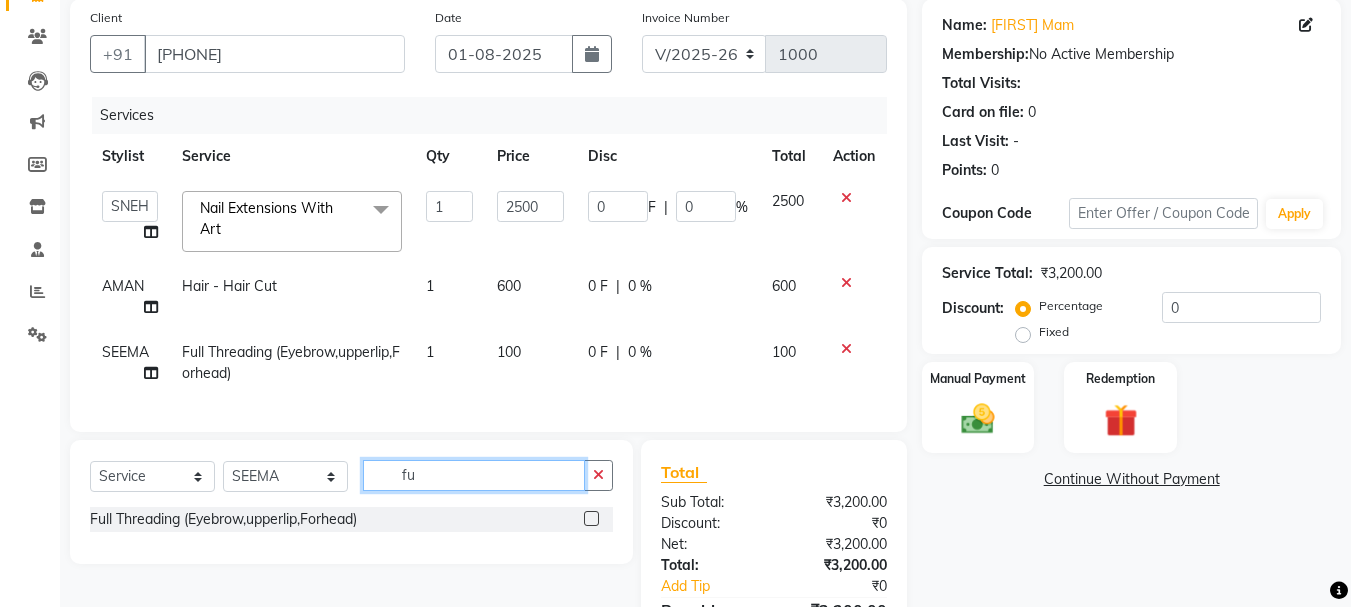 type on "f" 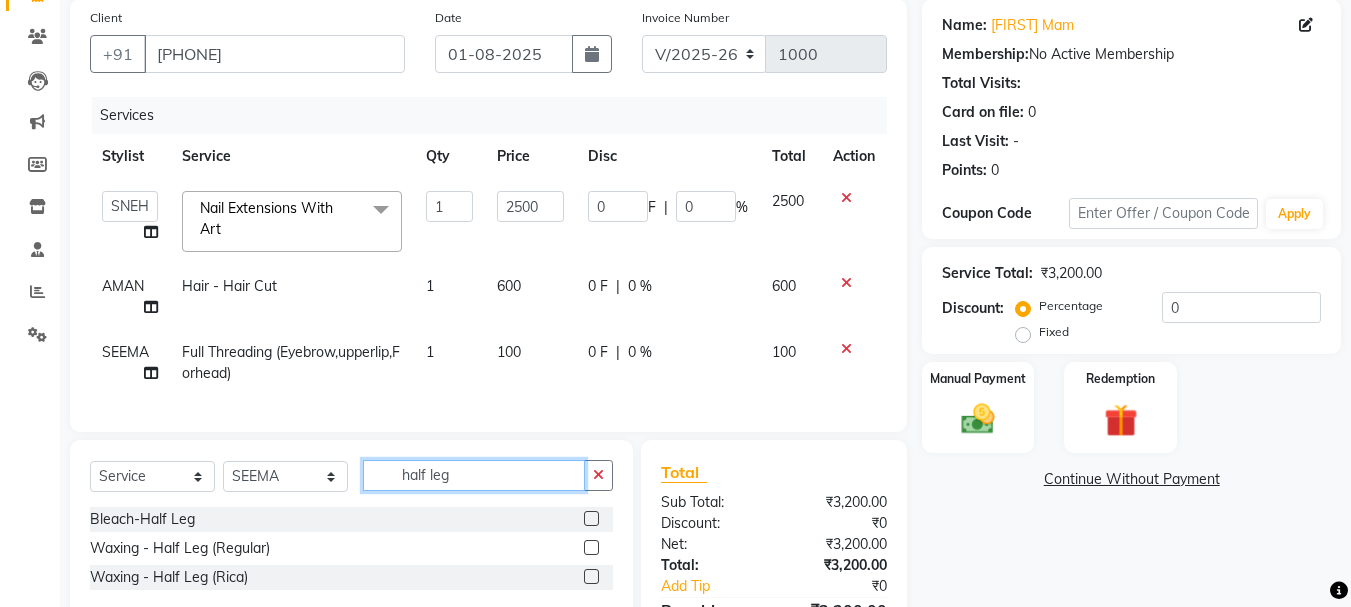 scroll, scrollTop: 281, scrollLeft: 0, axis: vertical 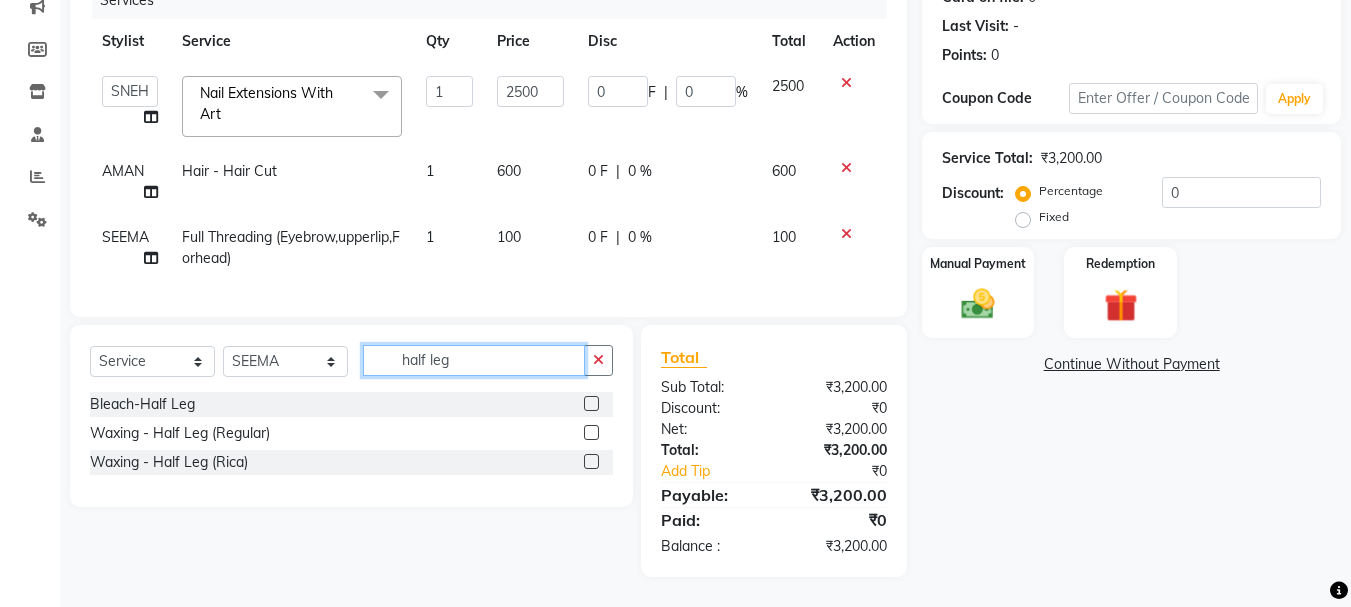 type on "half leg" 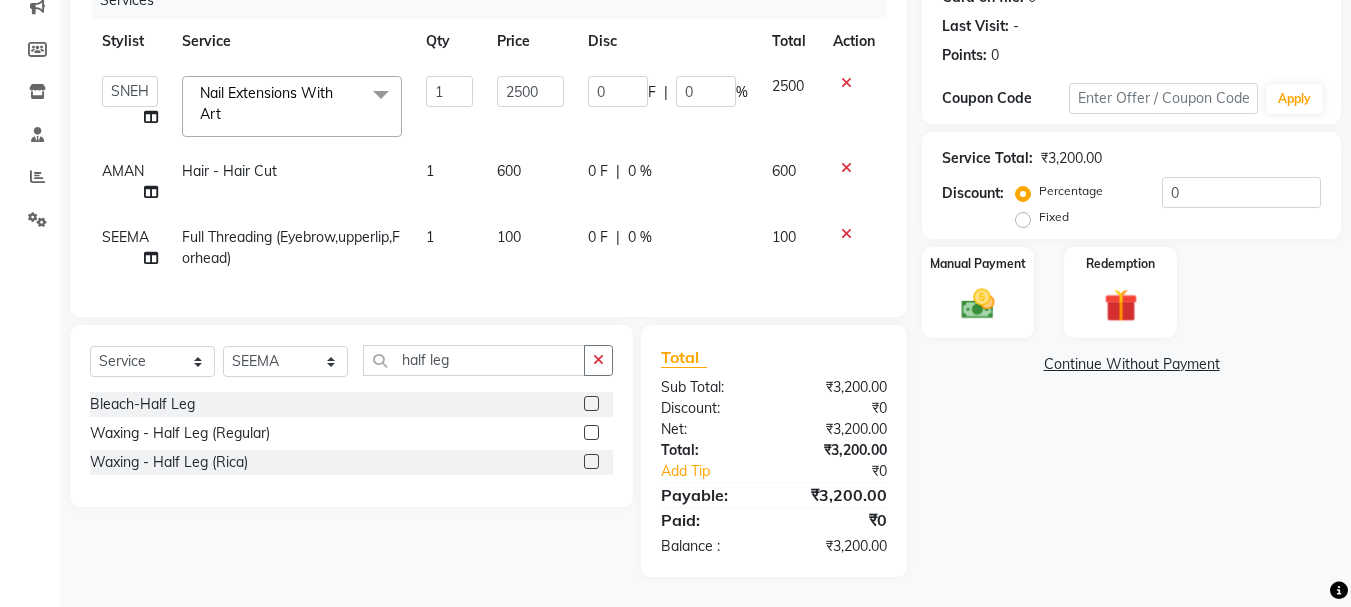 click 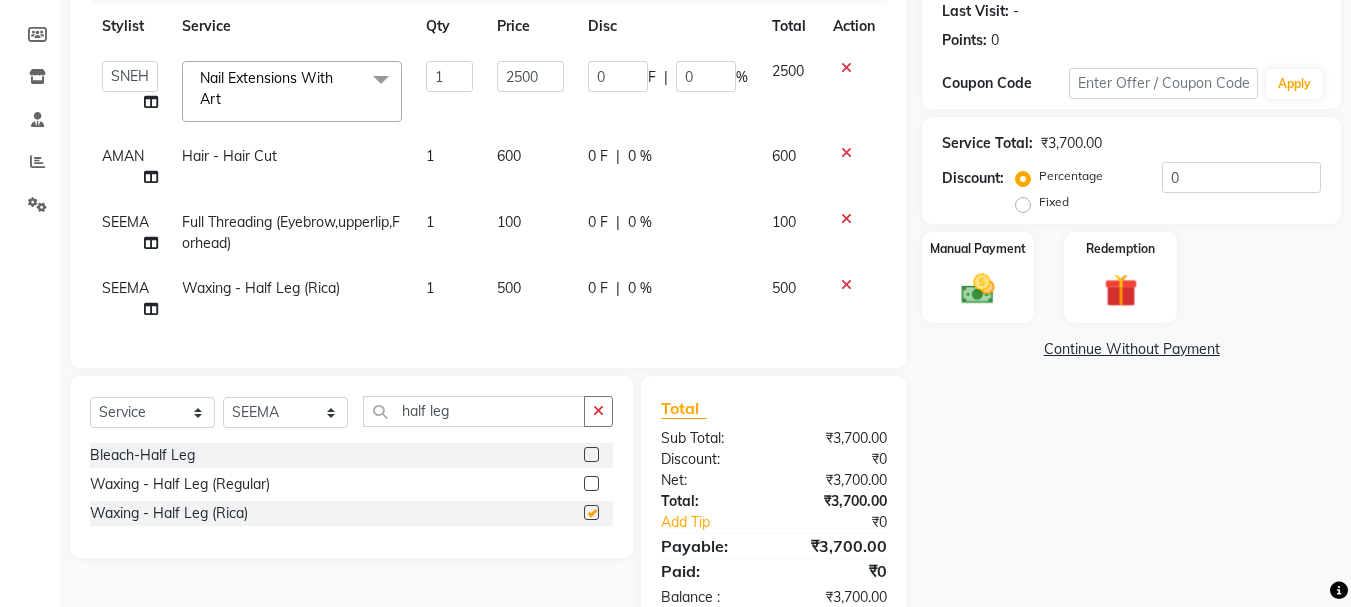 checkbox on "false" 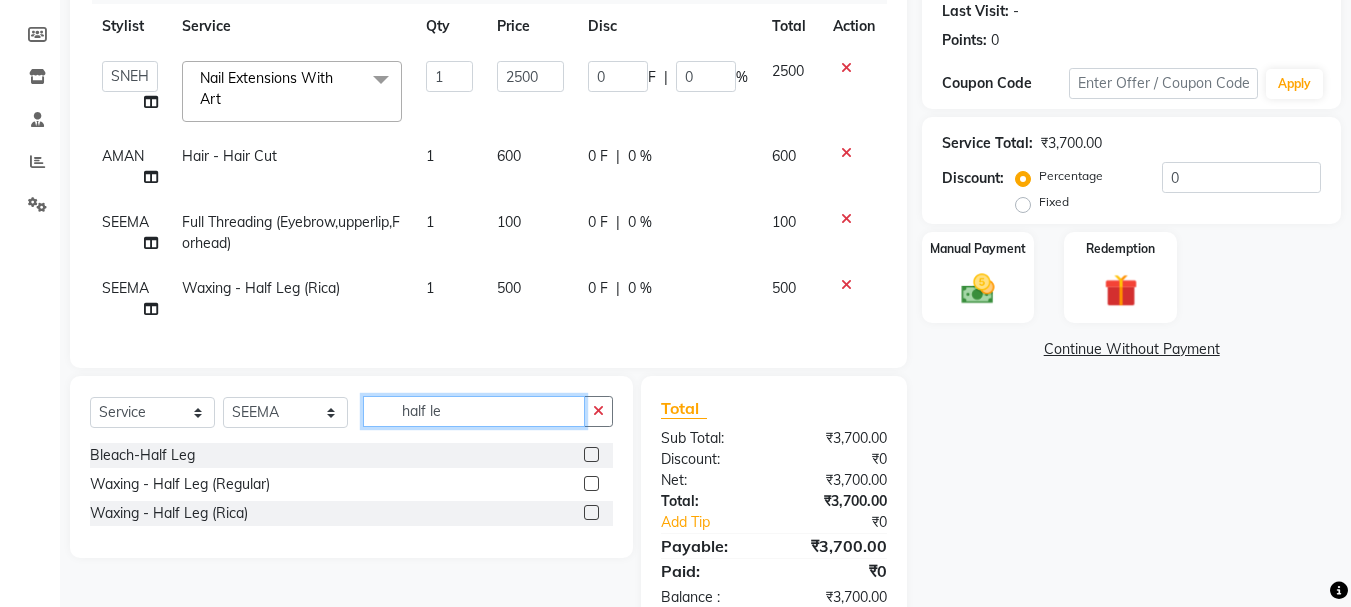 click on "half le" 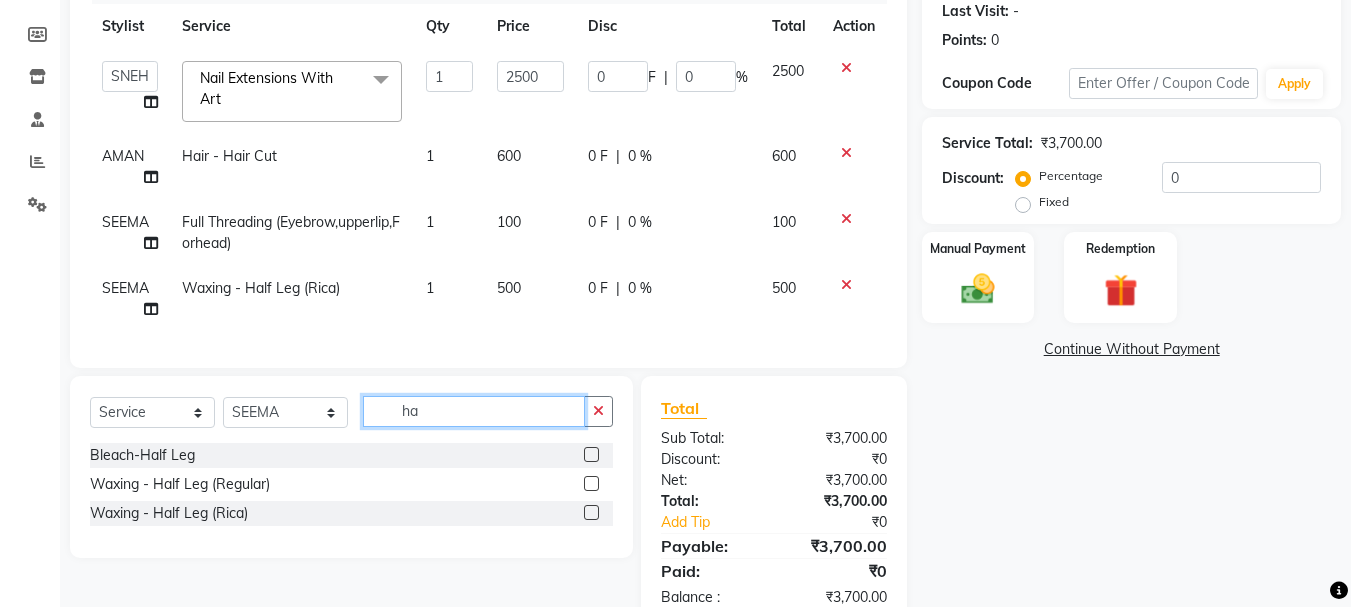 type on "h" 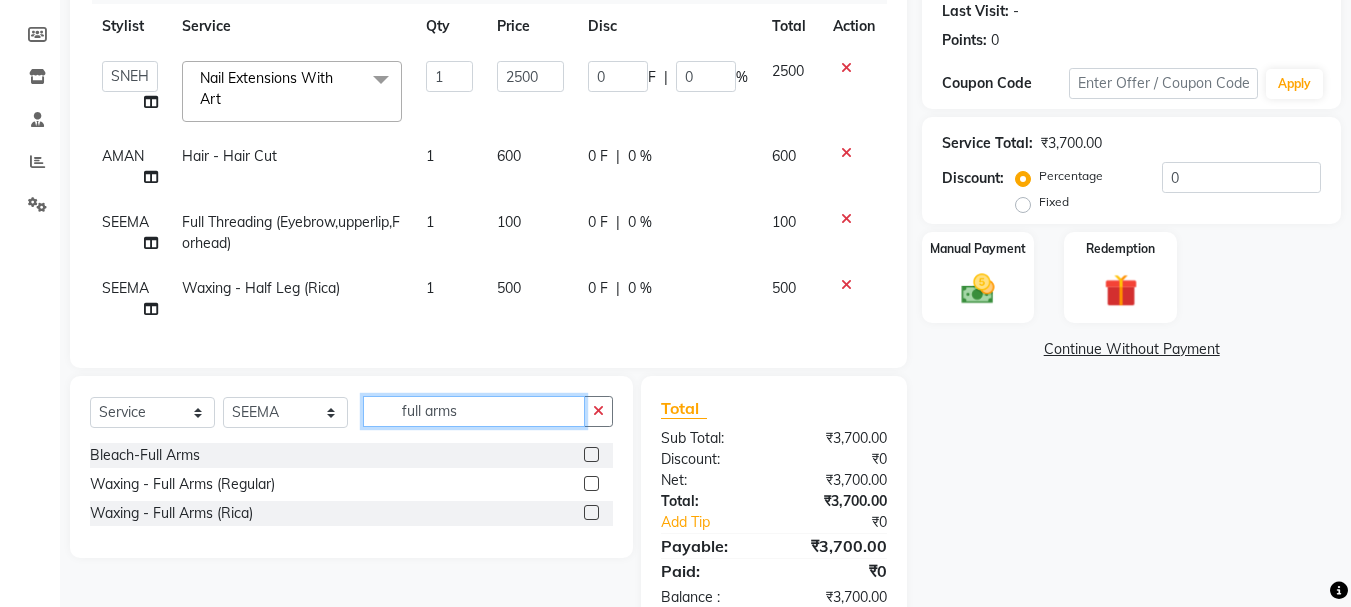 type on "full arms" 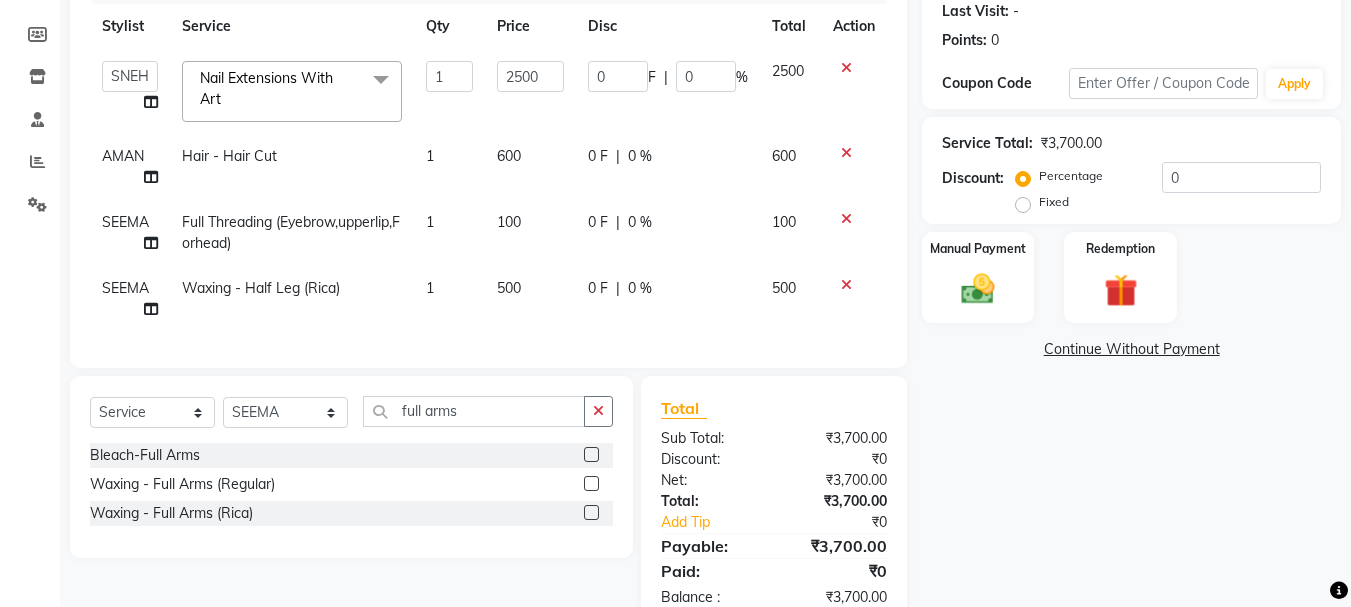 click 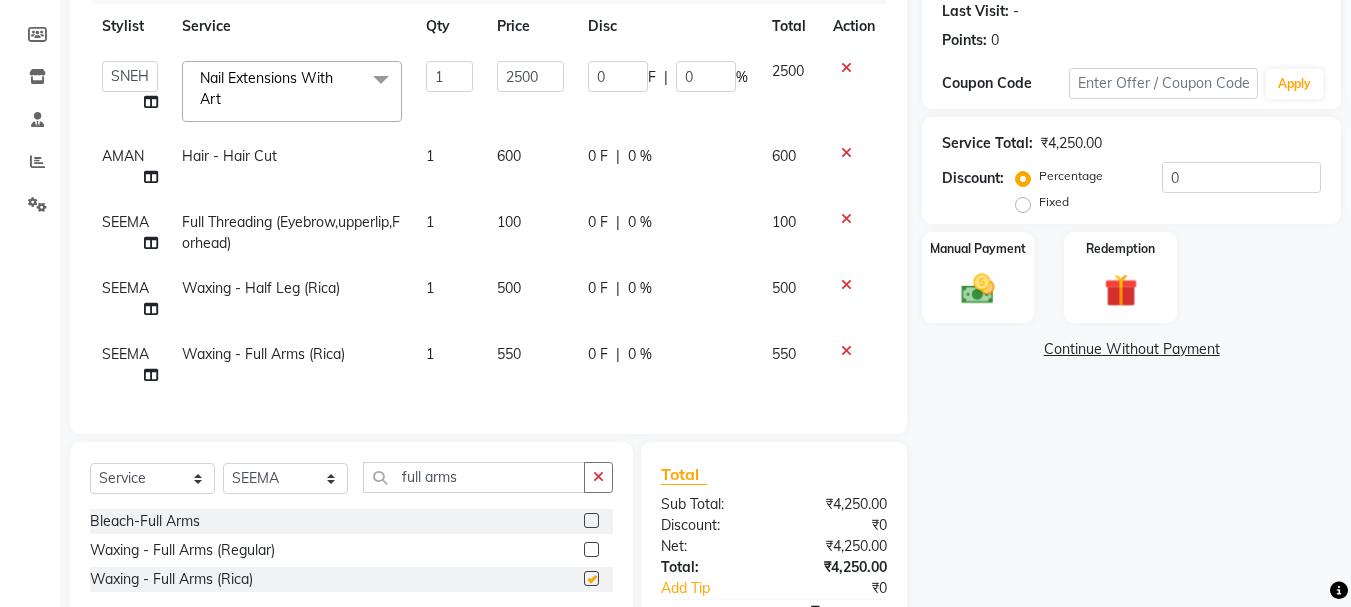 checkbox on "false" 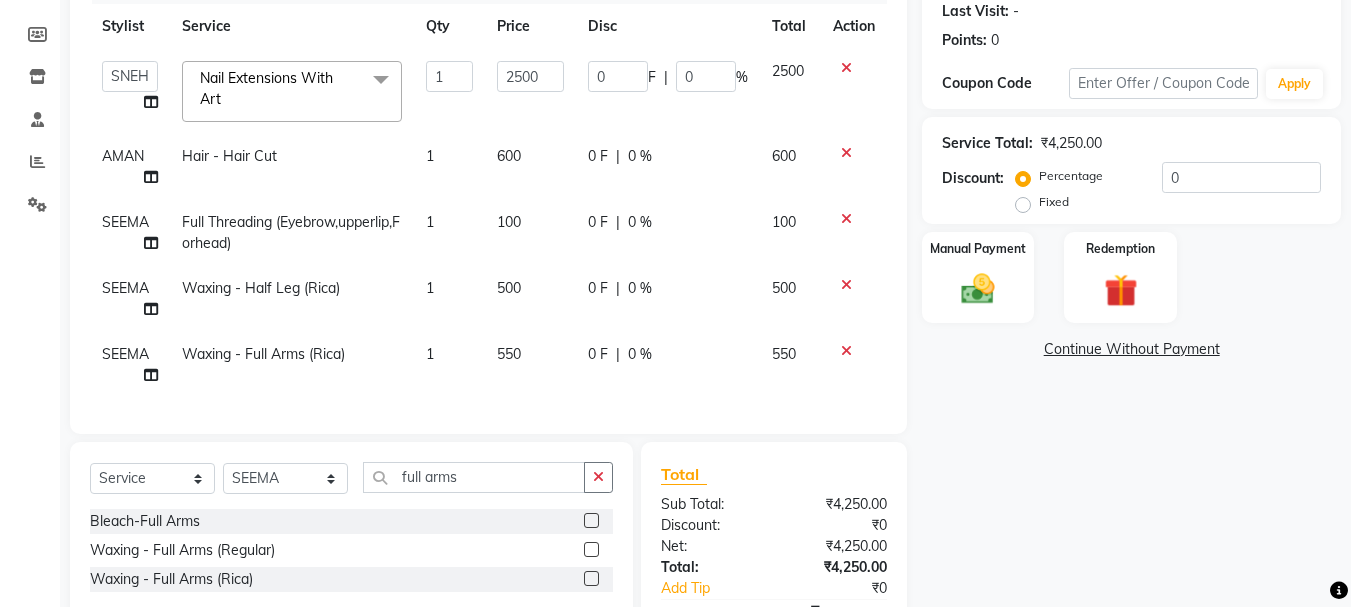 click on "Fixed" 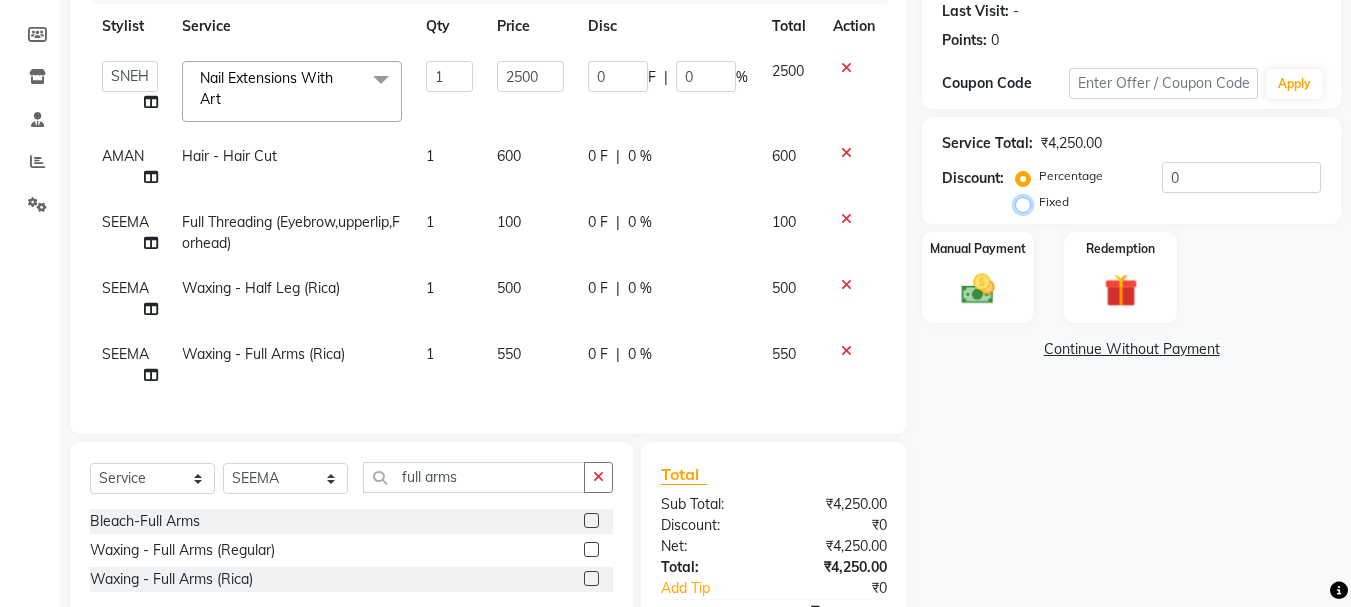 click on "Fixed" at bounding box center (1027, 202) 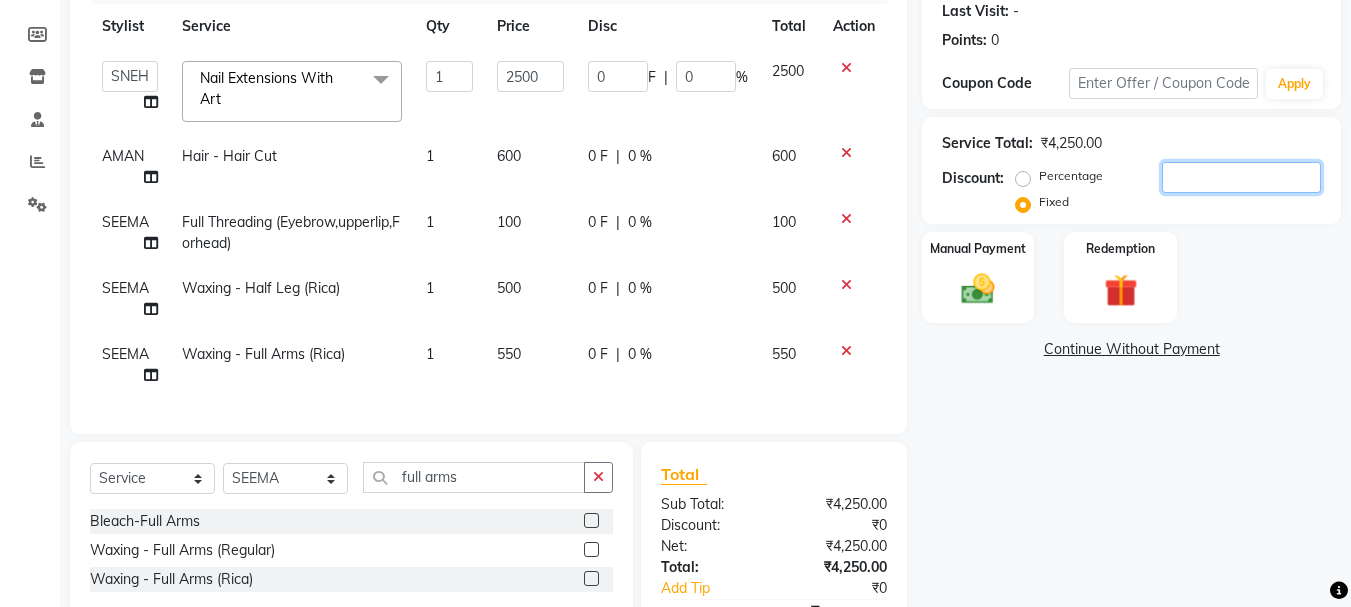 click 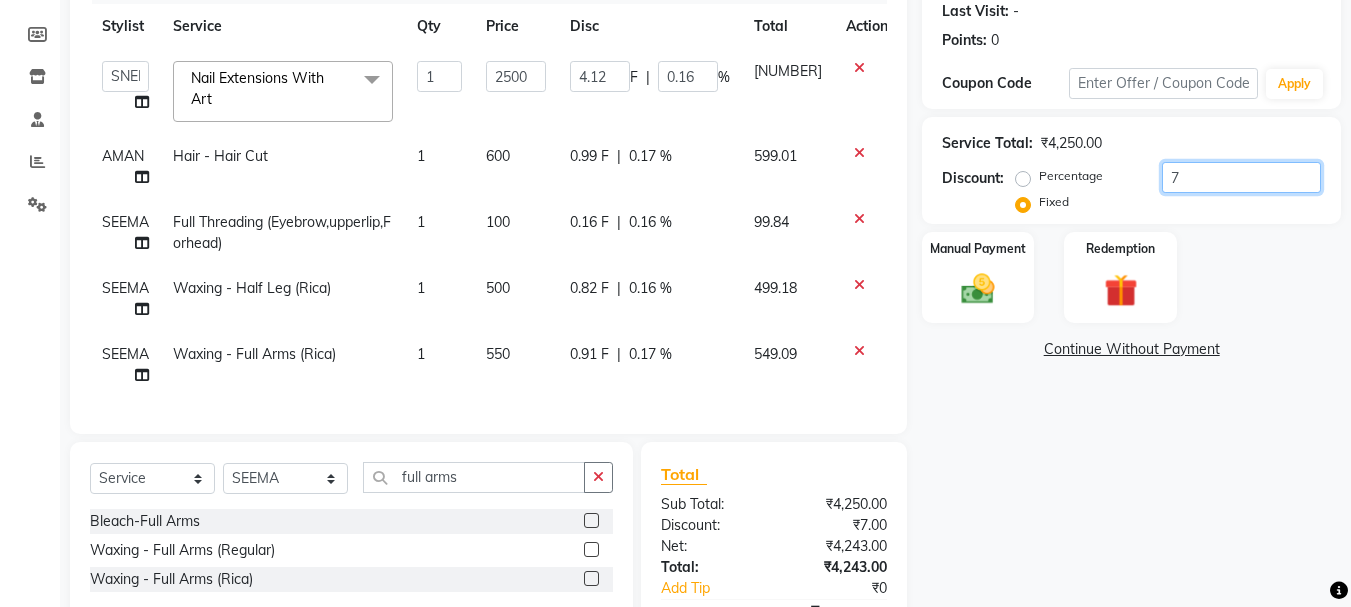 type on "75" 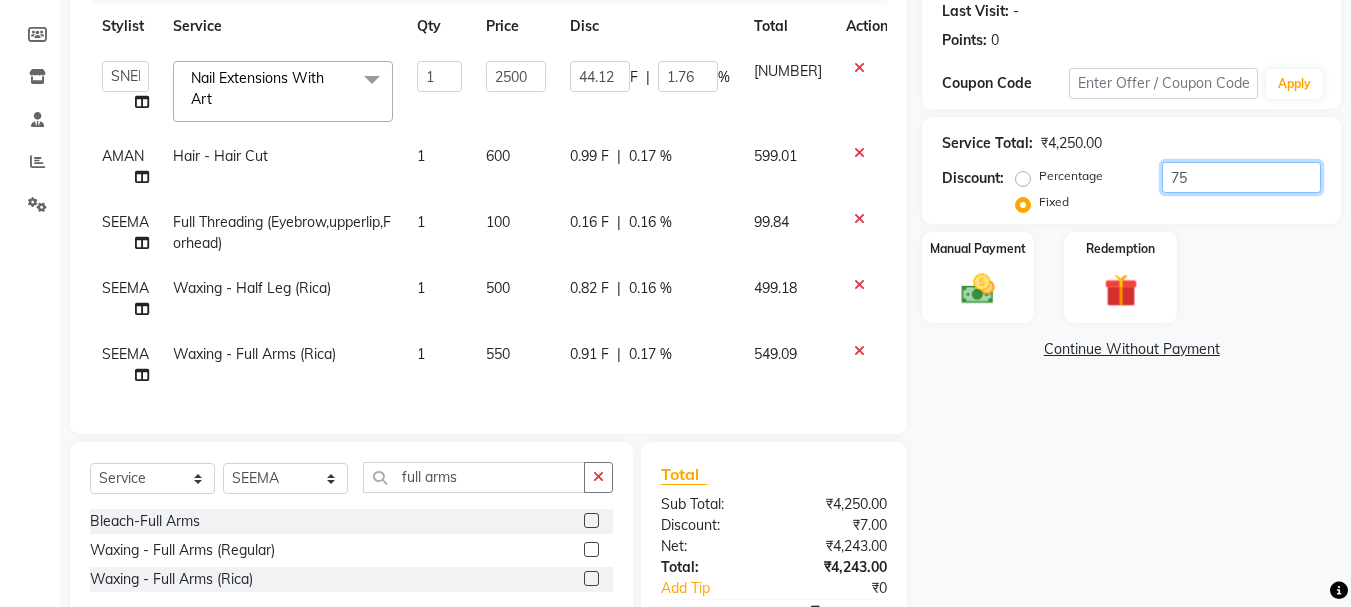 type on "750" 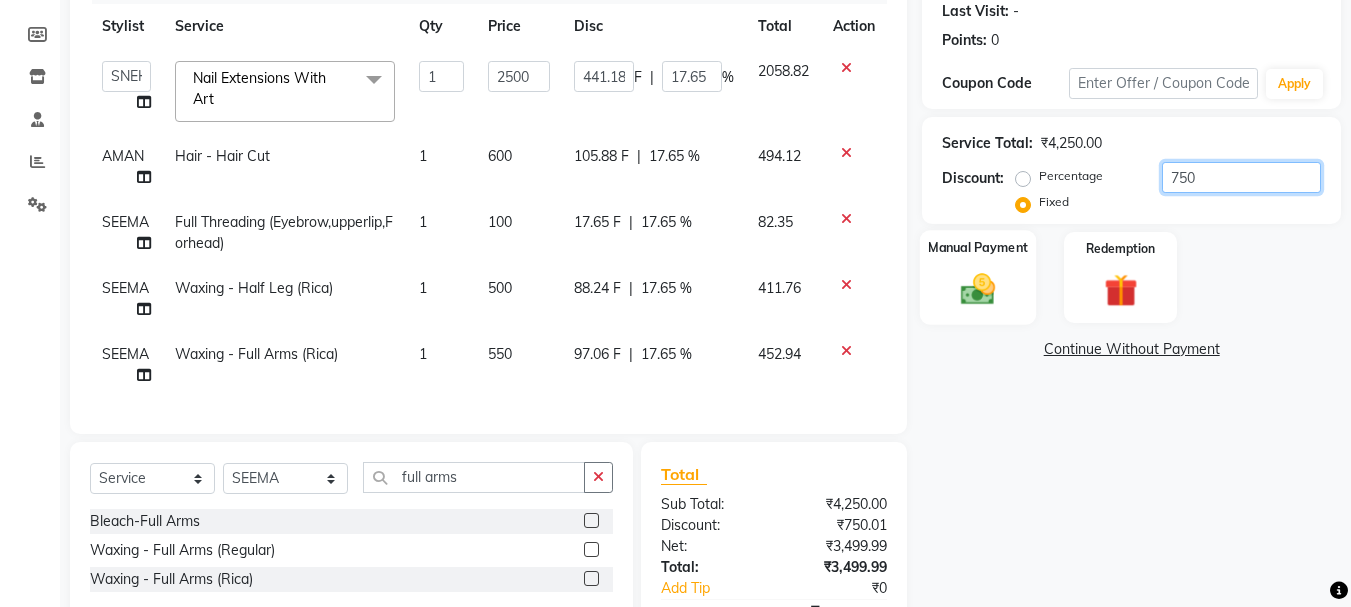 type on "750" 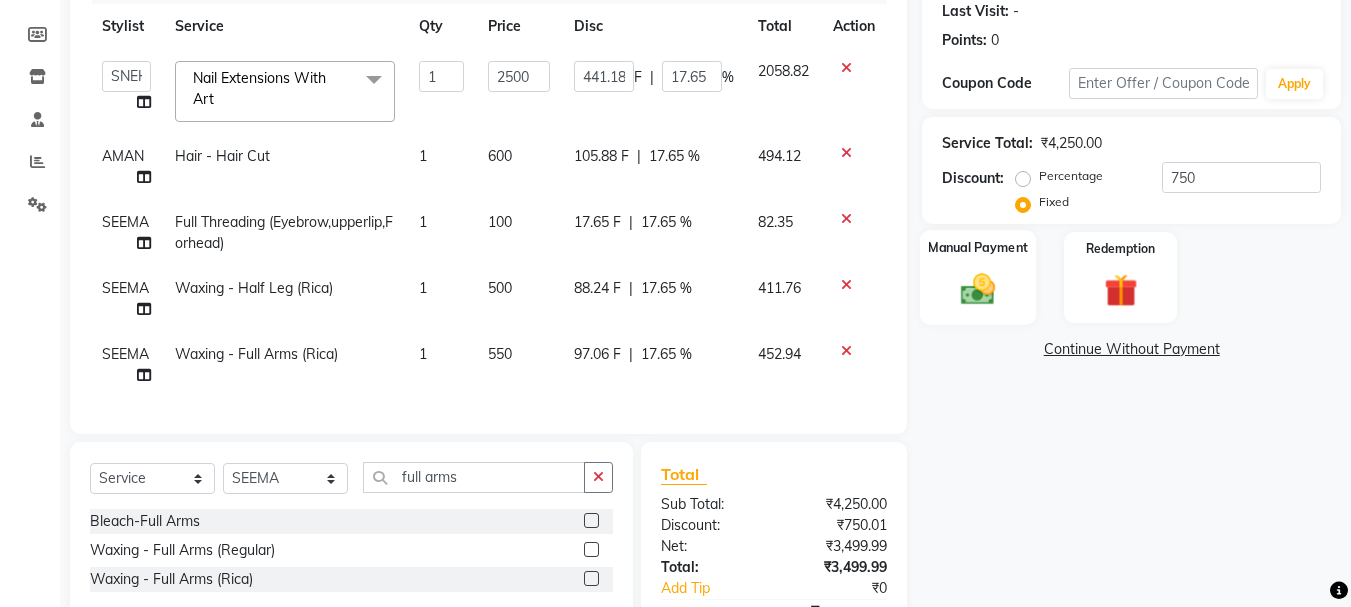 click on "Manual Payment" 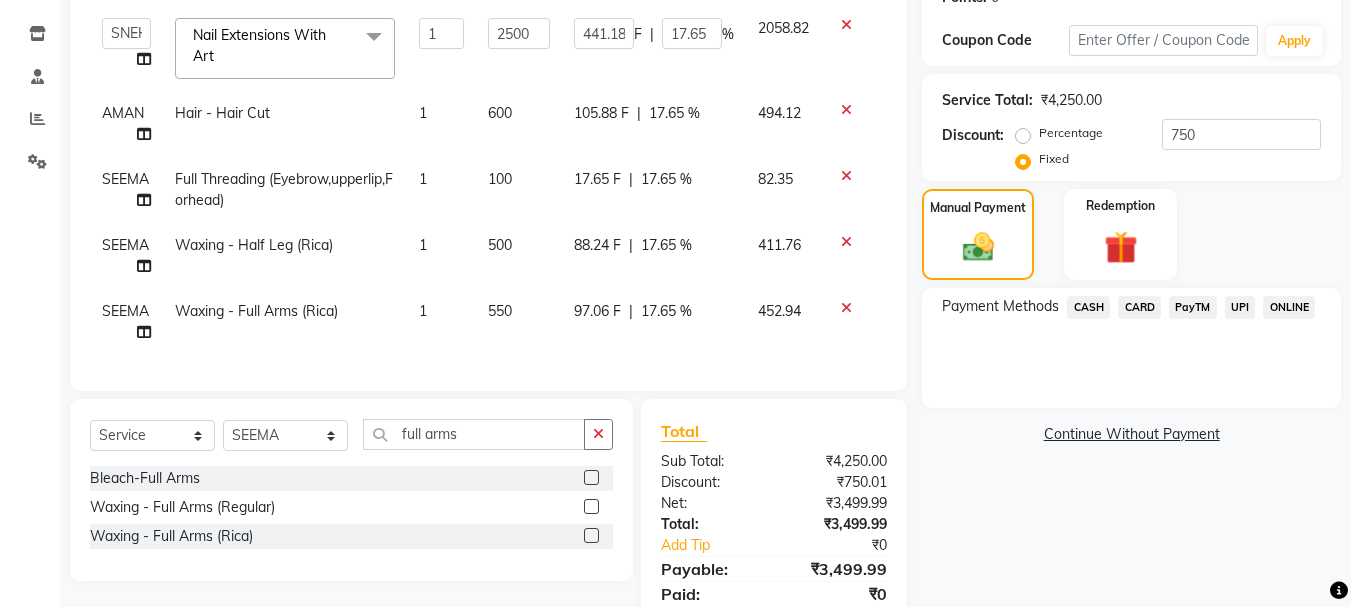 scroll, scrollTop: 413, scrollLeft: 0, axis: vertical 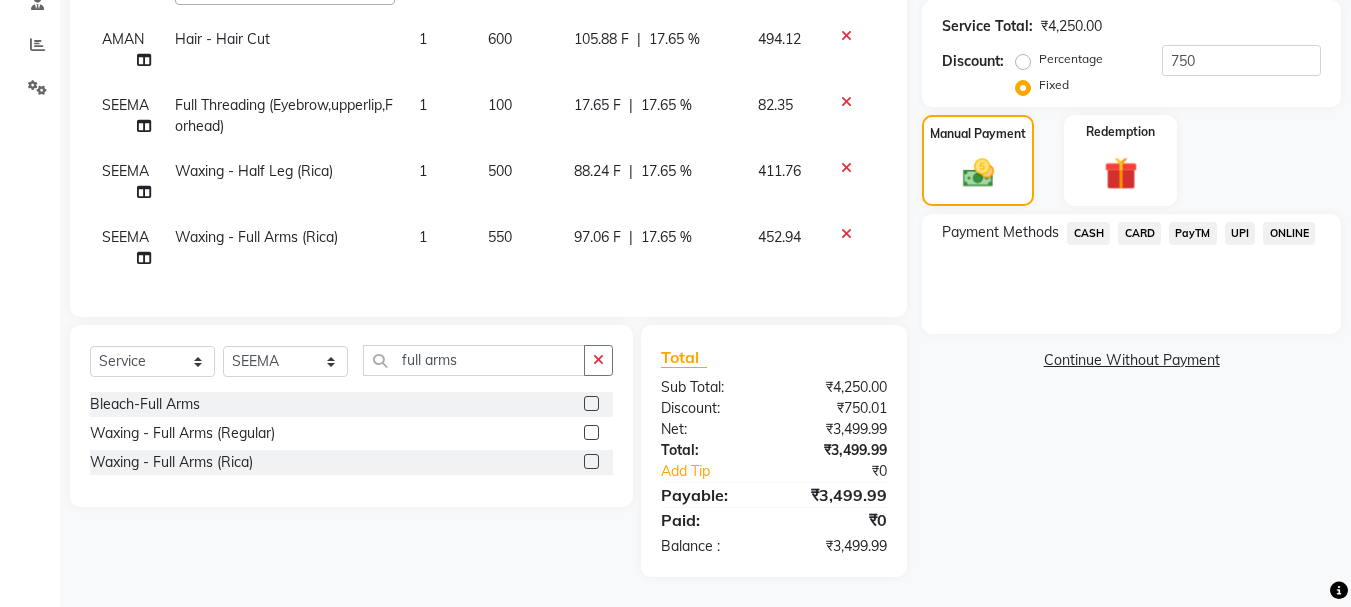click on "PayTM" 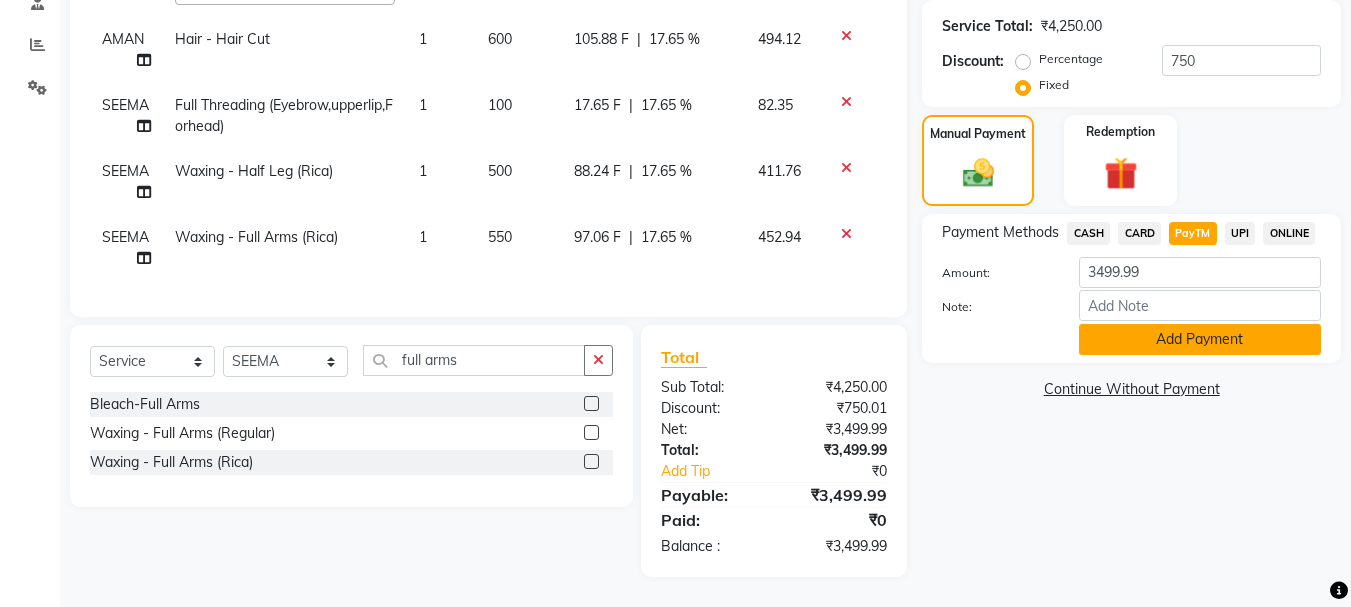 click on "Add Payment" 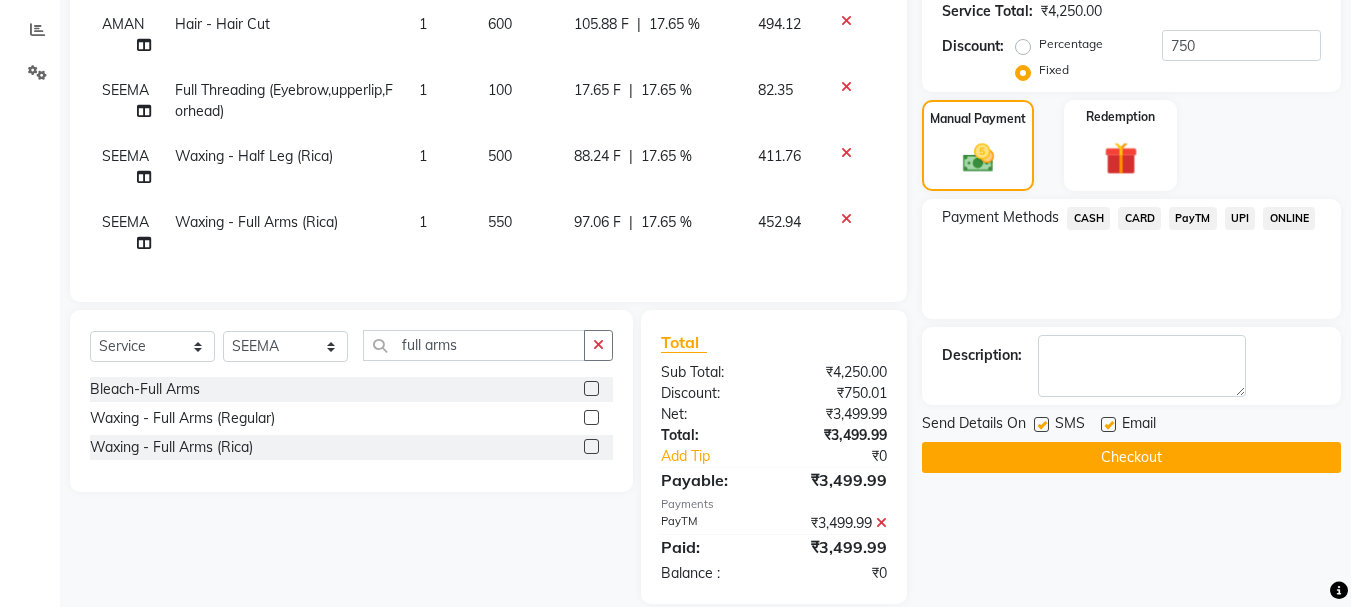 click on "Checkout" 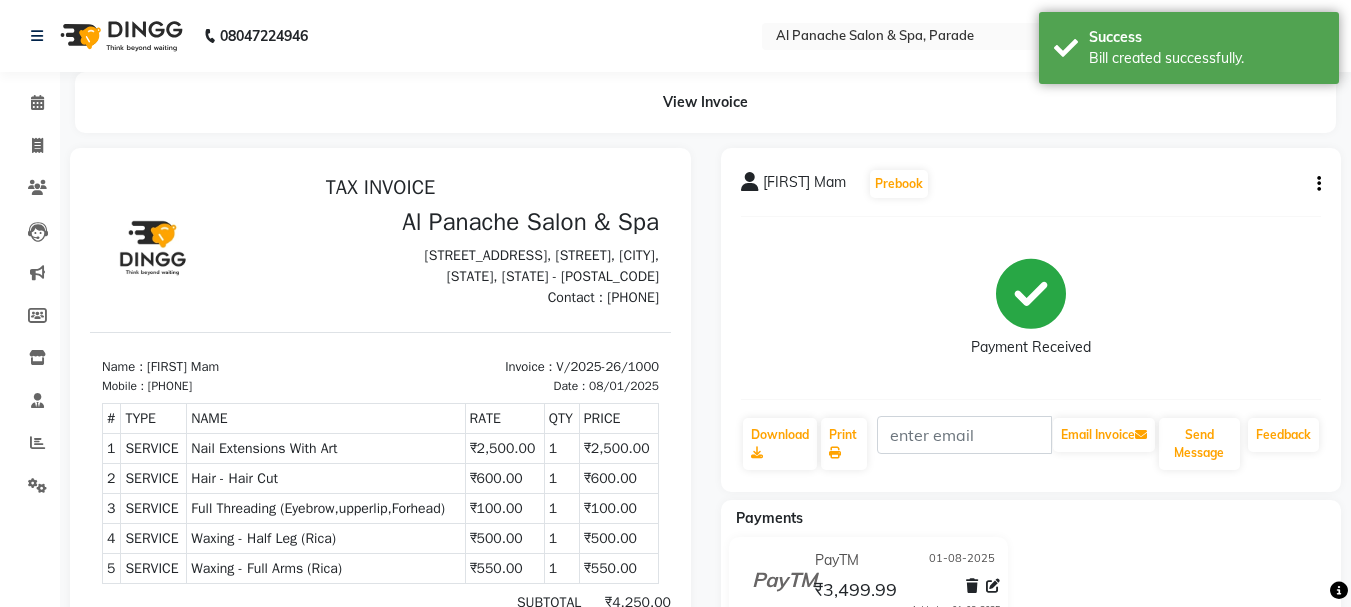 scroll, scrollTop: 0, scrollLeft: 0, axis: both 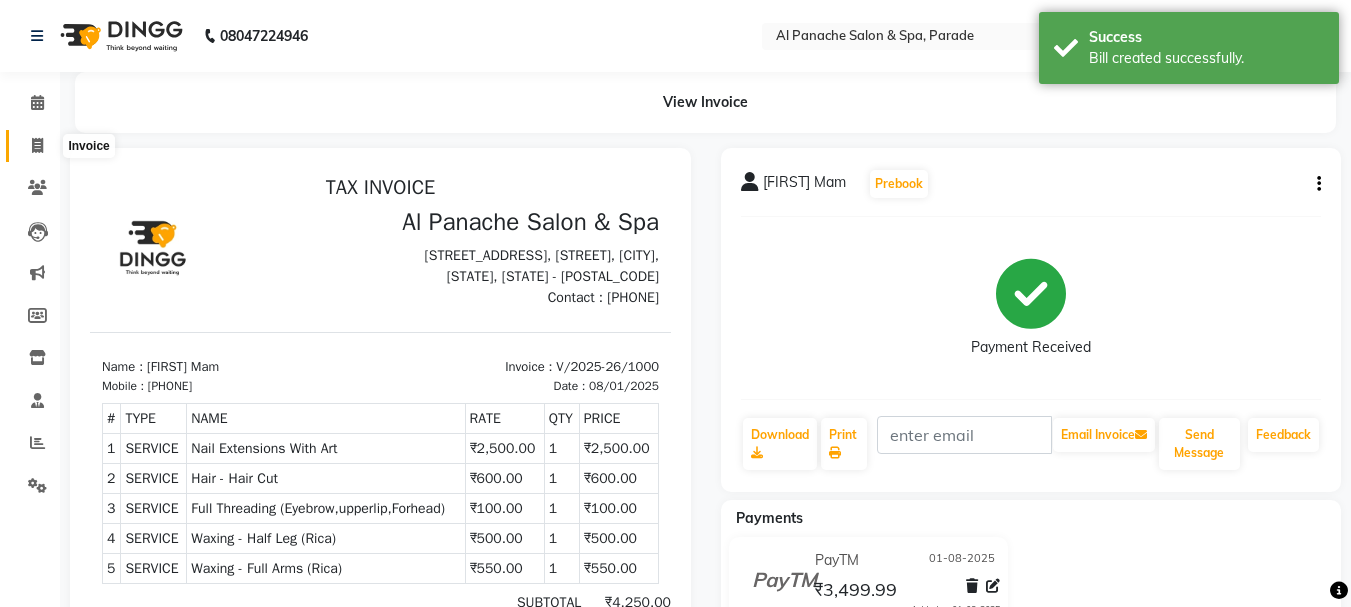 click 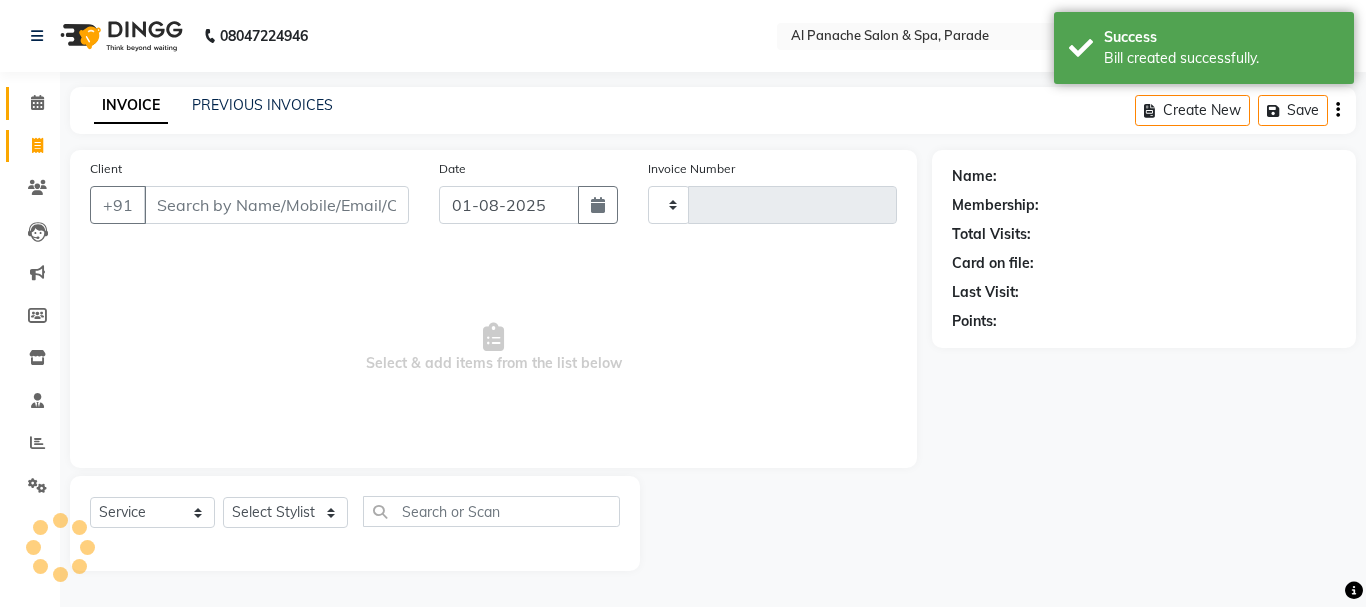 type on "1001" 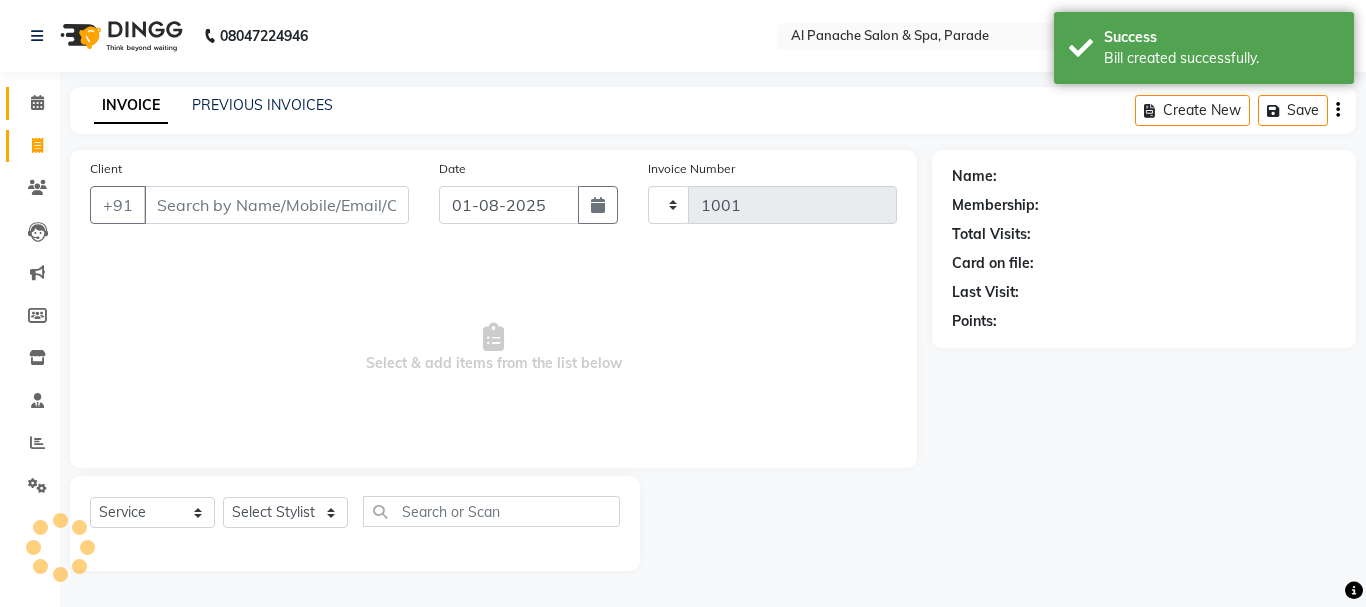 select on "463" 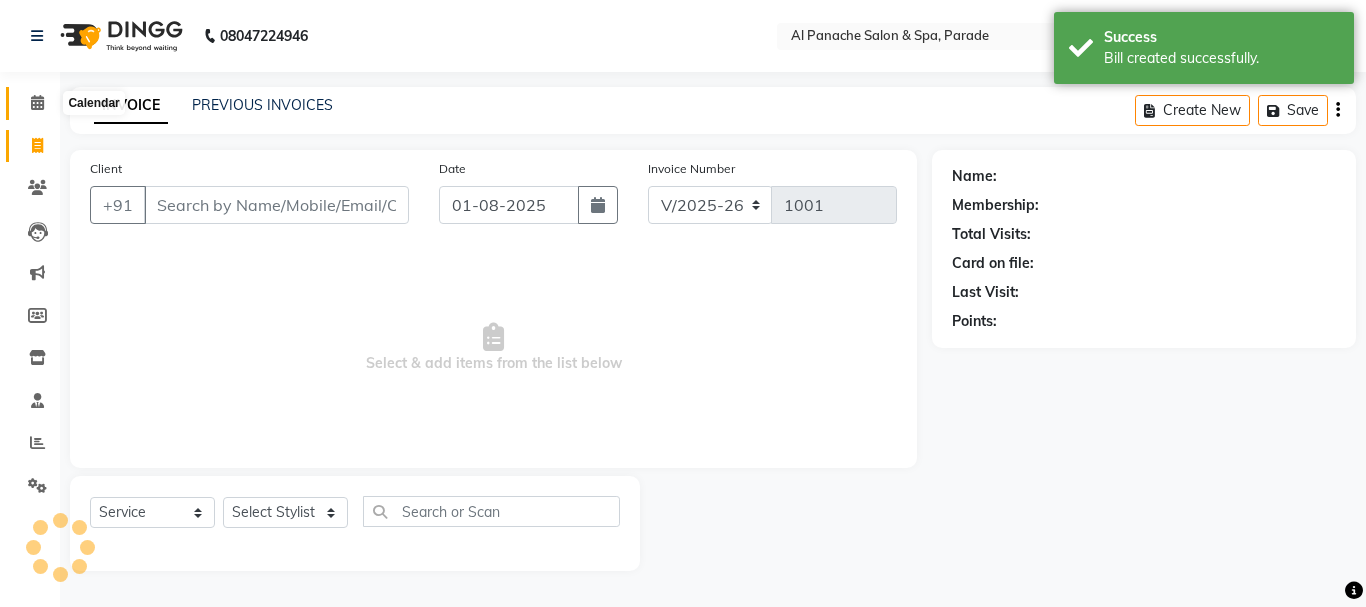 click 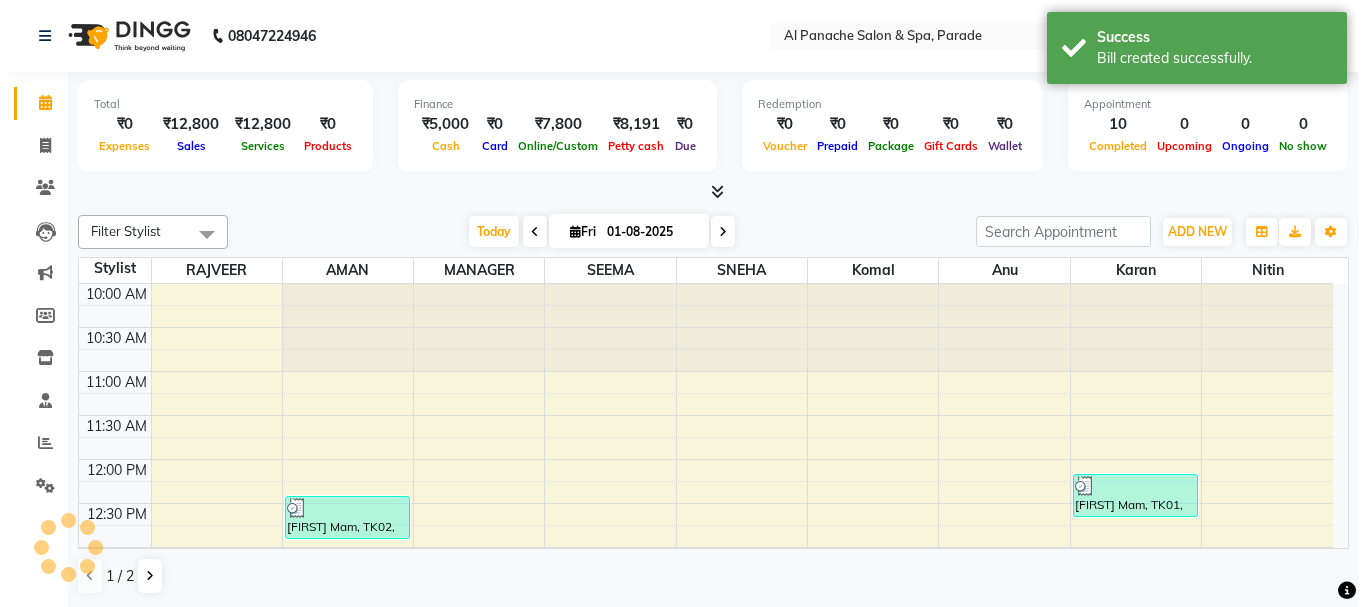 scroll, scrollTop: 703, scrollLeft: 0, axis: vertical 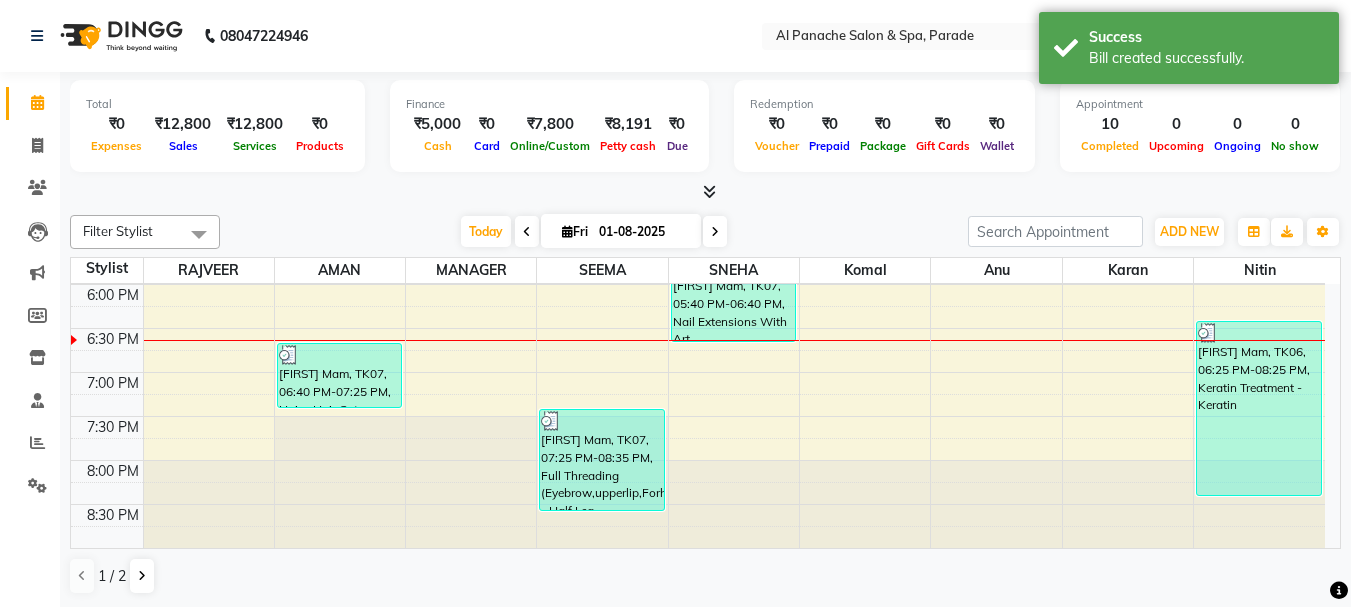 click at bounding box center [709, 191] 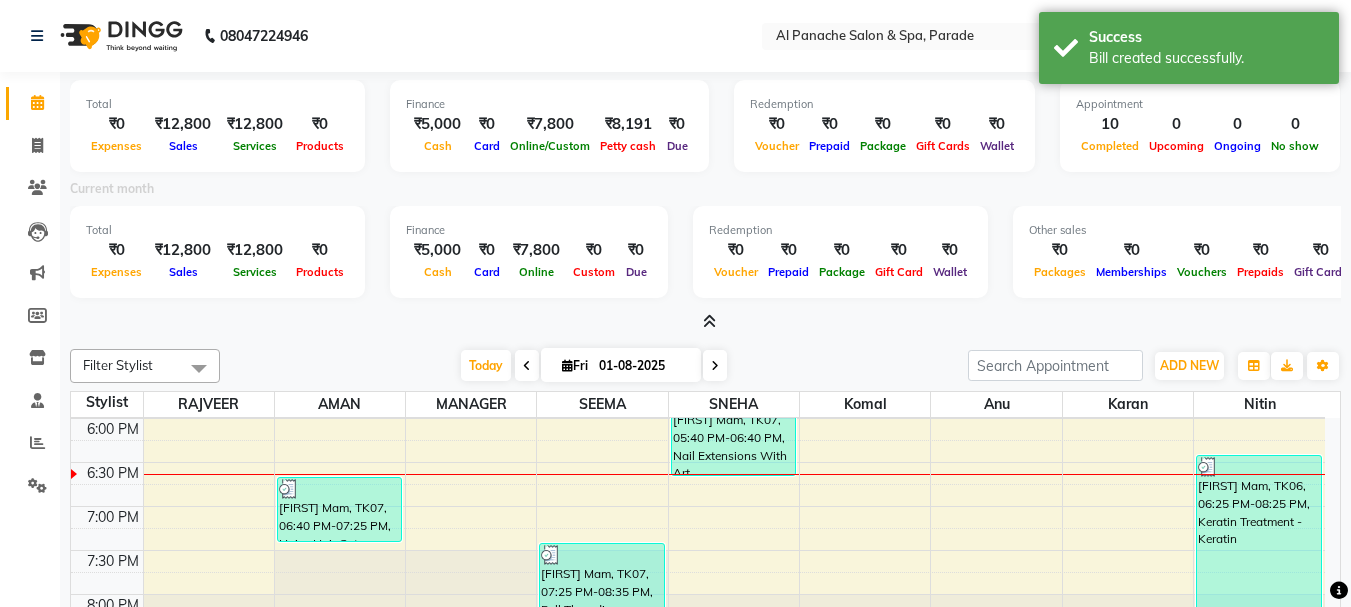 click at bounding box center [709, 321] 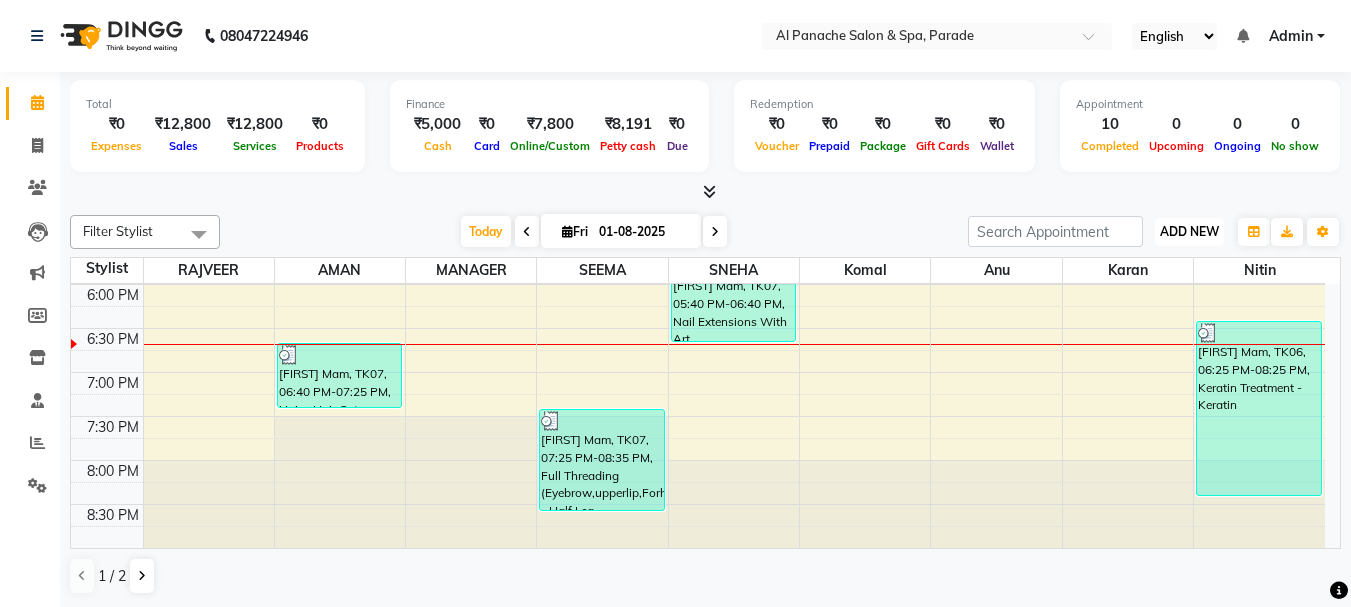 click on "ADD NEW" at bounding box center [1189, 231] 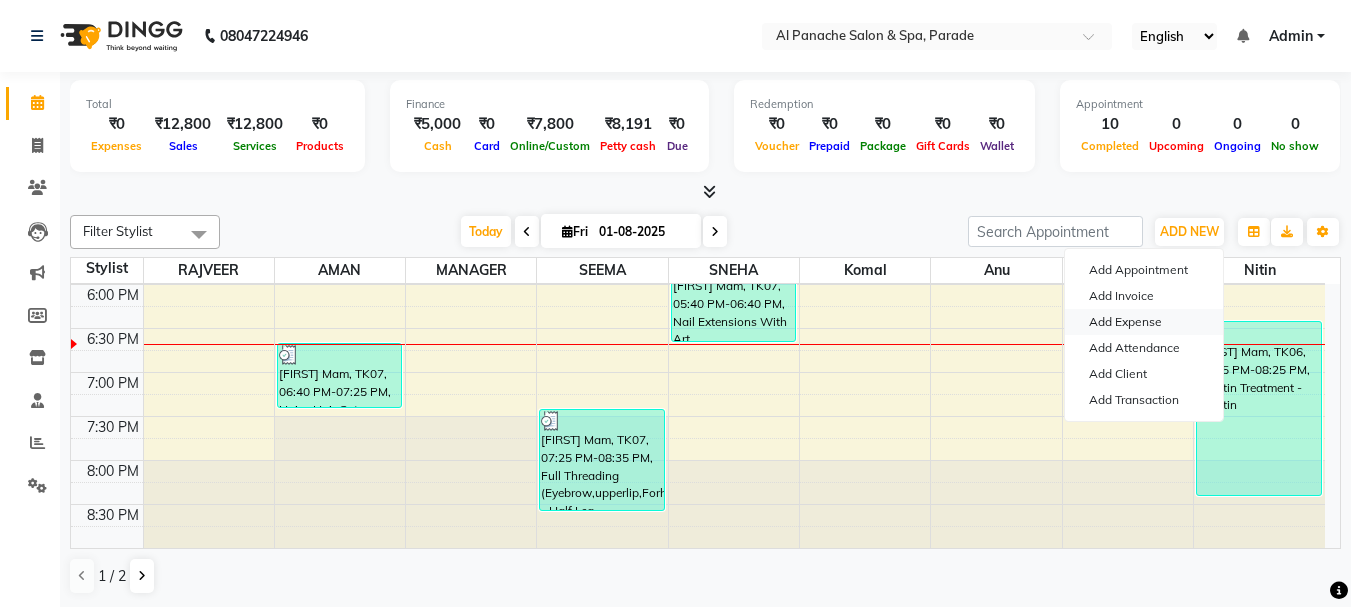 click on "Add Expense" at bounding box center [1144, 322] 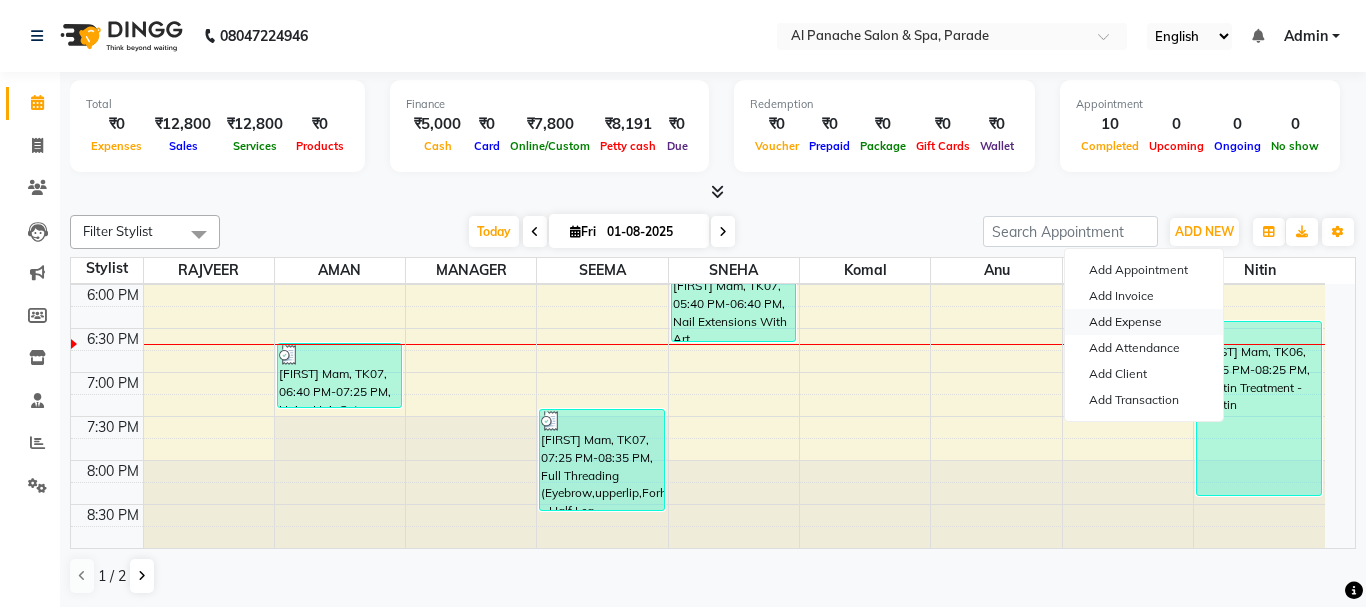 select on "41" 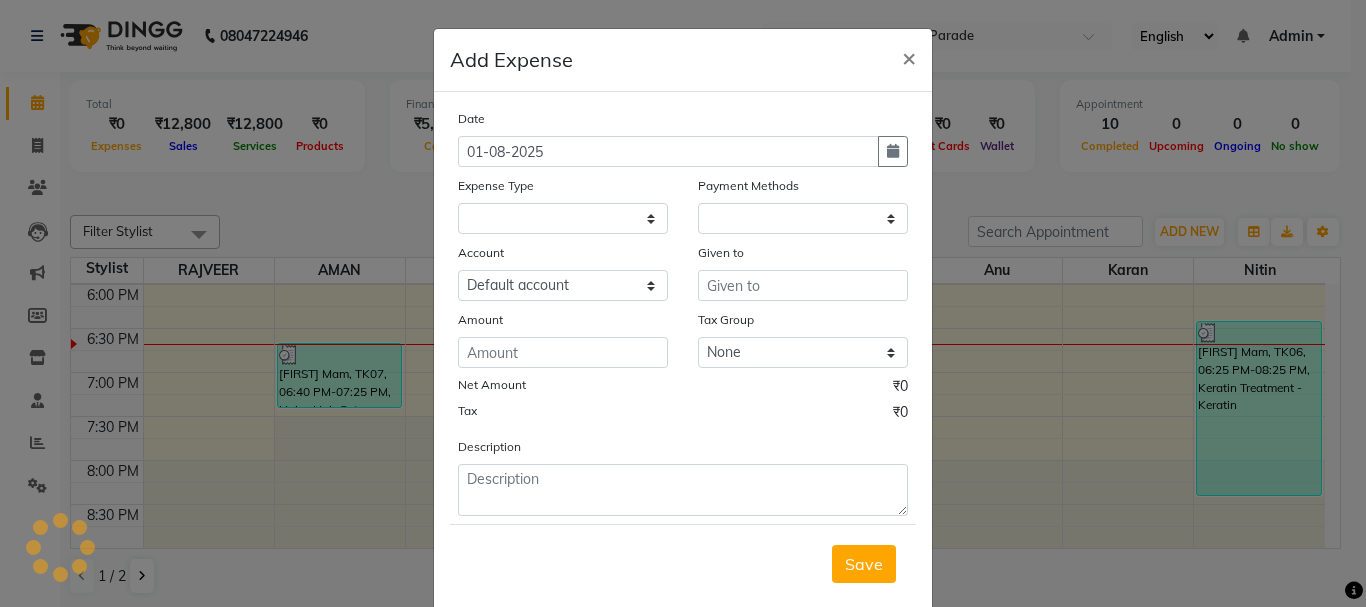 select on "1" 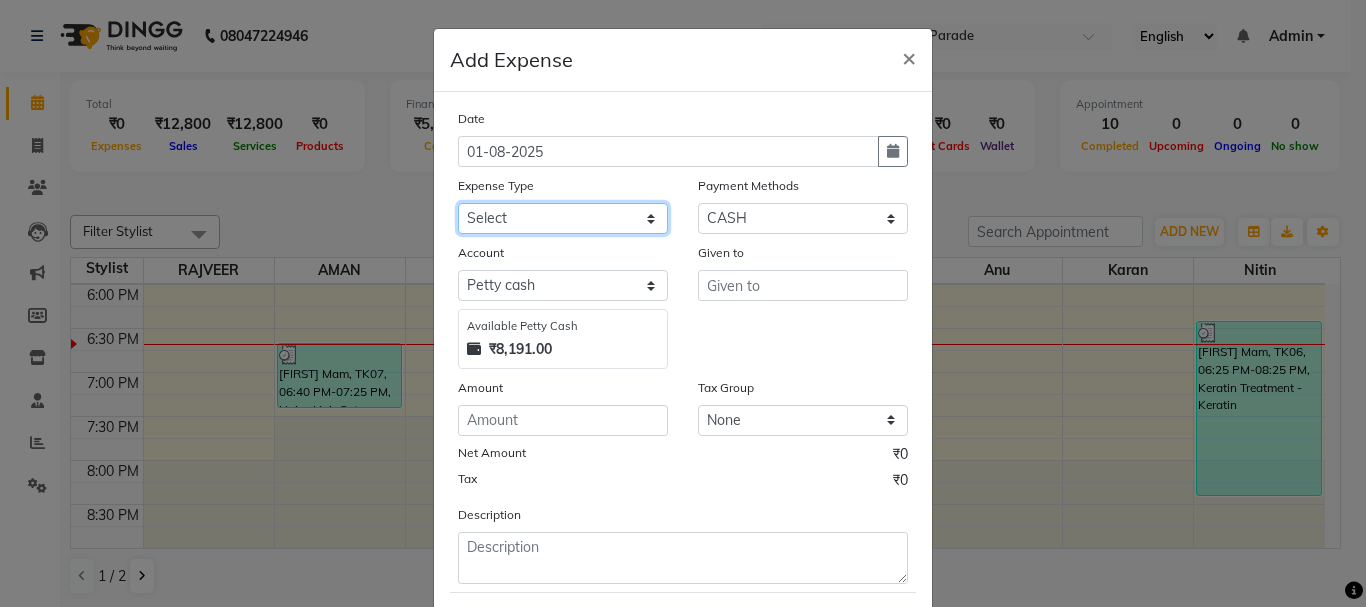 click on "Select Advance Salary Bank charges Car maintenance  Cash transfer to bank Cash transfer to hub Client Snacks Equipment Fuel Govt fee Incentive Insurance International purchase Loan Repayment Maintenance Marketing Miscellaneous MRA Other Pantry Payment Pooja Box Product Rent Salary Staff Snacks Tax Tea & Refreshment Utilities water bottle Wipes" 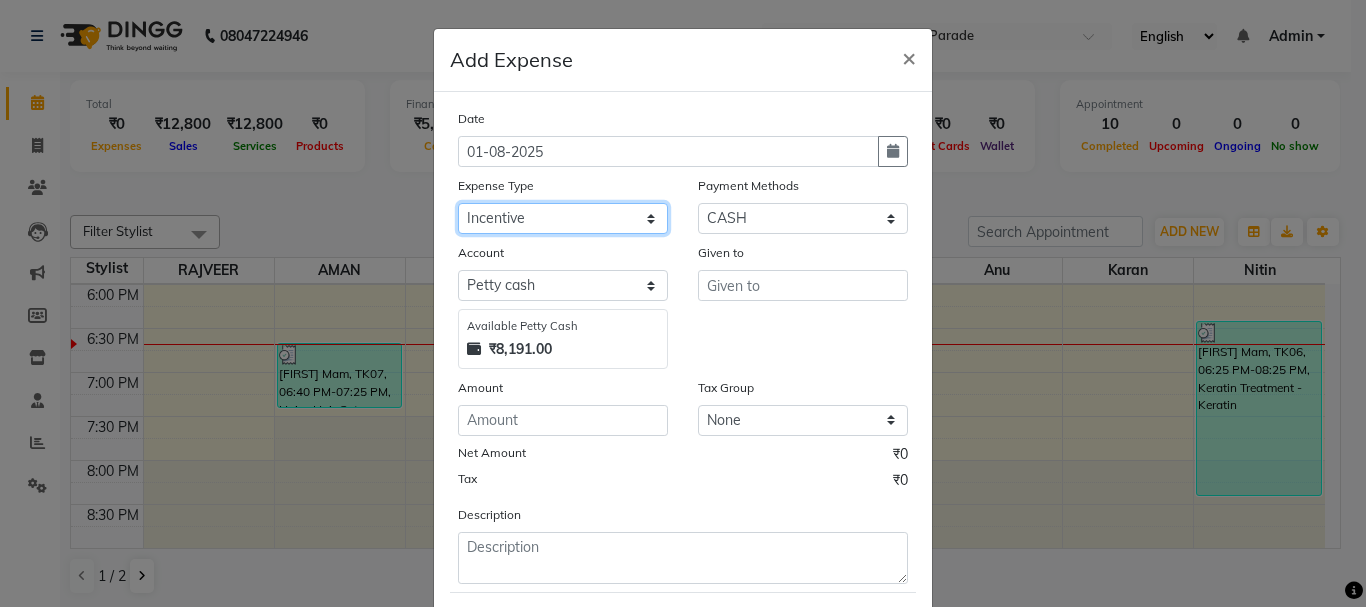 click on "Select Advance Salary Bank charges Car maintenance  Cash transfer to bank Cash transfer to hub Client Snacks Equipment Fuel Govt fee Incentive Insurance International purchase Loan Repayment Maintenance Marketing Miscellaneous MRA Other Pantry Payment Pooja Box Product Rent Salary Staff Snacks Tax Tea & Refreshment Utilities water bottle Wipes" 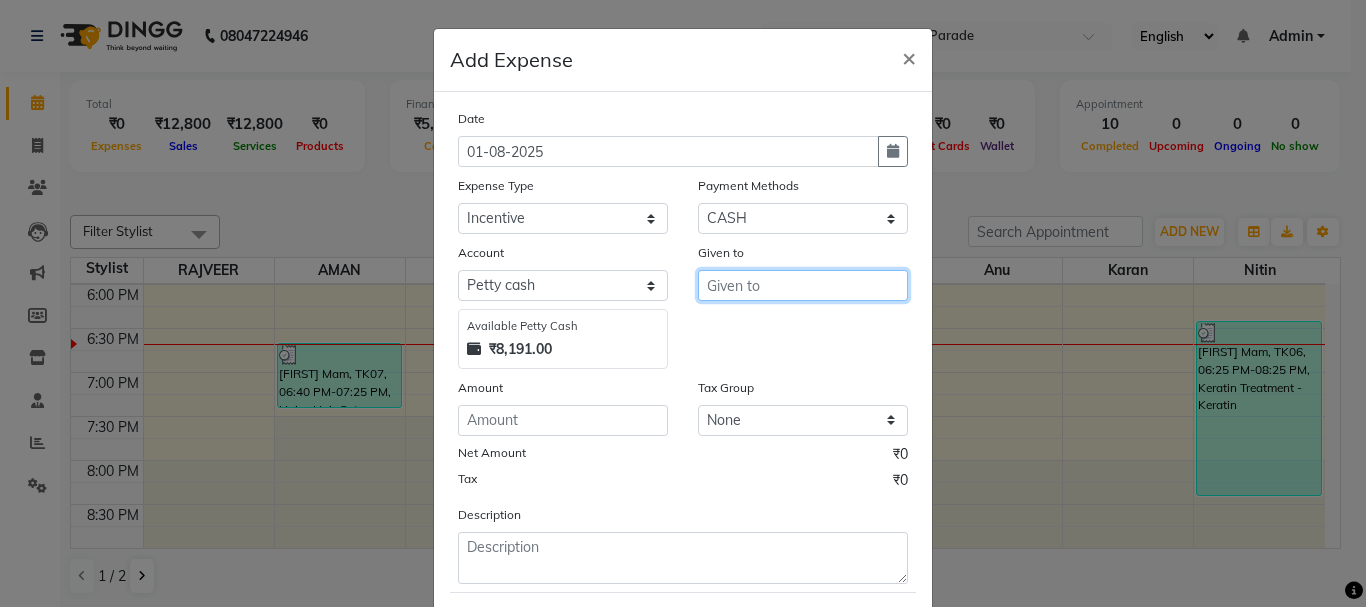 click at bounding box center (803, 285) 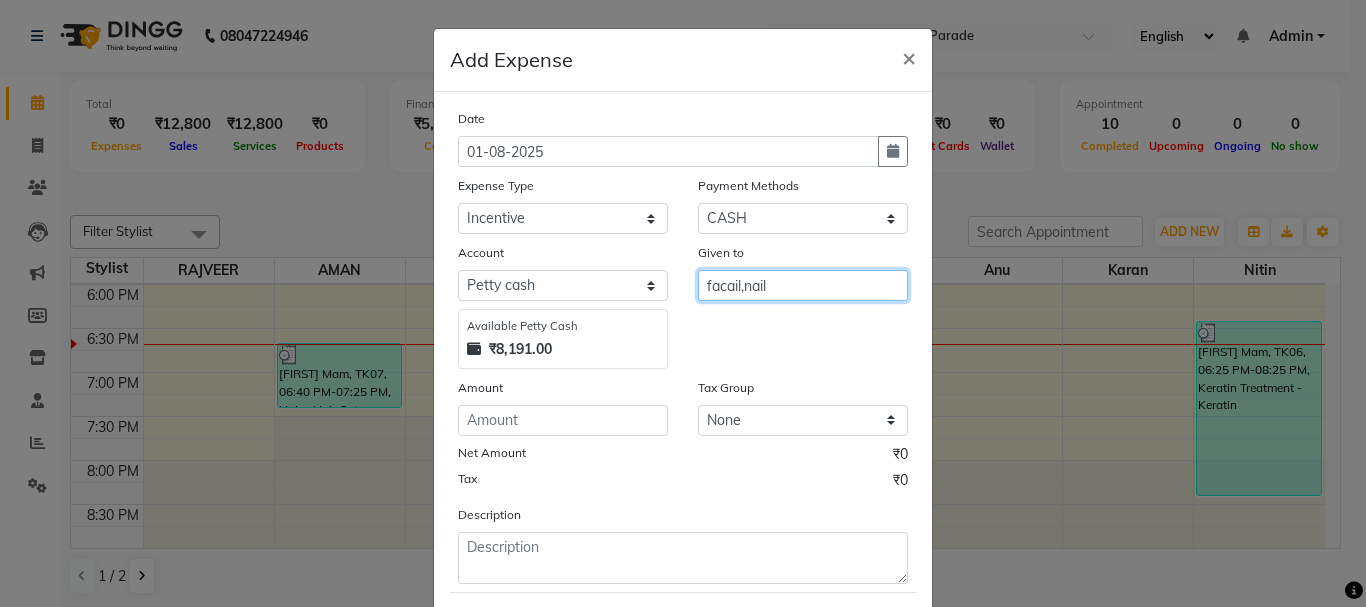 type on "facail,nail" 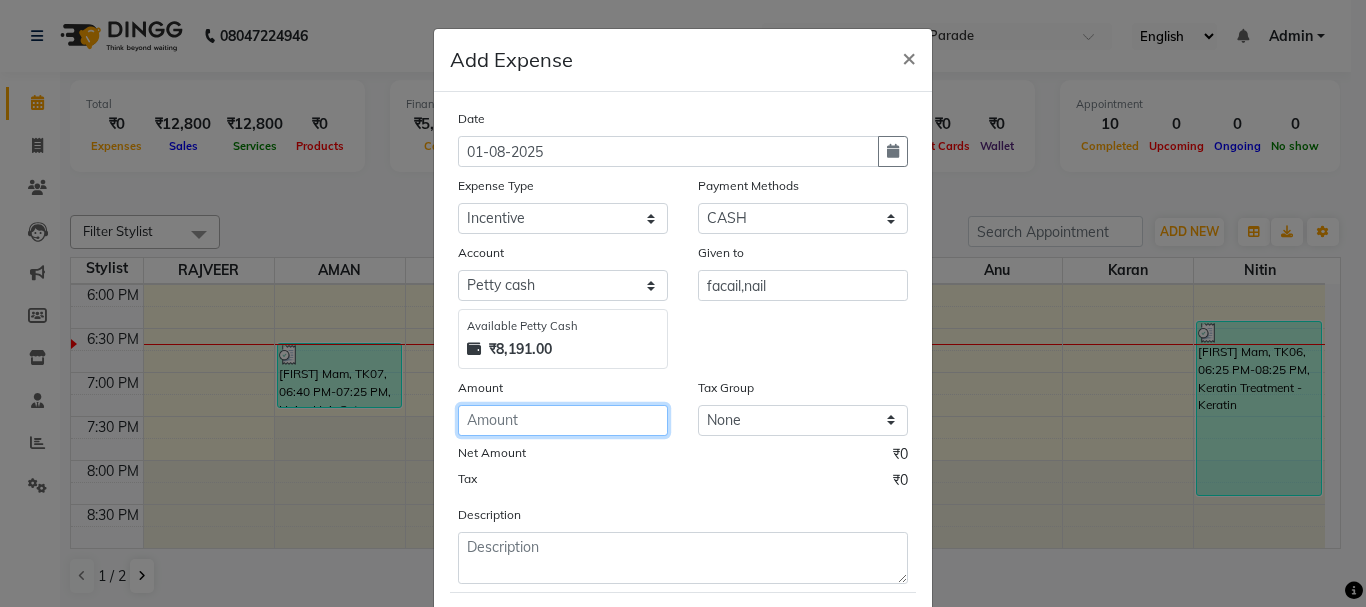 click 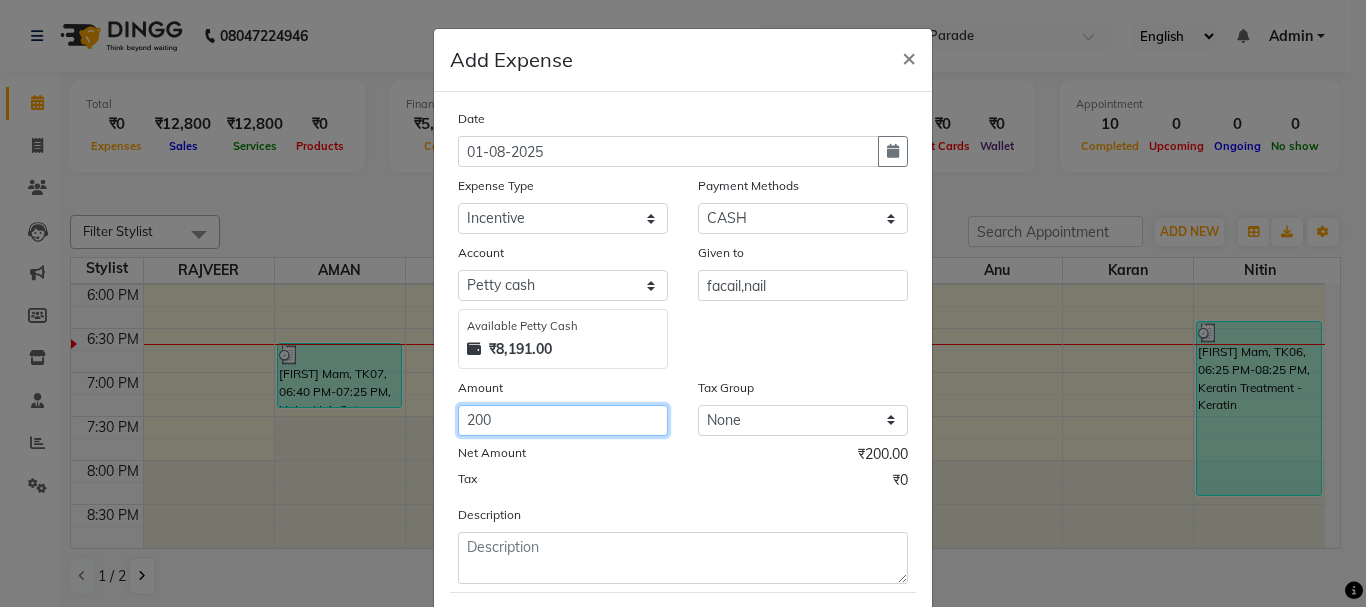 type on "200" 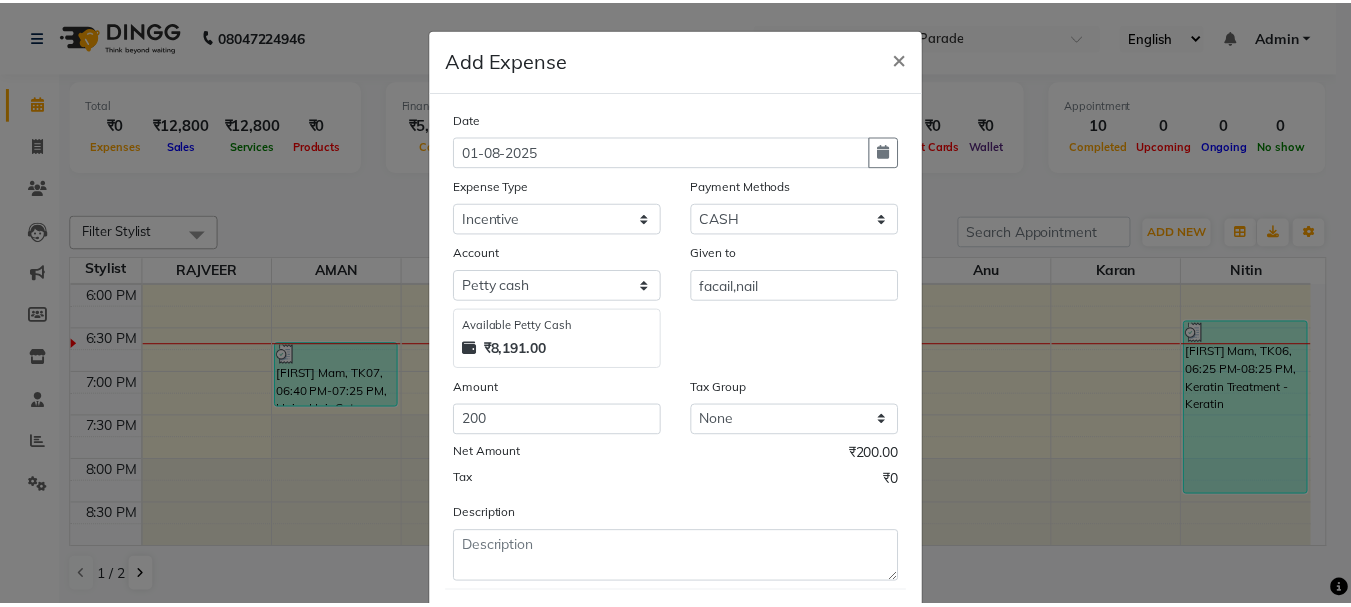 scroll, scrollTop: 109, scrollLeft: 0, axis: vertical 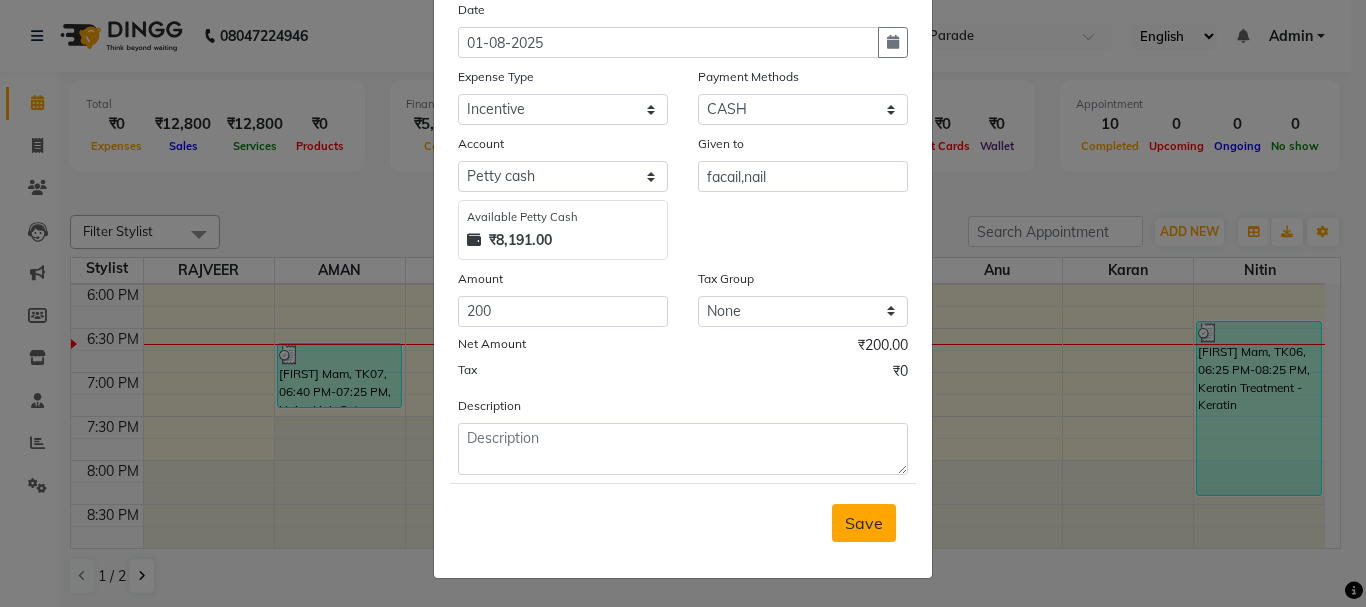 click on "Save" at bounding box center (864, 523) 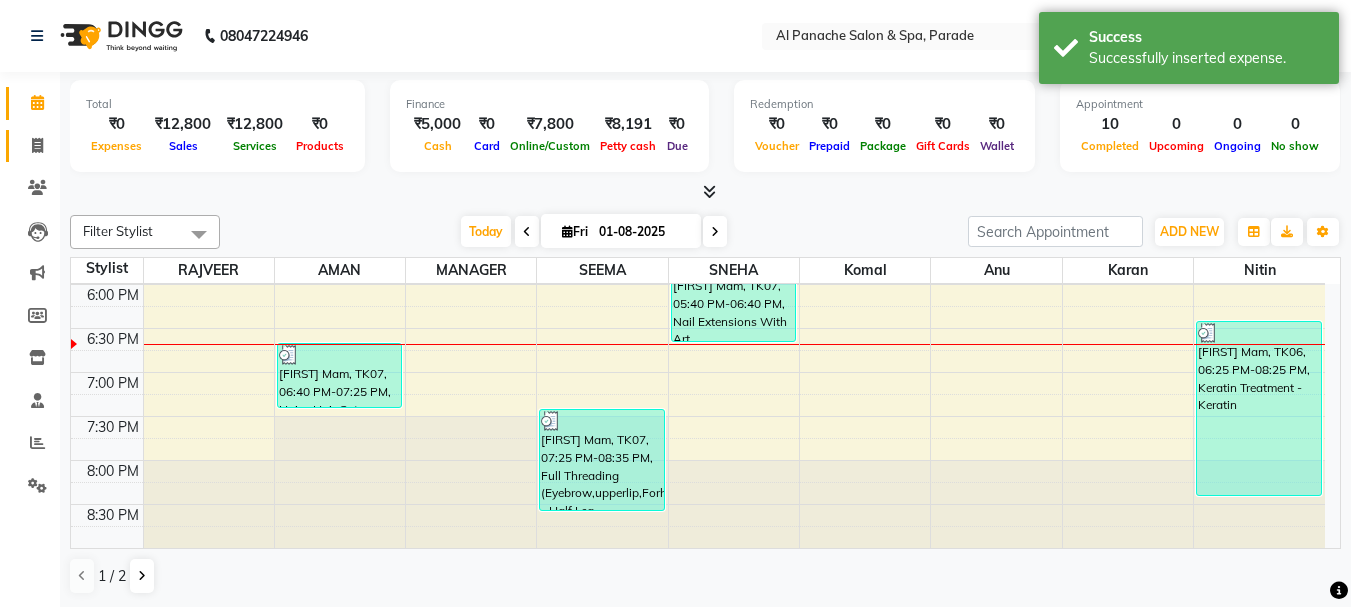 click on "Invoice" 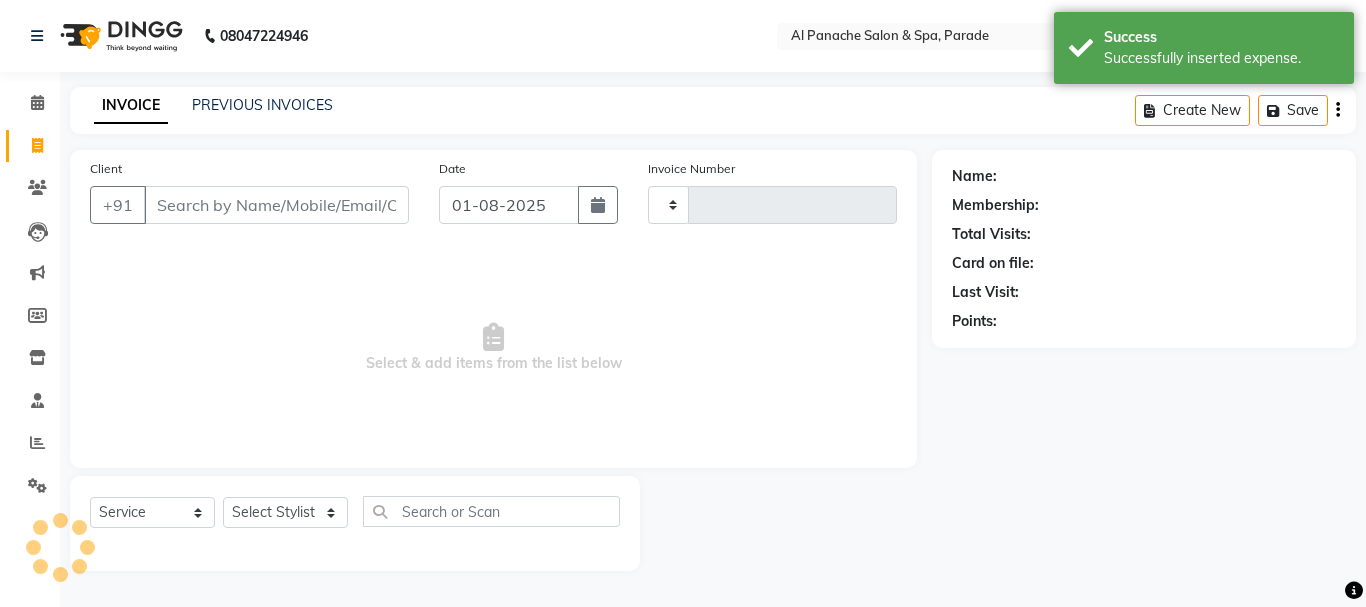 type on "1001" 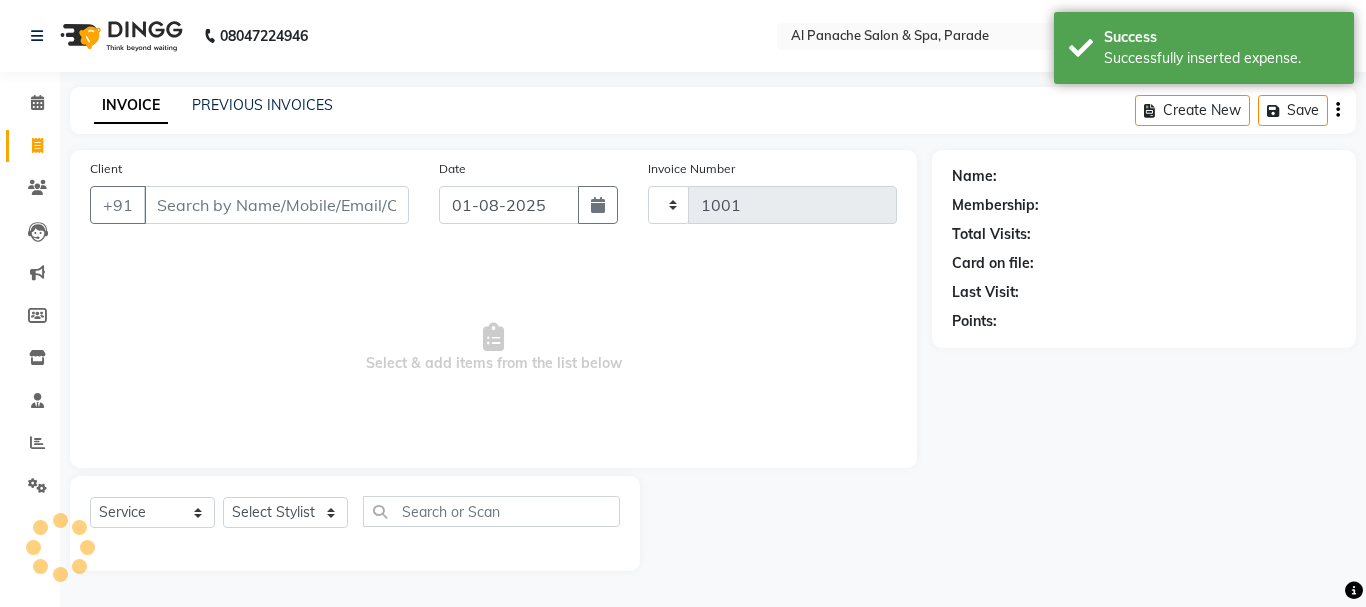 select on "463" 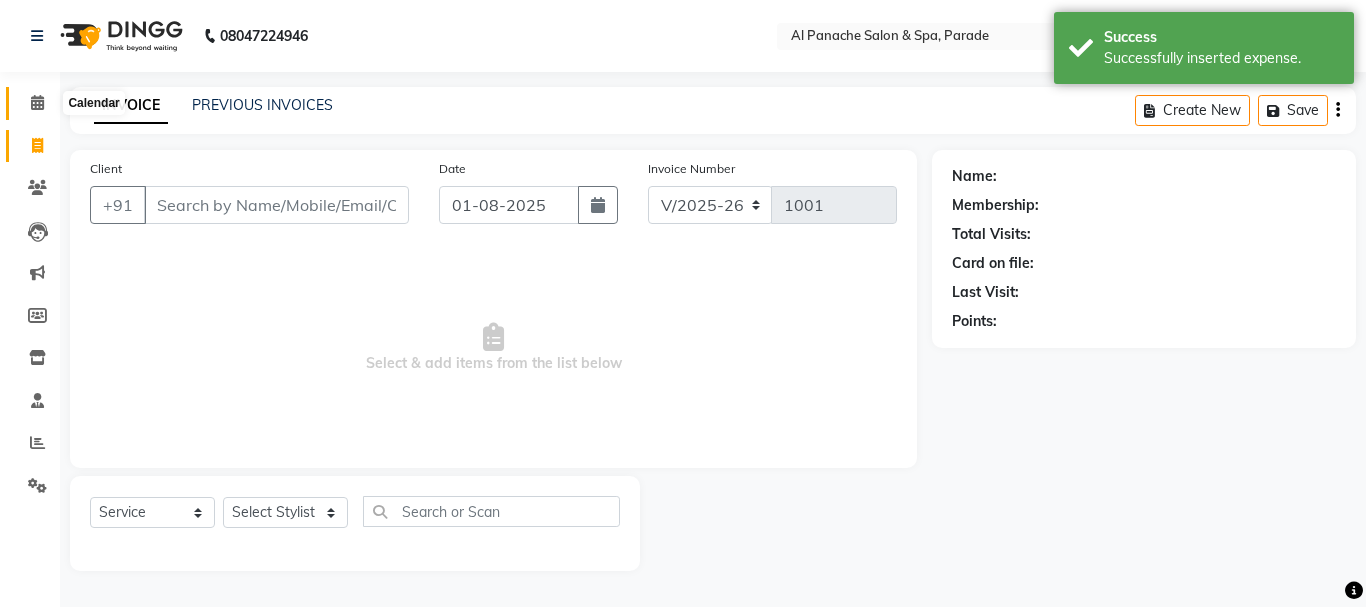 click 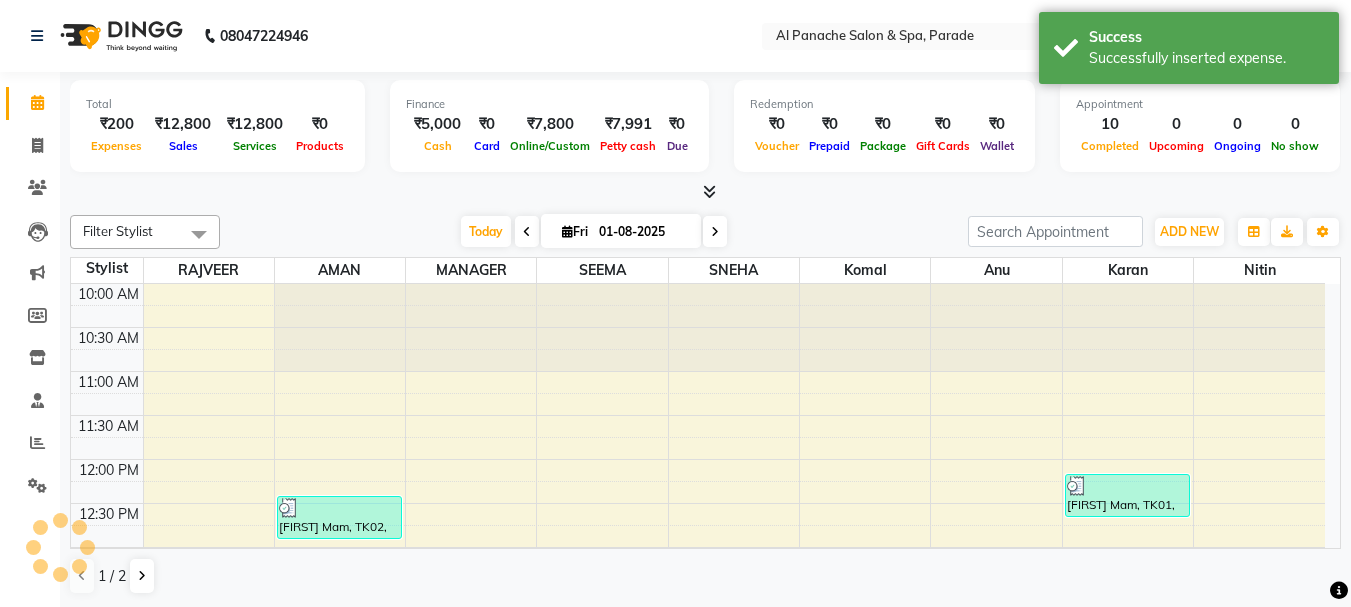 scroll, scrollTop: 0, scrollLeft: 0, axis: both 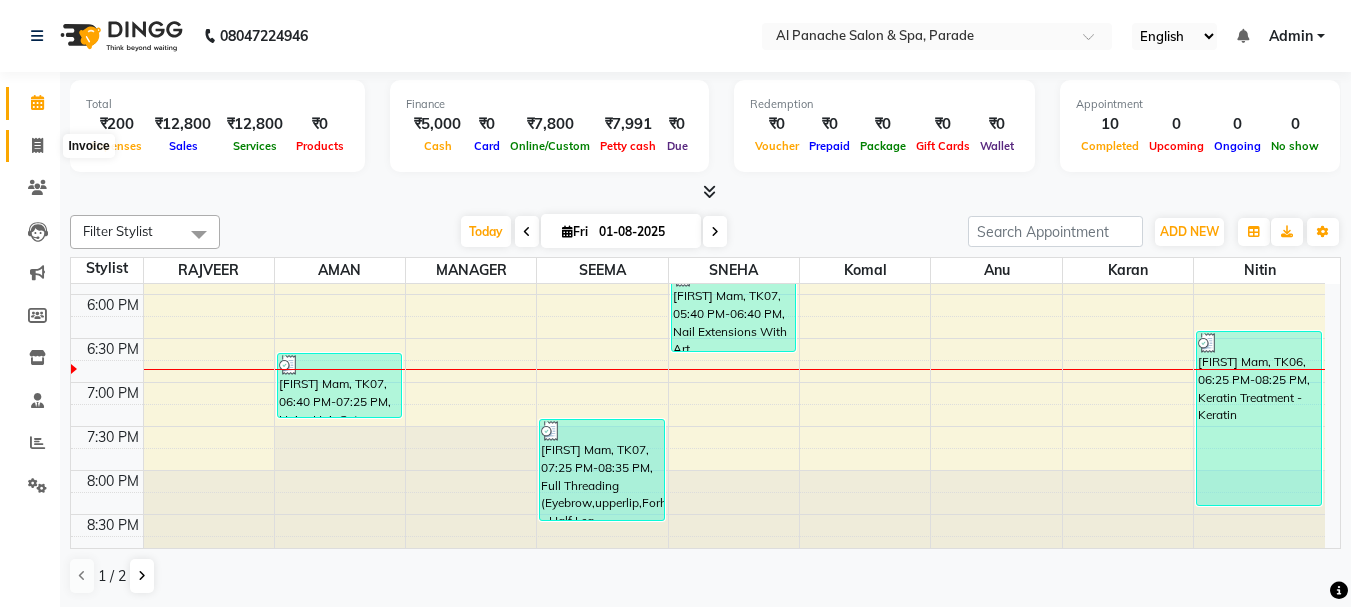 click 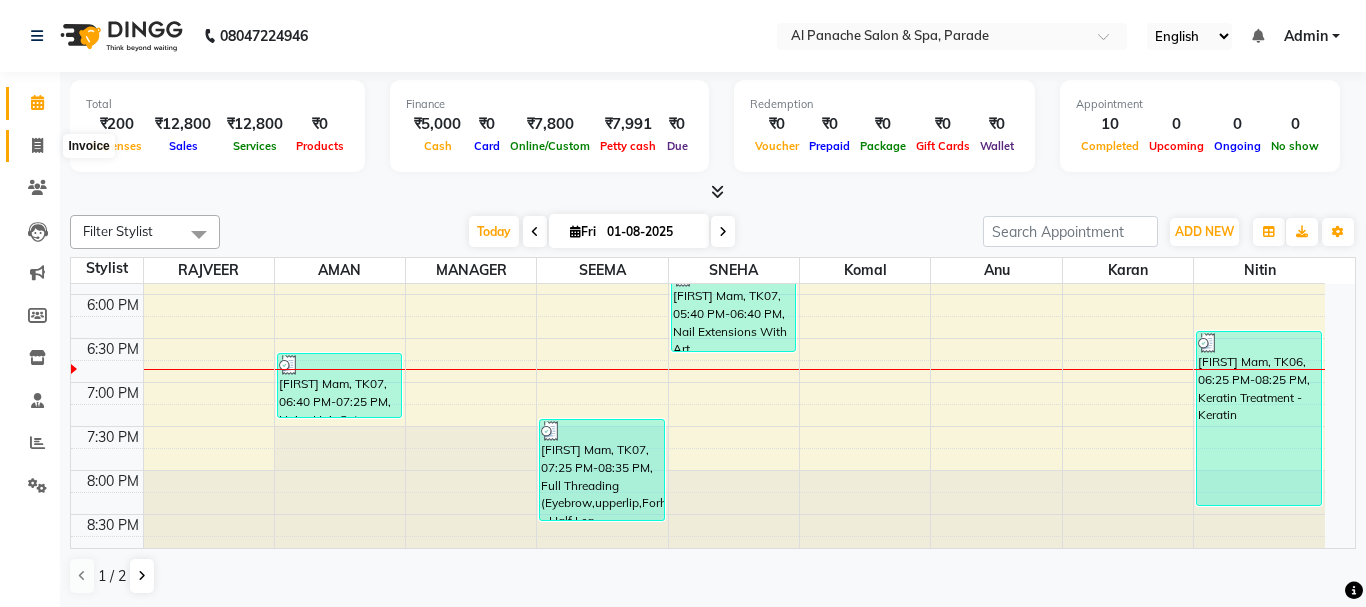 select on "463" 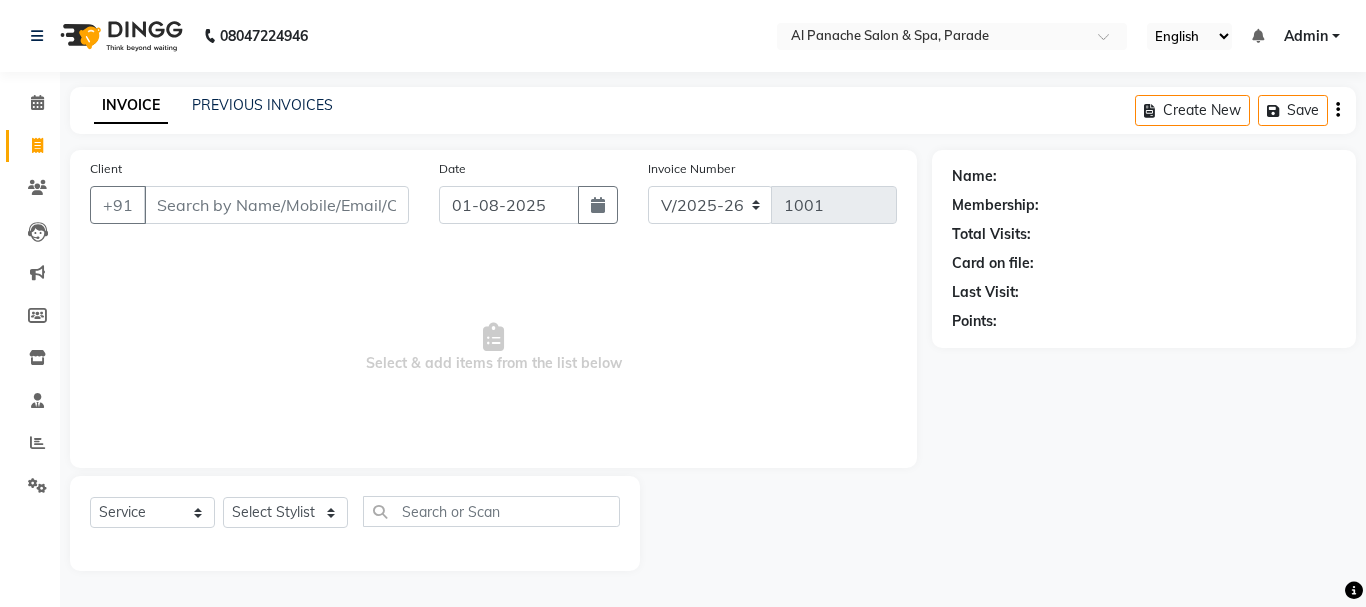 click on "Client" at bounding box center [276, 205] 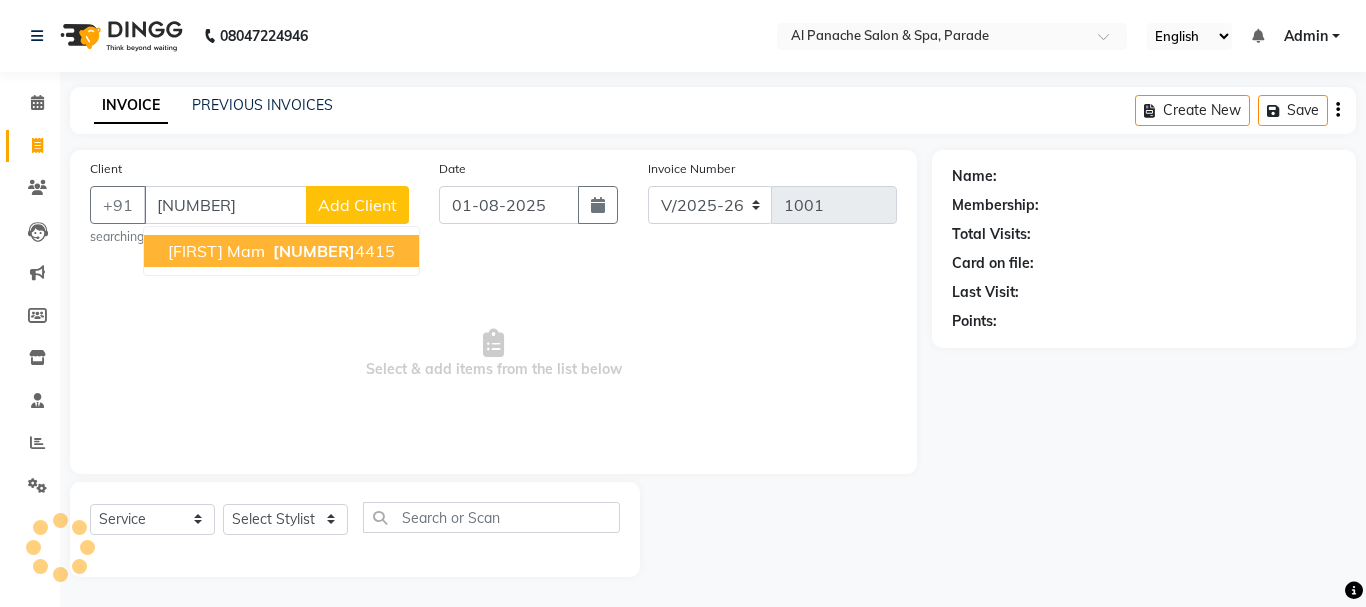 click on "[FIRST] Mam" at bounding box center (216, 251) 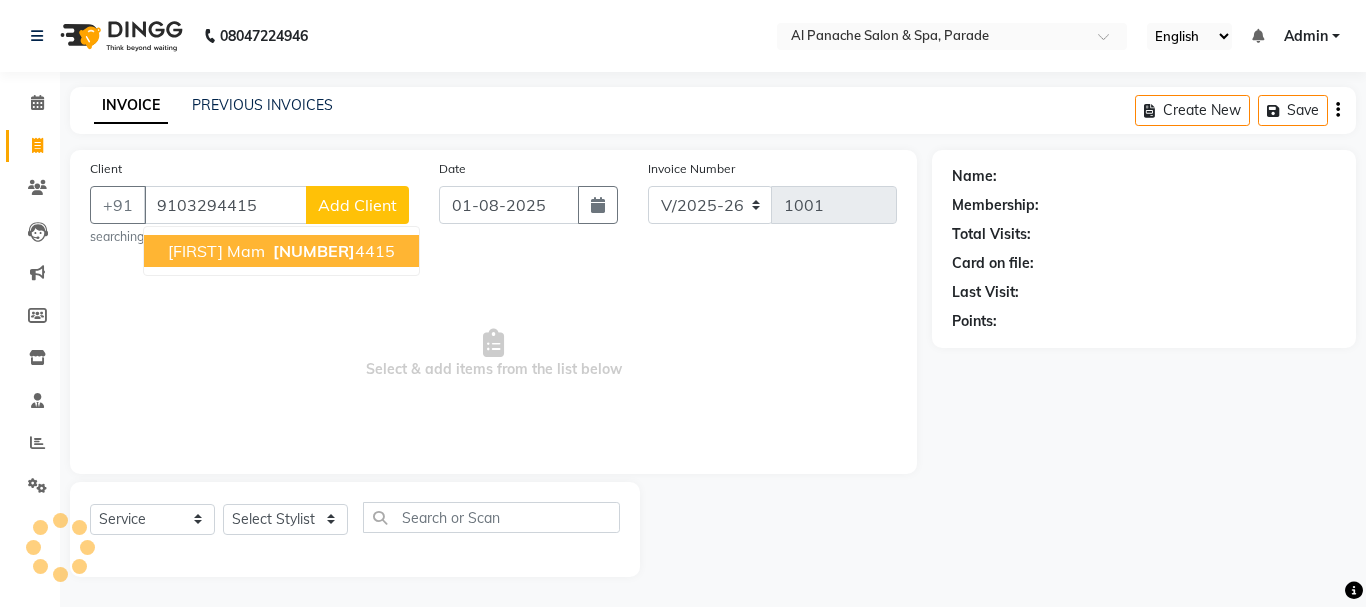 type on "9103294415" 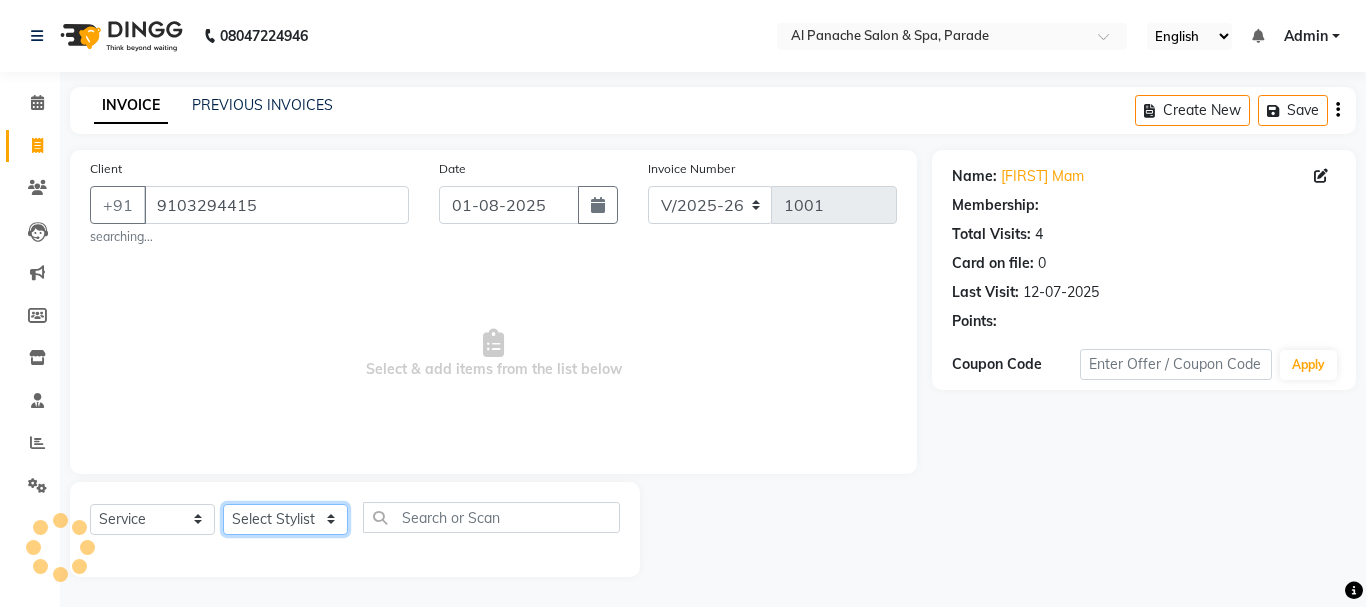 click on "Select Stylist [FIRST] [FIRST] [FIRST] [FIRST] MANAGER [FIRST] [FIRST] [FIRST] [FIRST] [FIRST]" 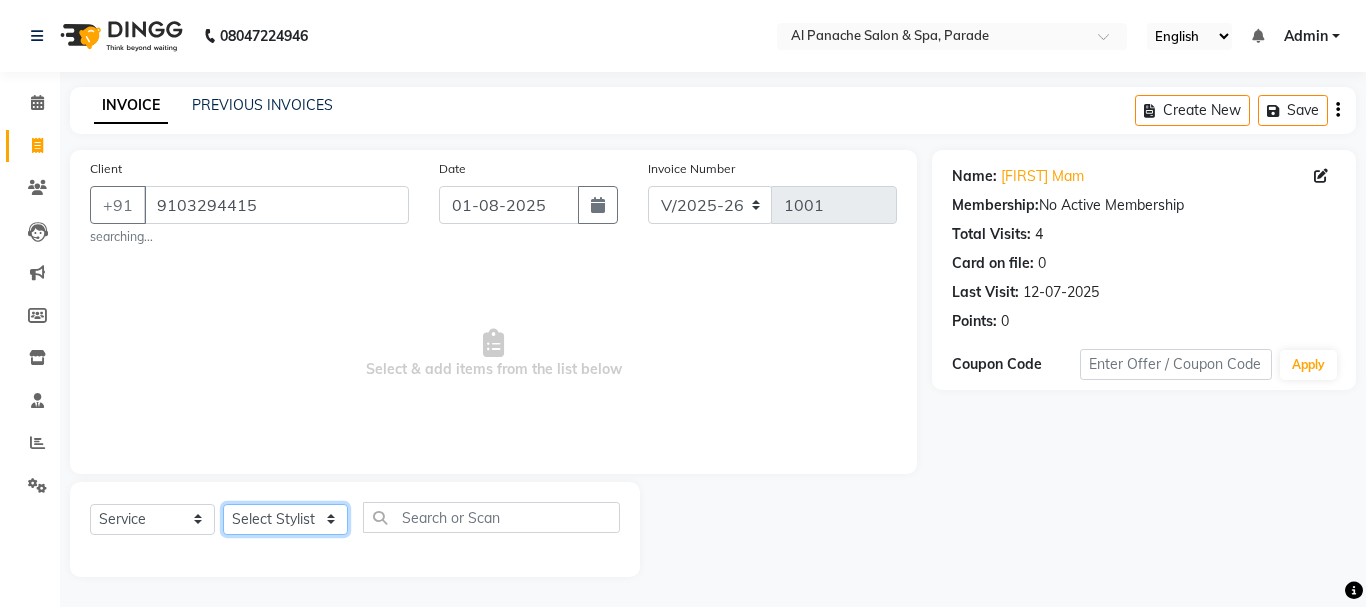 select on "10500" 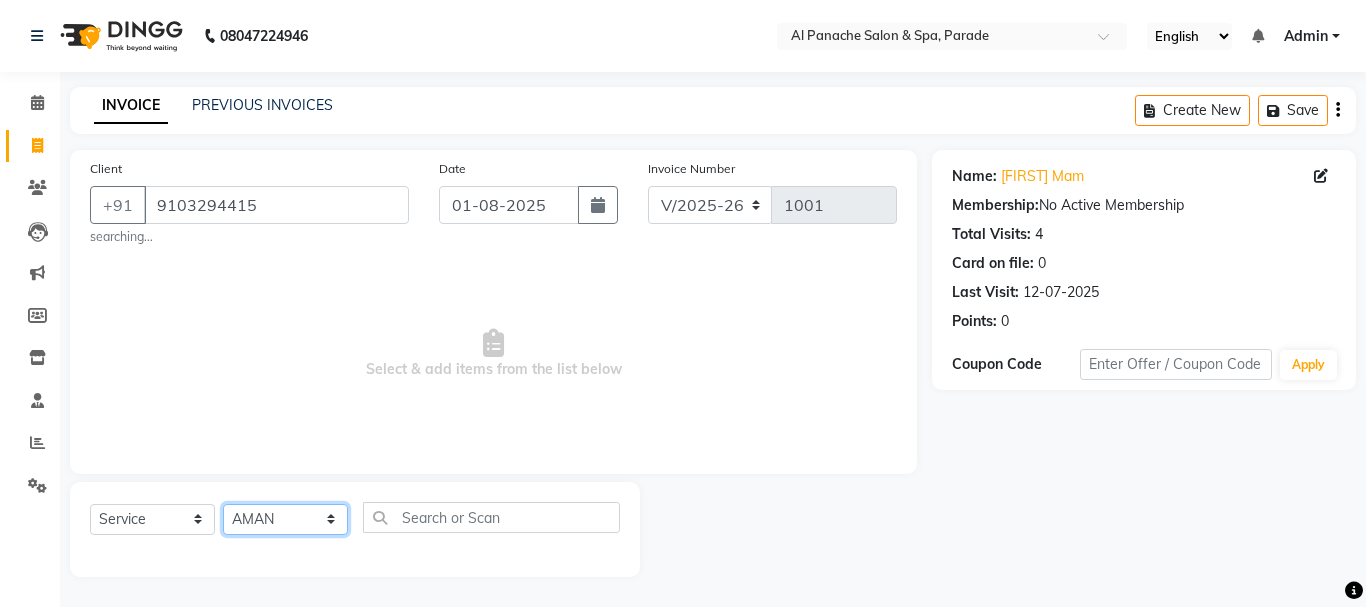 click on "Select Stylist [FIRST] [FIRST] [FIRST] [FIRST] MANAGER [FIRST] [FIRST] [FIRST] [FIRST] [FIRST]" 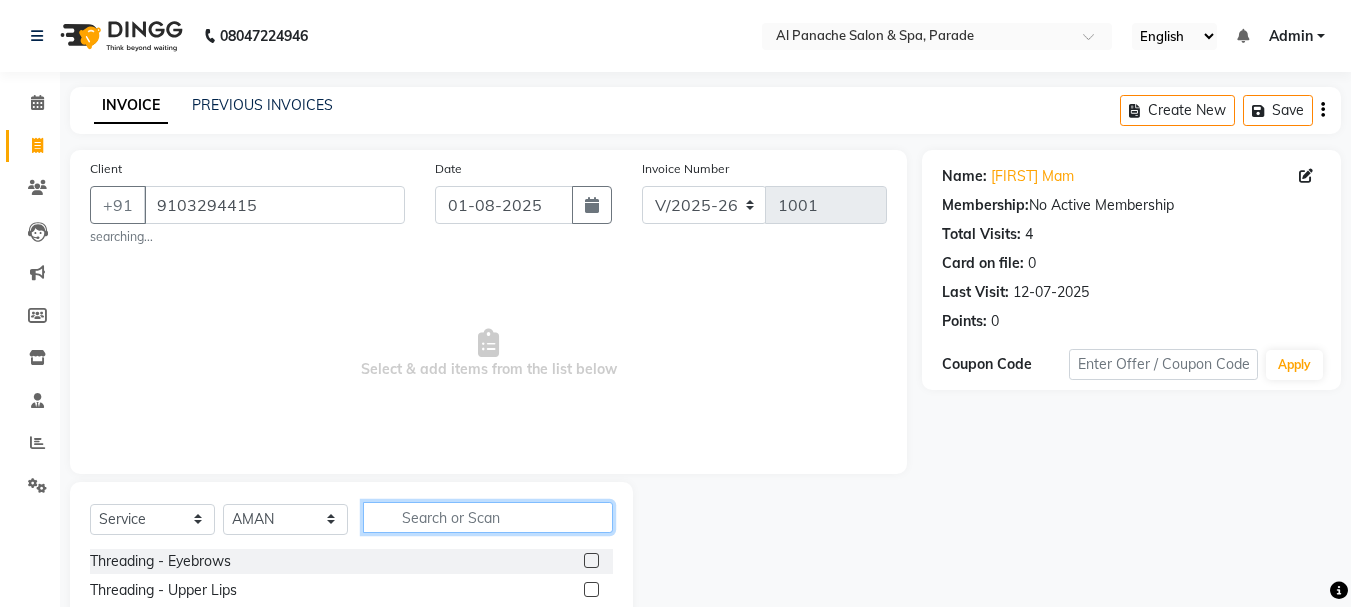 click 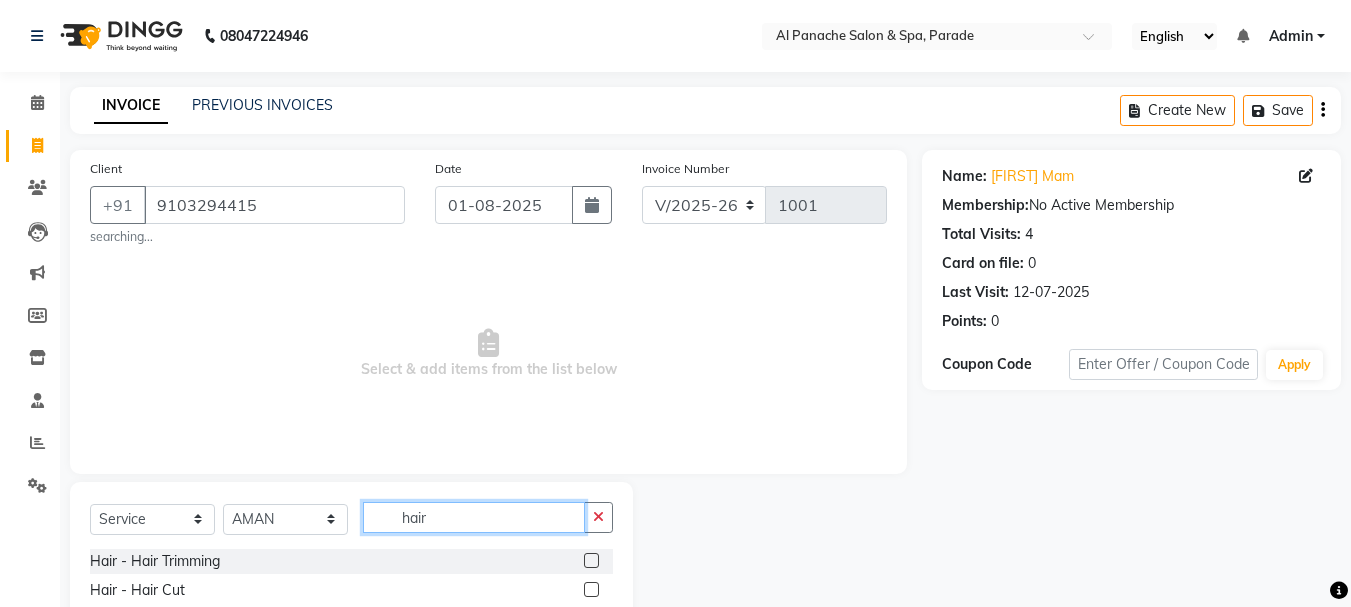type on "hair" 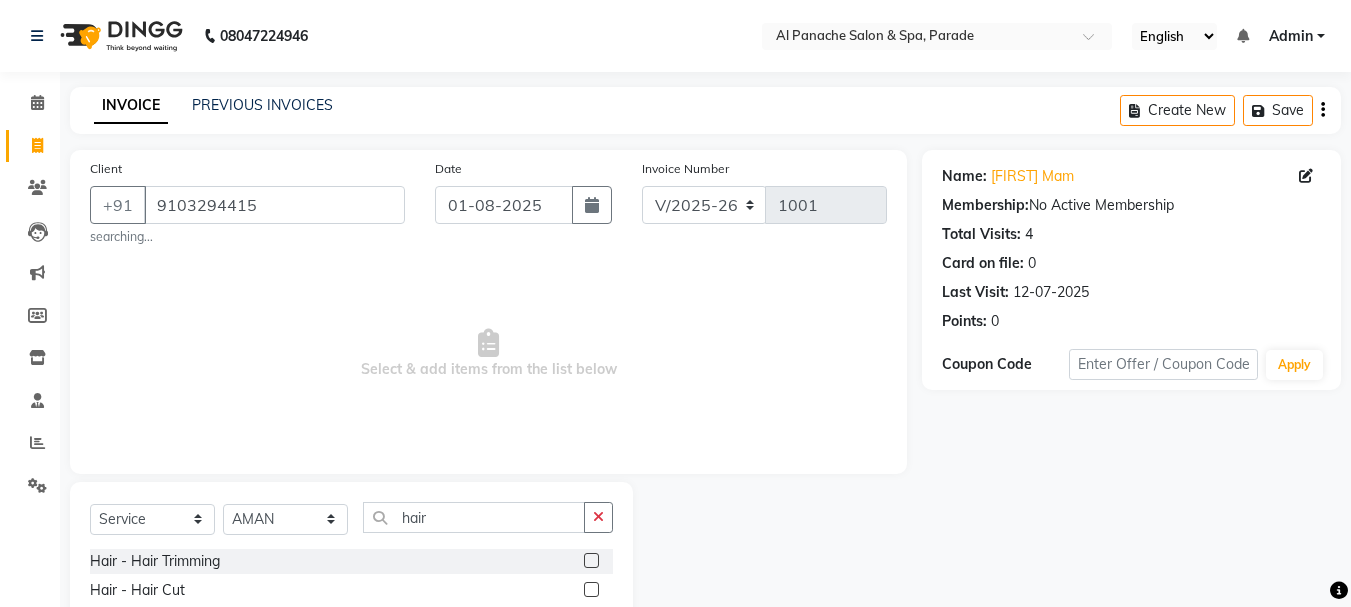 click 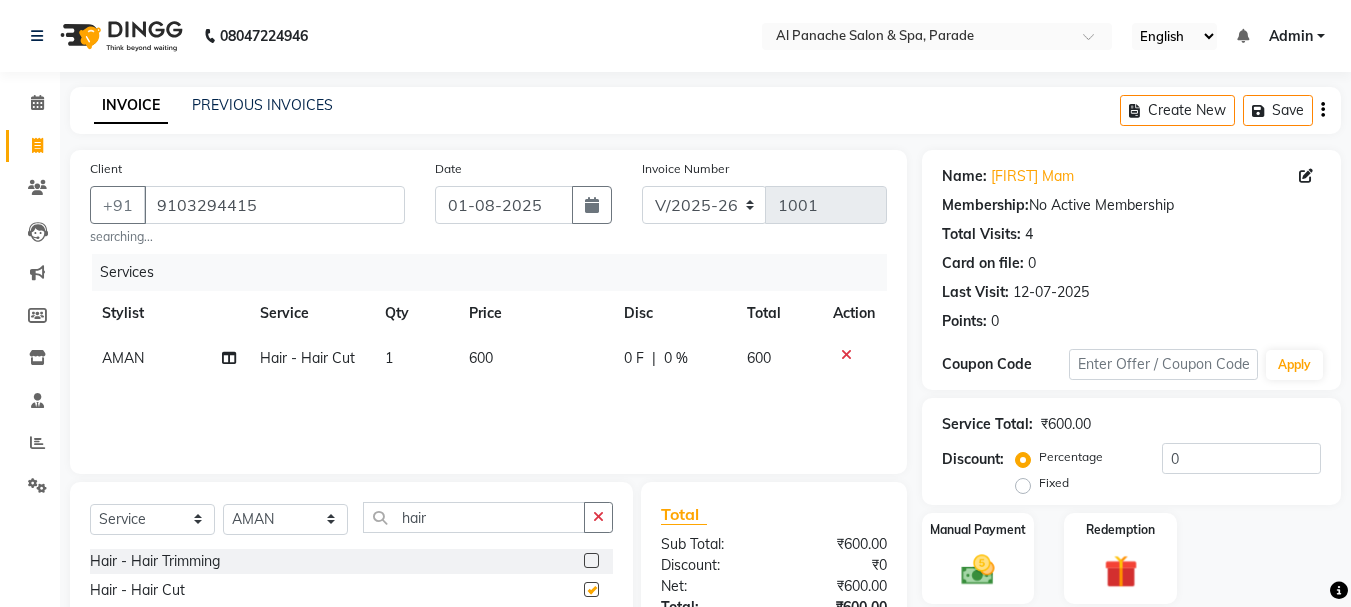 checkbox on "false" 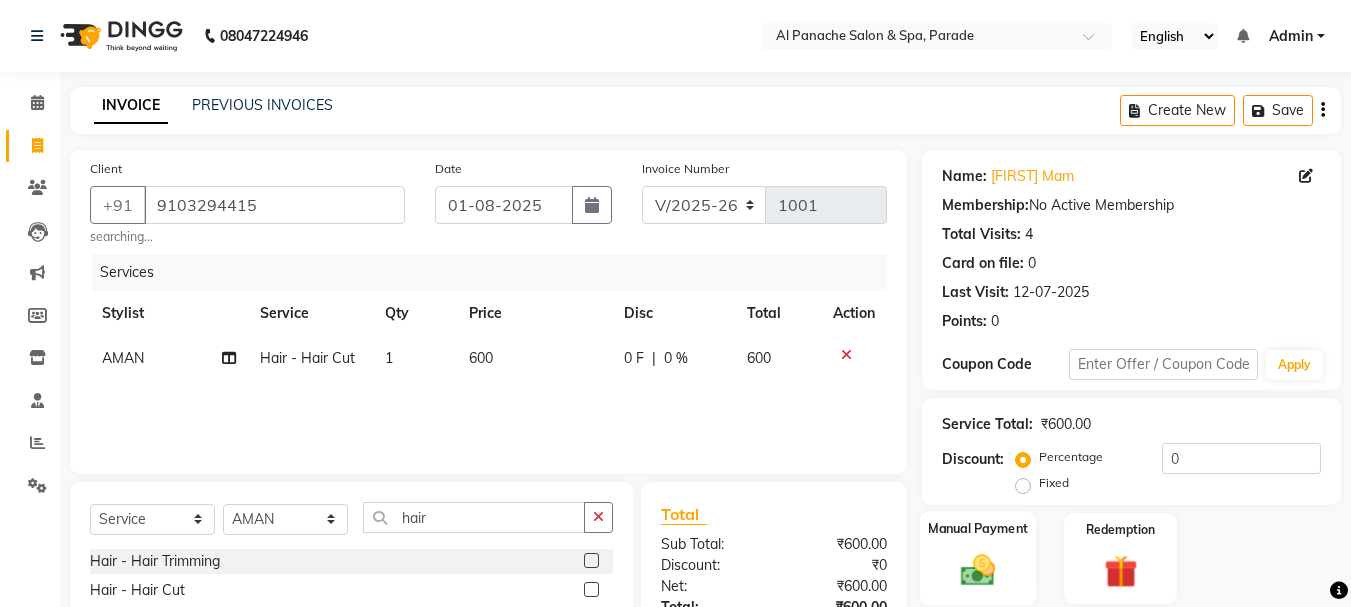 click 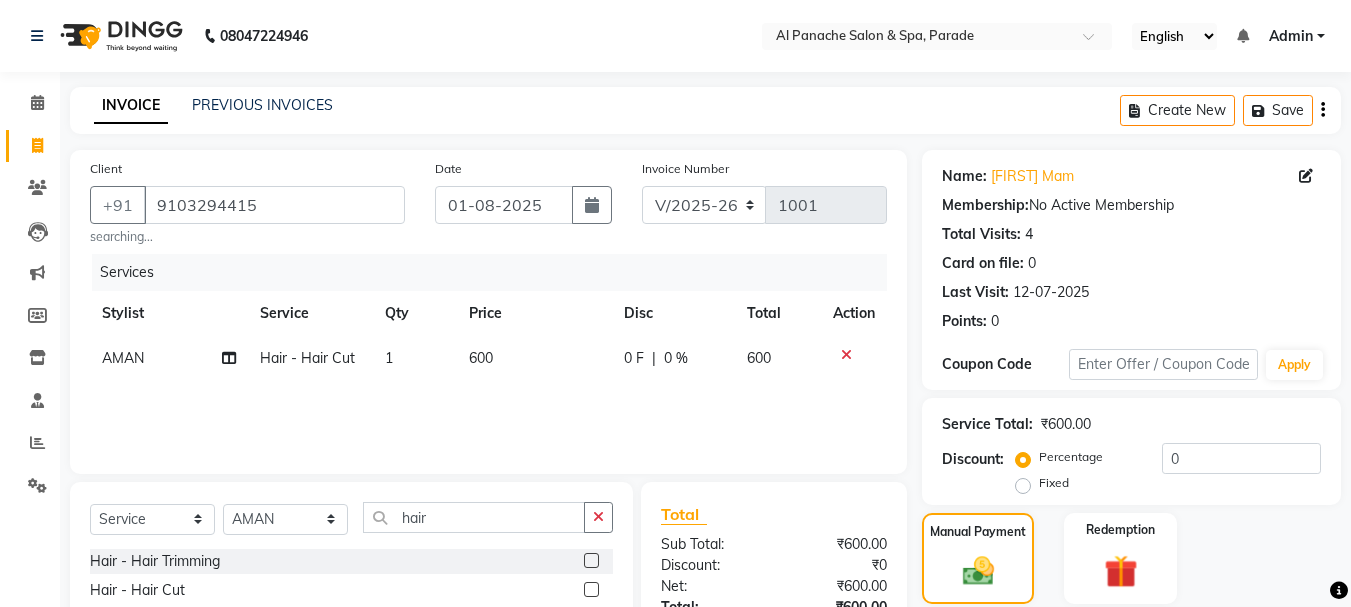 click on "Fixed" 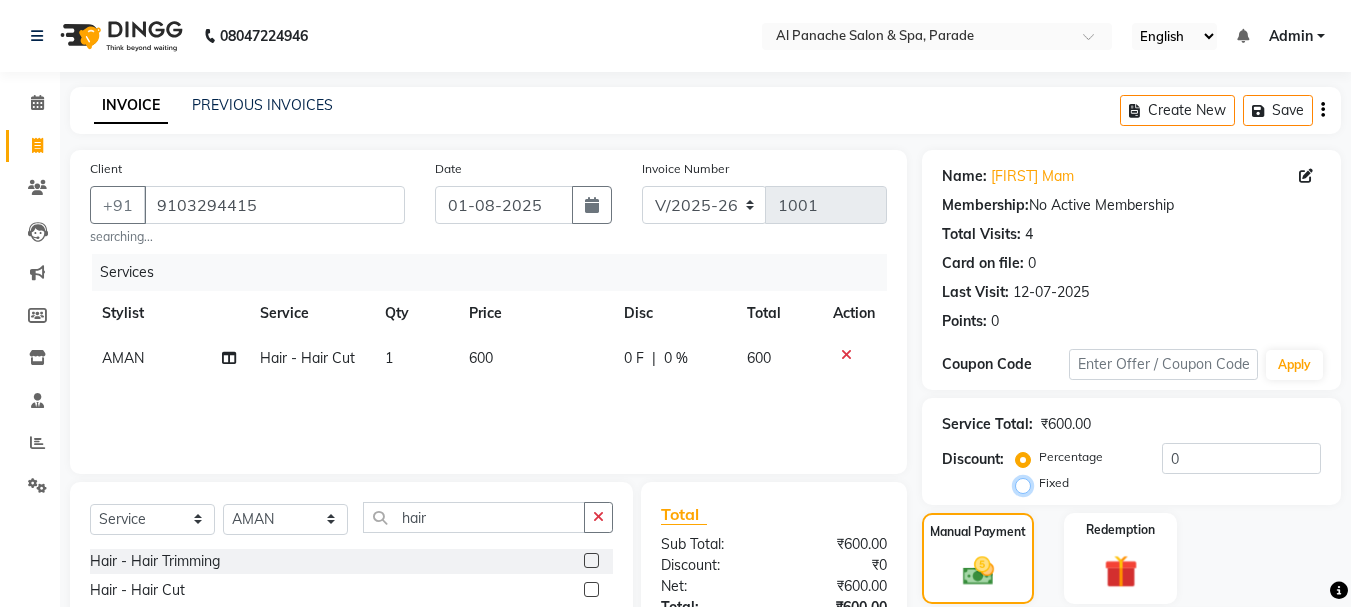 click on "Fixed" at bounding box center (1027, 483) 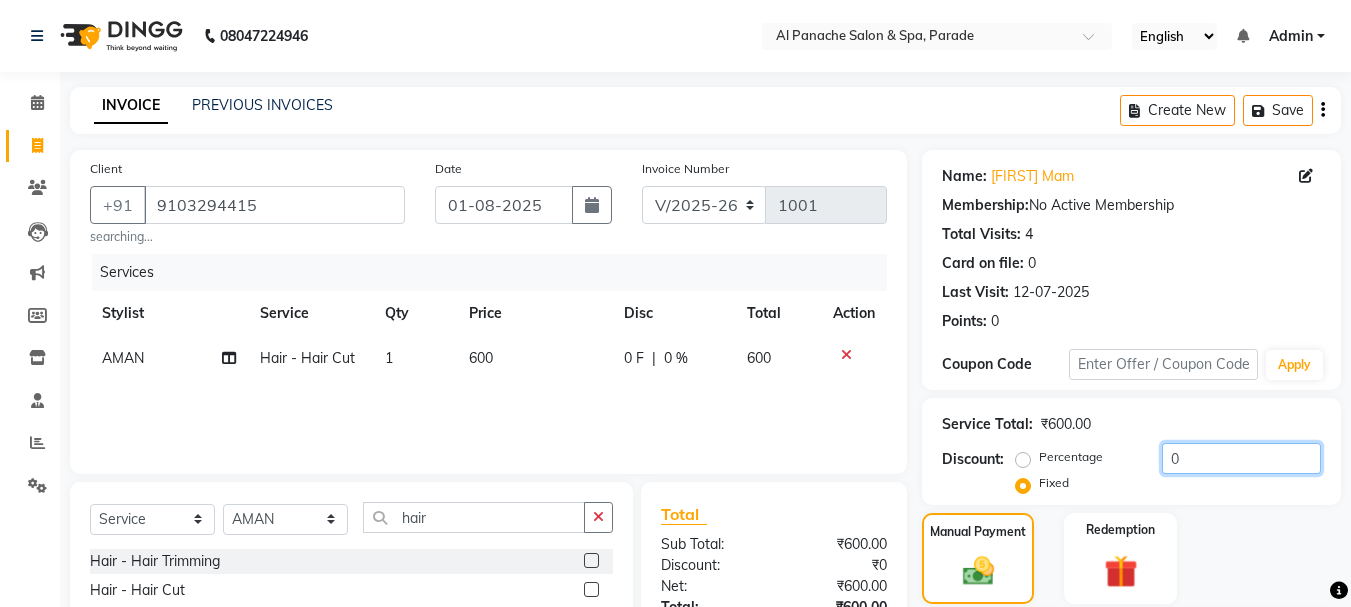 click on "0" 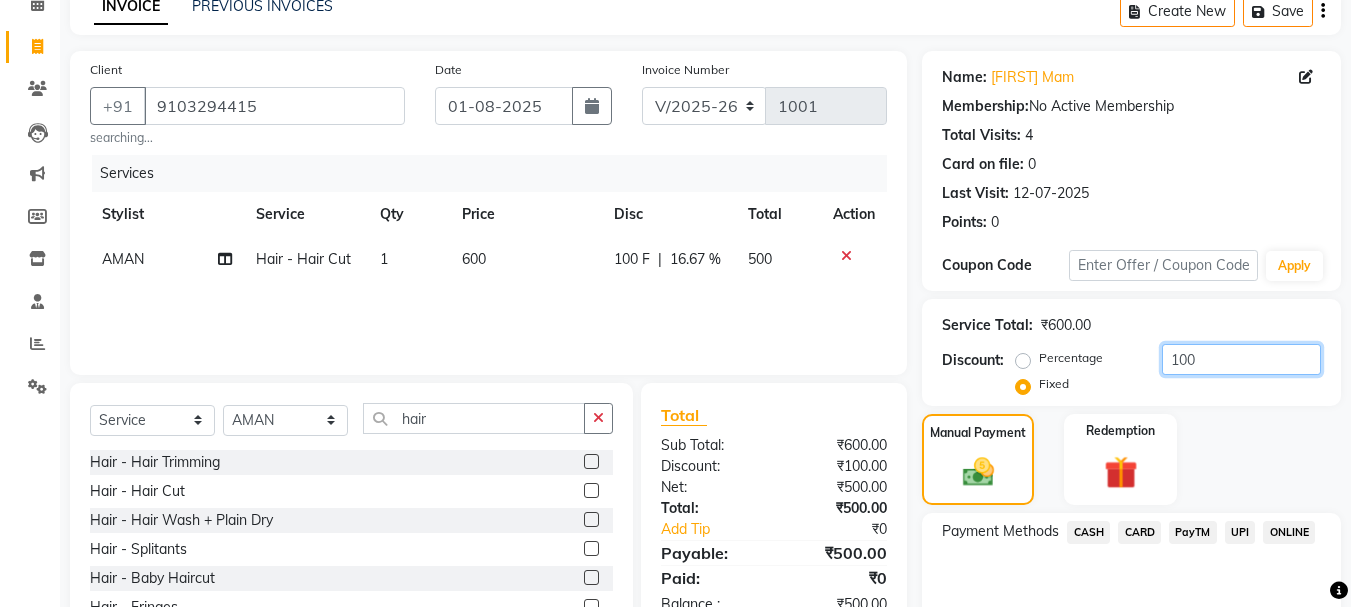 scroll, scrollTop: 200, scrollLeft: 0, axis: vertical 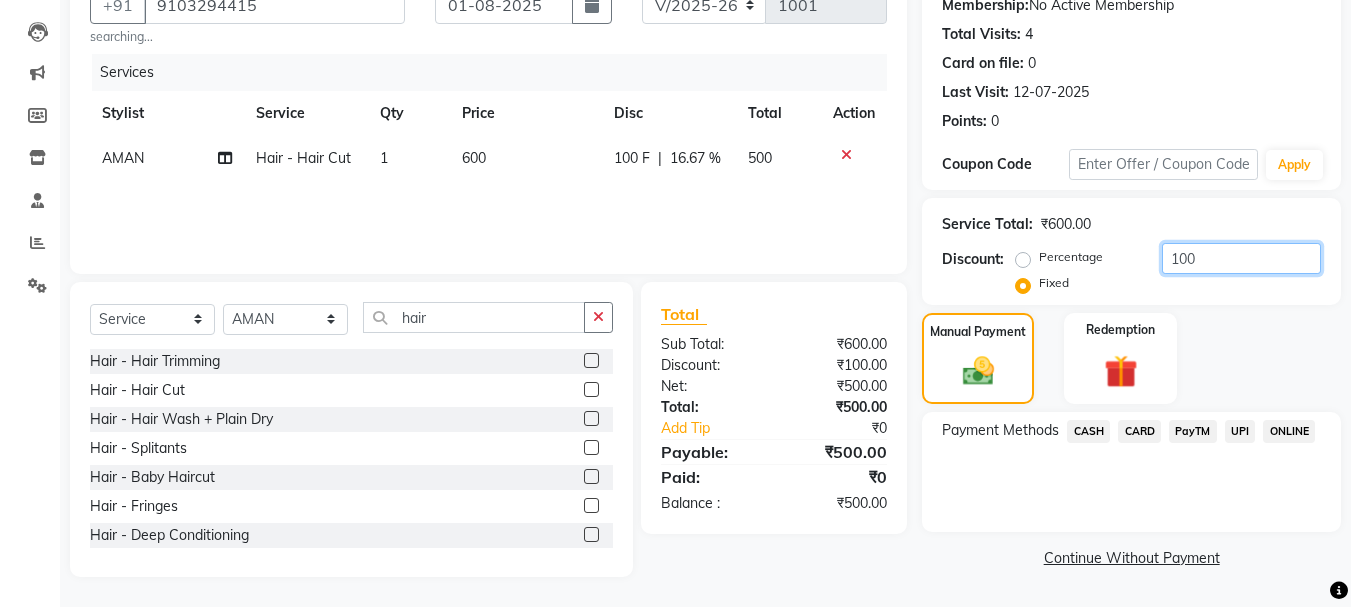 type on "100" 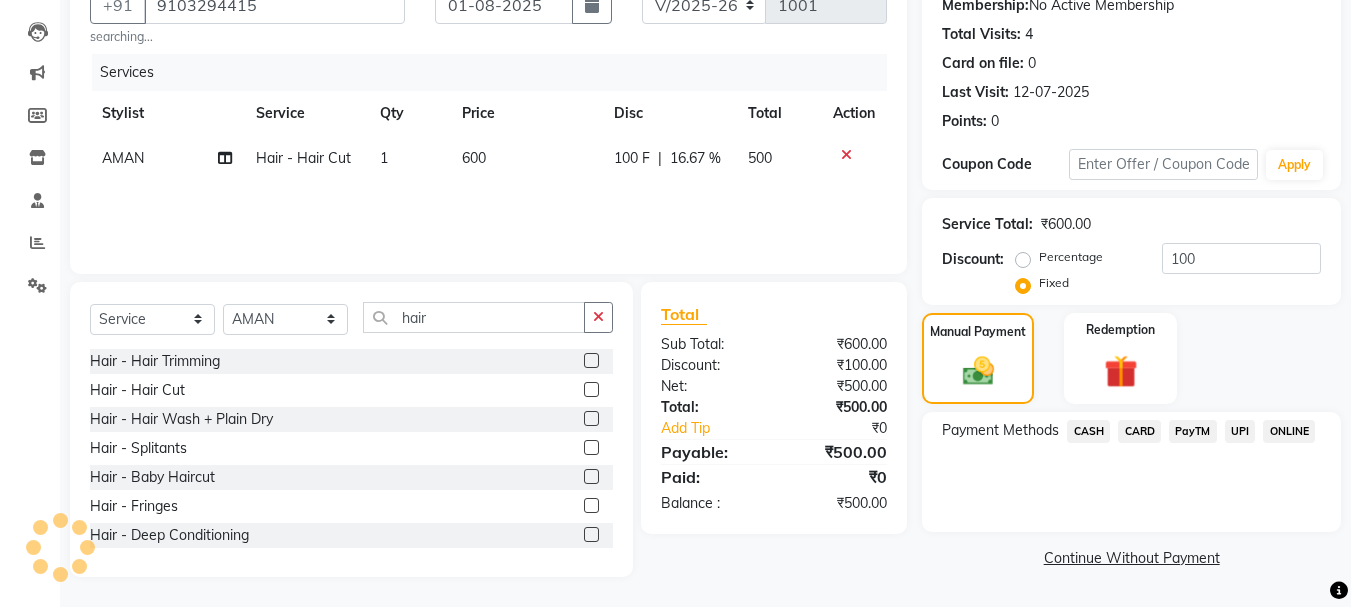 click on "PayTM" 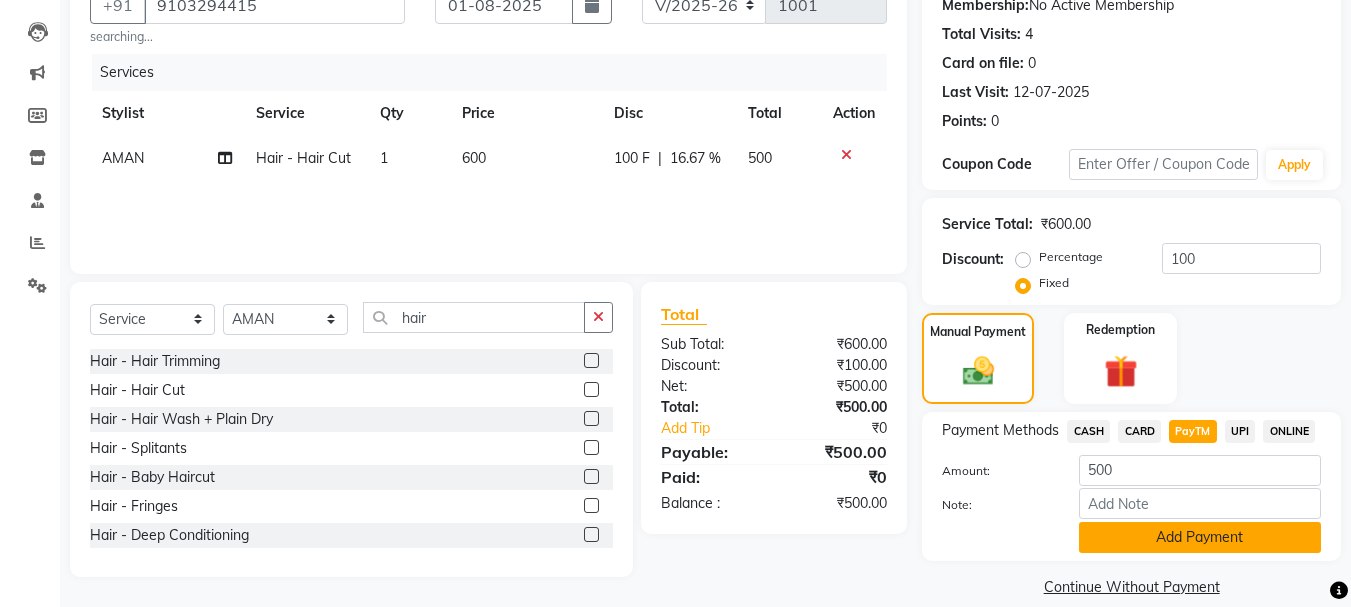 click on "Add Payment" 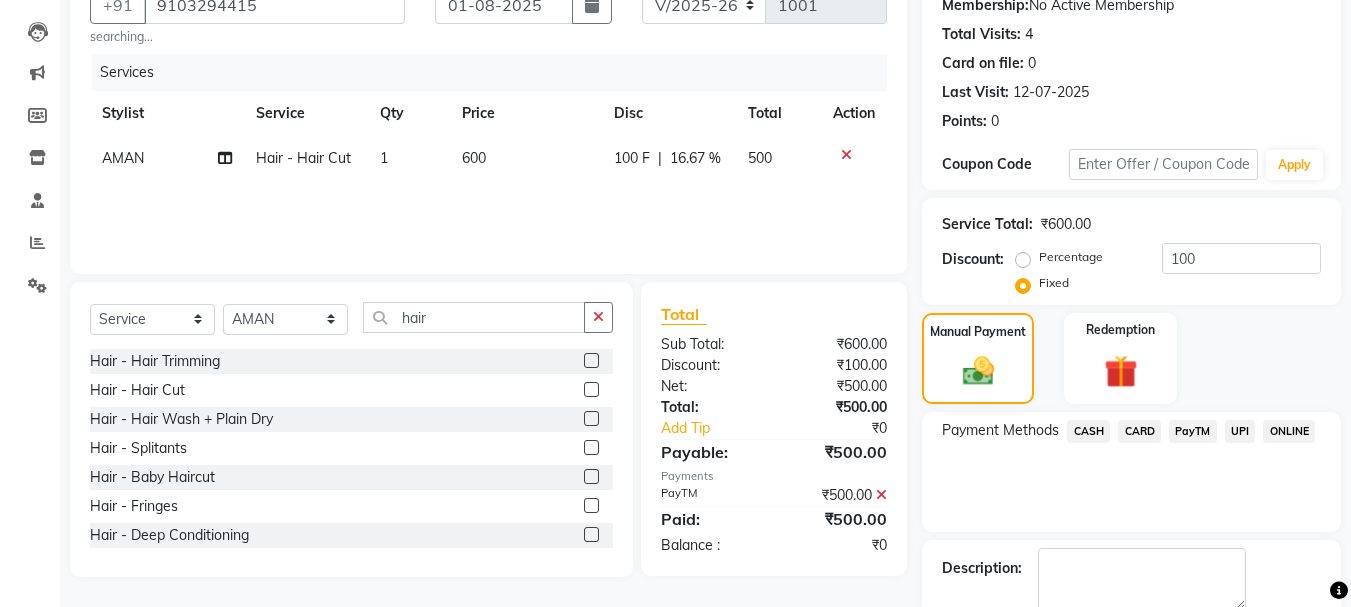 scroll, scrollTop: 309, scrollLeft: 0, axis: vertical 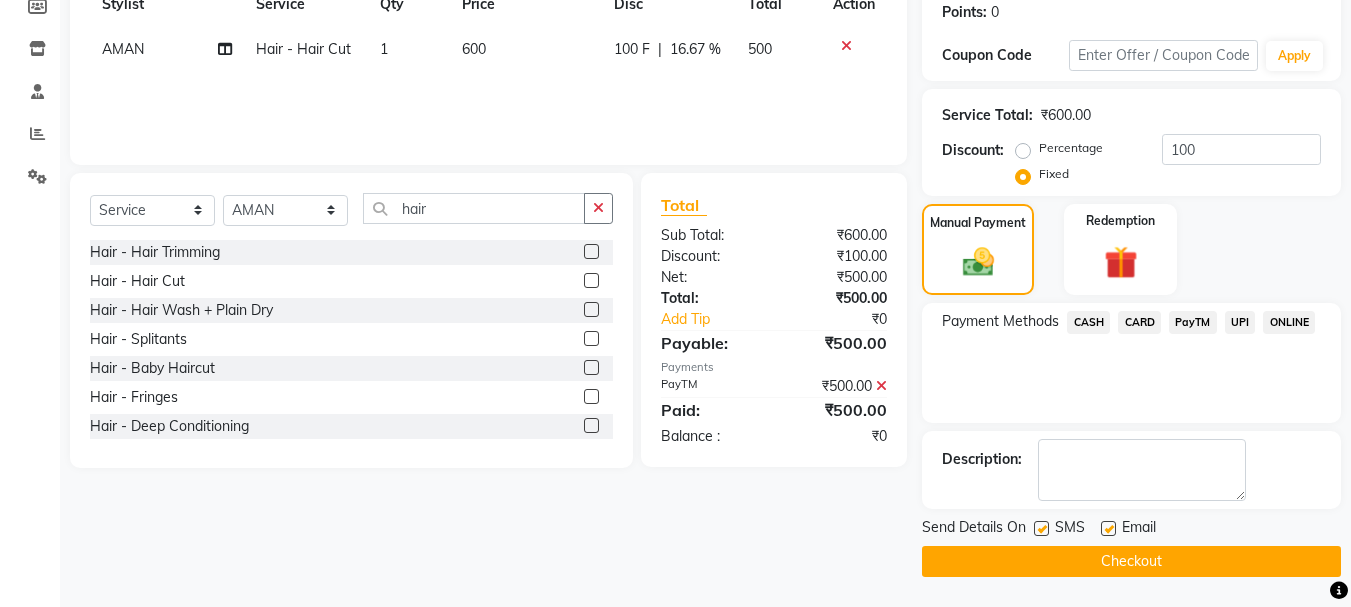 click on "Checkout" 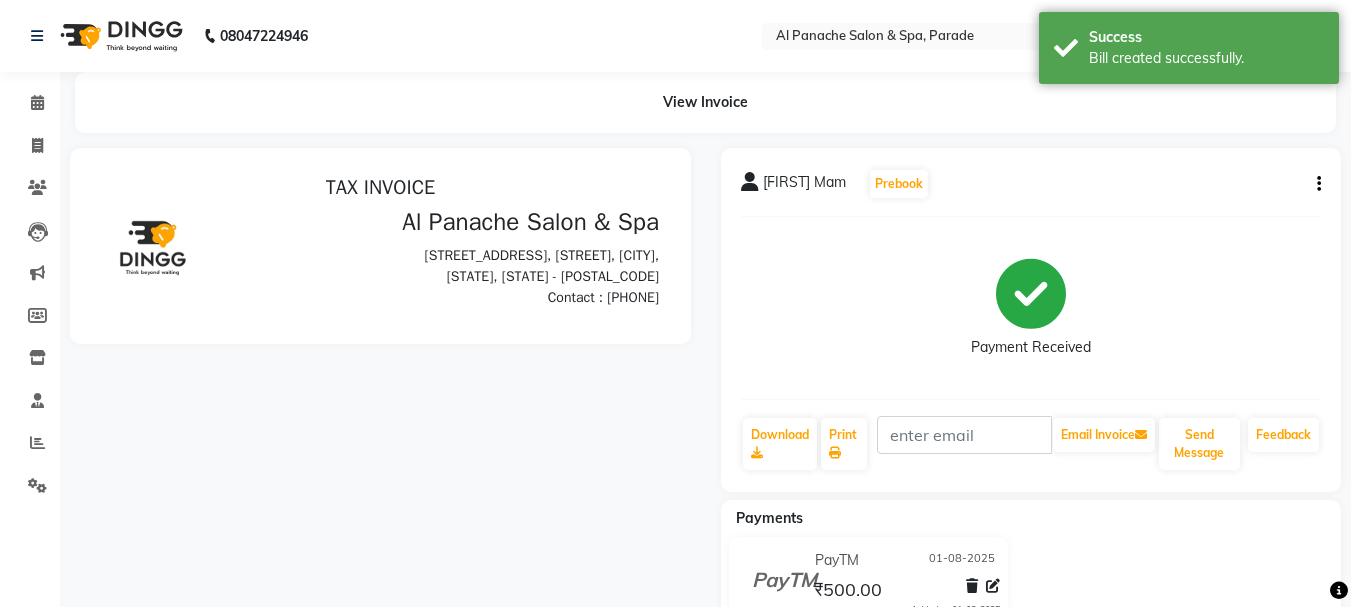 scroll, scrollTop: 0, scrollLeft: 0, axis: both 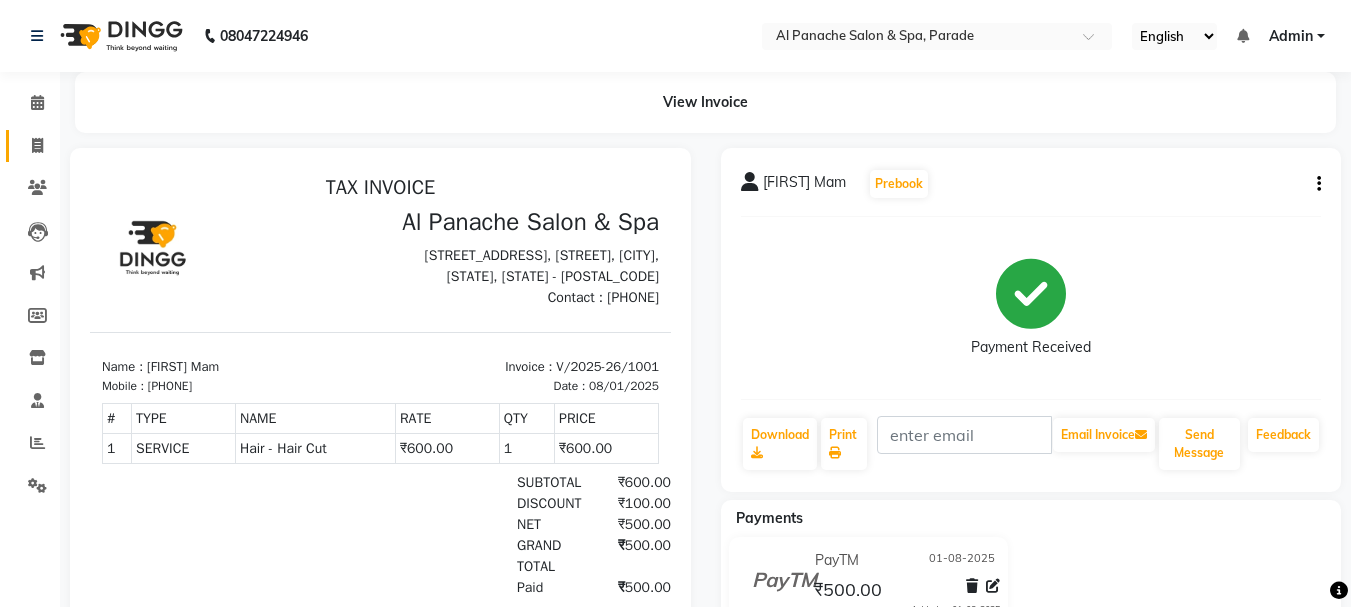 click on "Invoice" 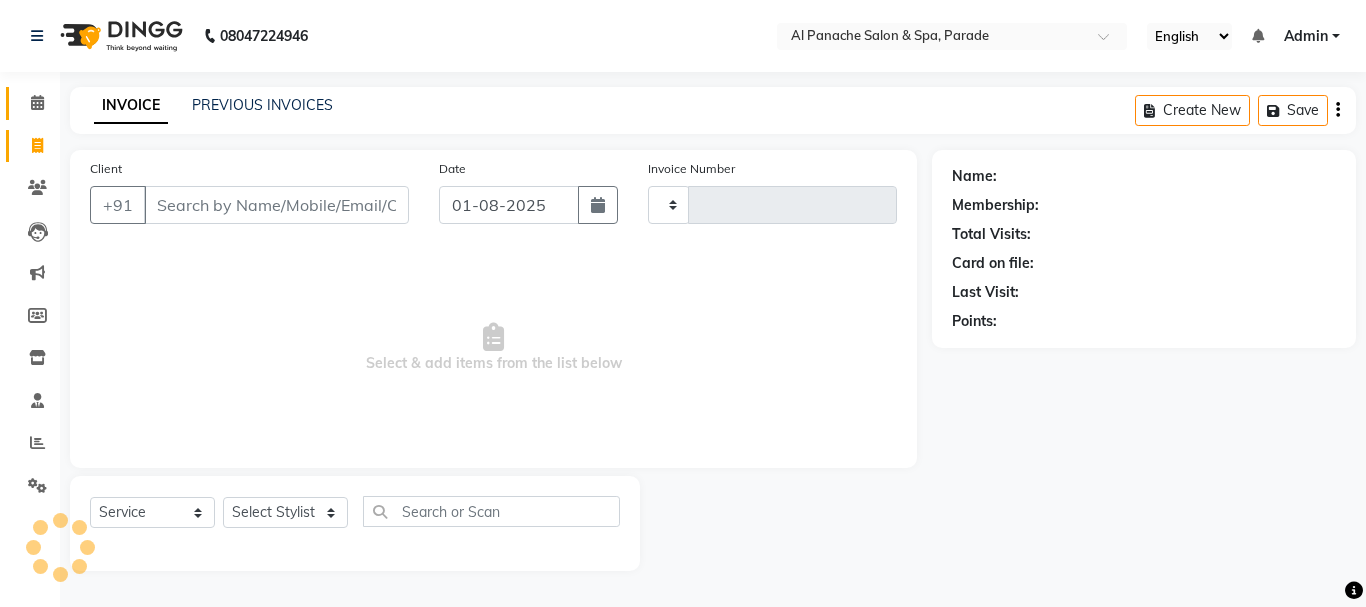 type on "1002" 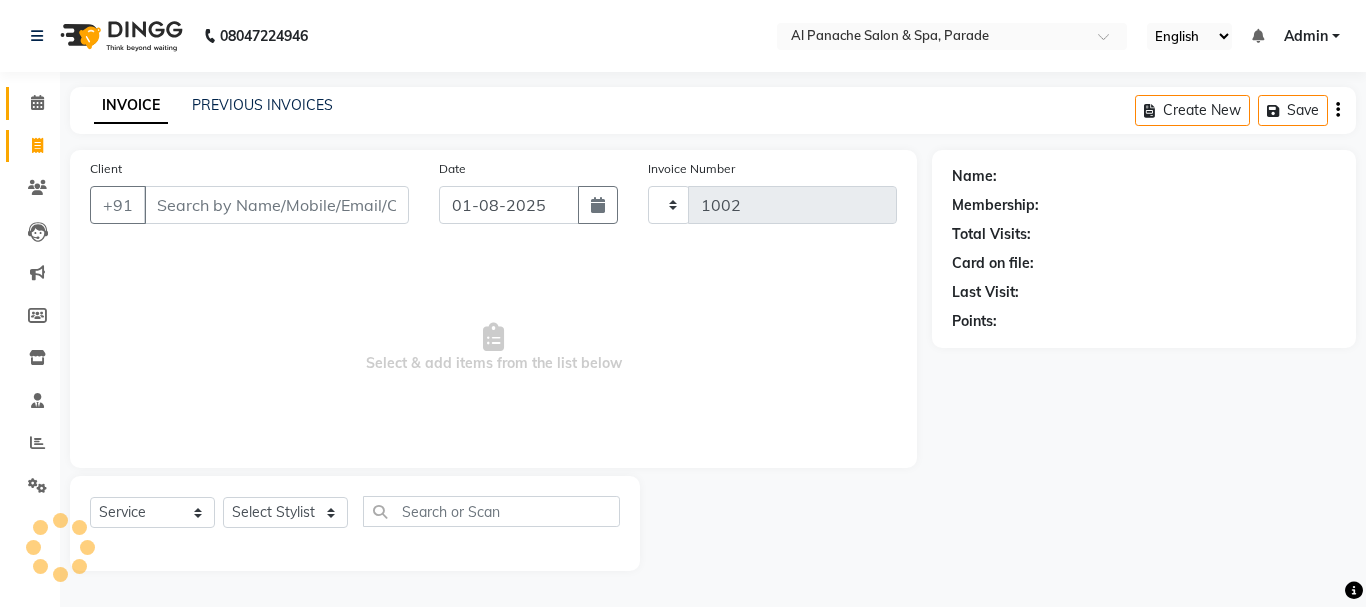 select on "463" 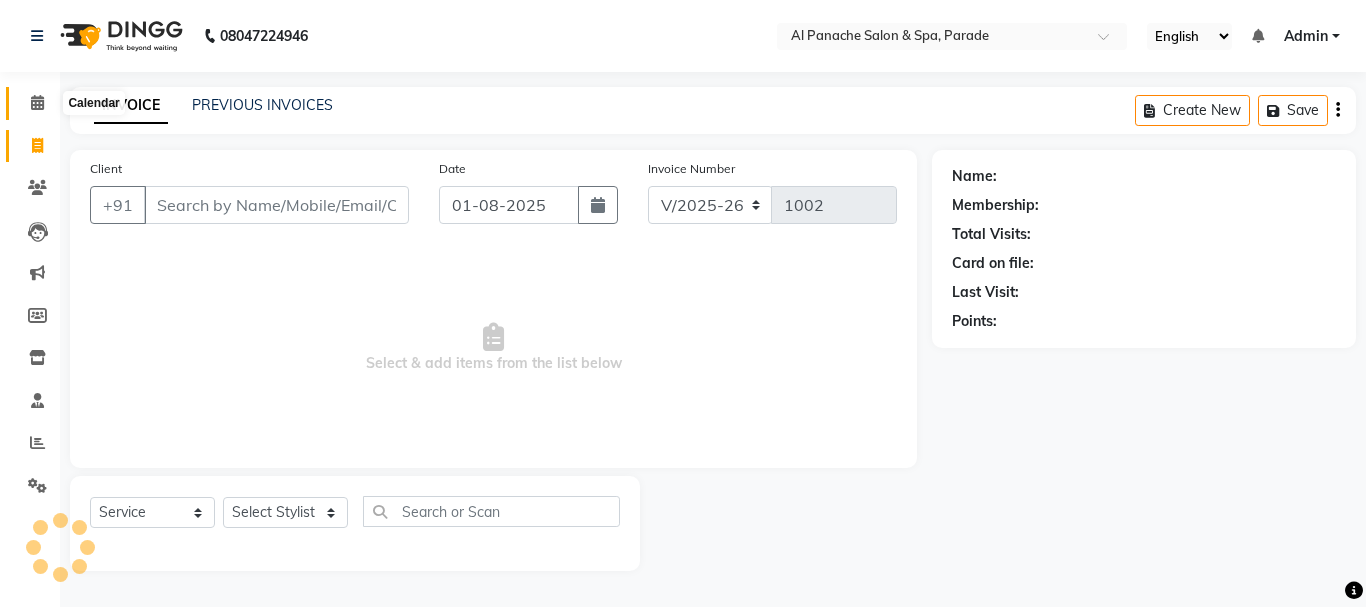 click 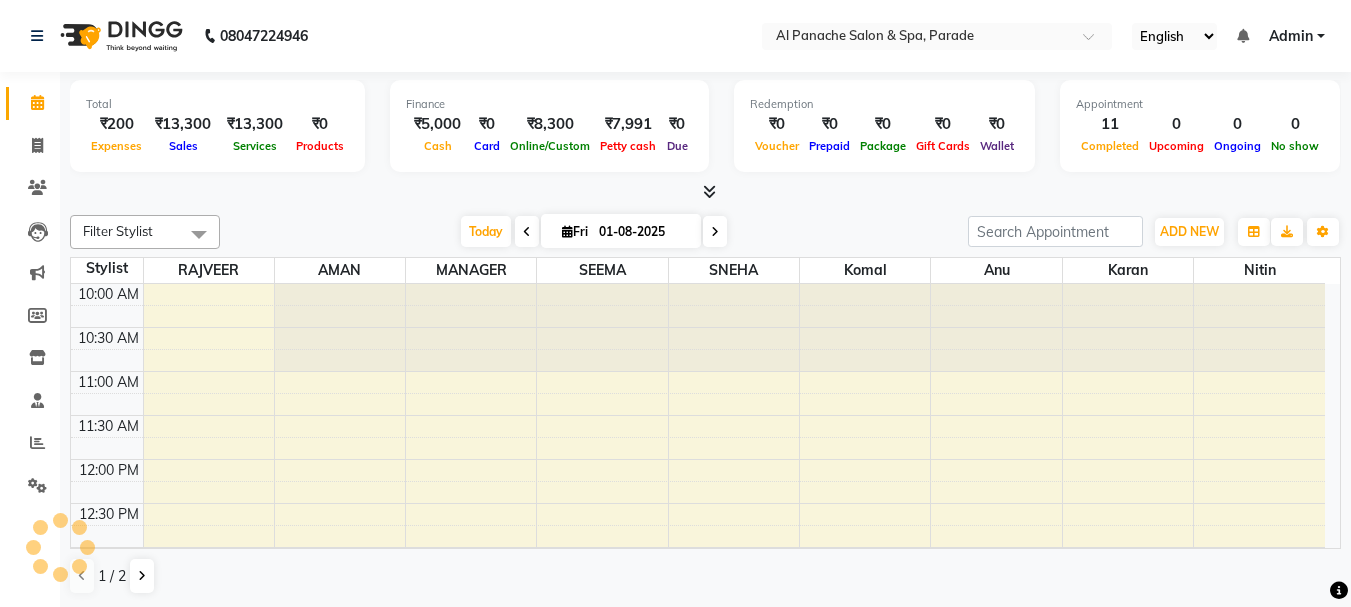 scroll, scrollTop: 0, scrollLeft: 0, axis: both 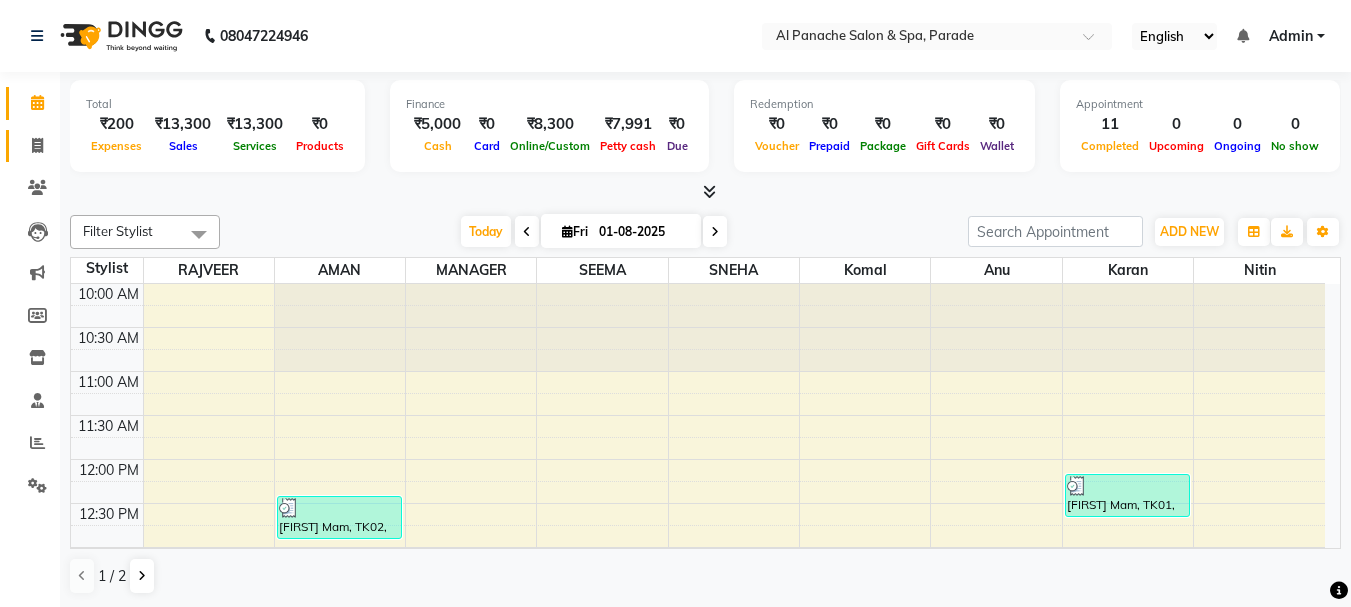 click on "Invoice" 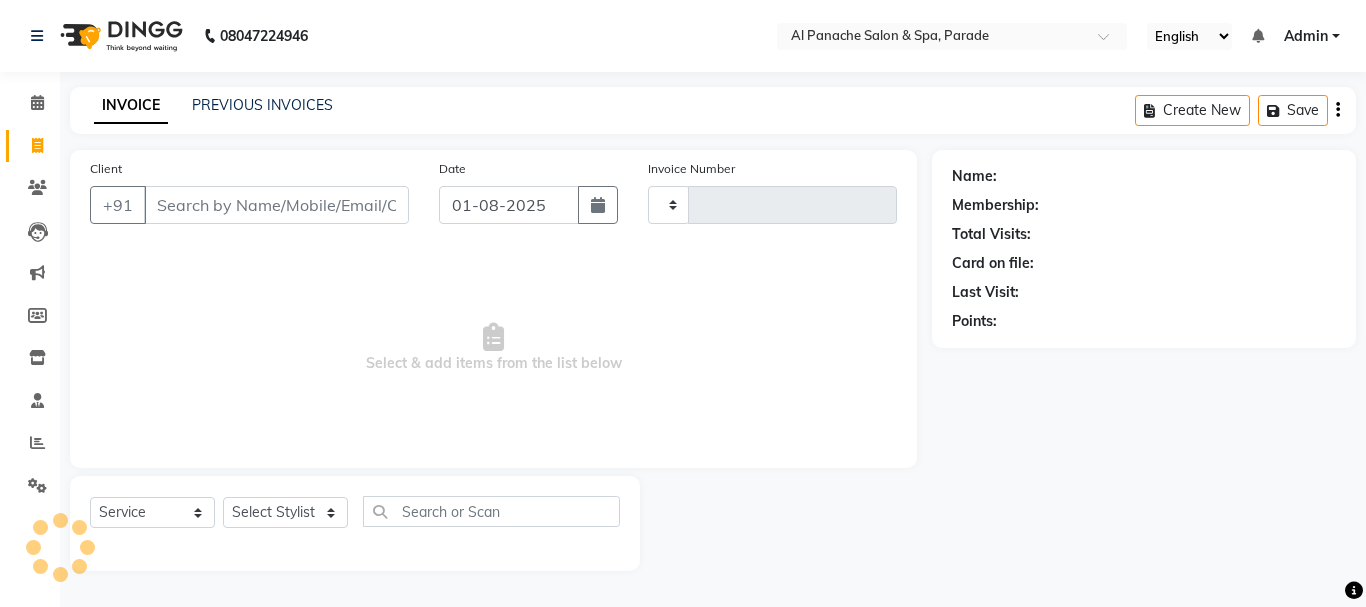 type on "1002" 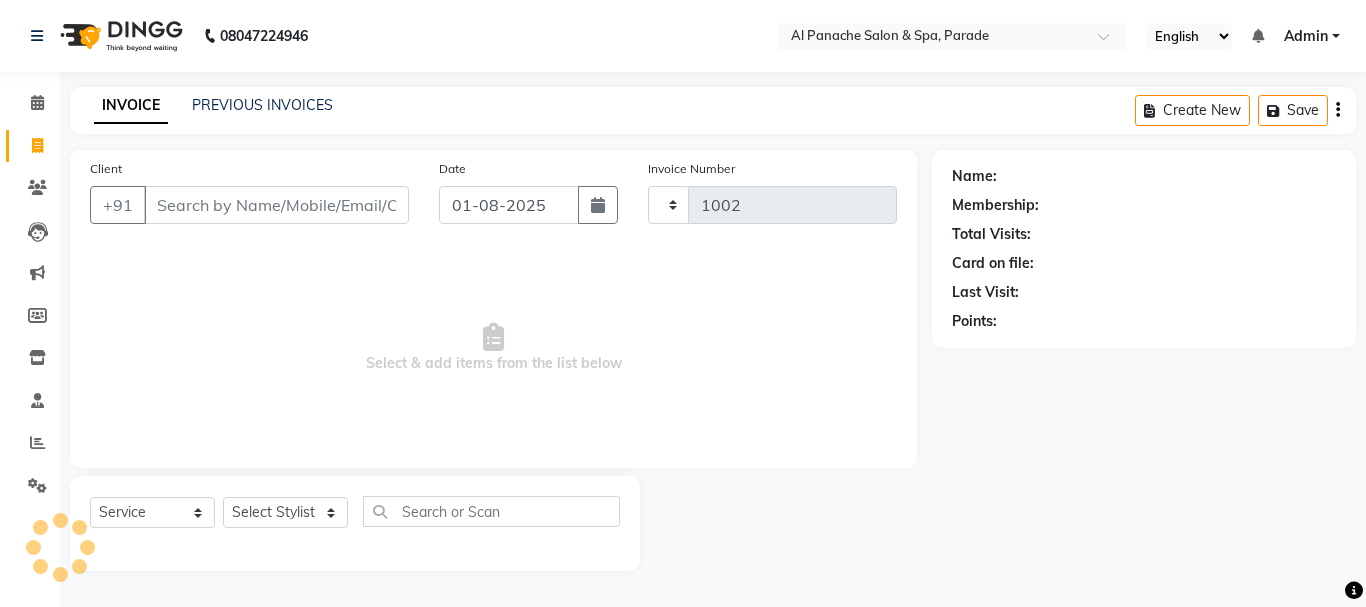 select on "463" 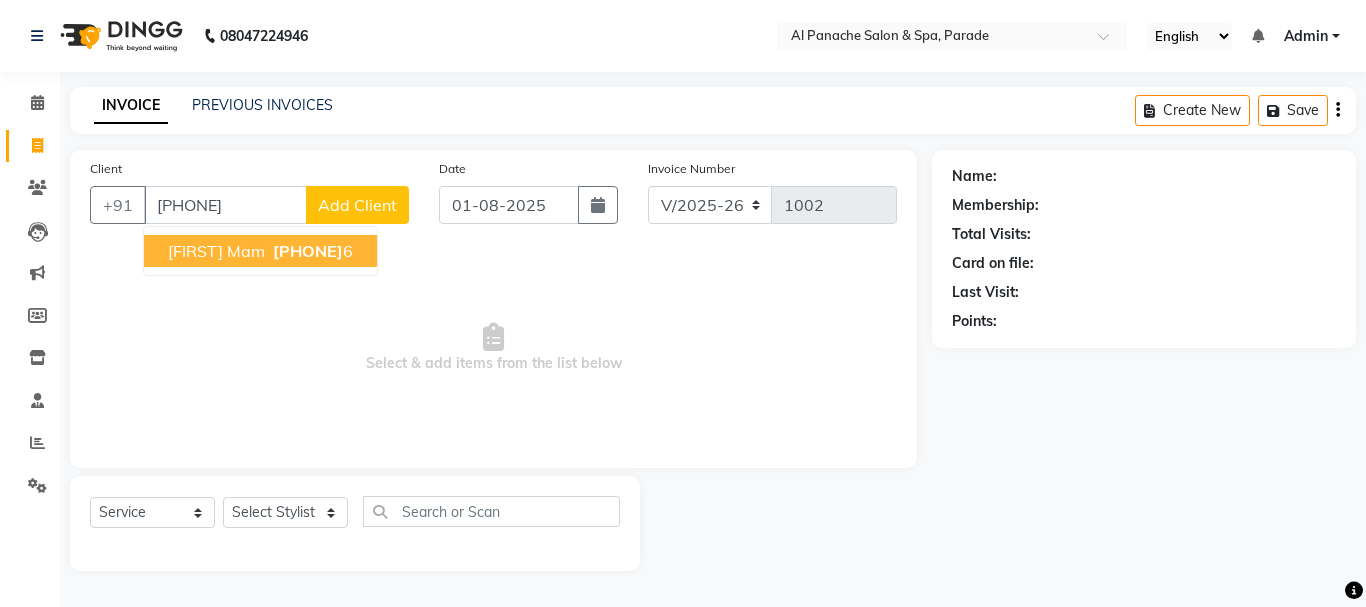 type on "[PHONE]" 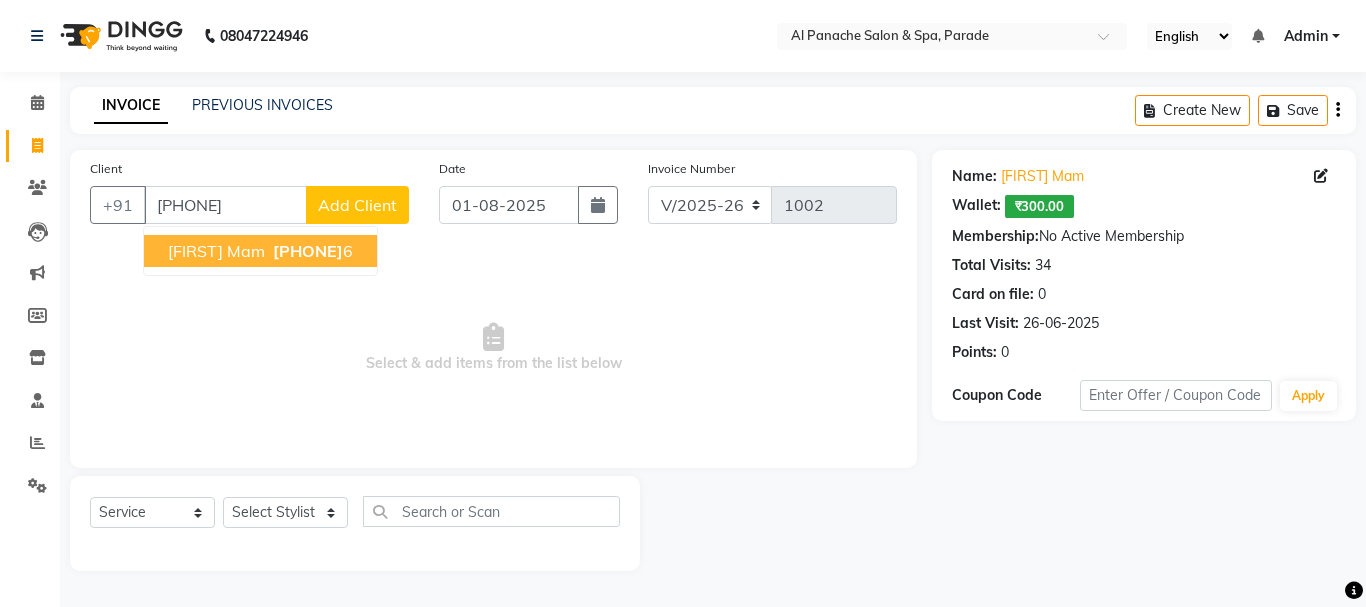 click on "[FIRST] Mam" at bounding box center [216, 251] 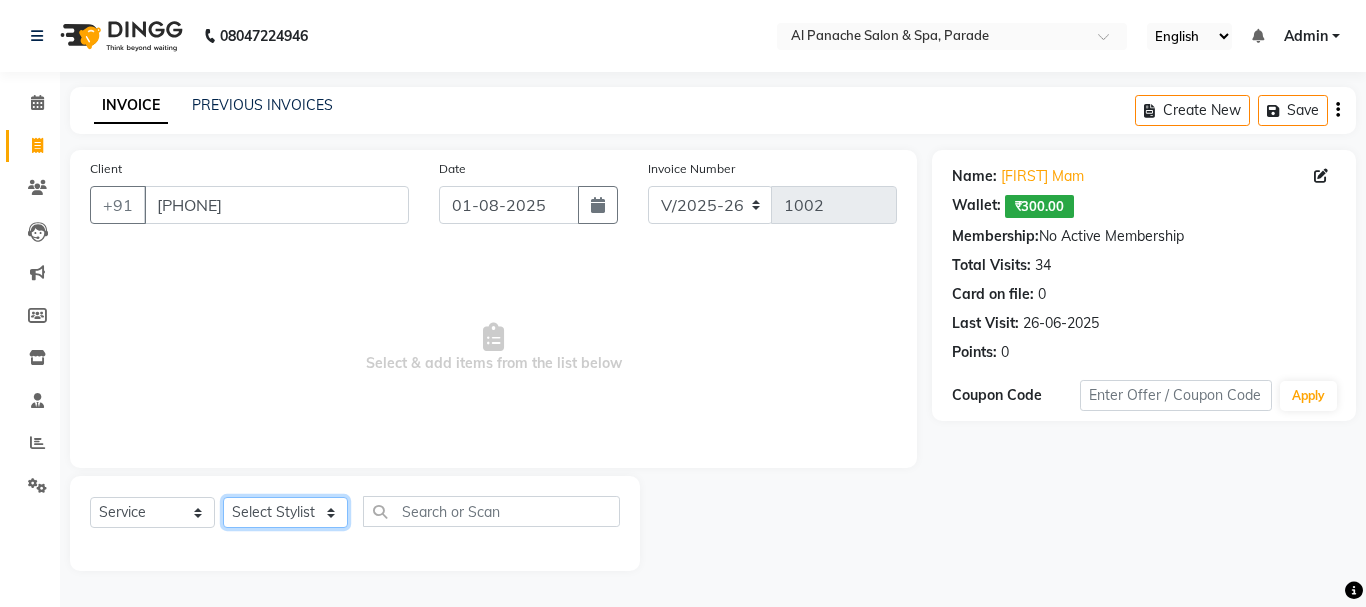 click on "Select Stylist [FIRST] [FIRST] [FIRST] [FIRST] MANAGER [FIRST] [FIRST] [FIRST] [FIRST] [FIRST]" 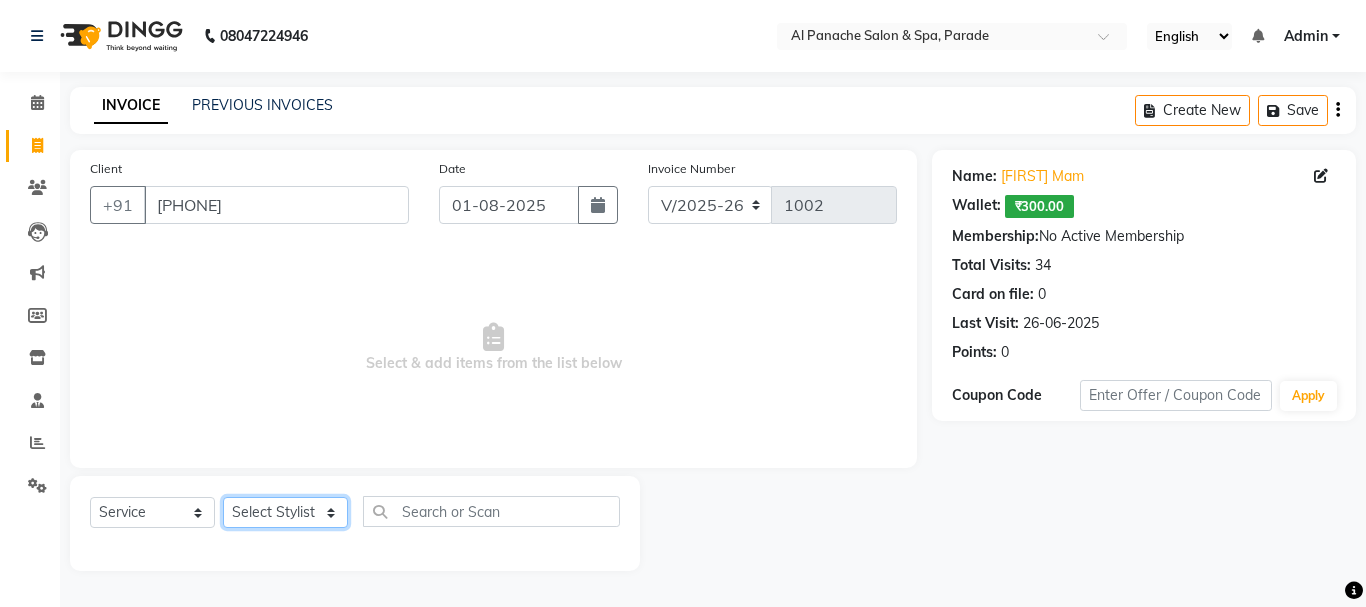 select on "40179" 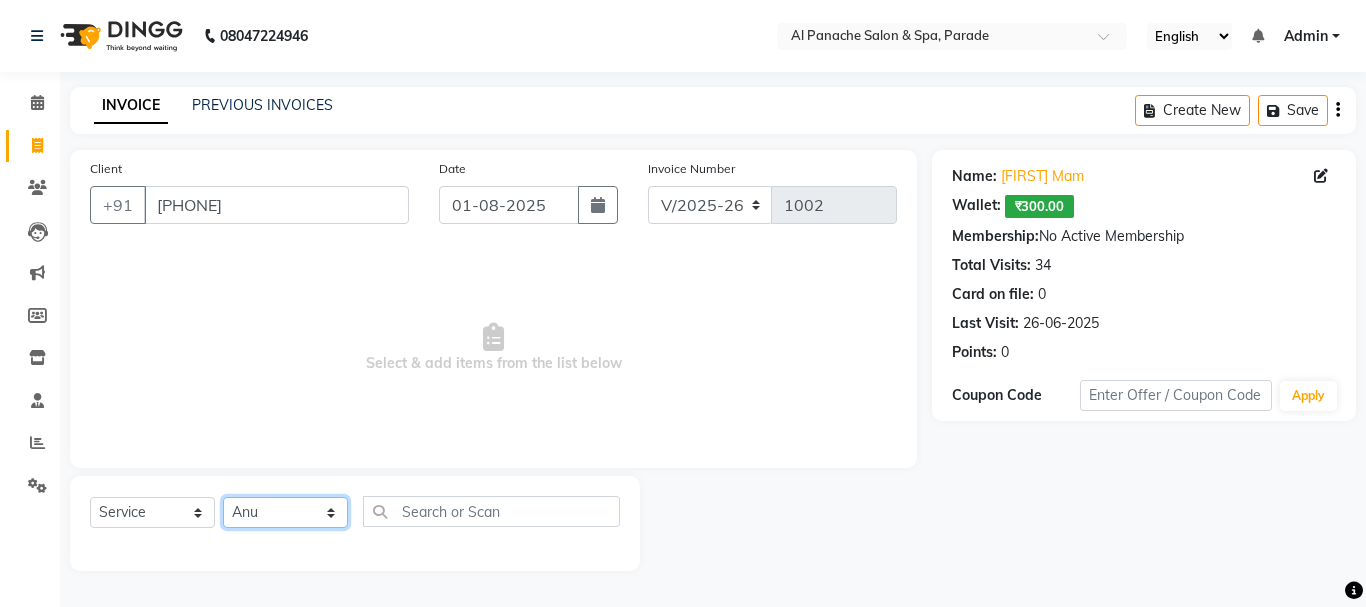 click on "Select Stylist [FIRST] [FIRST] [FIRST] [FIRST] MANAGER [FIRST] [FIRST] [FIRST] [FIRST] [FIRST]" 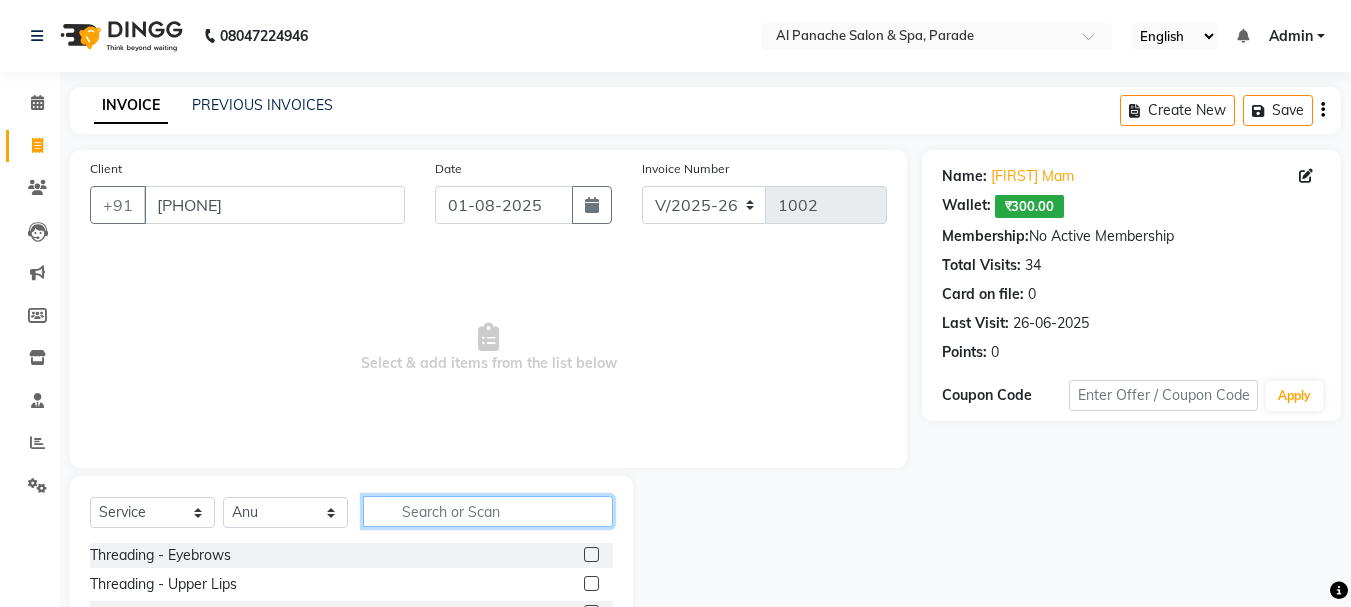 click 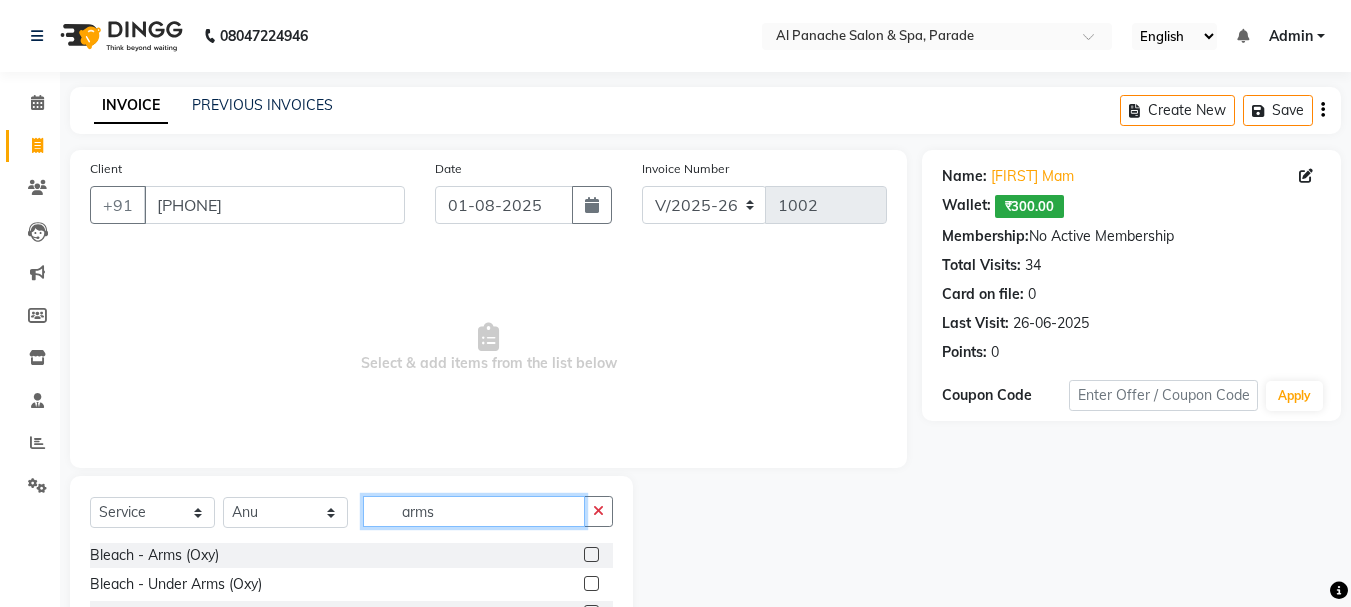 click on "arms" 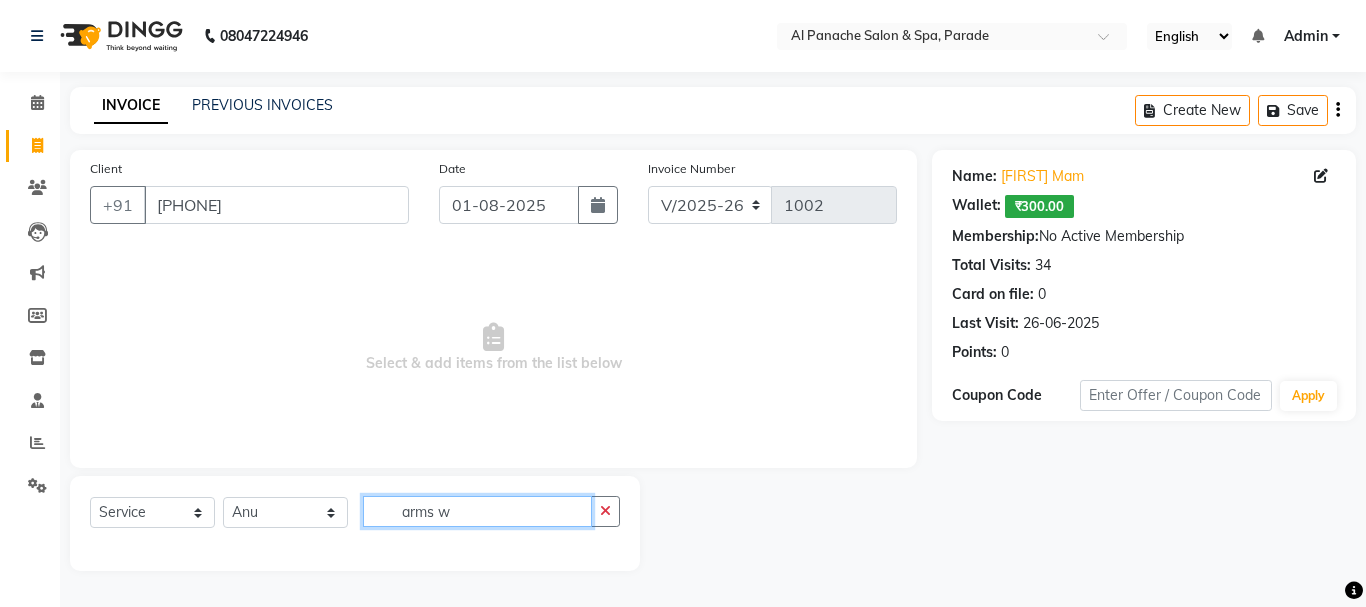 click on "arms w" 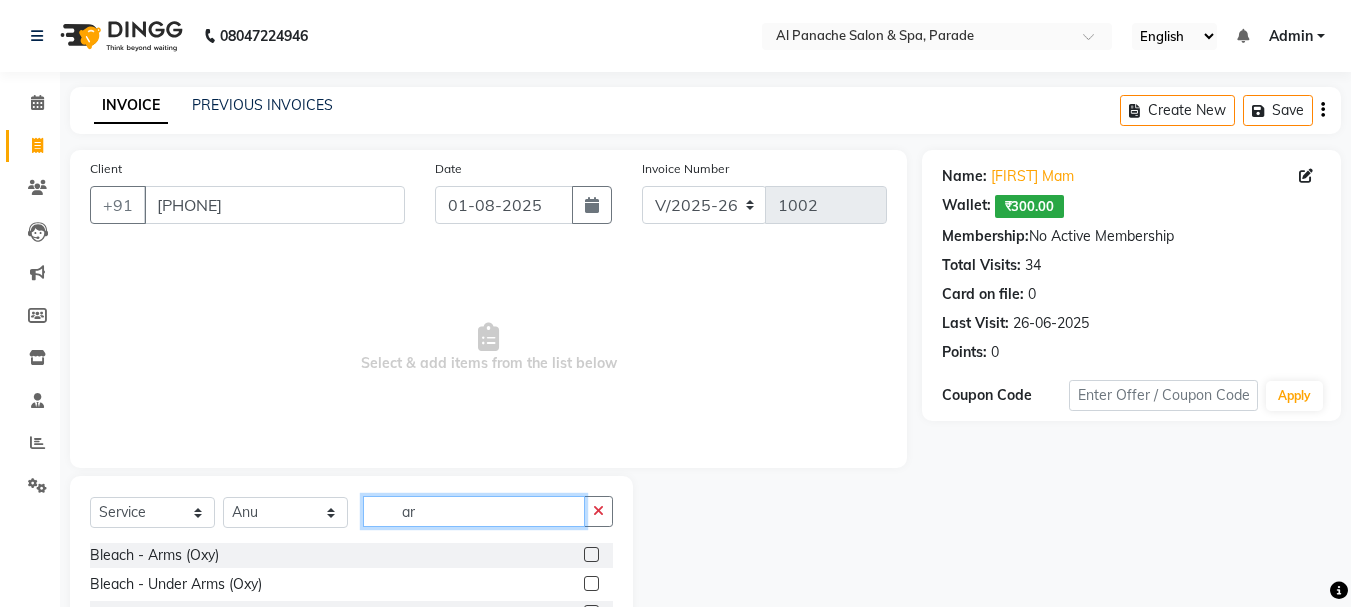 type on "a" 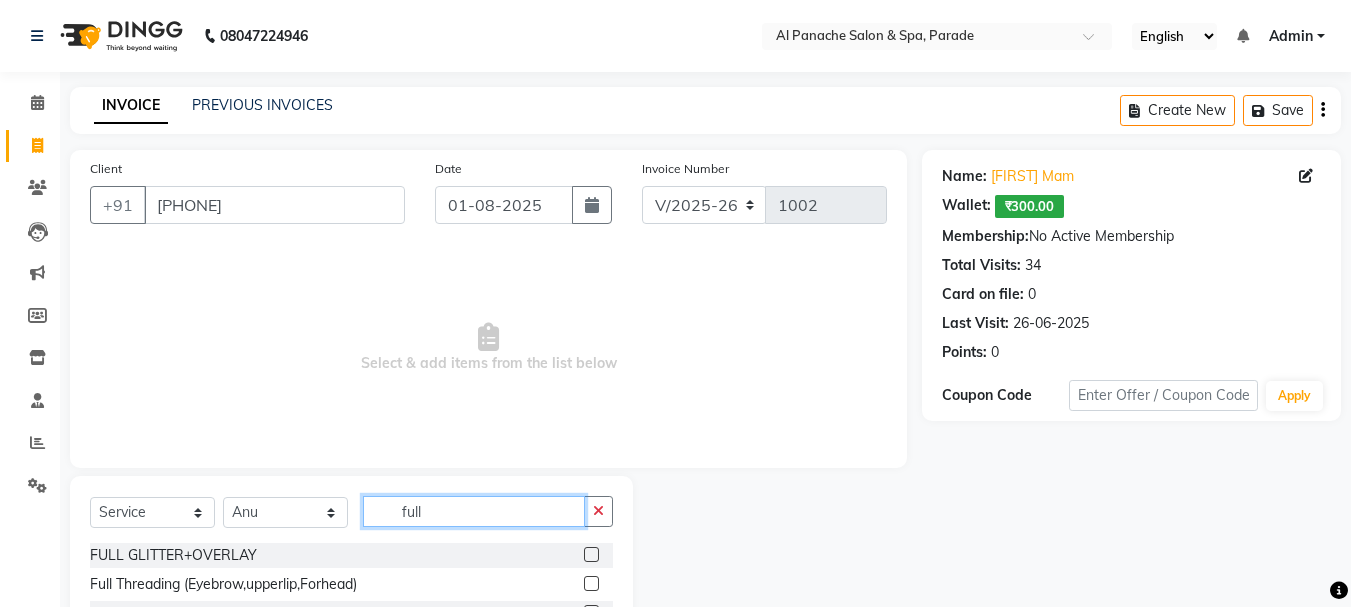 scroll, scrollTop: 194, scrollLeft: 0, axis: vertical 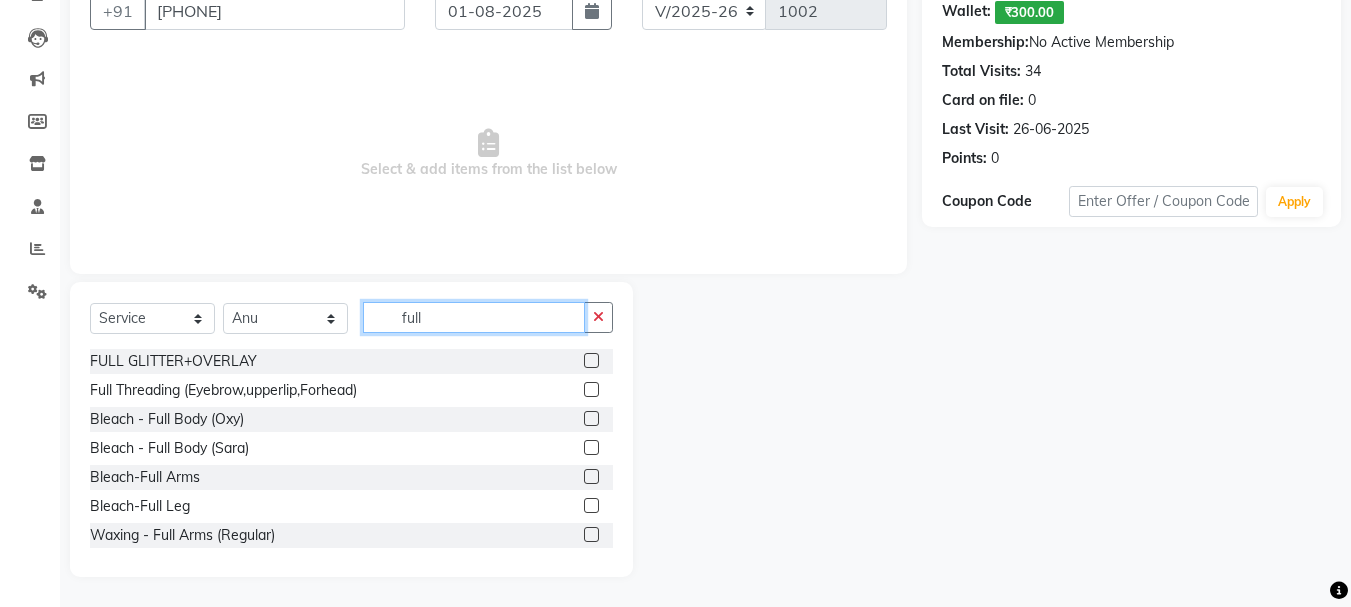 type on "full" 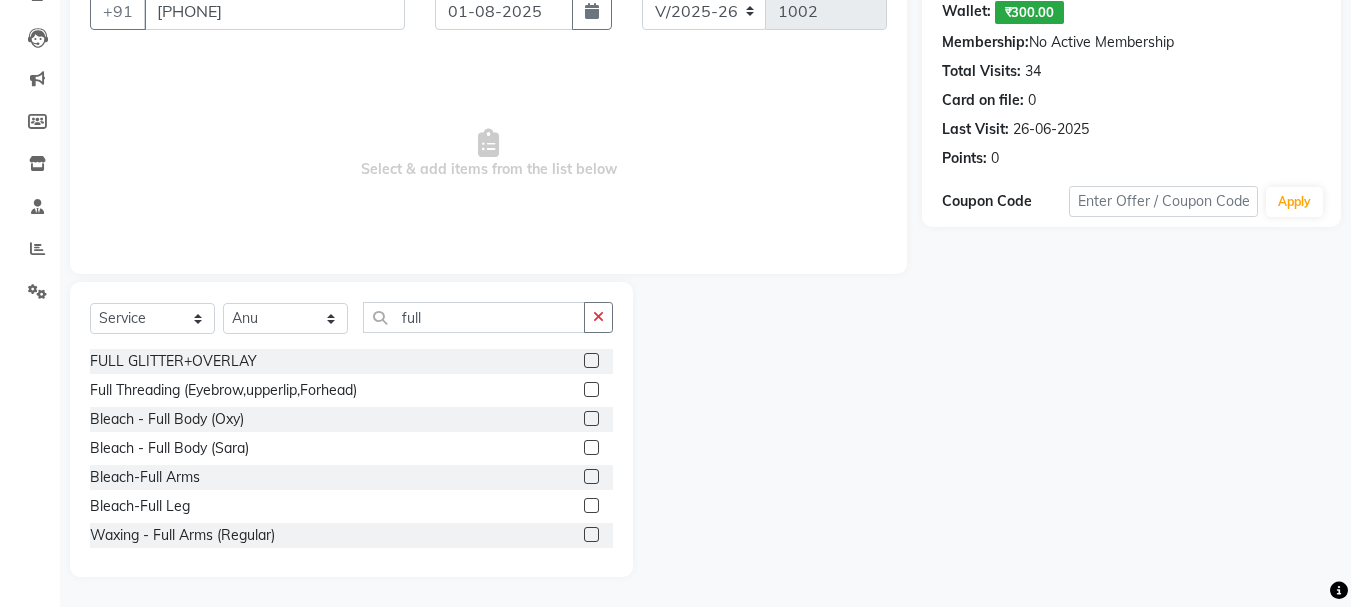click 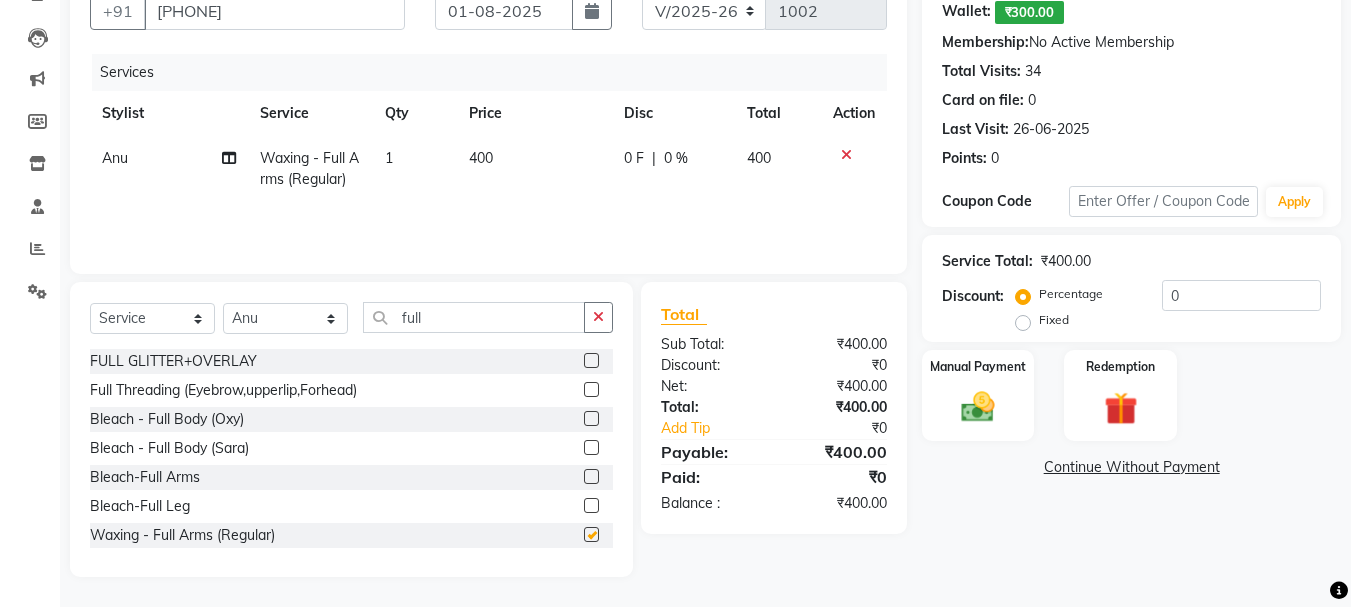 checkbox on "false" 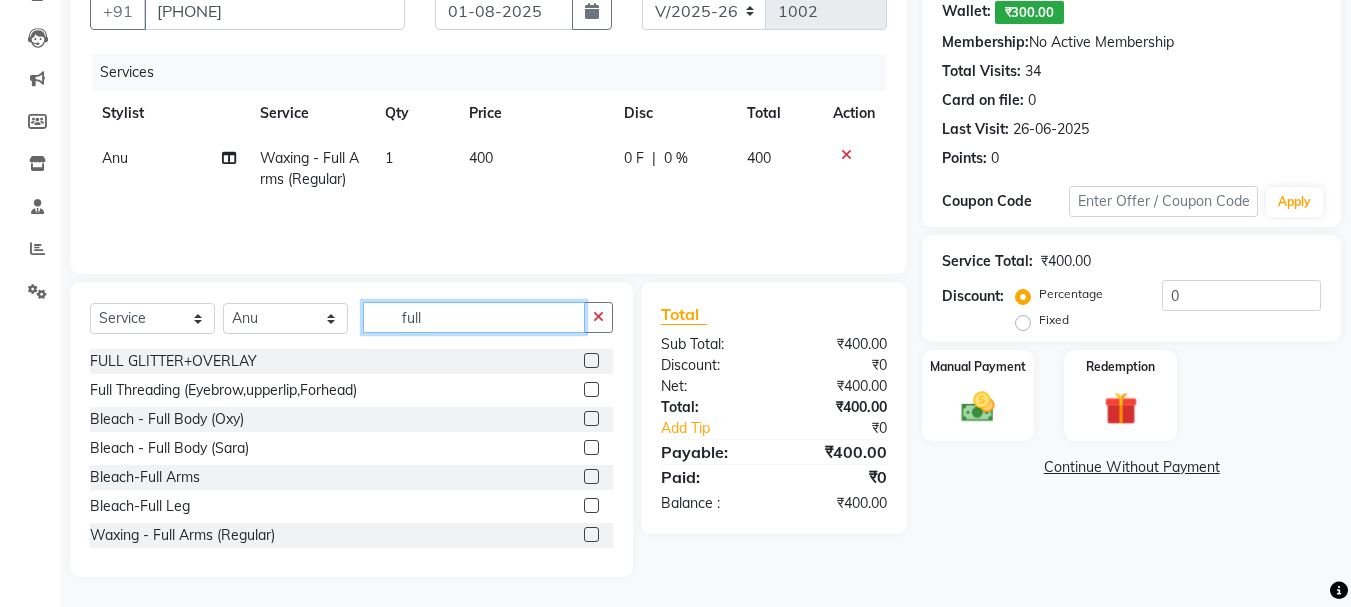 click on "full" 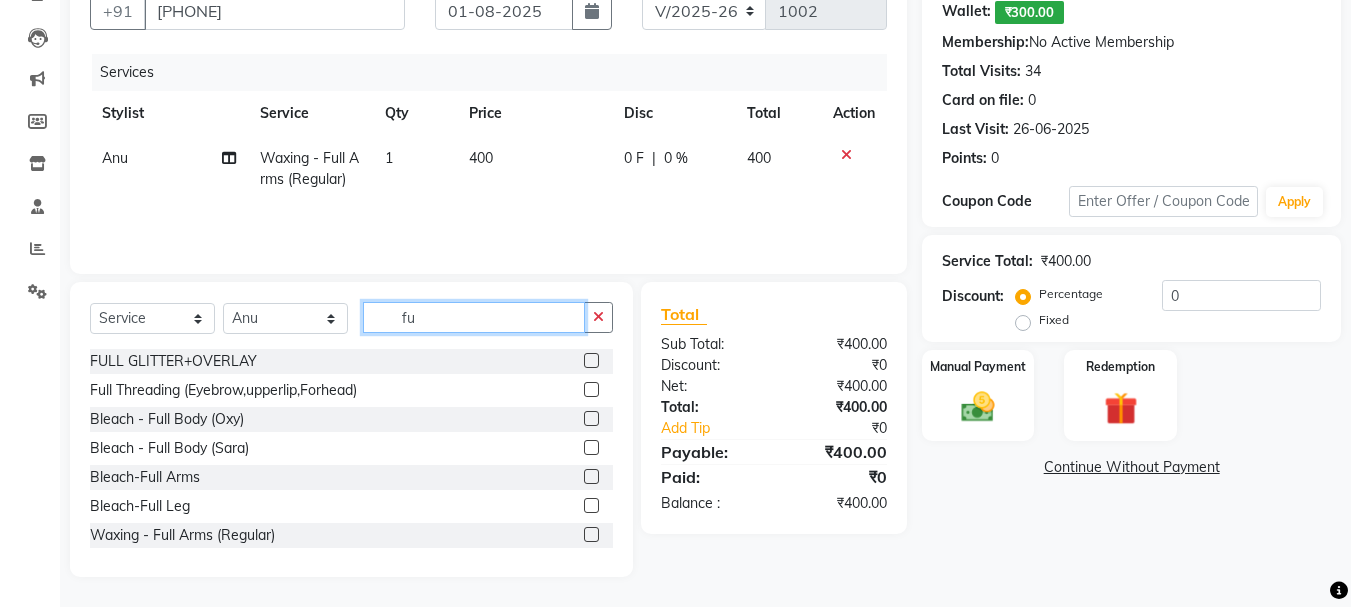 type on "f" 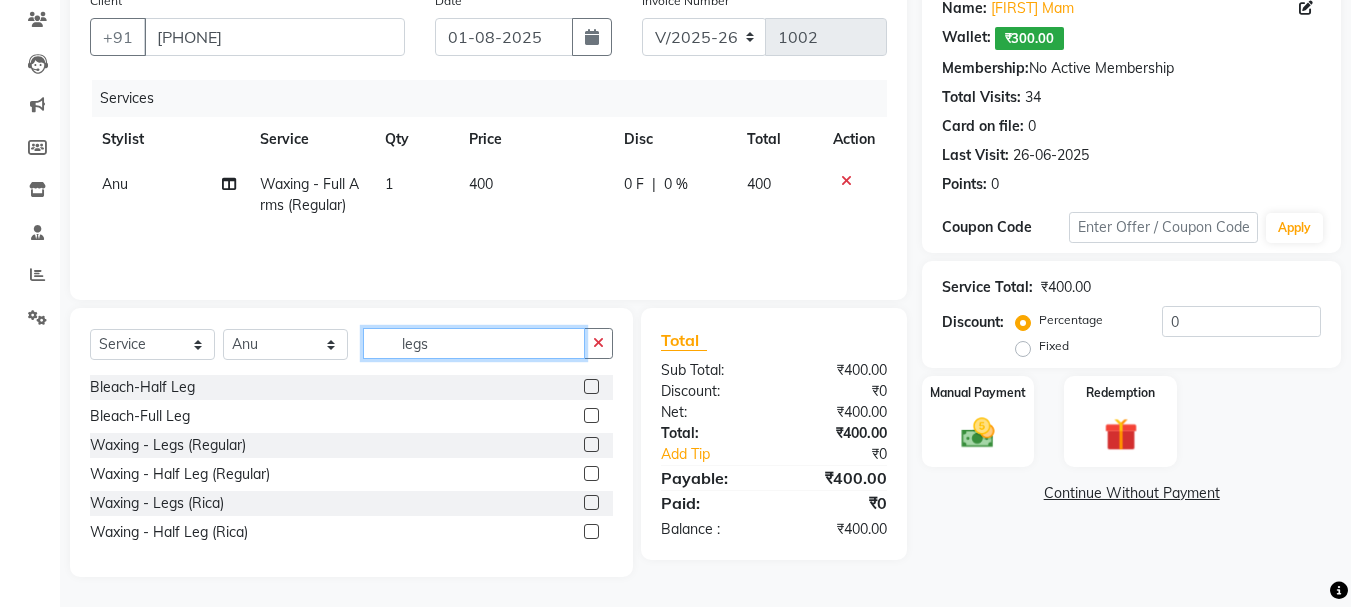 scroll, scrollTop: 151, scrollLeft: 0, axis: vertical 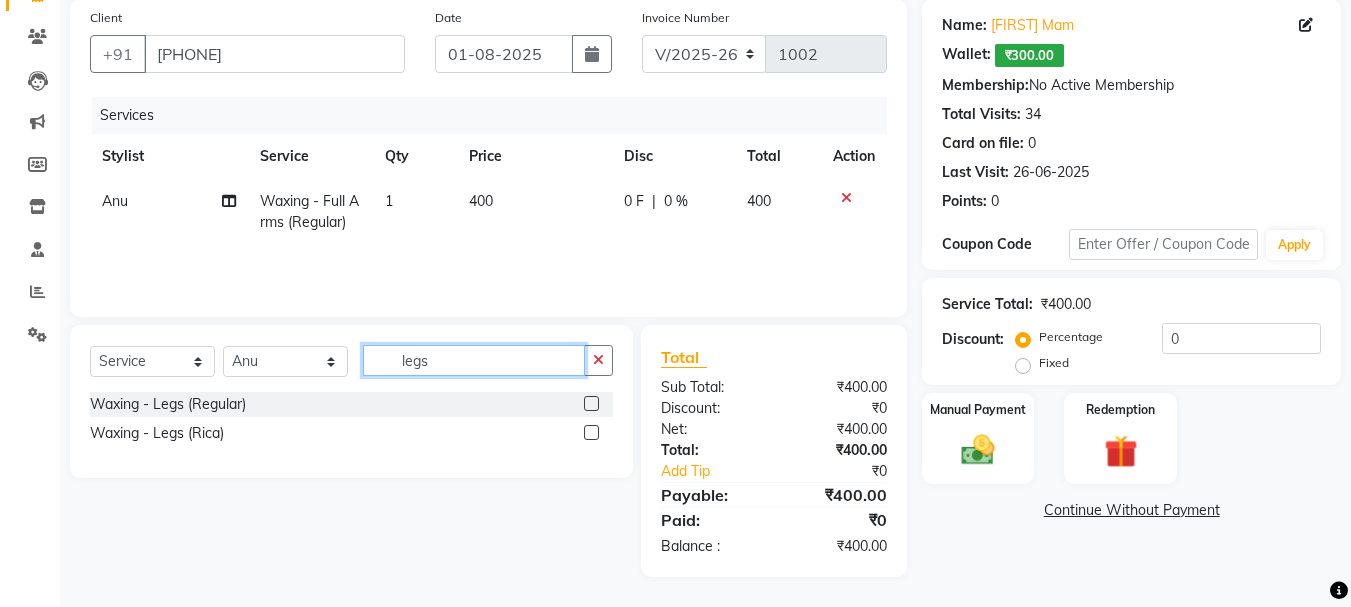 type on "legs" 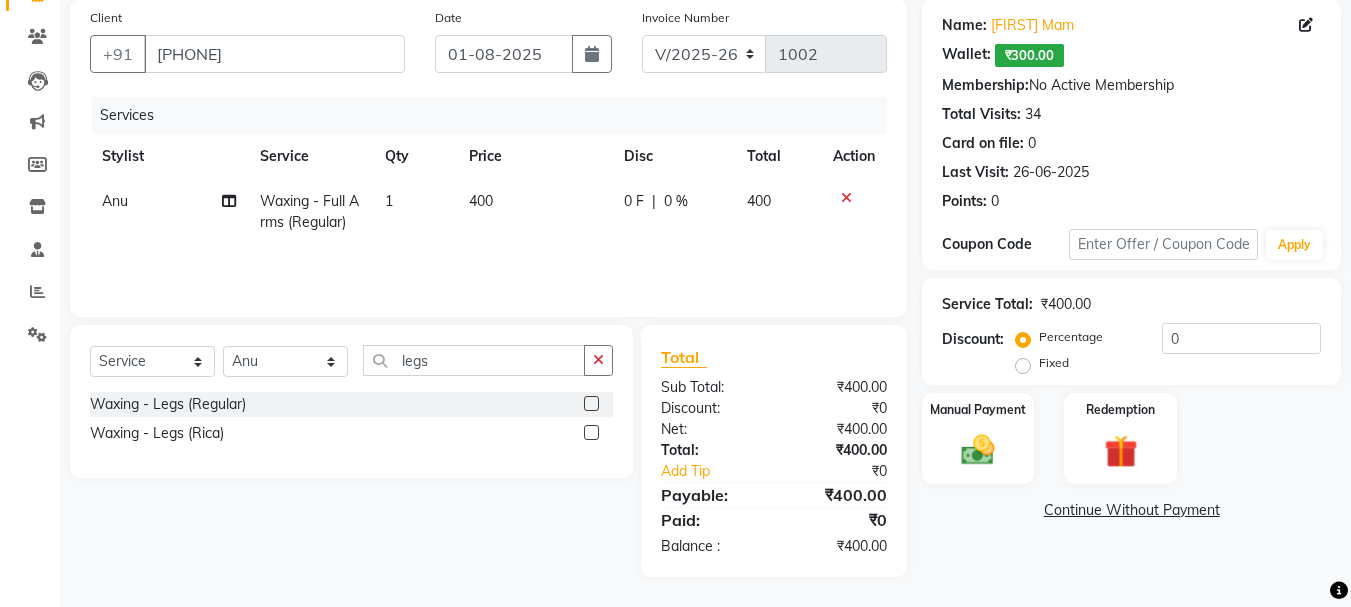 click 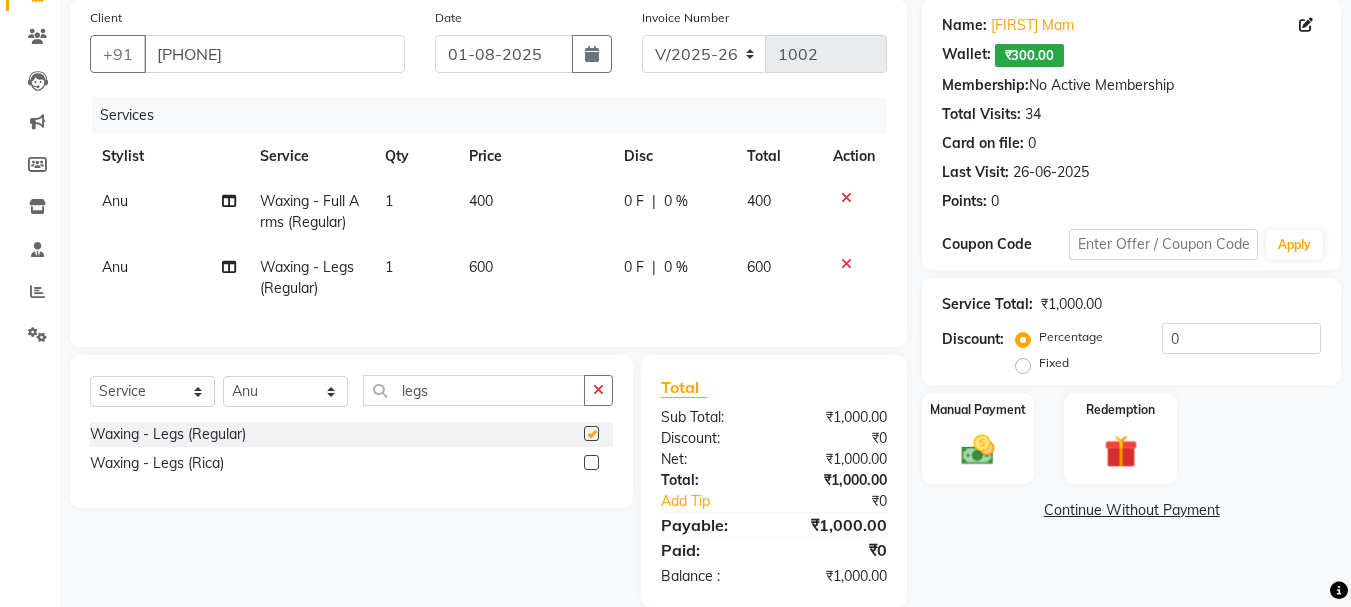 checkbox on "false" 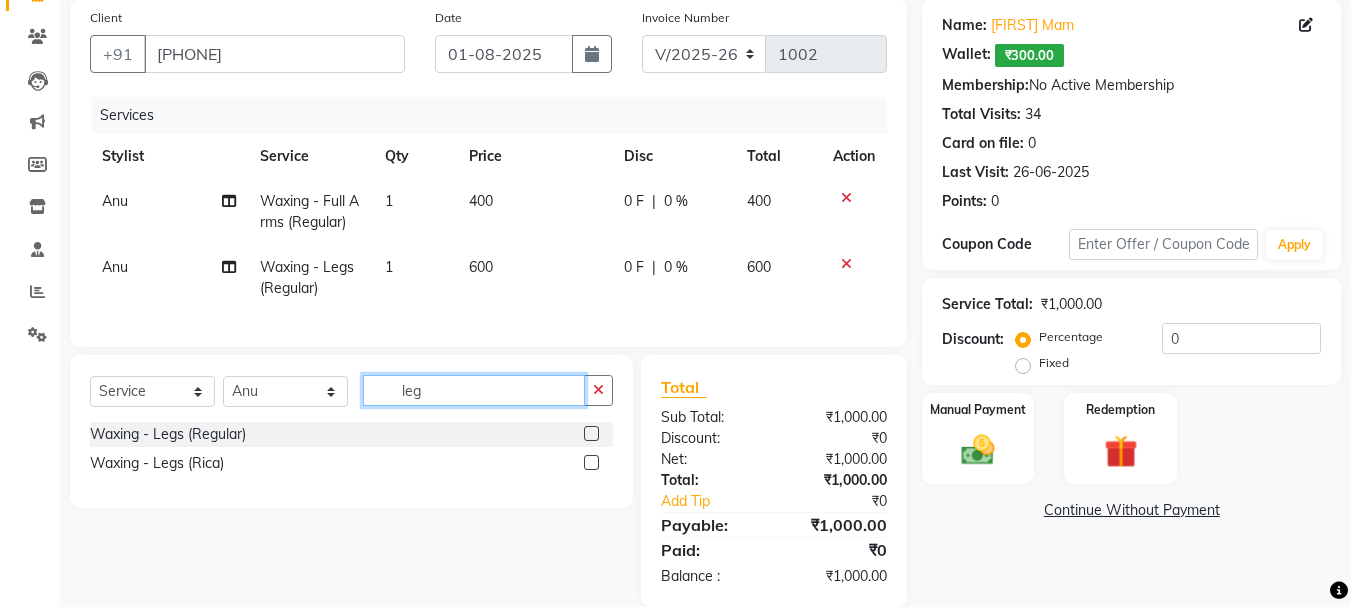 click on "leg" 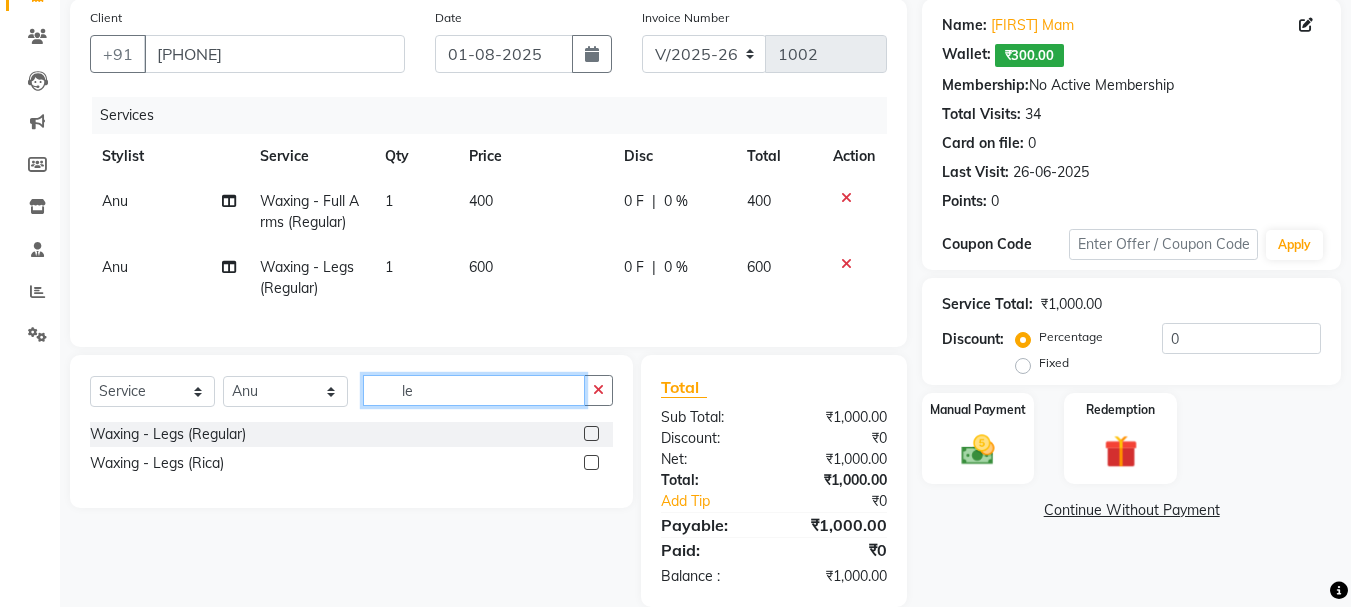 type on "l" 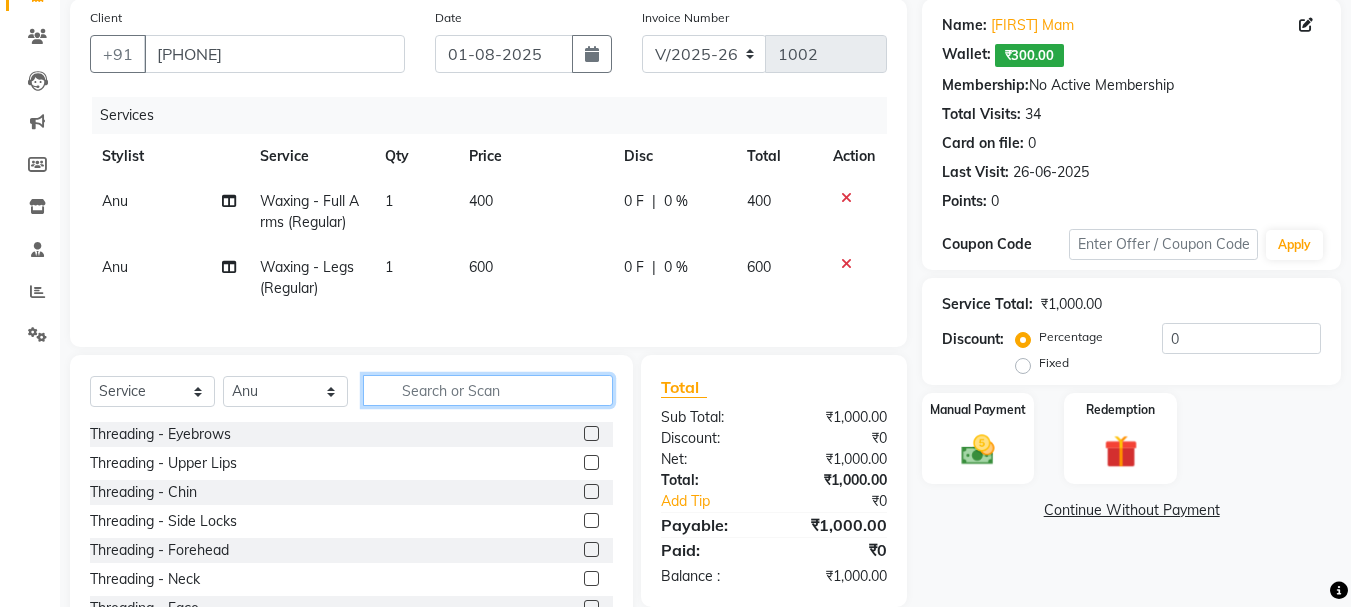 type 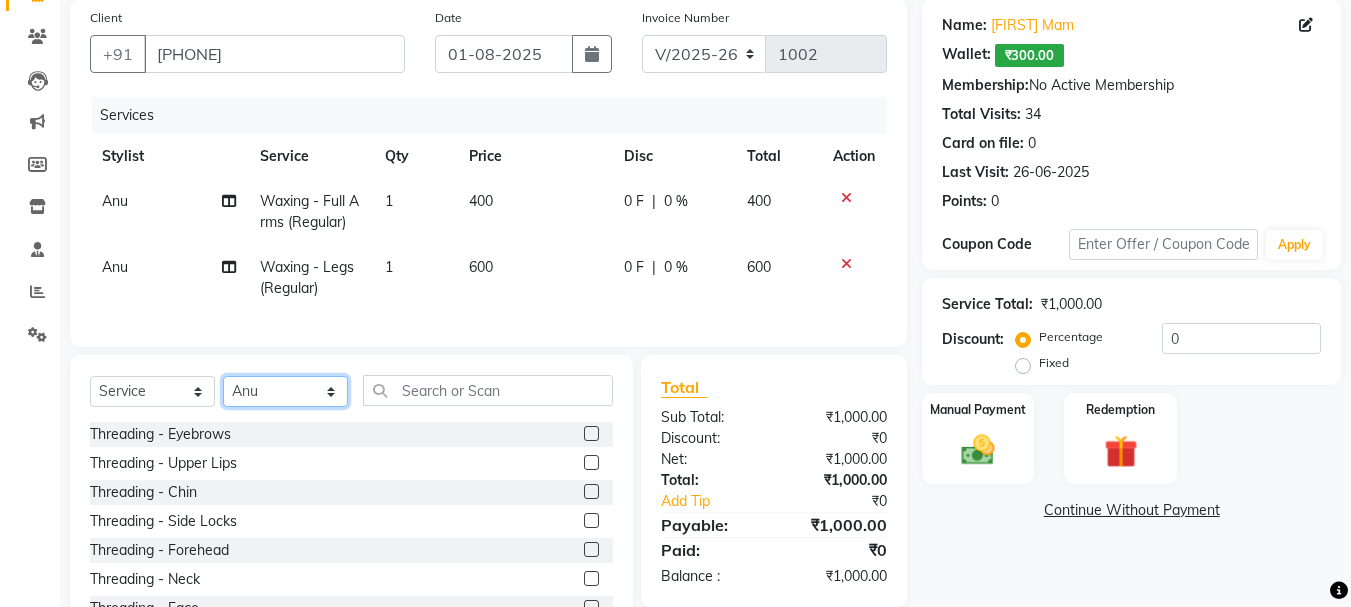 click on "Select Stylist [FIRST] [FIRST] [FIRST] [FIRST] MANAGER [FIRST] [FIRST] [FIRST] [FIRST] [FIRST]" 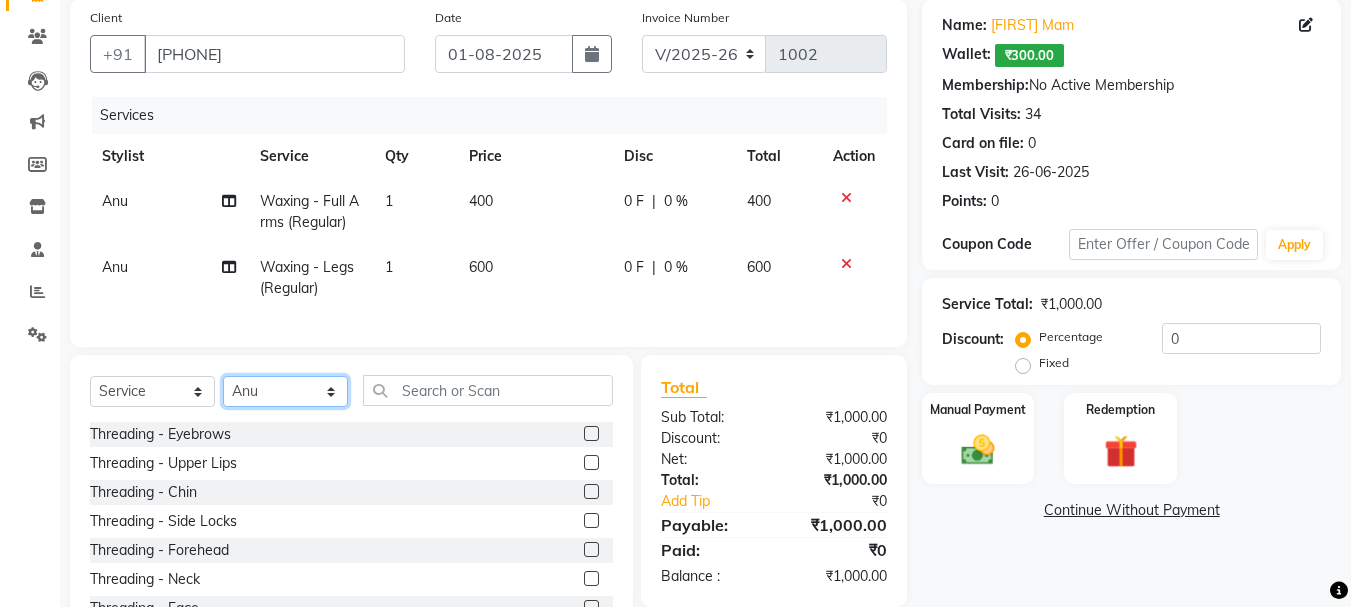 select on "48206" 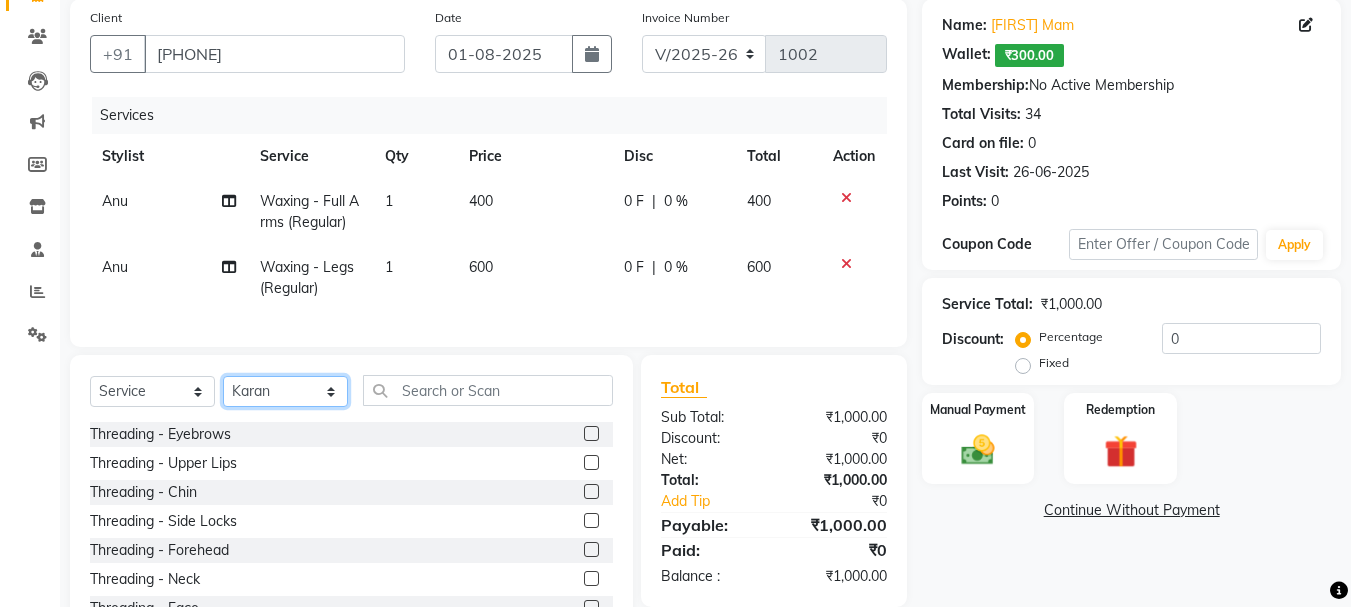 click on "Select Stylist [FIRST] [FIRST] [FIRST] [FIRST] MANAGER [FIRST] [FIRST] [FIRST] [FIRST] [FIRST]" 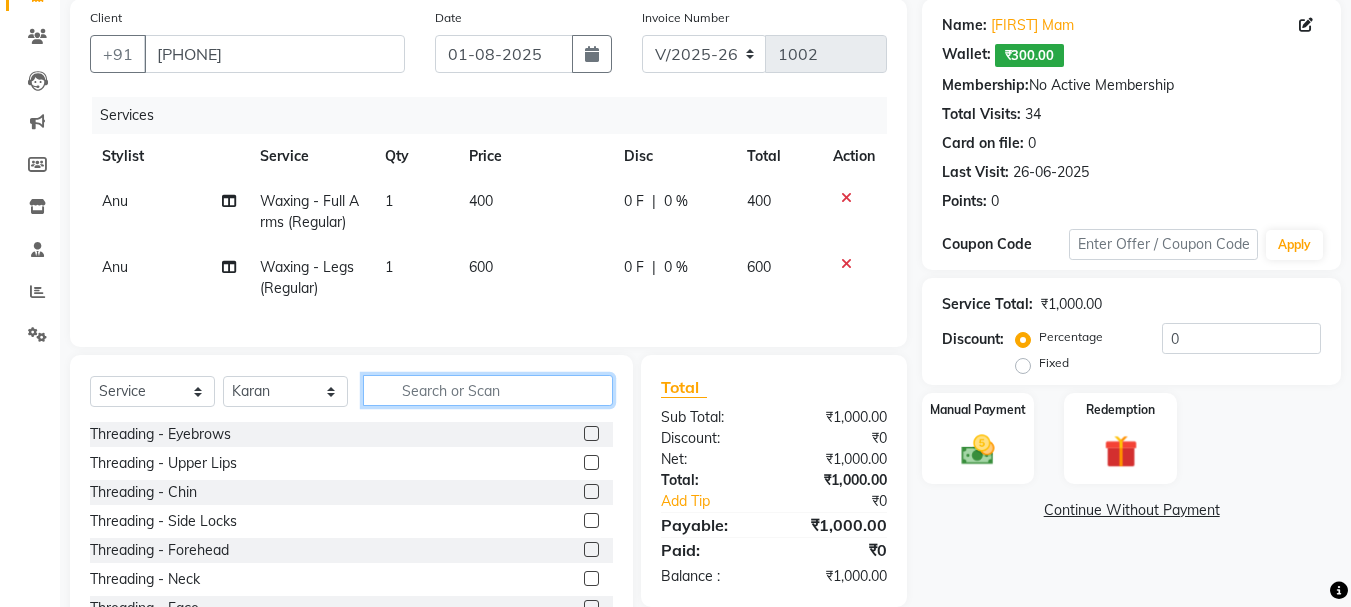 click 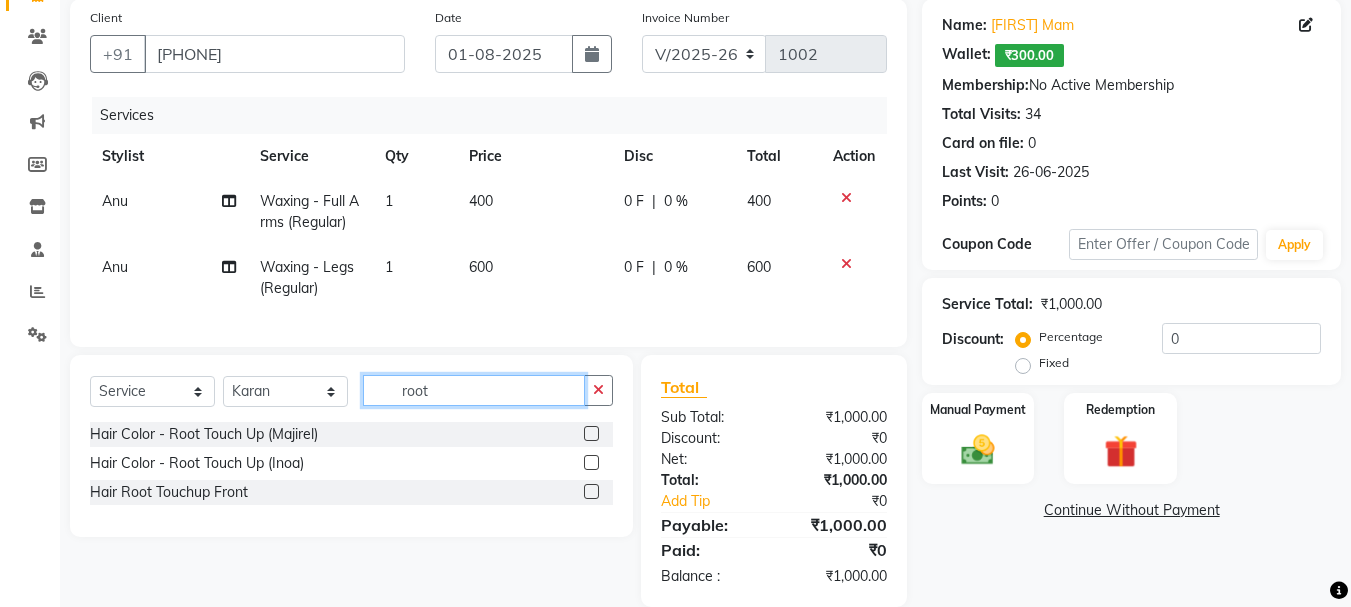 type on "root" 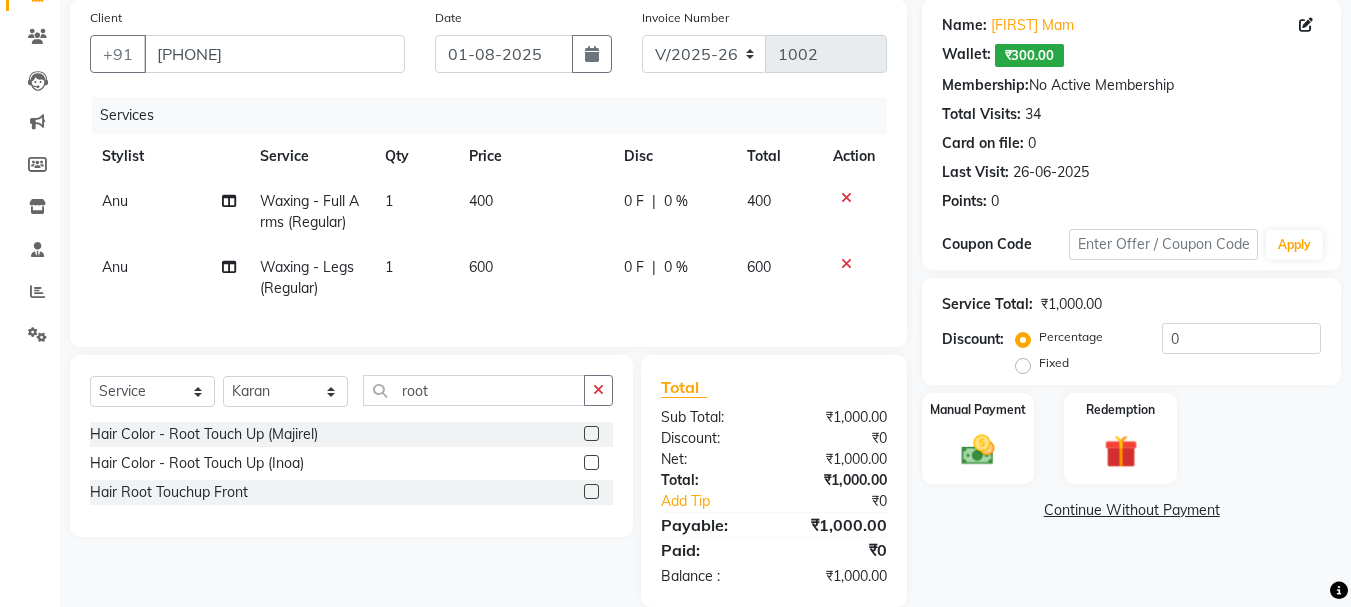 click 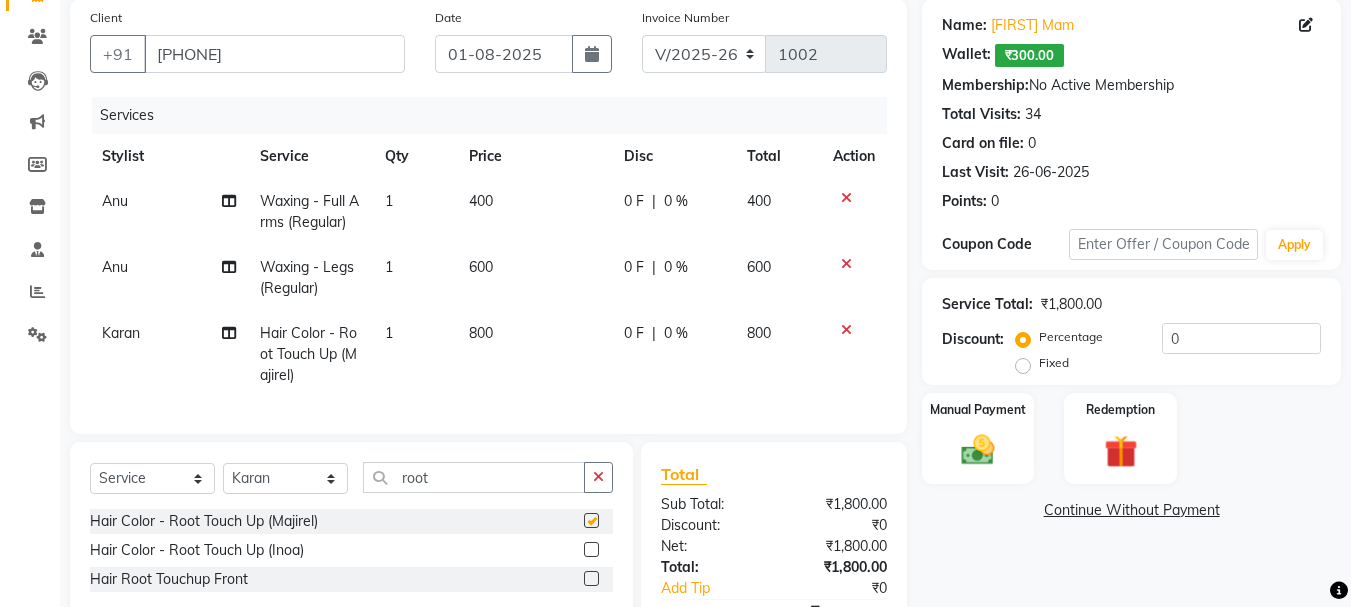 checkbox on "false" 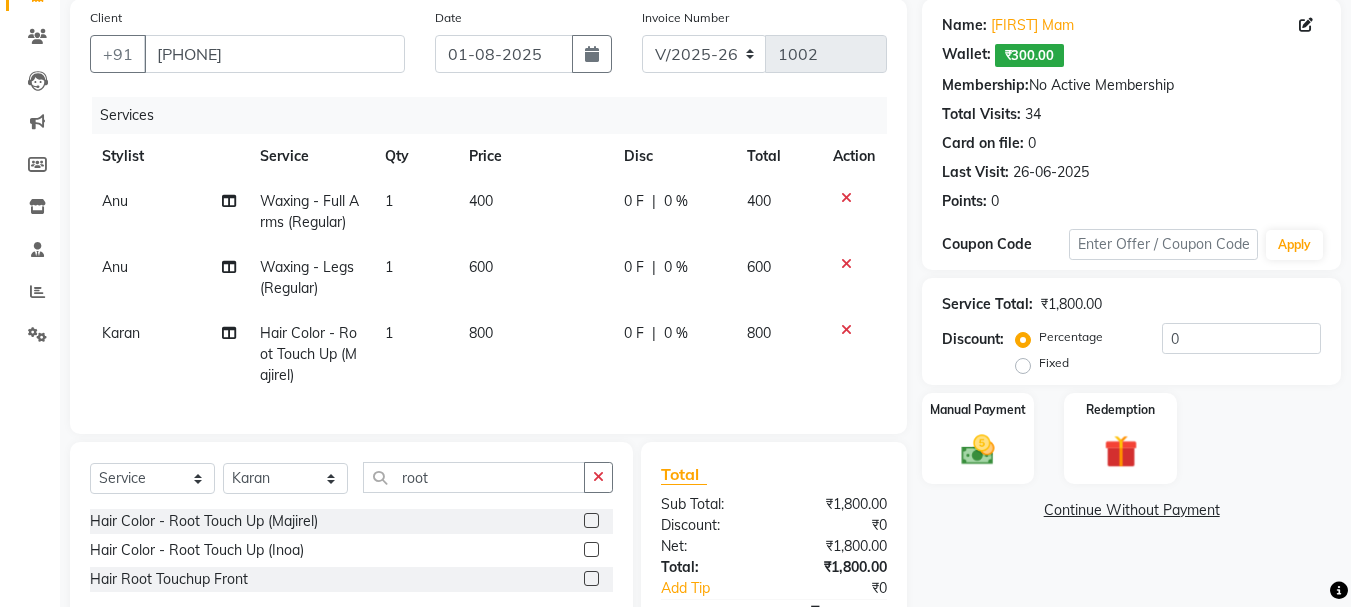 click on "Fixed" 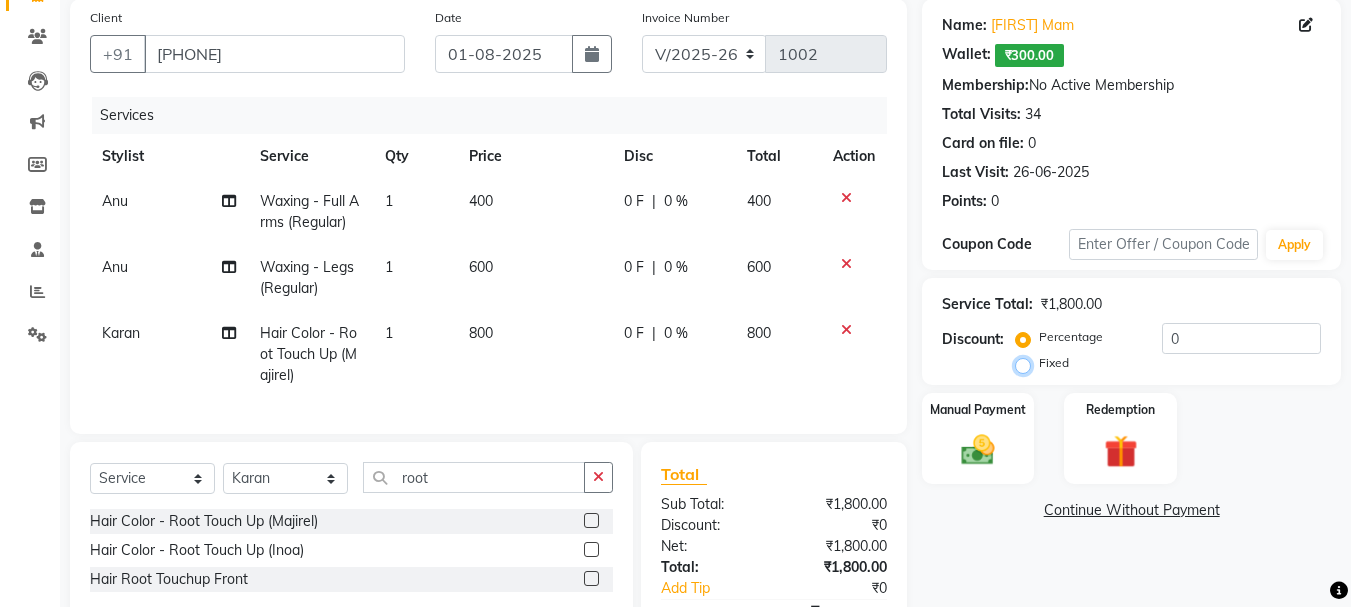click on "Fixed" at bounding box center (1027, 363) 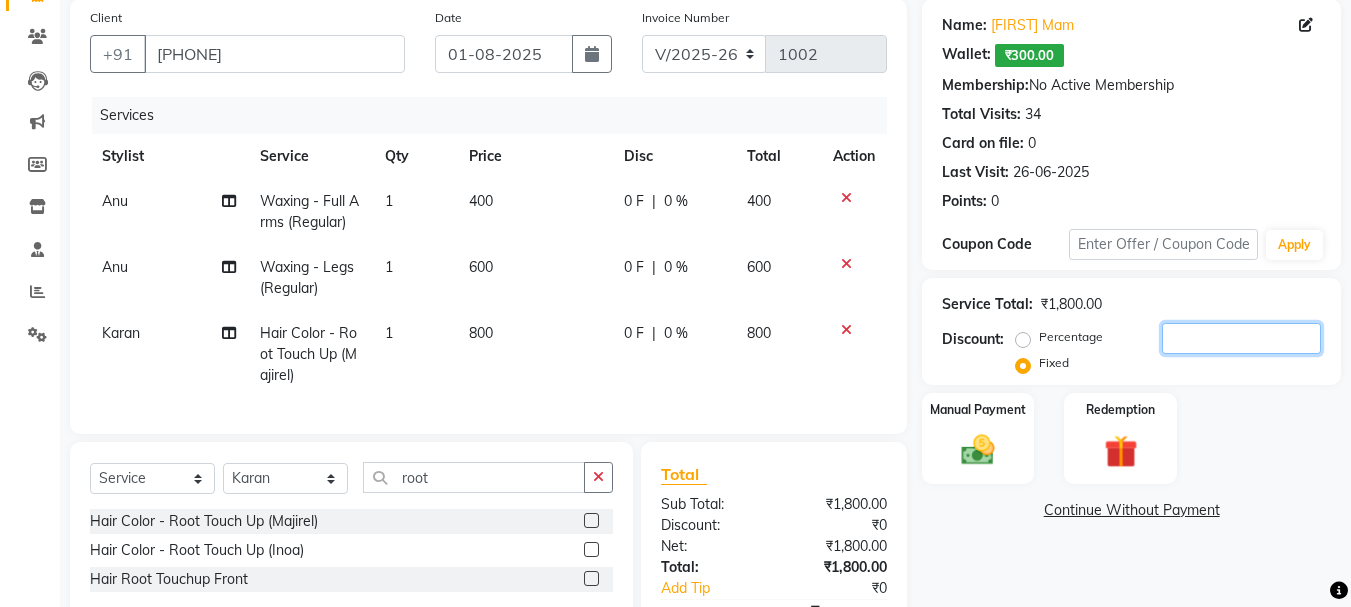 click 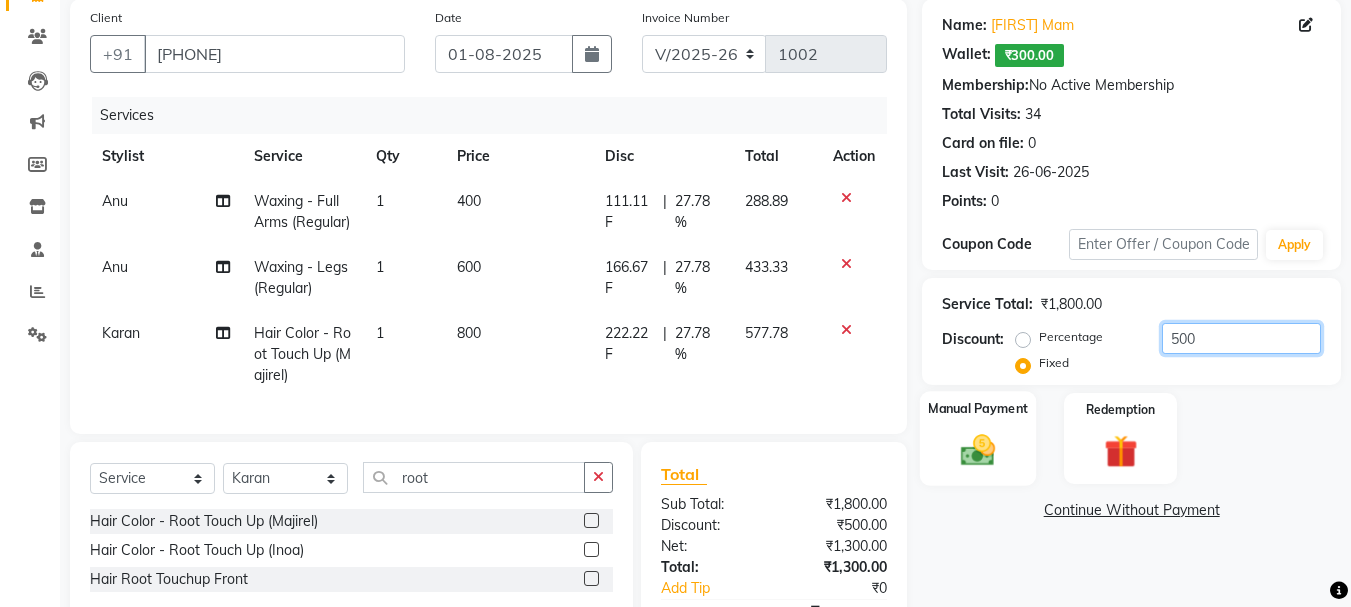 type on "500" 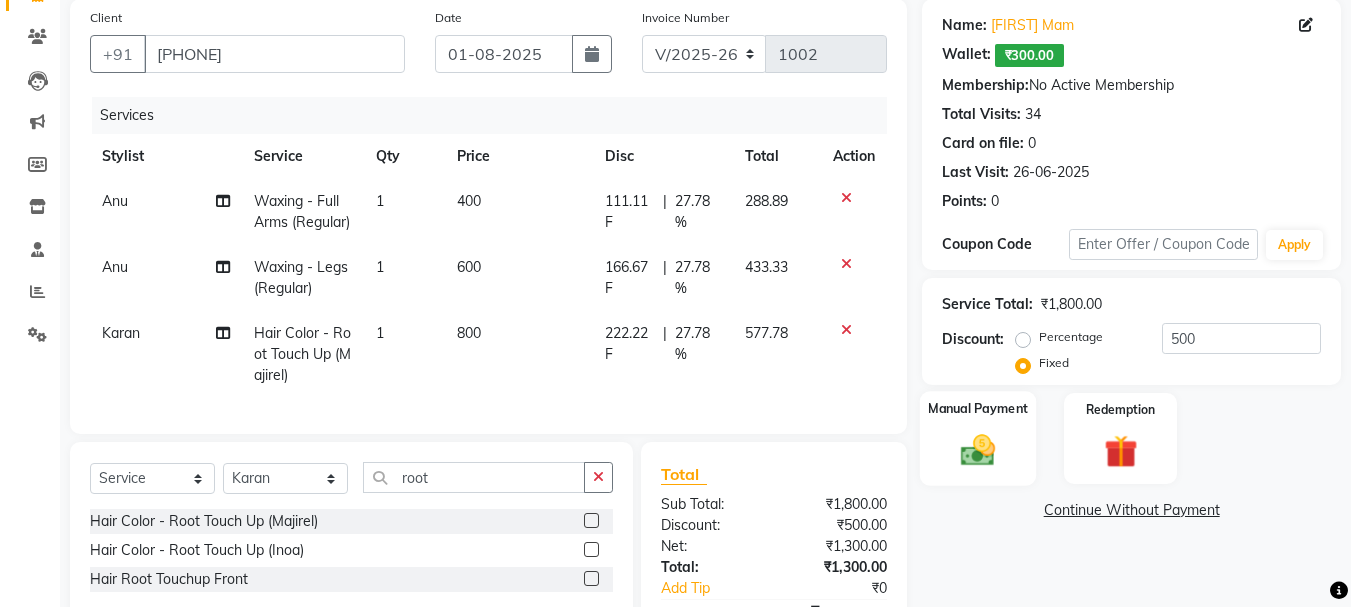 click on "Manual Payment" 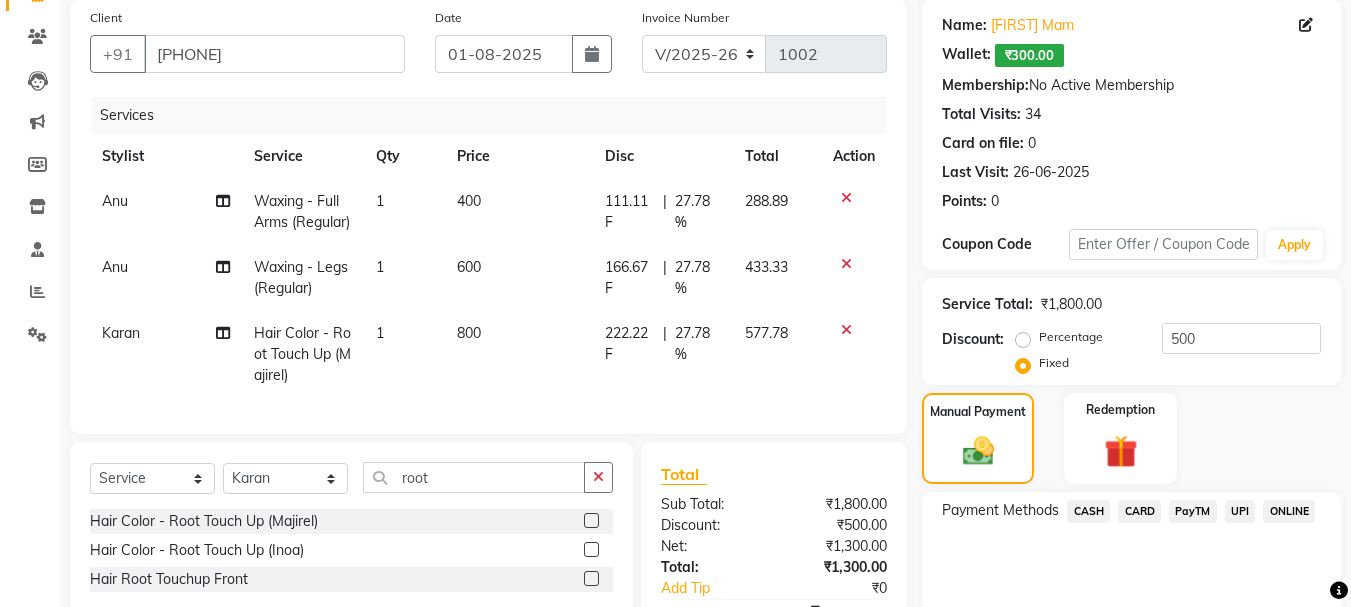 scroll, scrollTop: 304, scrollLeft: 0, axis: vertical 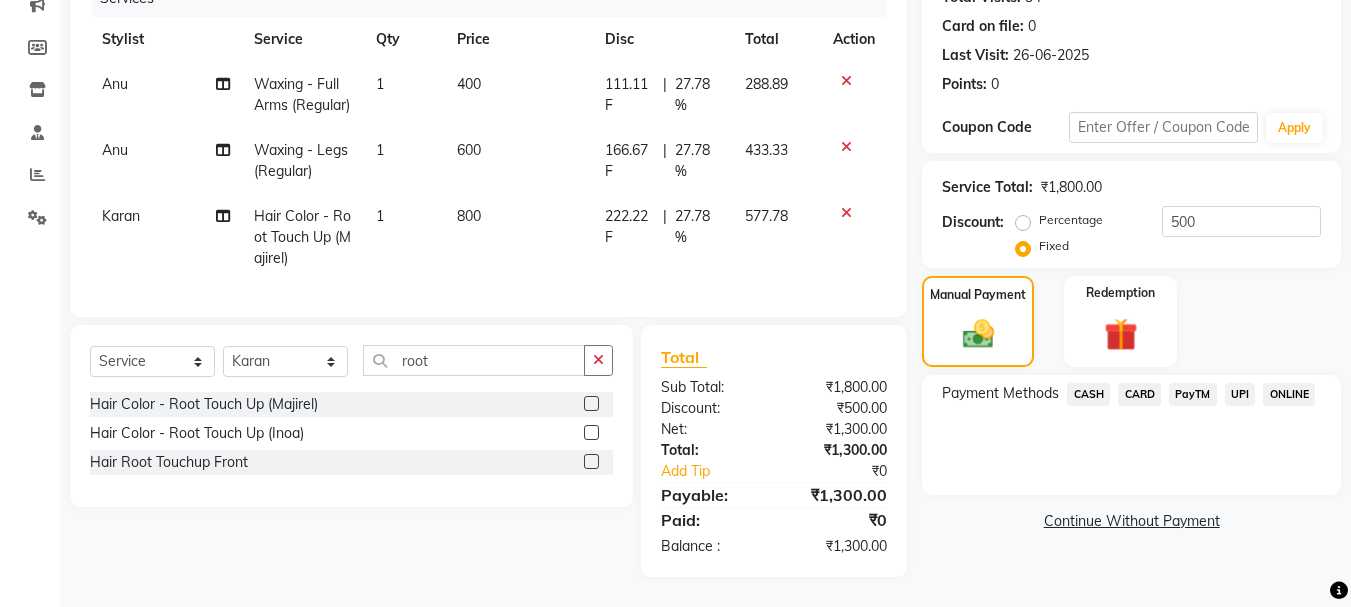 click on "CASH" 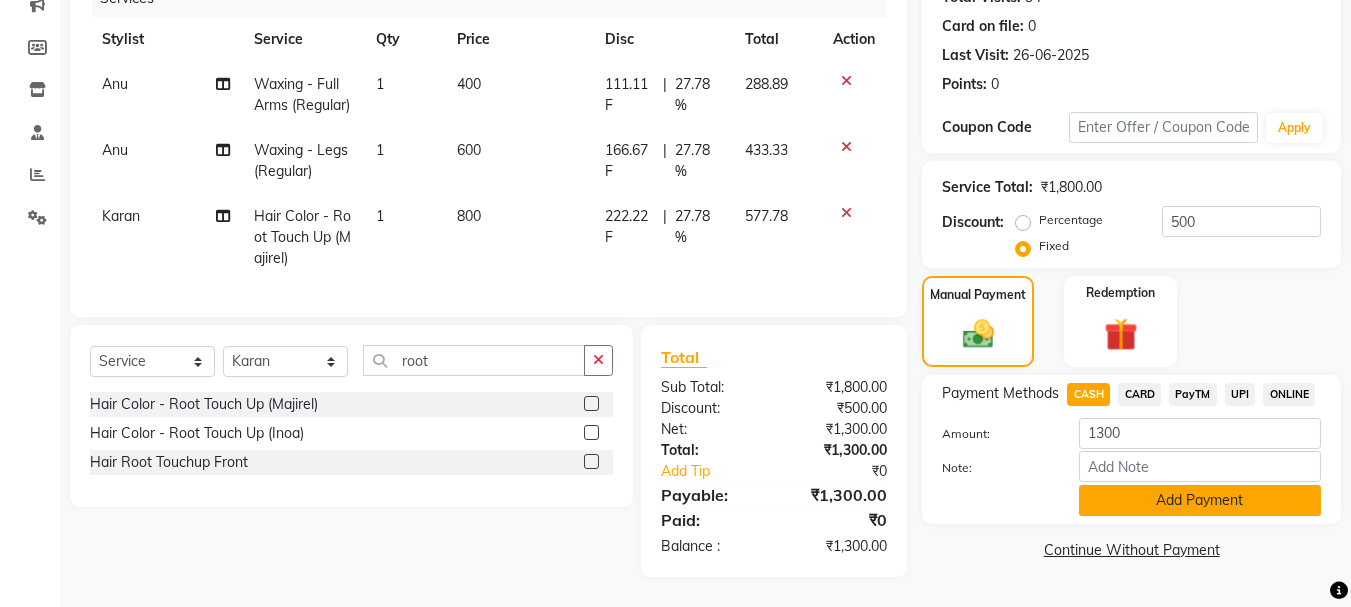 click on "Add Payment" 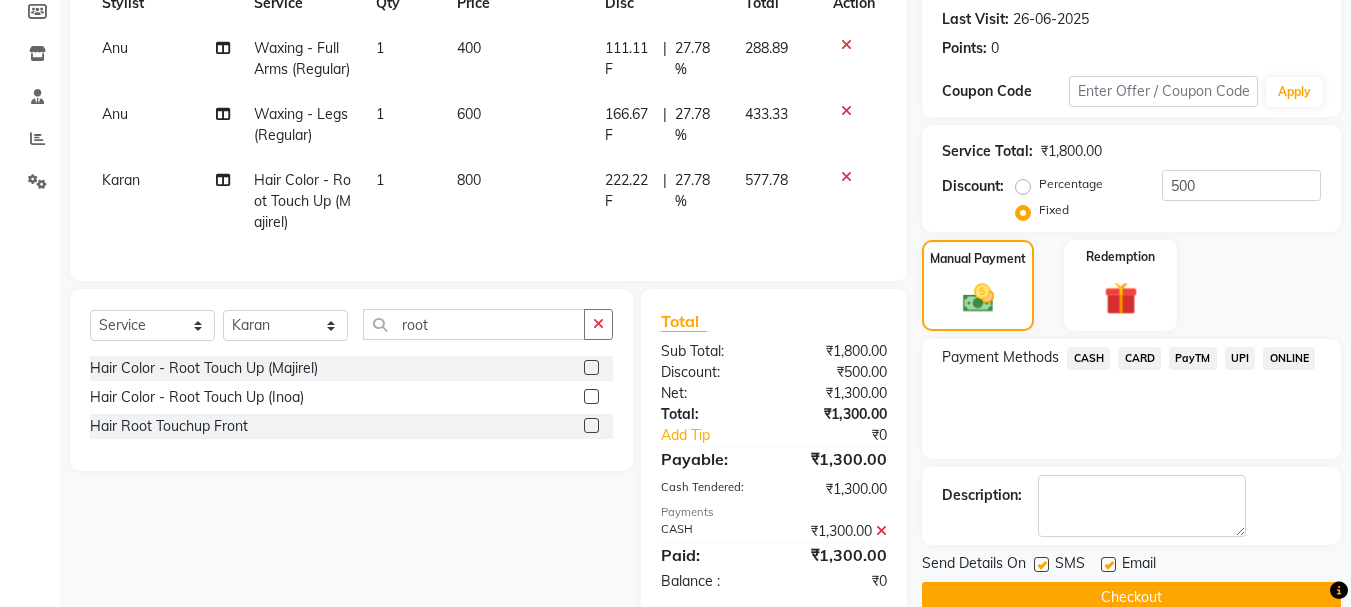 scroll, scrollTop: 375, scrollLeft: 0, axis: vertical 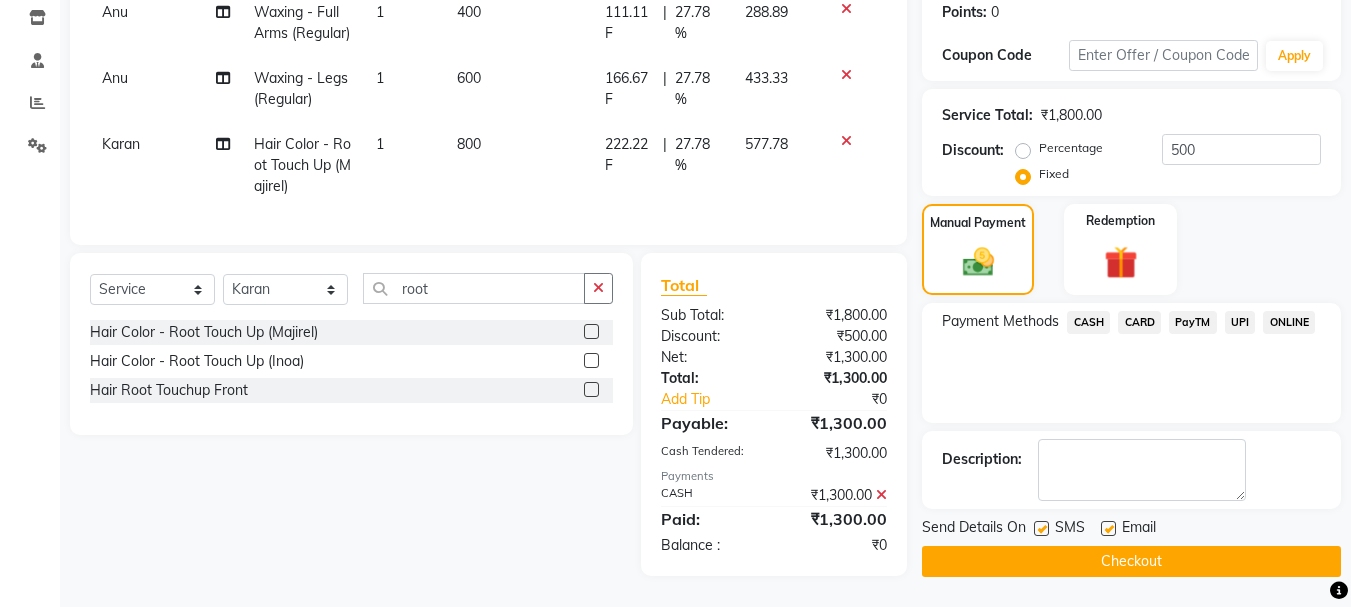 click on "Checkout" 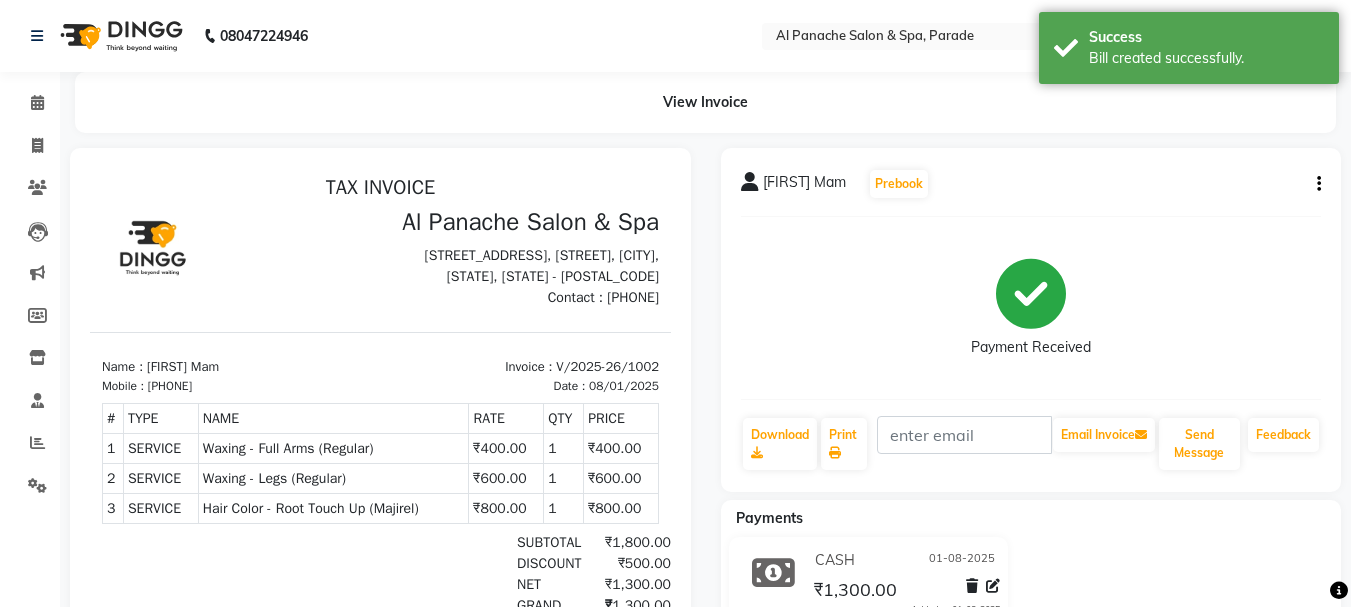 scroll, scrollTop: 0, scrollLeft: 0, axis: both 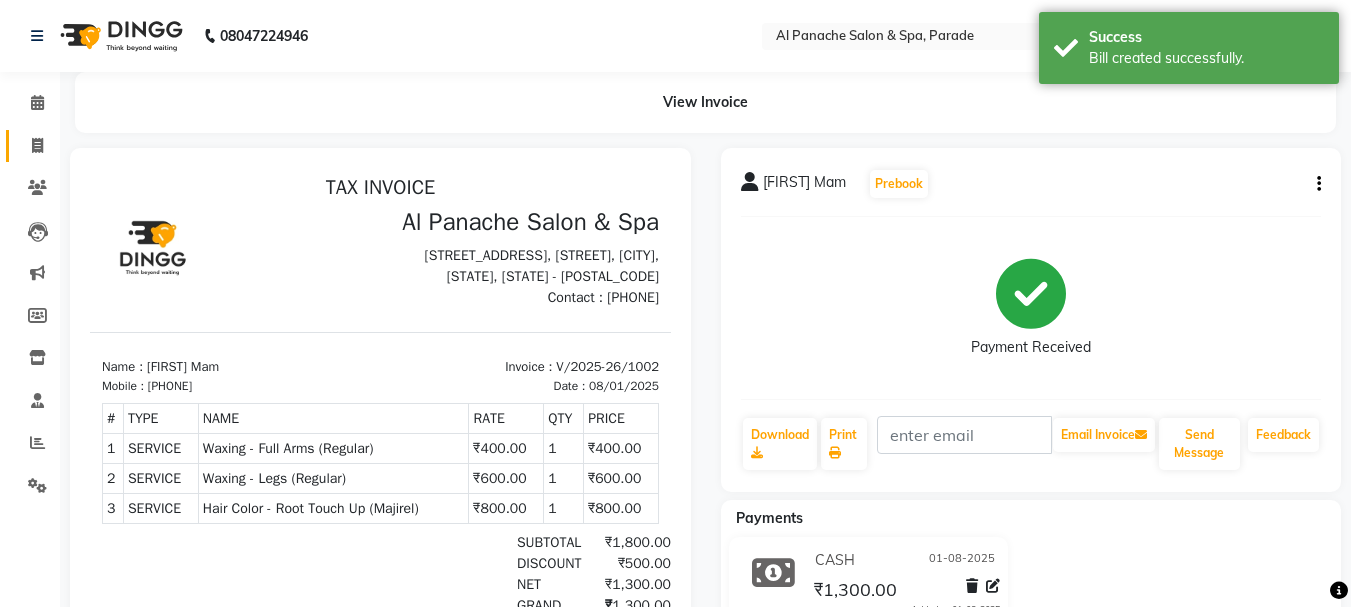 click on "Invoice" 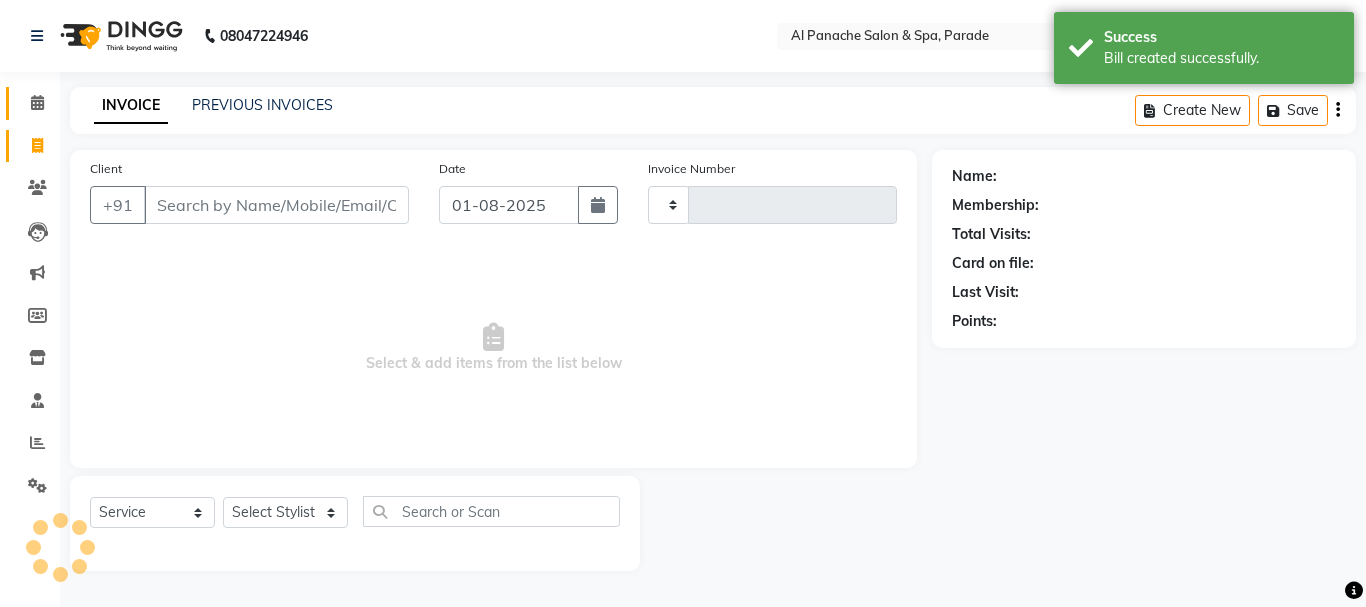 type on "1003" 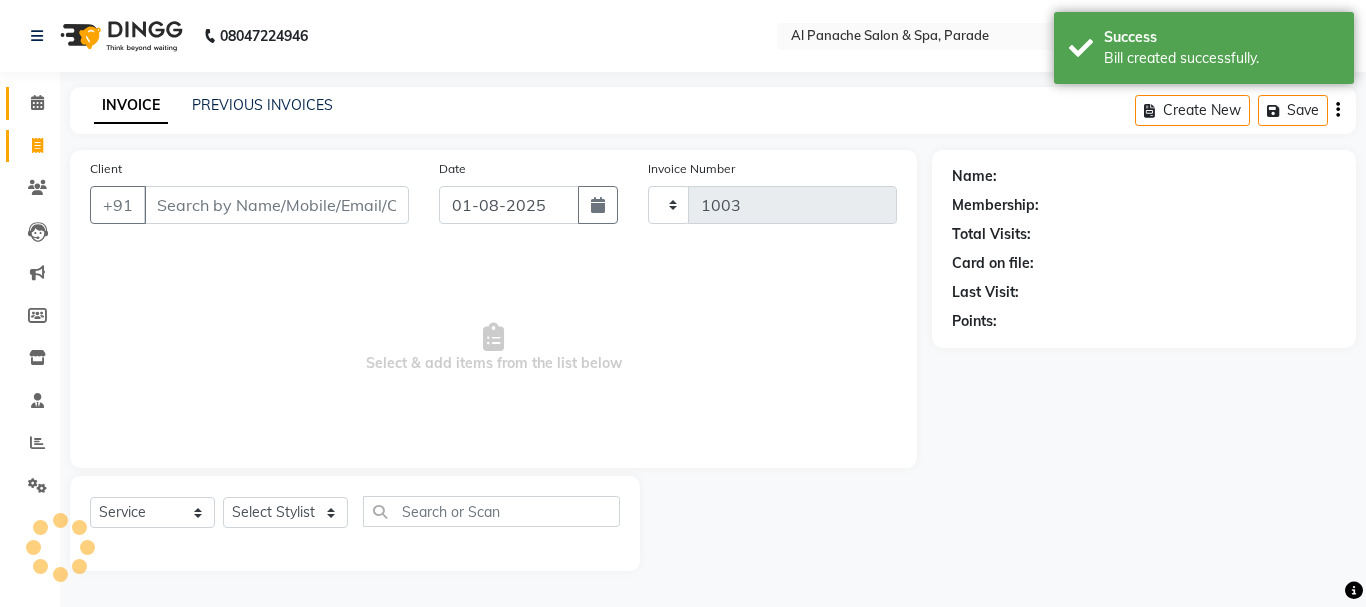 select on "463" 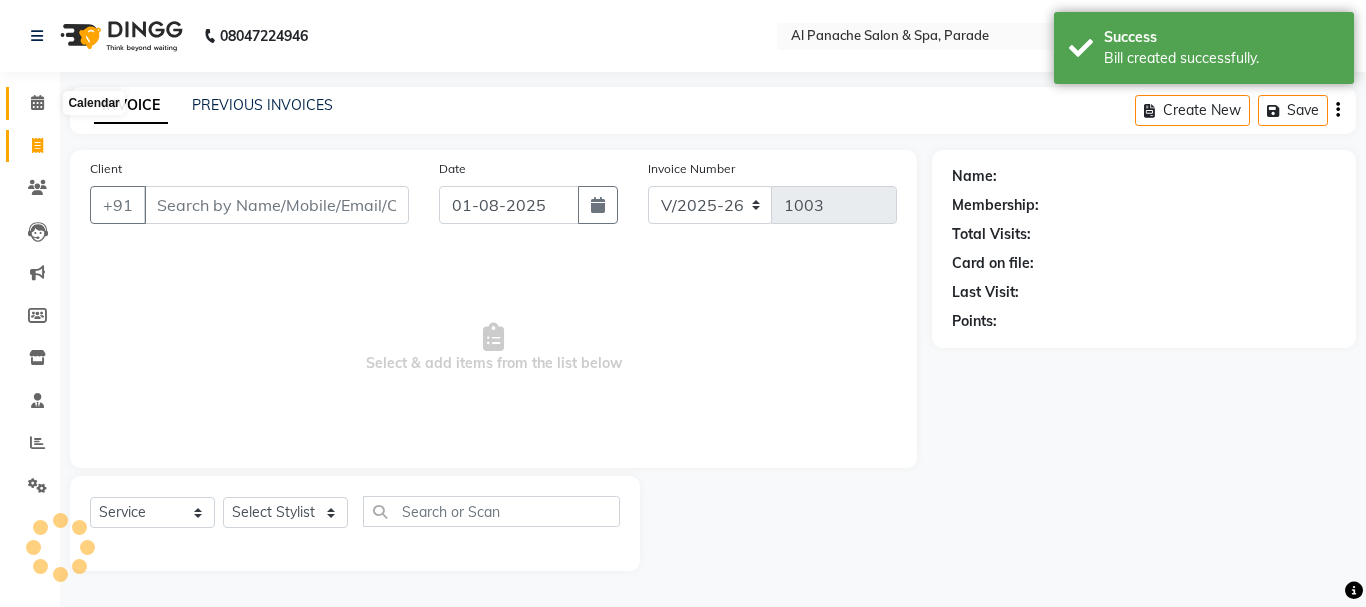 click 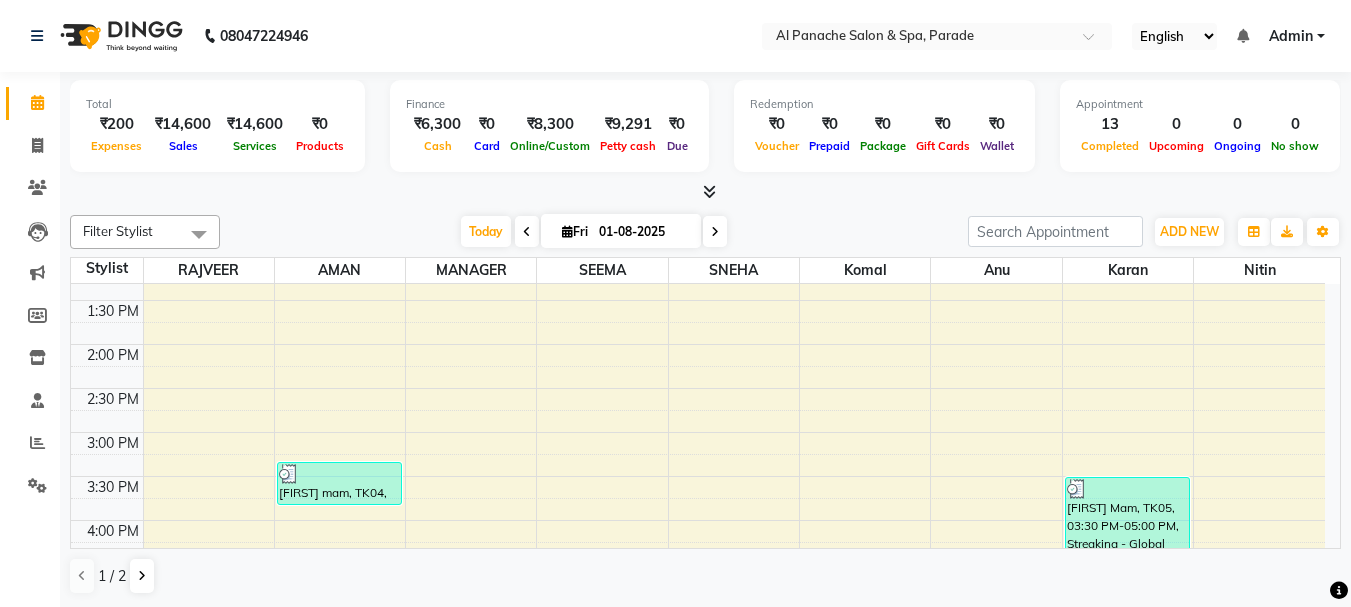 scroll, scrollTop: 253, scrollLeft: 0, axis: vertical 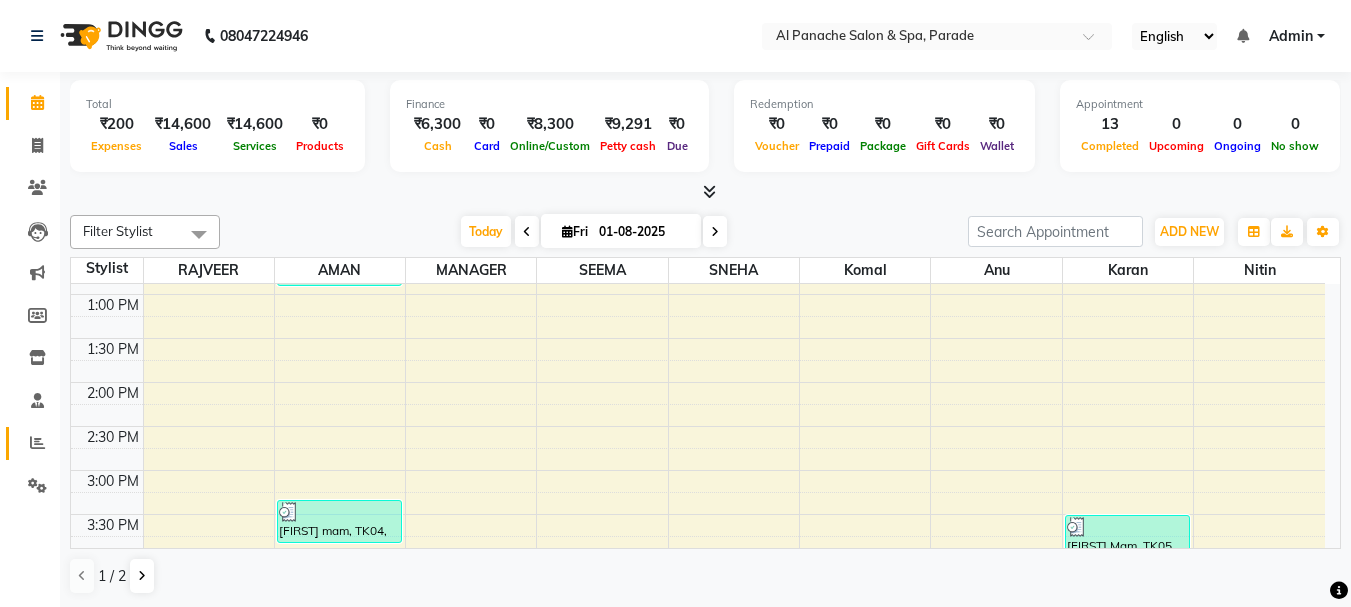 click on "Reports" 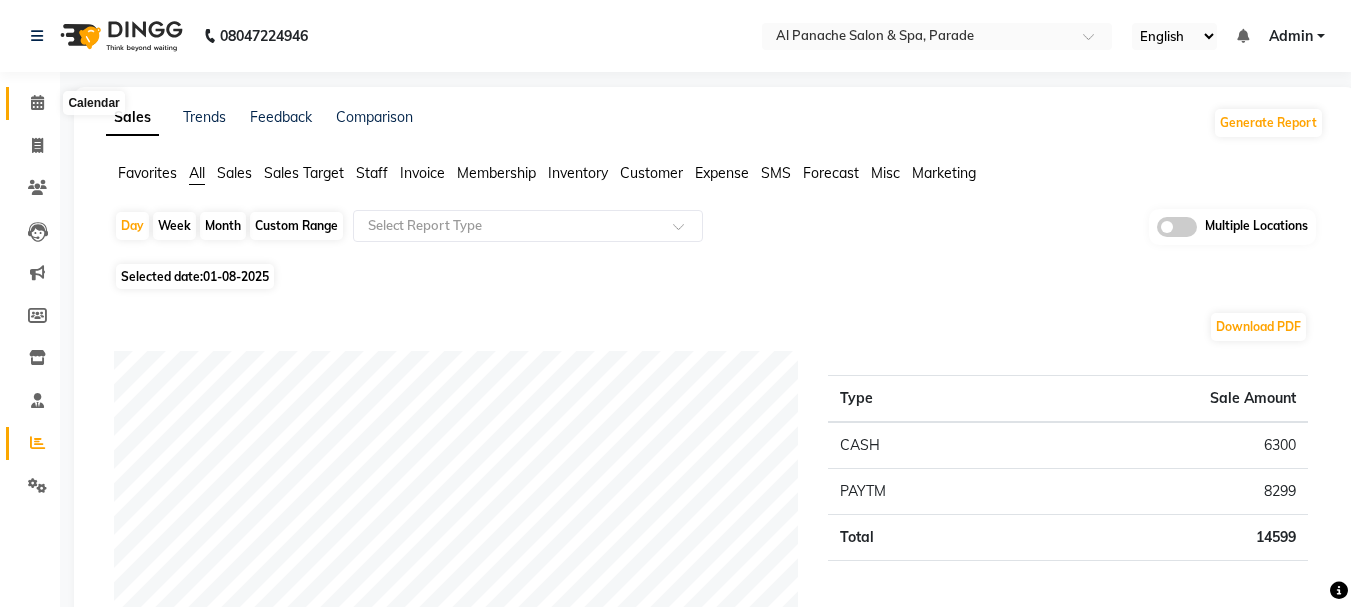 click 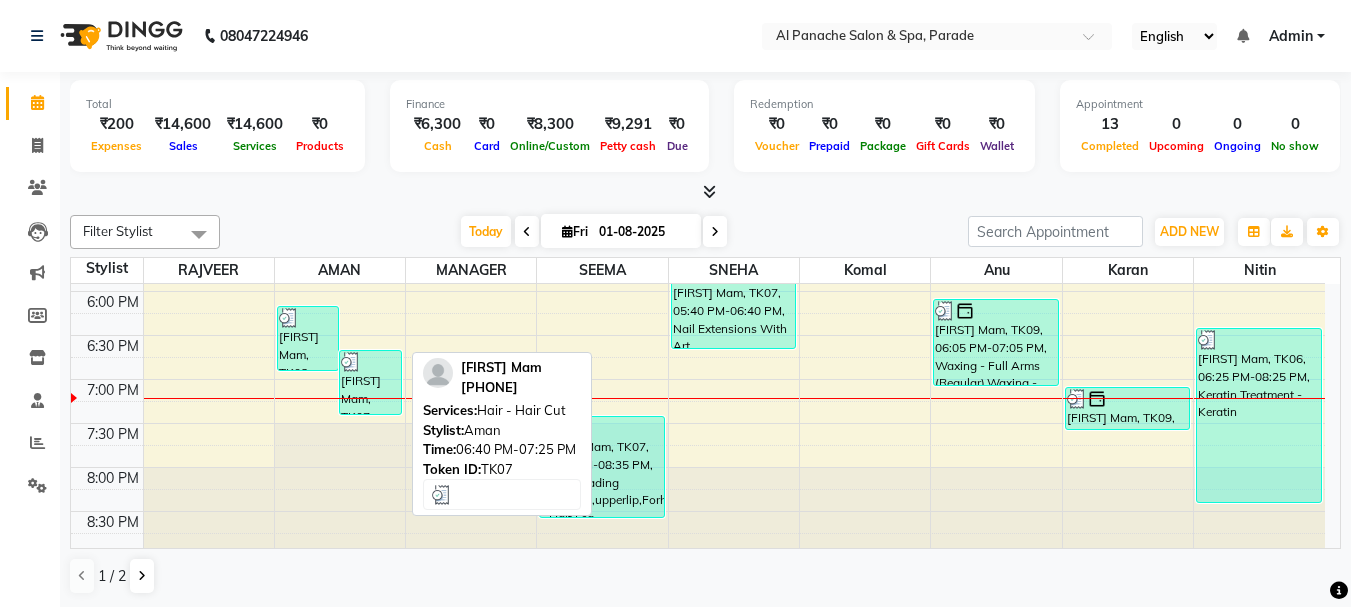 scroll, scrollTop: 703, scrollLeft: 0, axis: vertical 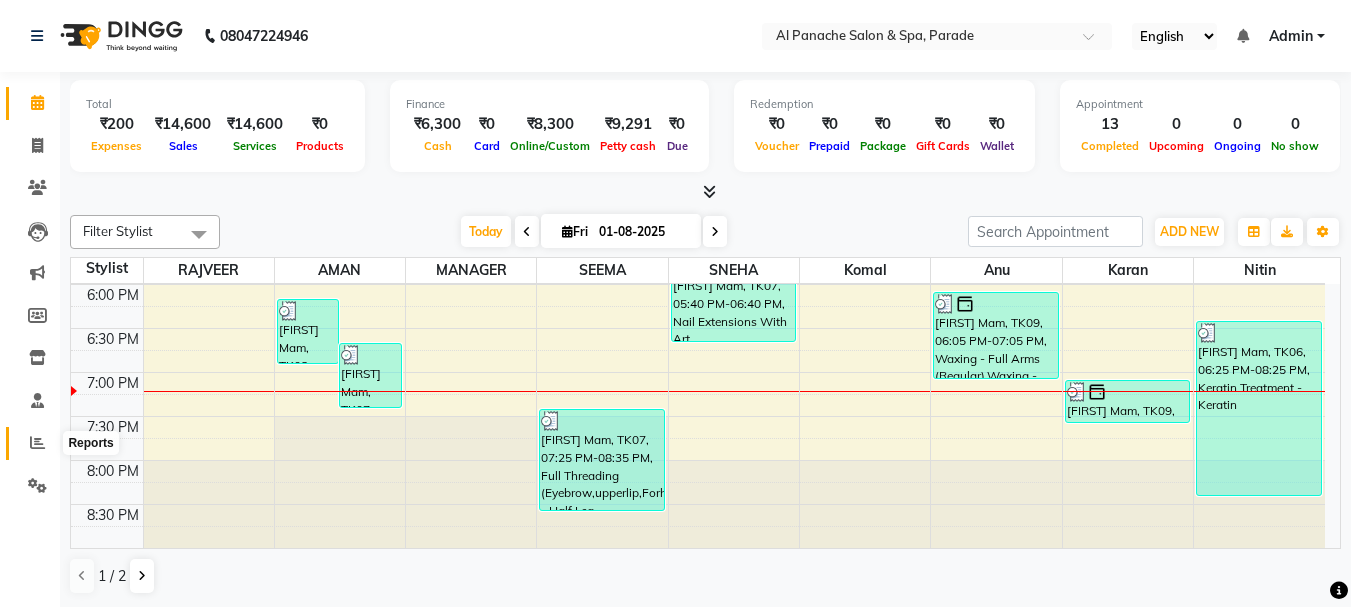 click 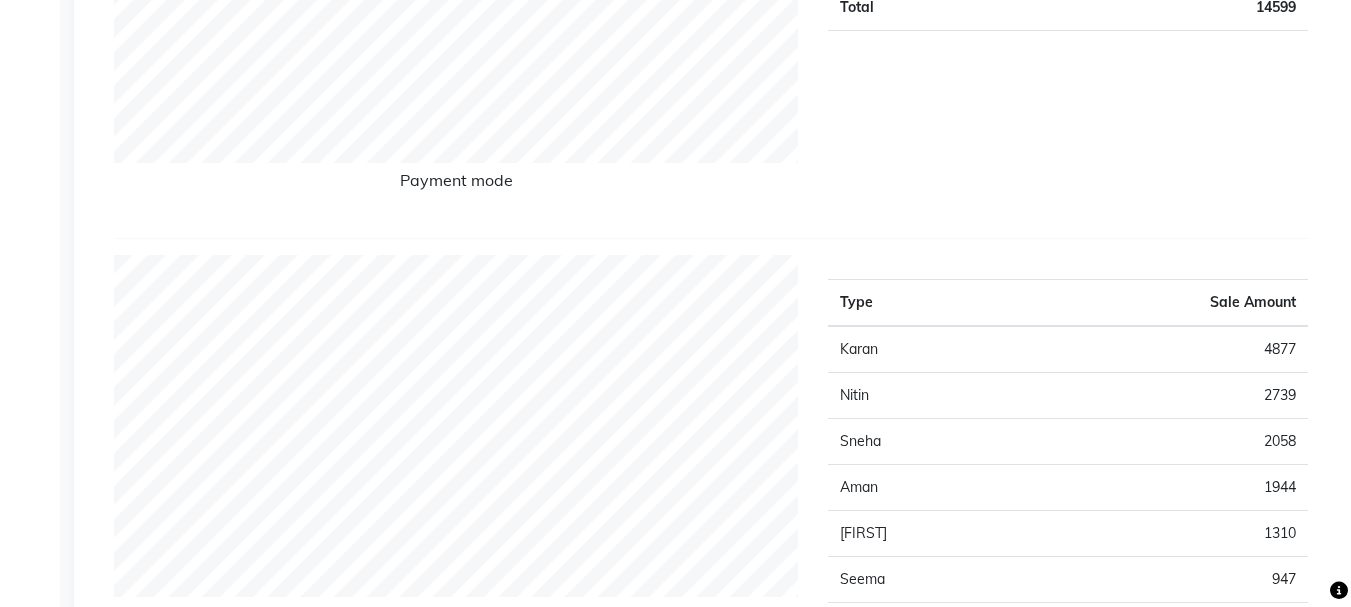 scroll, scrollTop: 0, scrollLeft: 0, axis: both 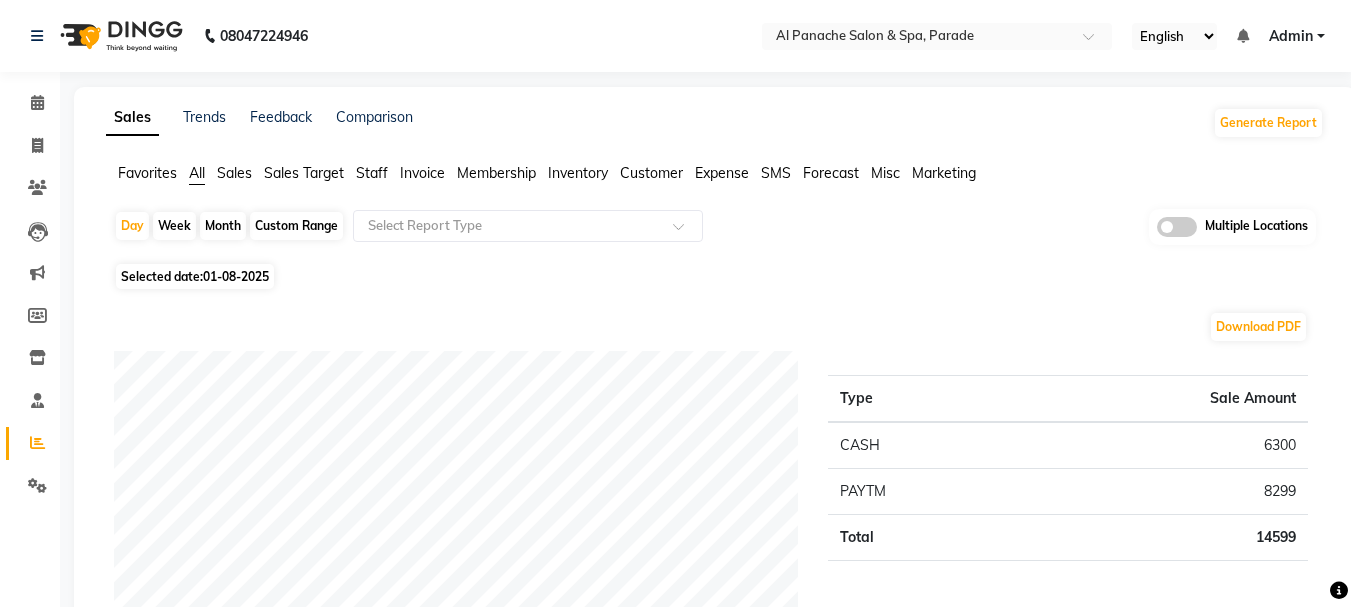 click on "Month" 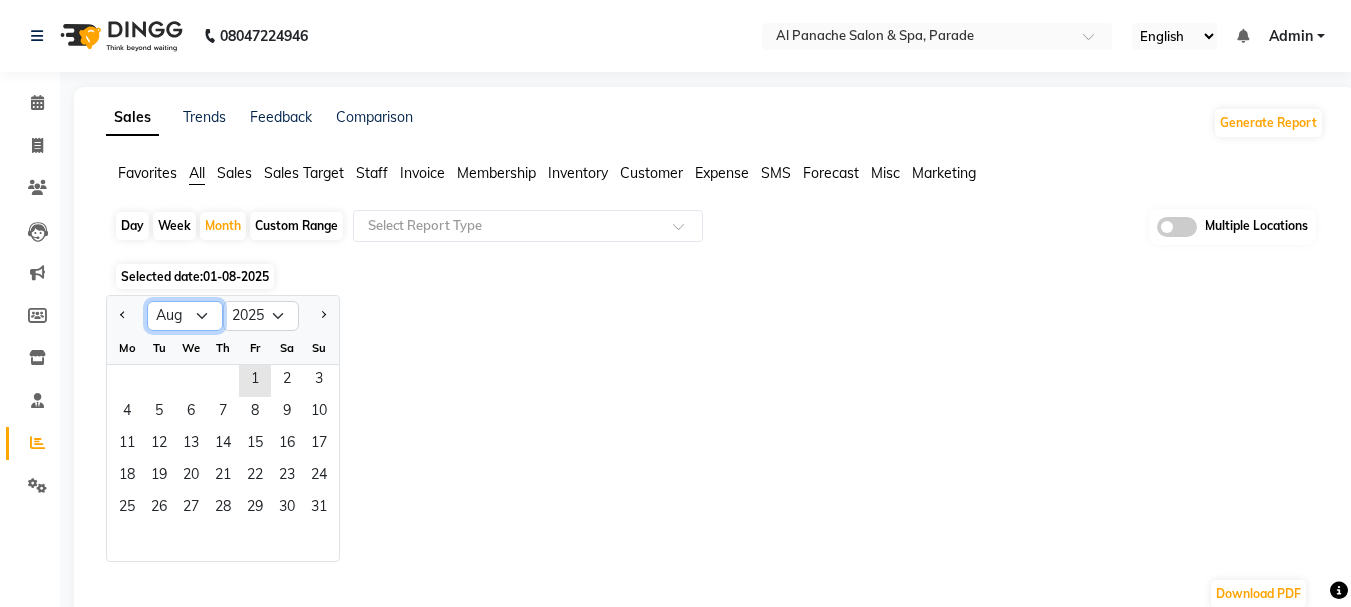 click on "Jan Feb Mar Apr May Jun Jul Aug Sep Oct Nov Dec" 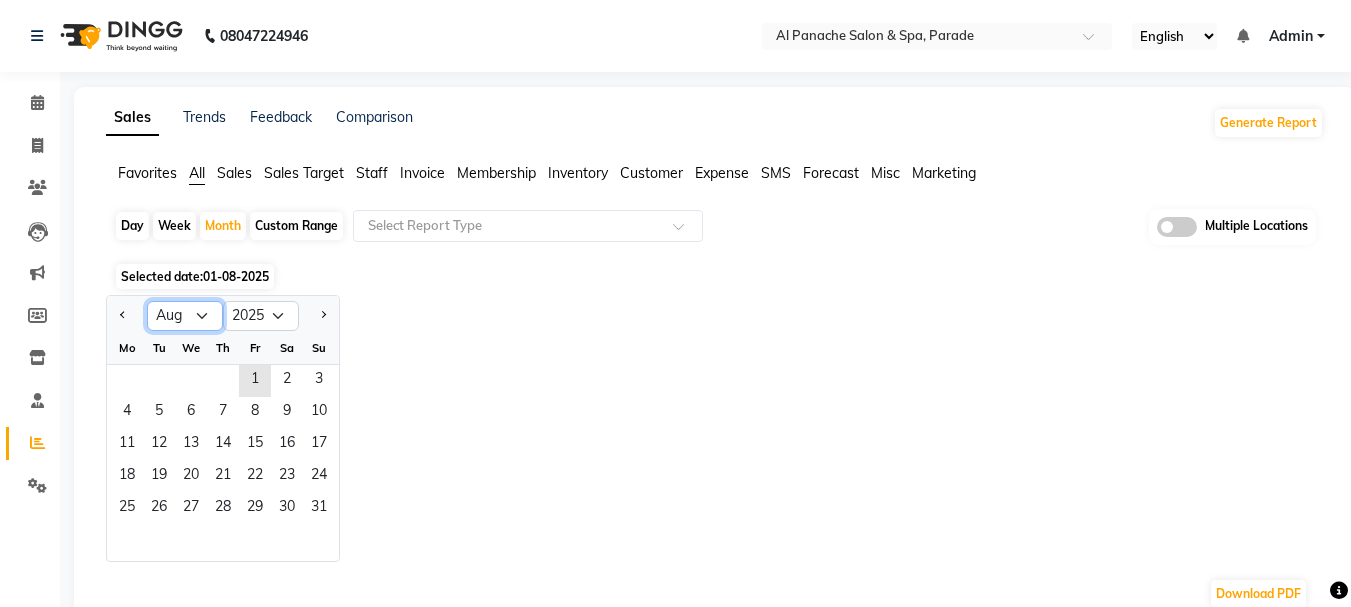 select on "7" 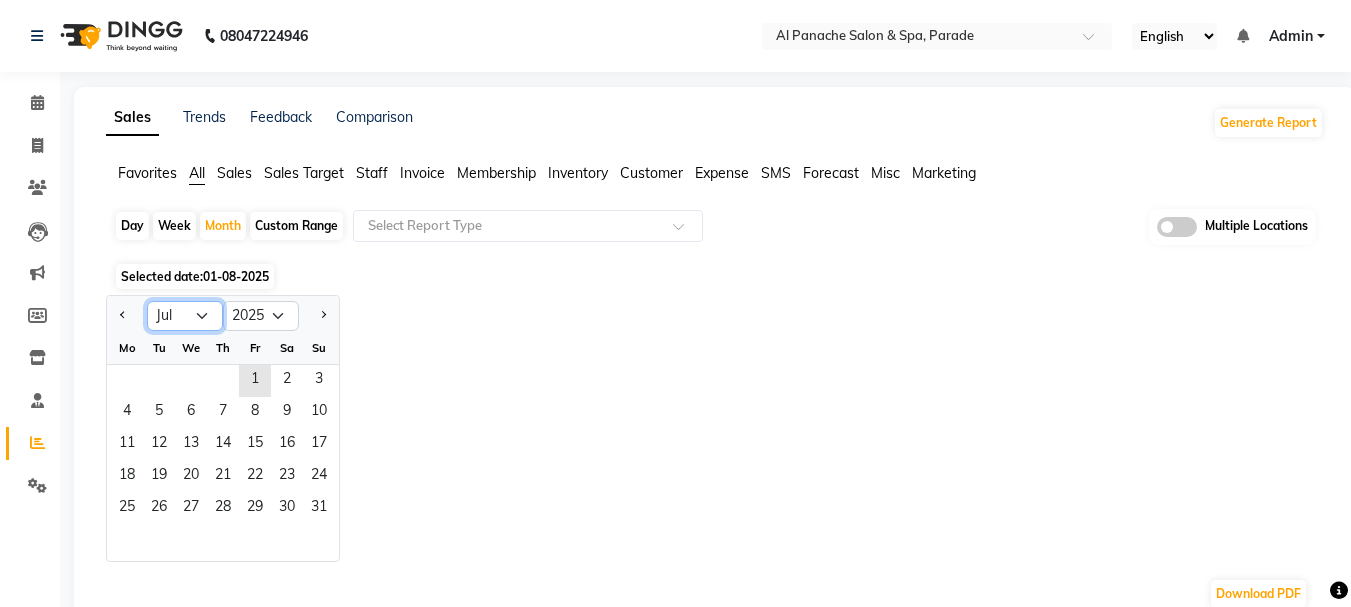 click on "Jan Feb Mar Apr May Jun Jul Aug Sep Oct Nov Dec" 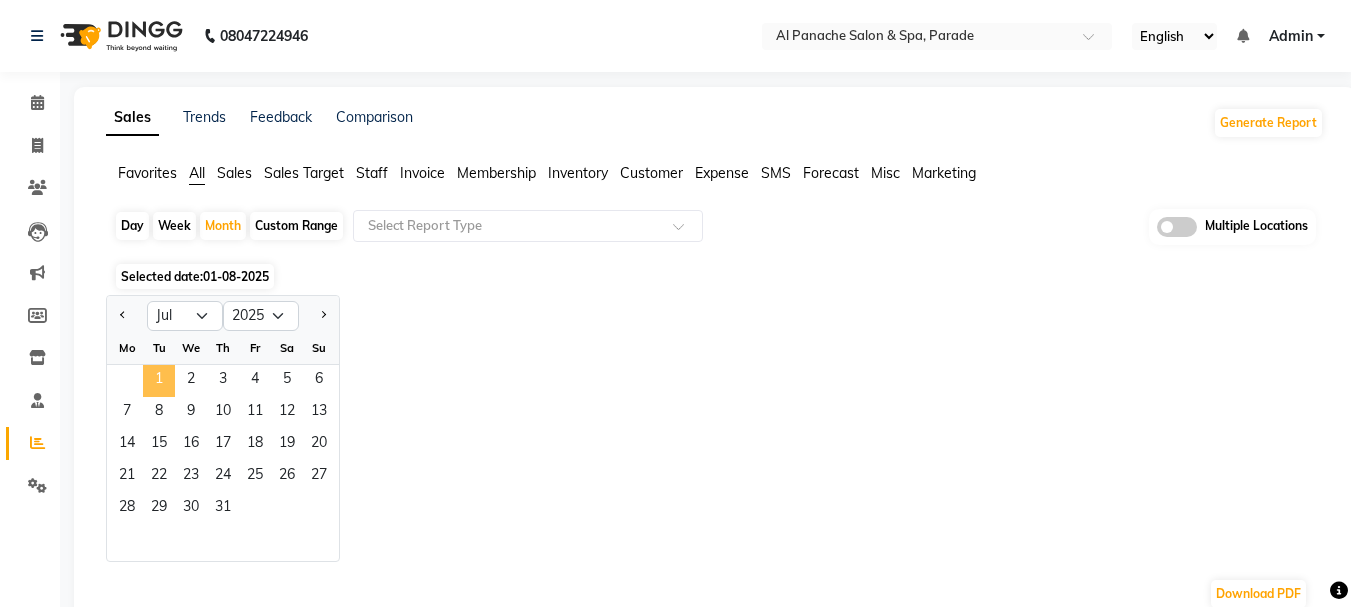 click on "1" 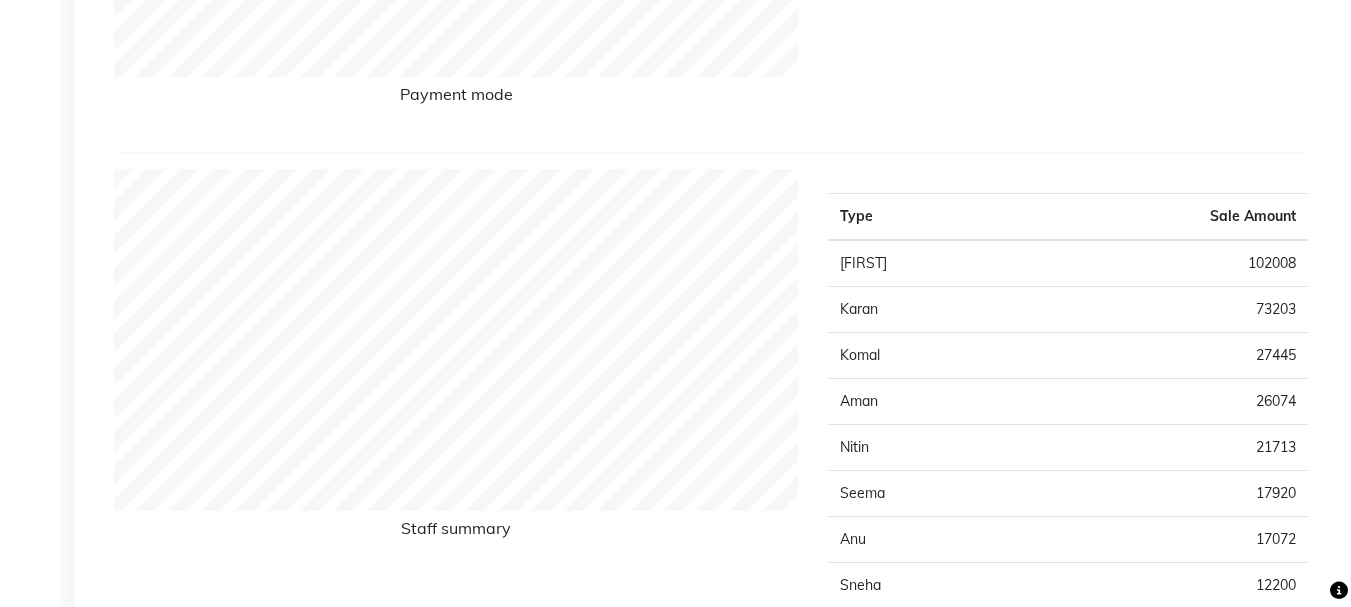 scroll, scrollTop: 0, scrollLeft: 0, axis: both 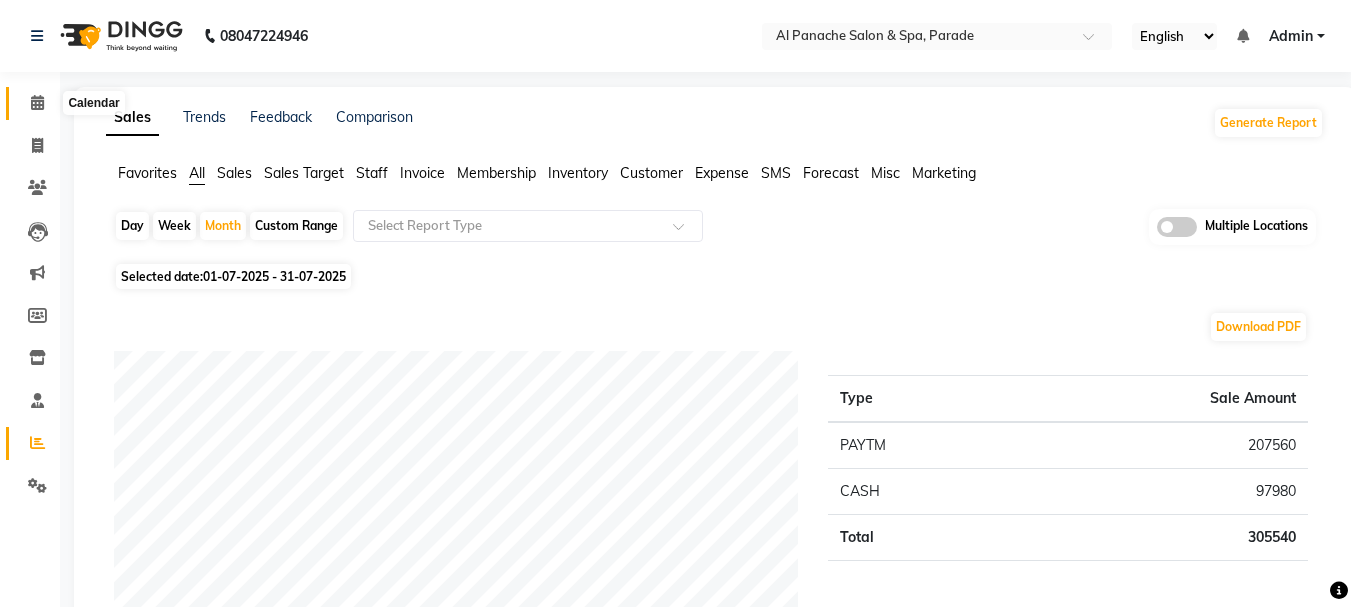 click 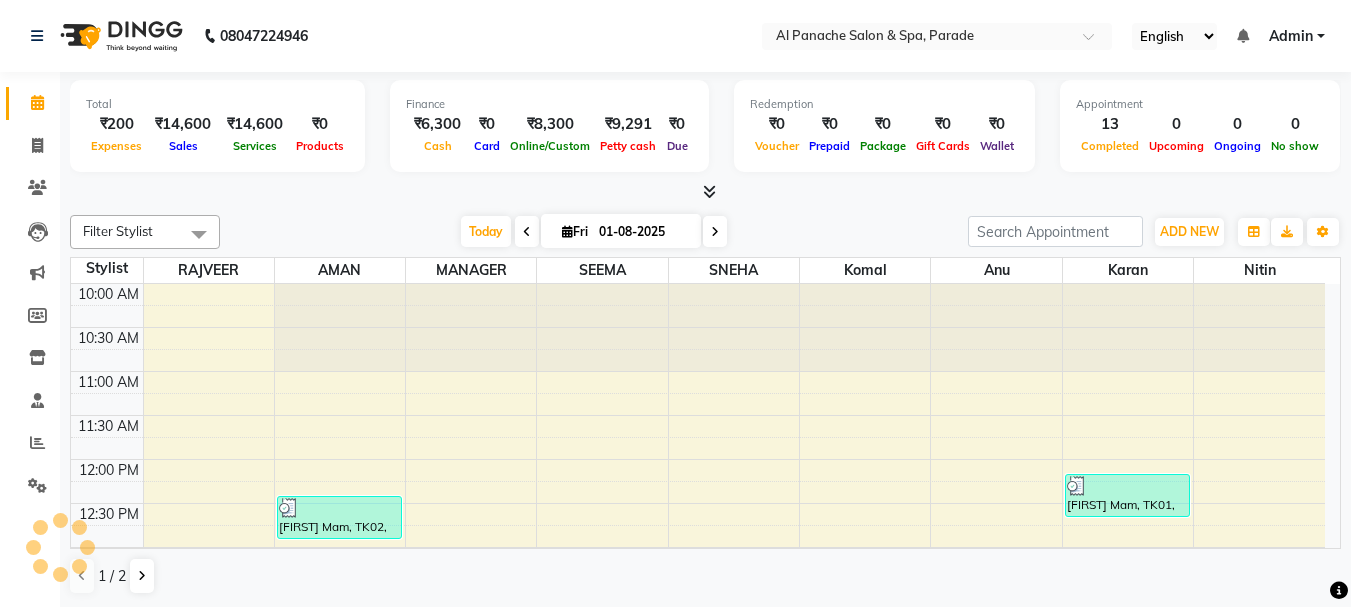 scroll, scrollTop: 0, scrollLeft: 0, axis: both 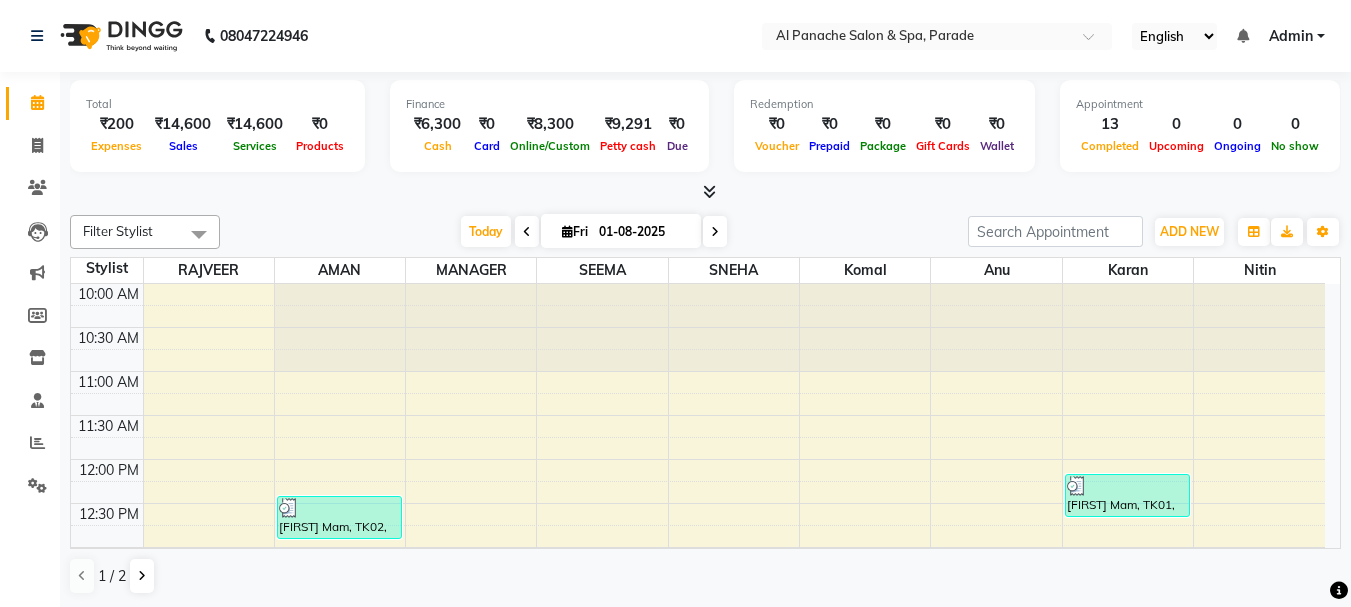click on "Today  Fri 01-08-2025" at bounding box center (594, 232) 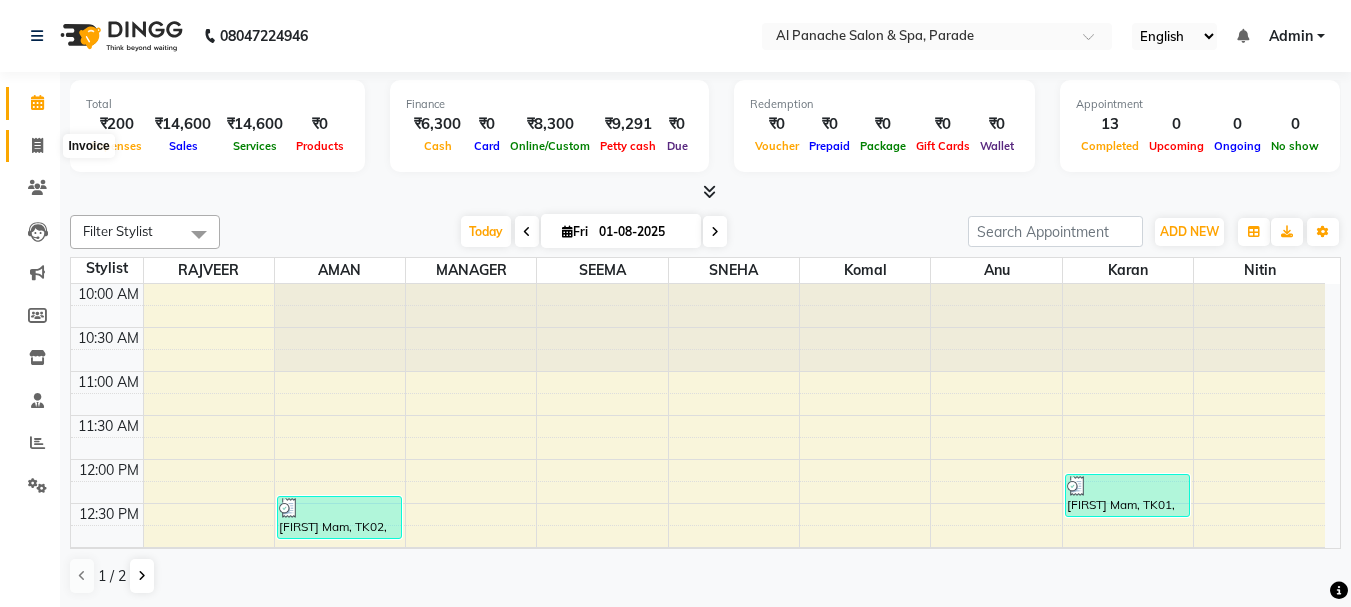 click 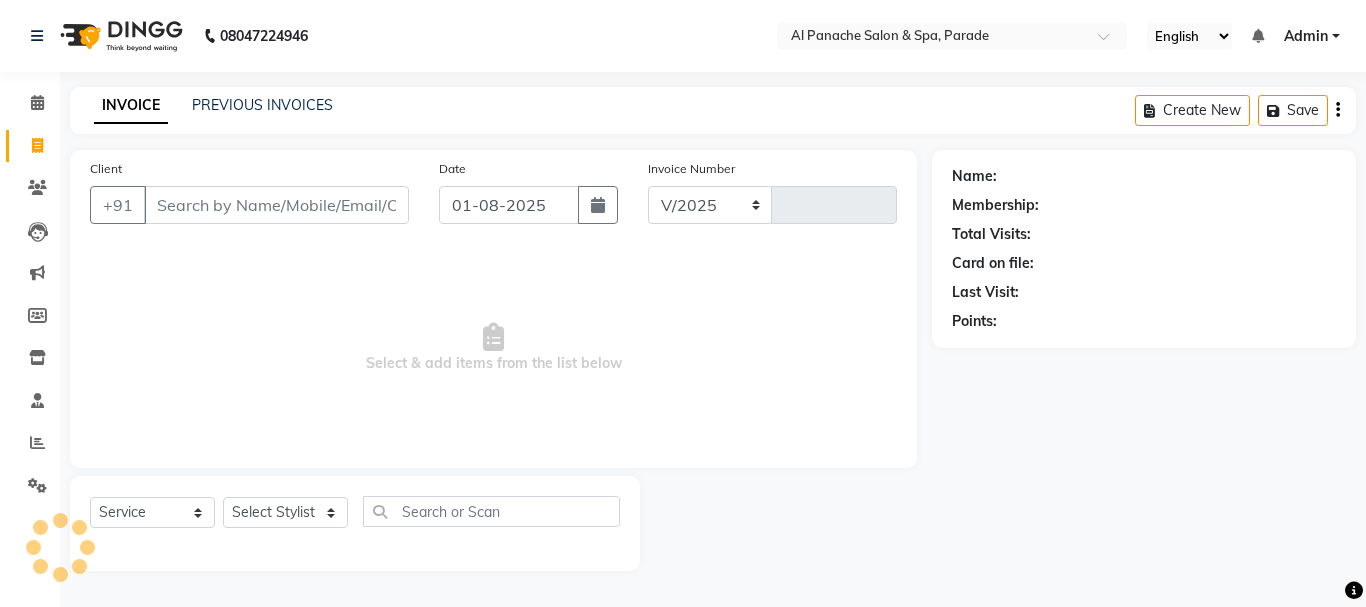 select on "463" 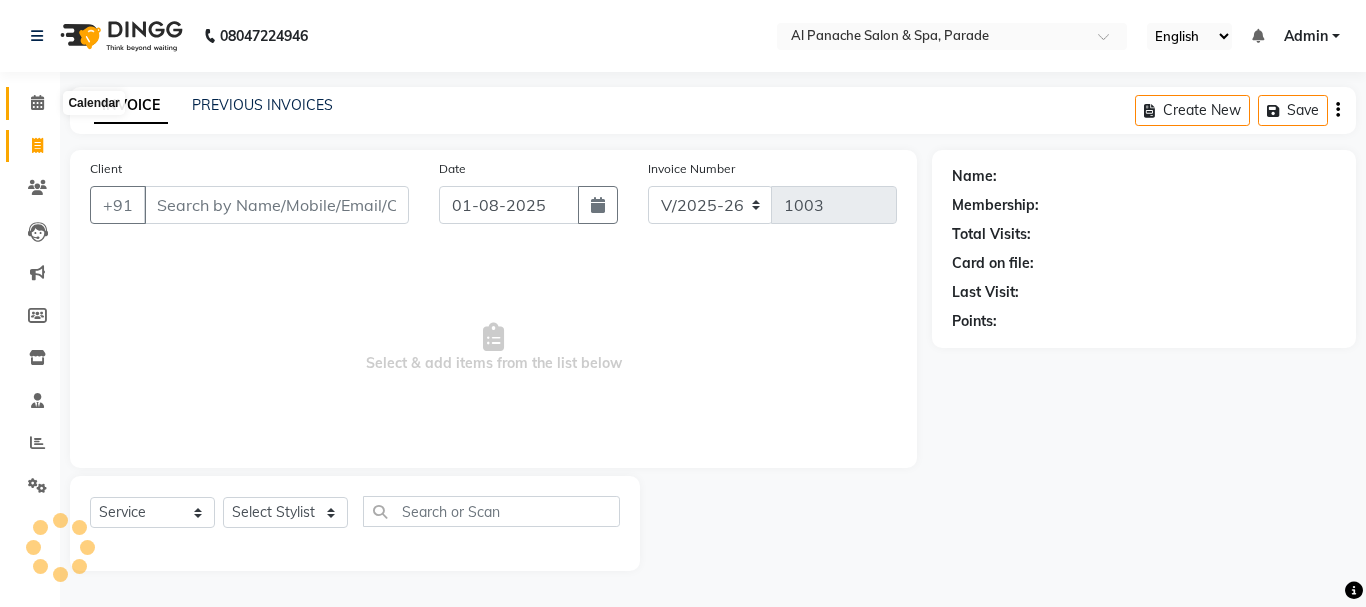 click 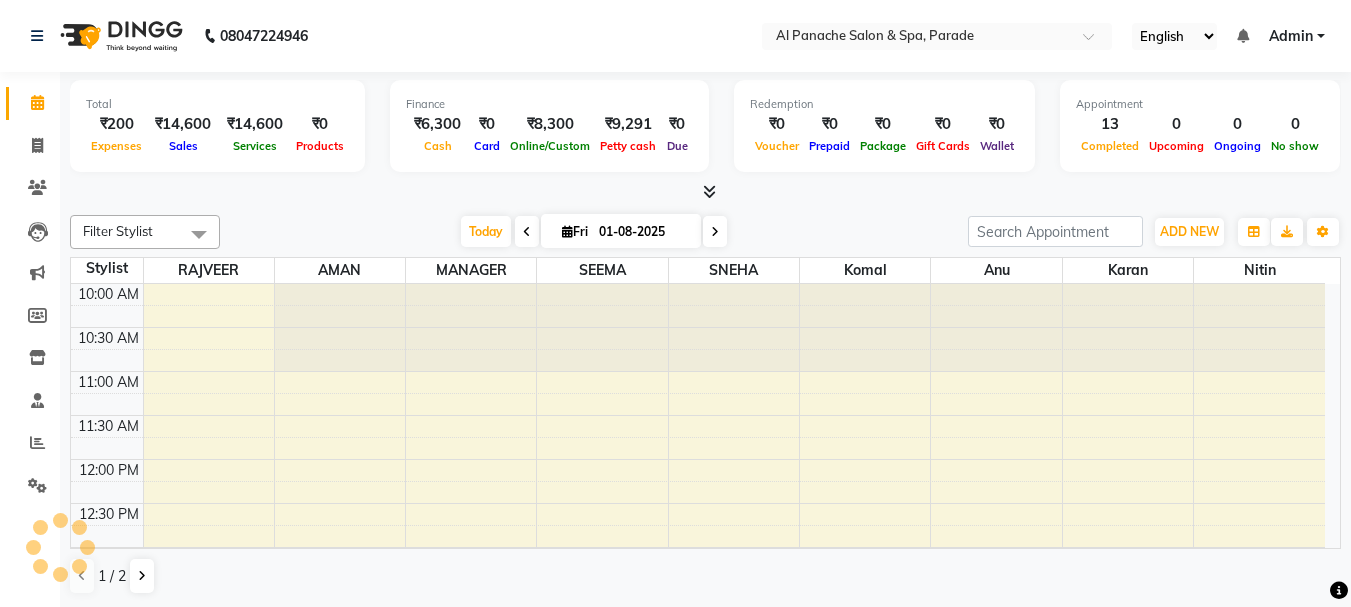 scroll, scrollTop: 0, scrollLeft: 0, axis: both 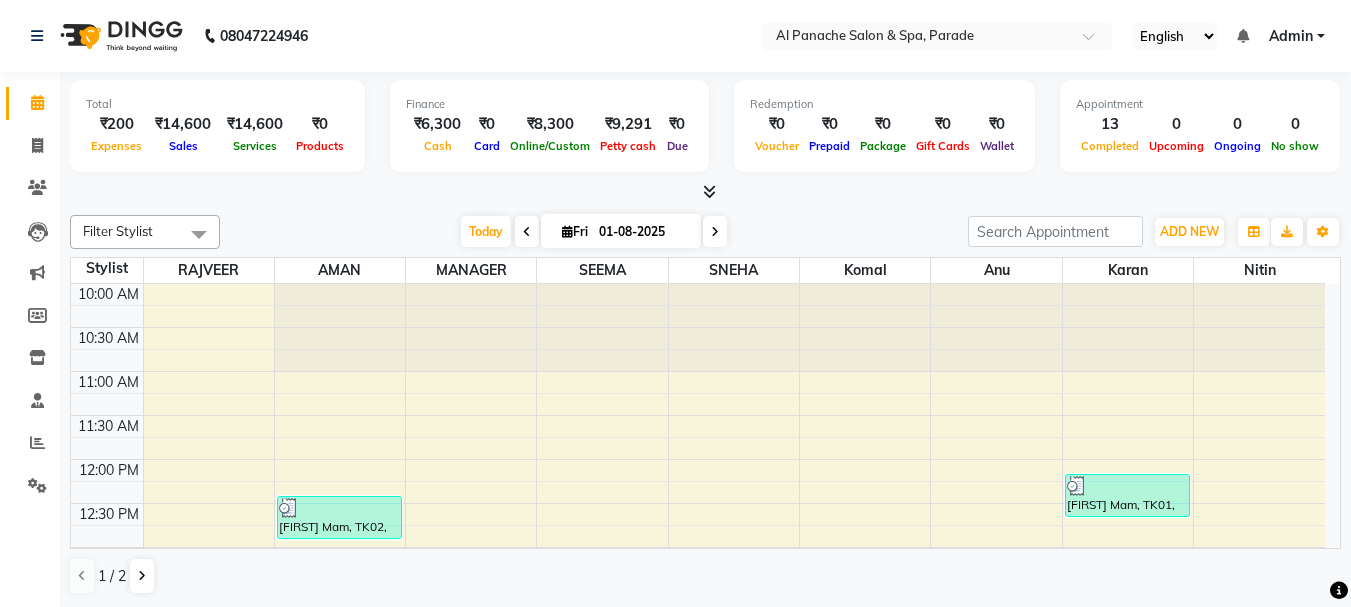 click at bounding box center (709, 191) 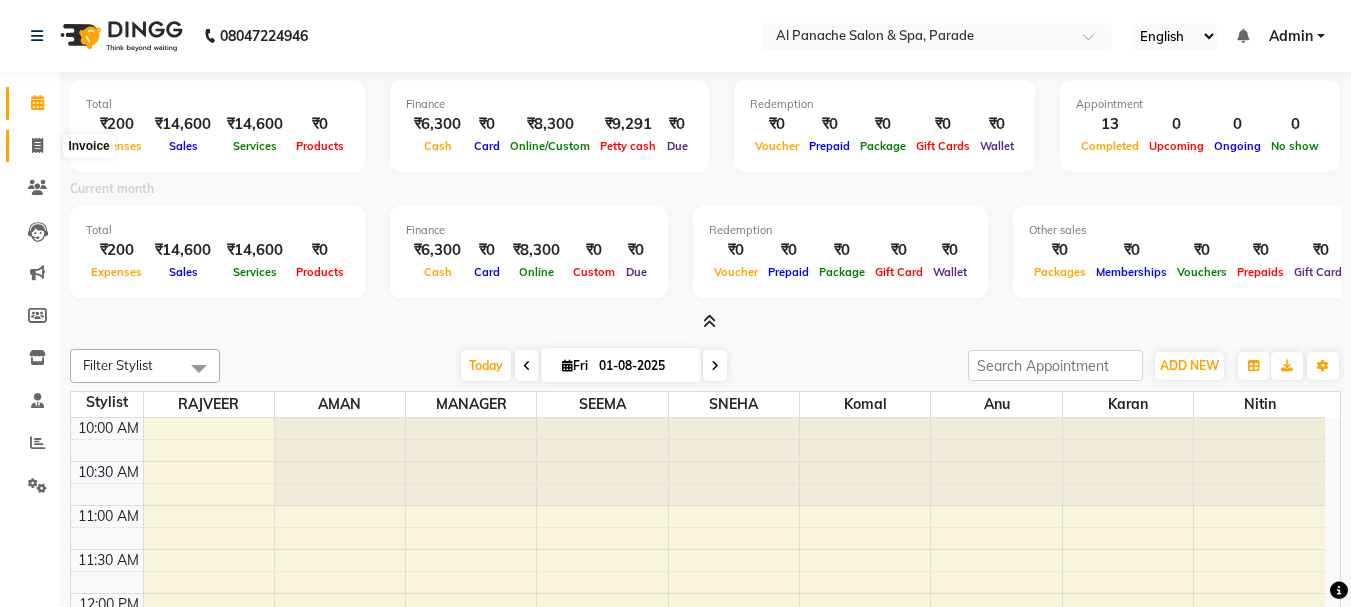 click 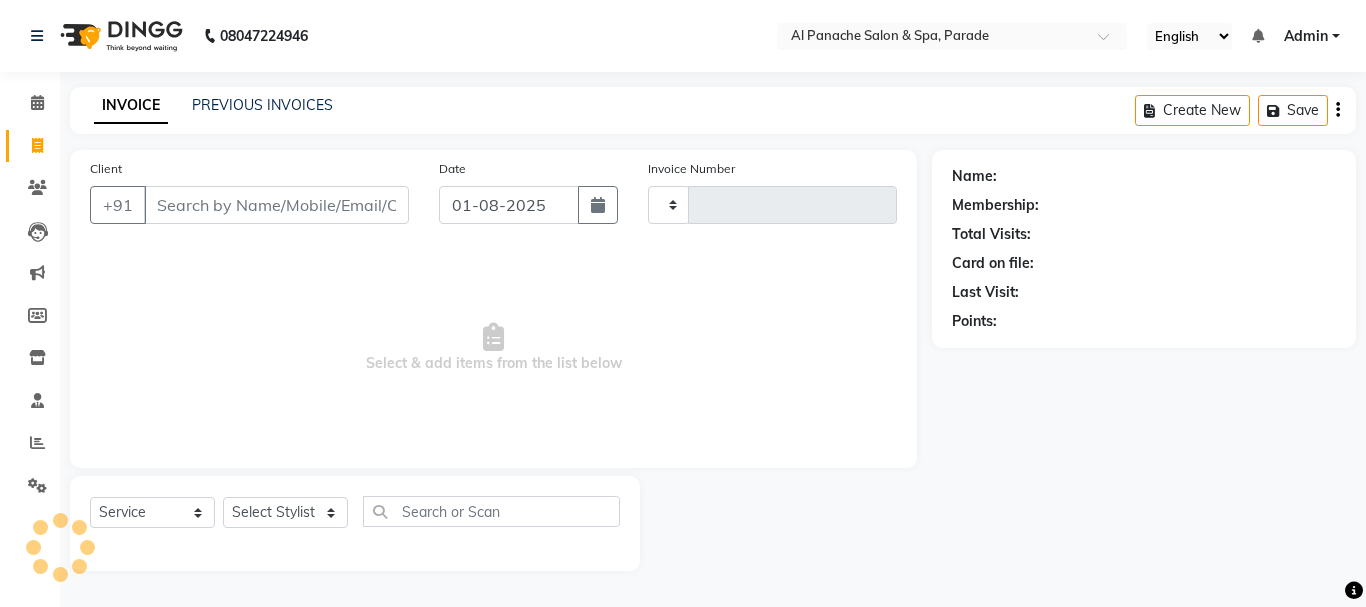 type on "1003" 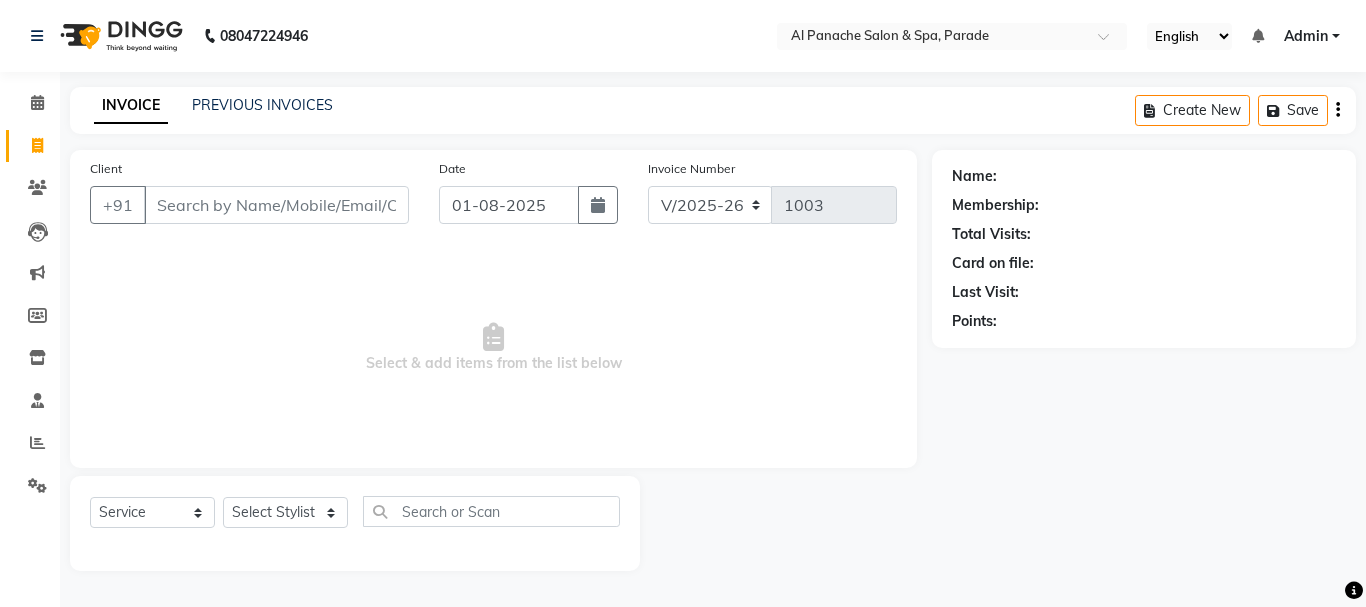 click on "Client" at bounding box center [276, 205] 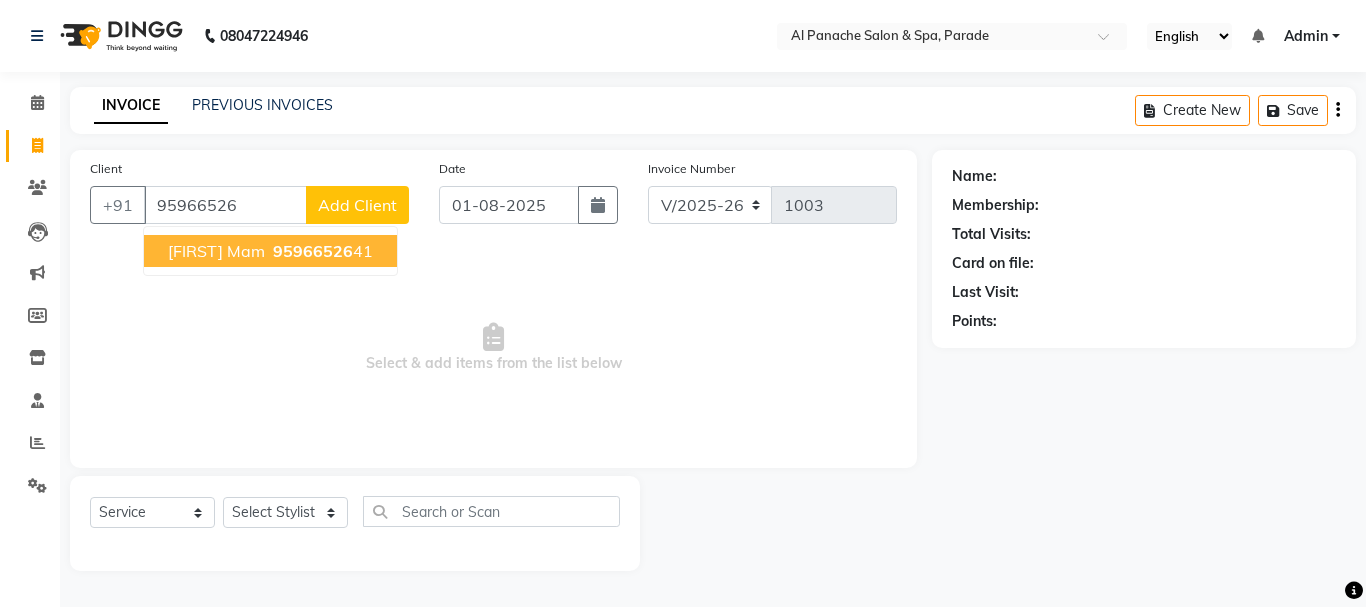 click on "95966526" at bounding box center (313, 251) 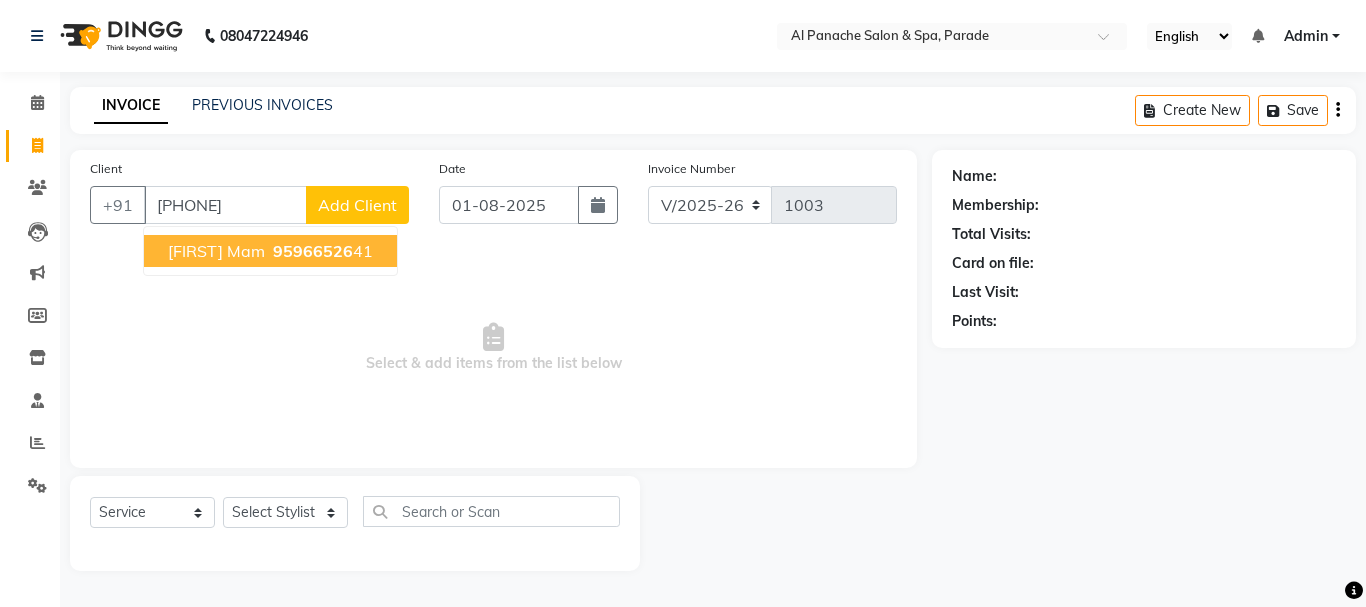 type on "[PHONE]" 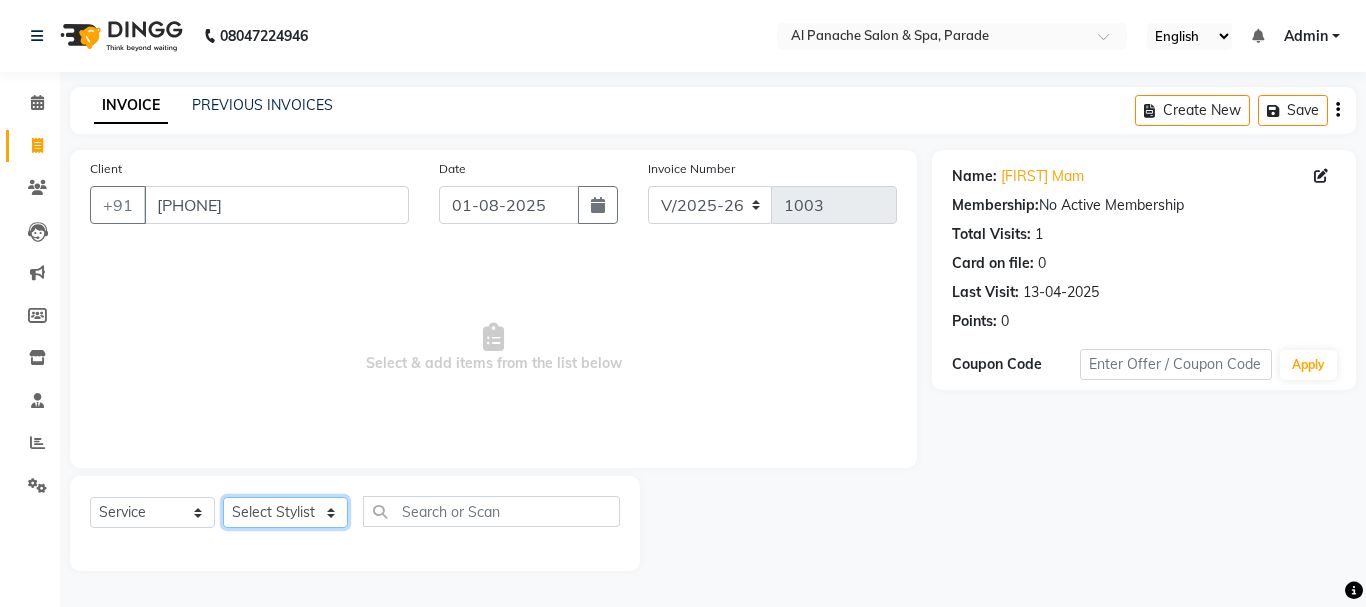 click on "Select Stylist [FIRST] [FIRST] [FIRST] [FIRST] MANAGER [FIRST] [FIRST] [FIRST] [FIRST] [FIRST]" 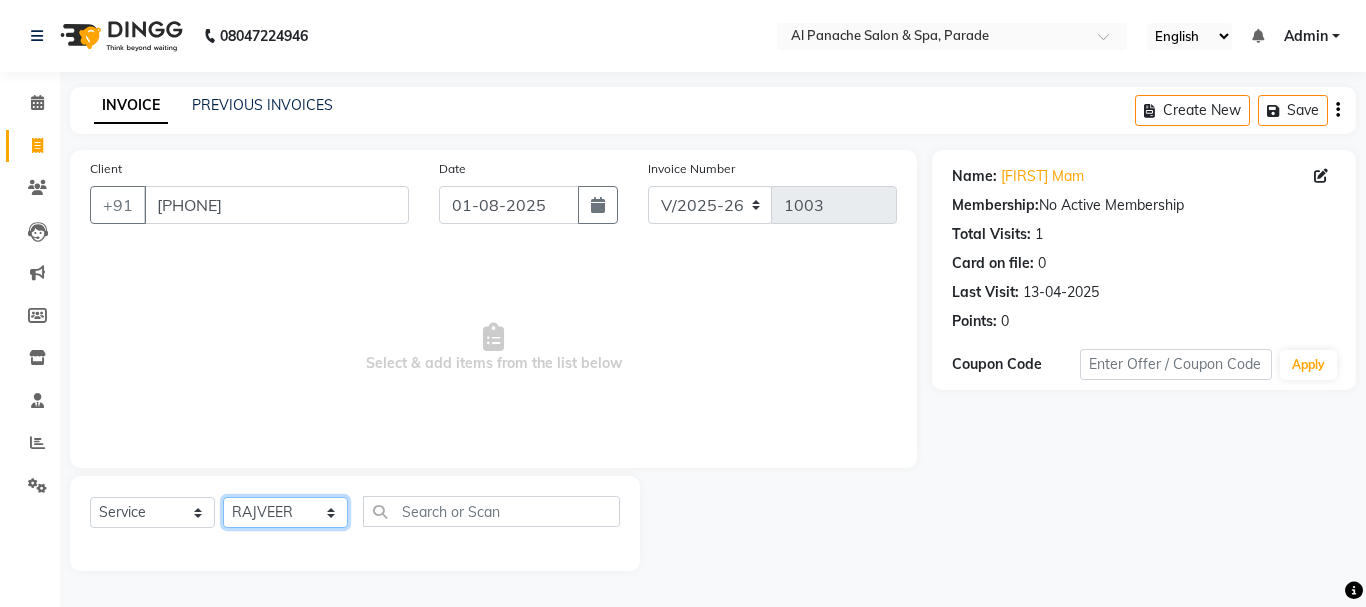 click on "Select Stylist [FIRST] [FIRST] [FIRST] [FIRST] MANAGER [FIRST] [FIRST] [FIRST] [FIRST] [FIRST]" 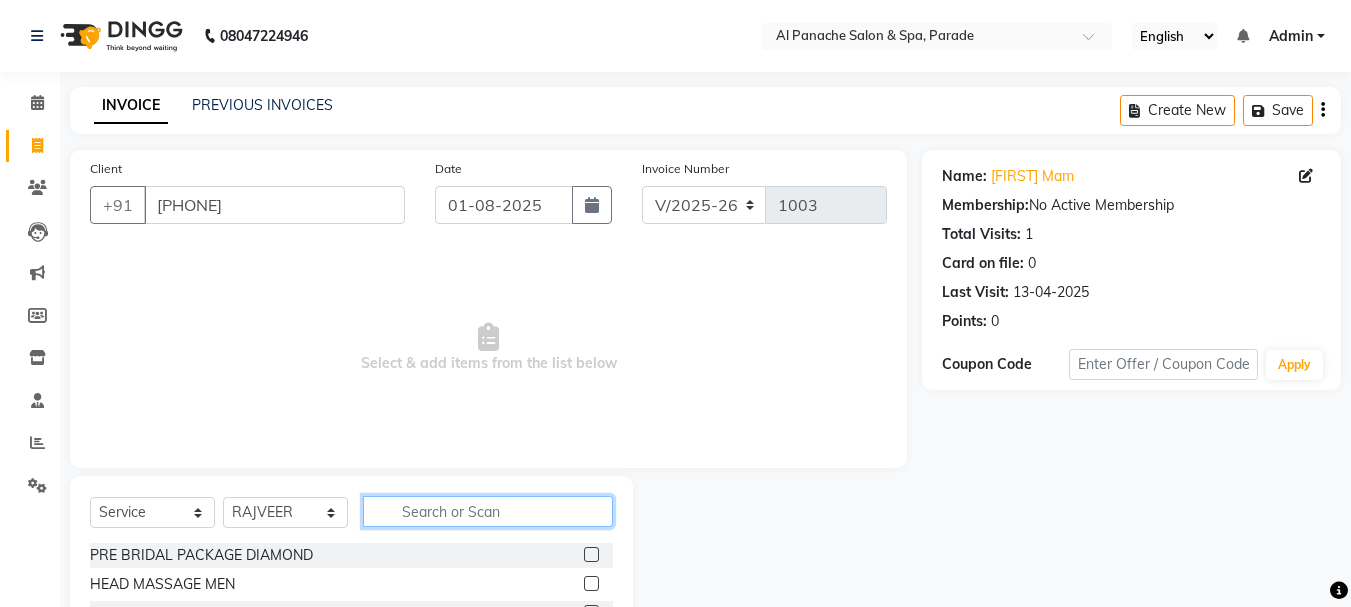 click 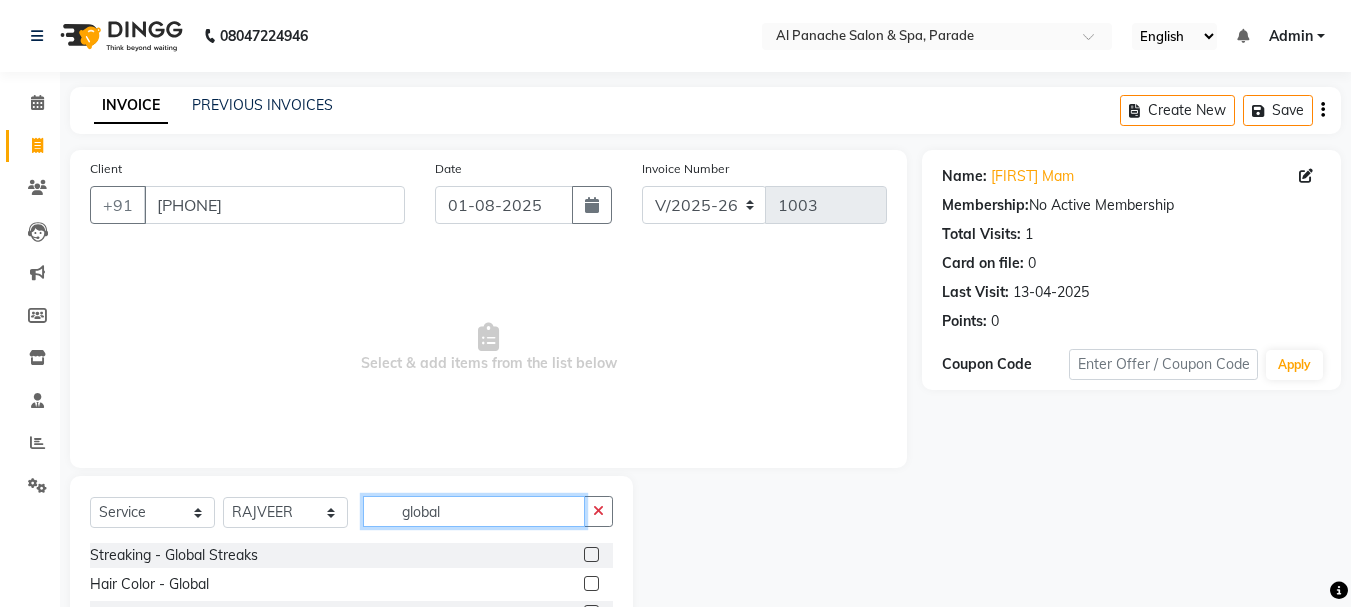 type on "global" 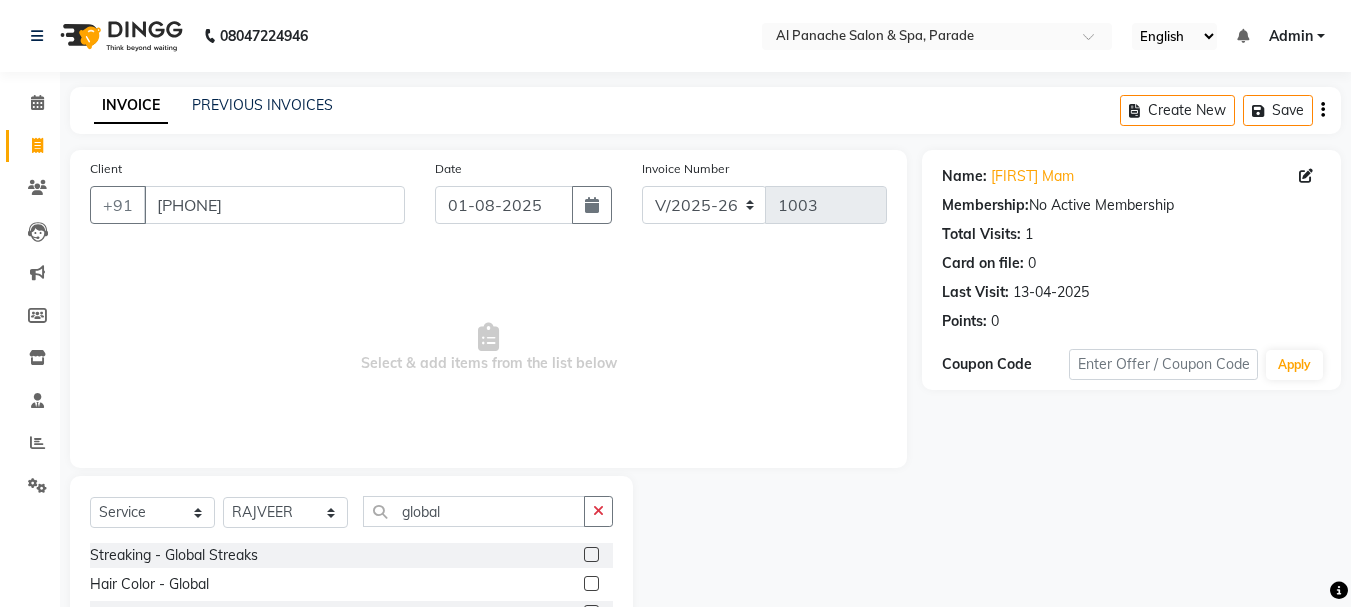 click 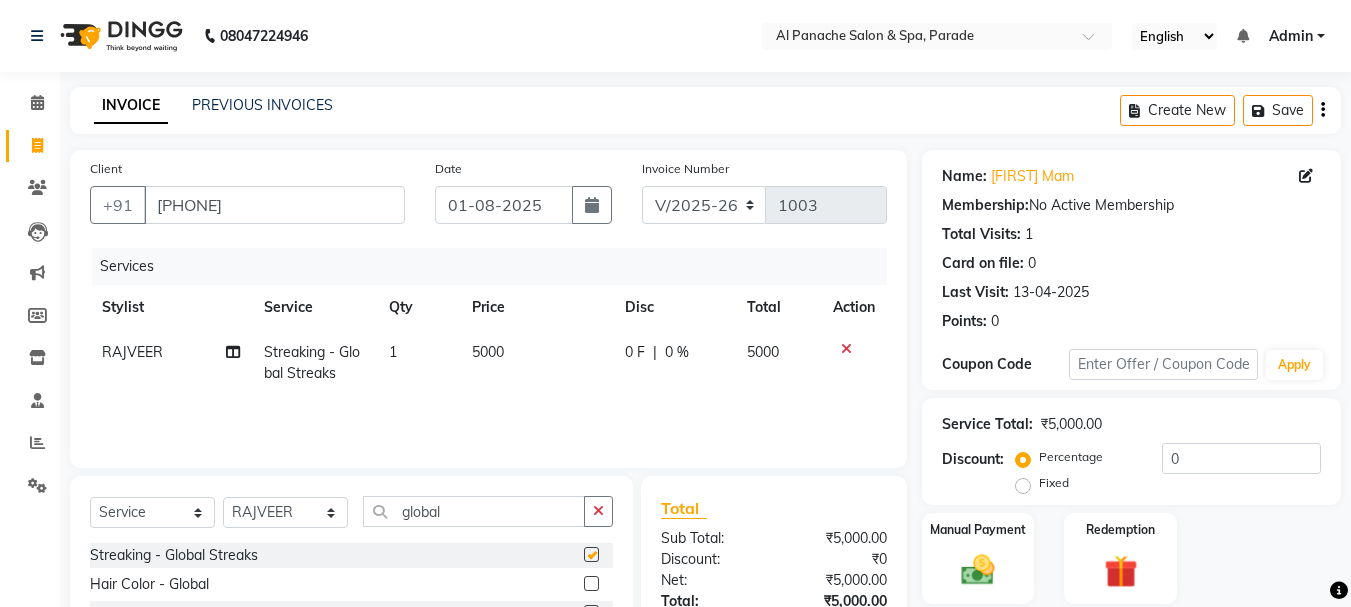 checkbox on "false" 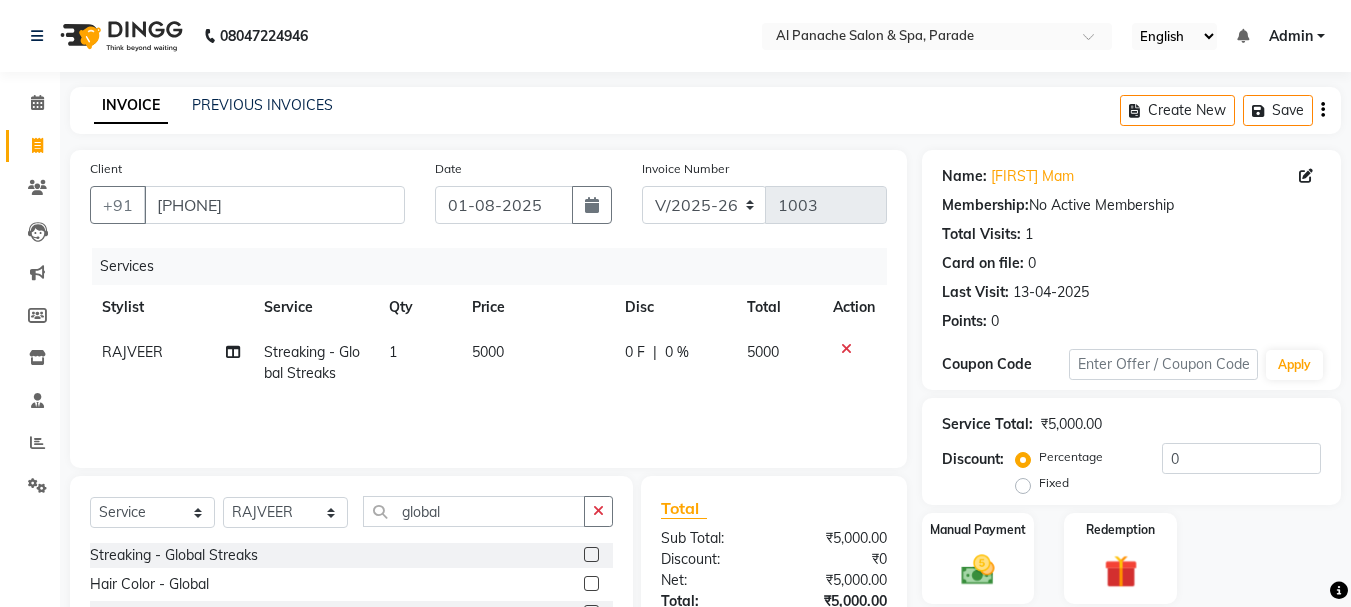 scroll, scrollTop: 168, scrollLeft: 0, axis: vertical 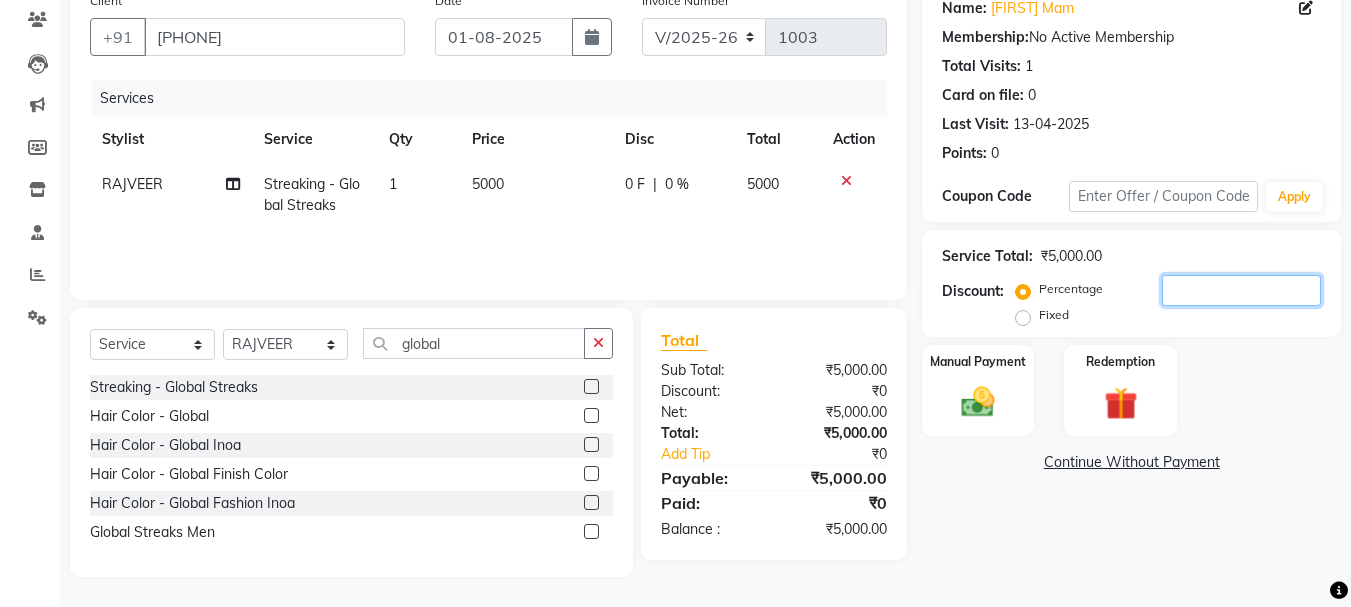 click 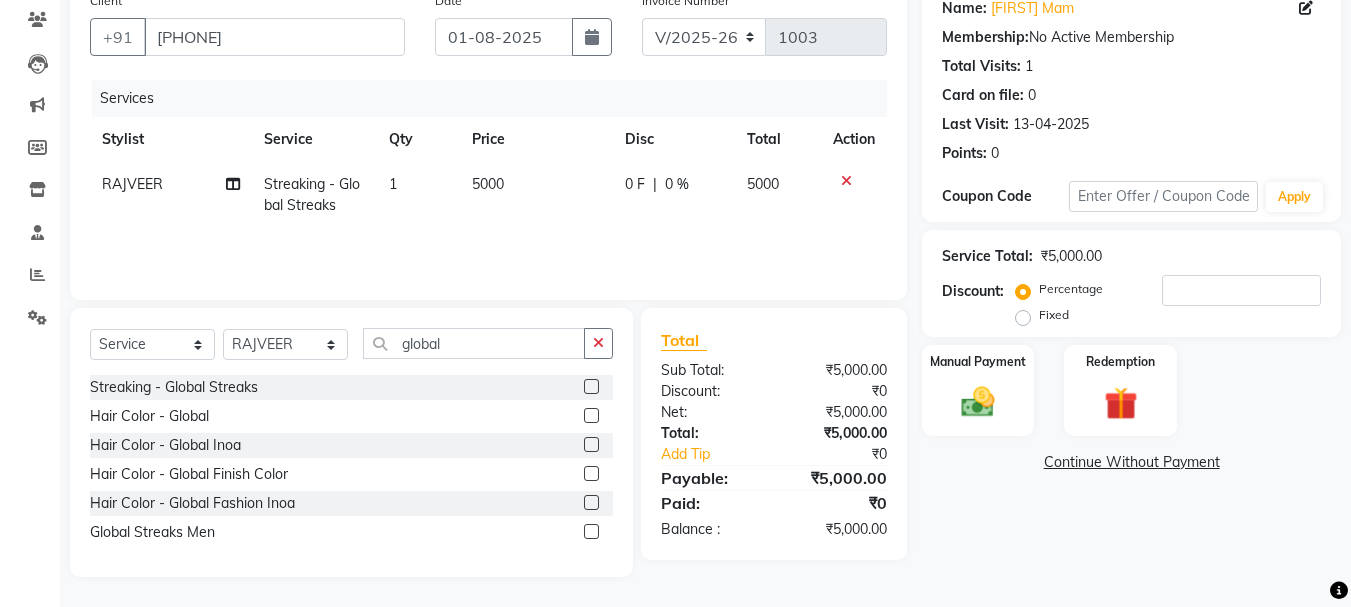 click on "Fixed" 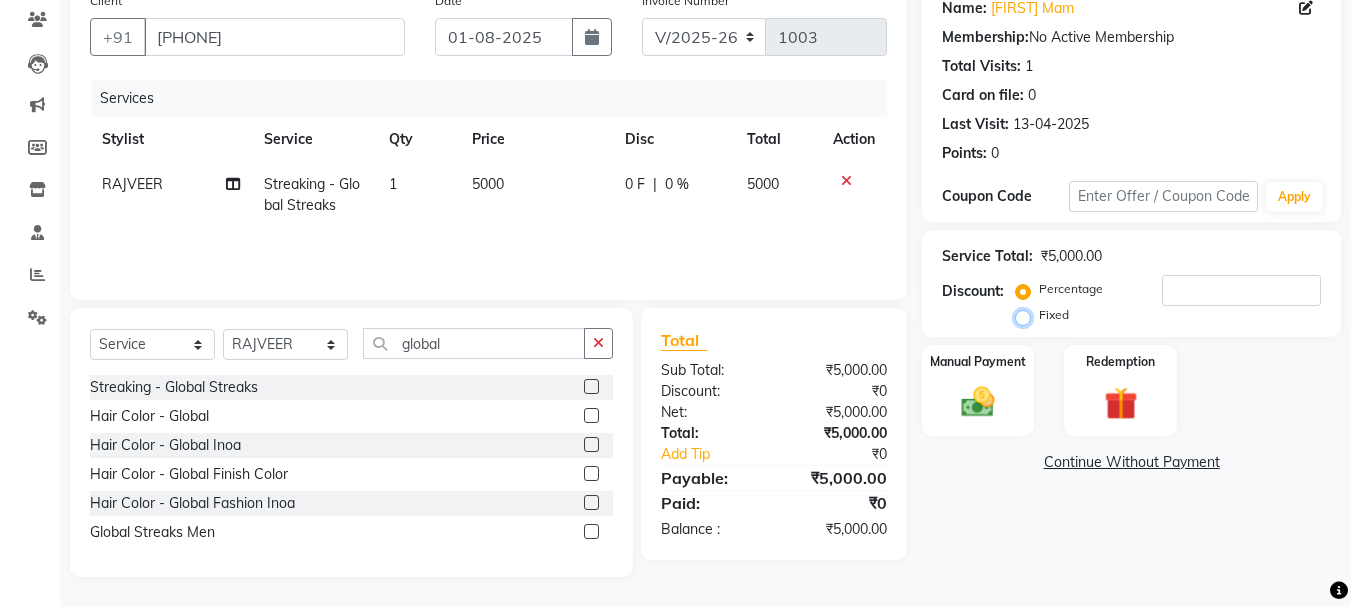 click on "Fixed" at bounding box center [1027, 315] 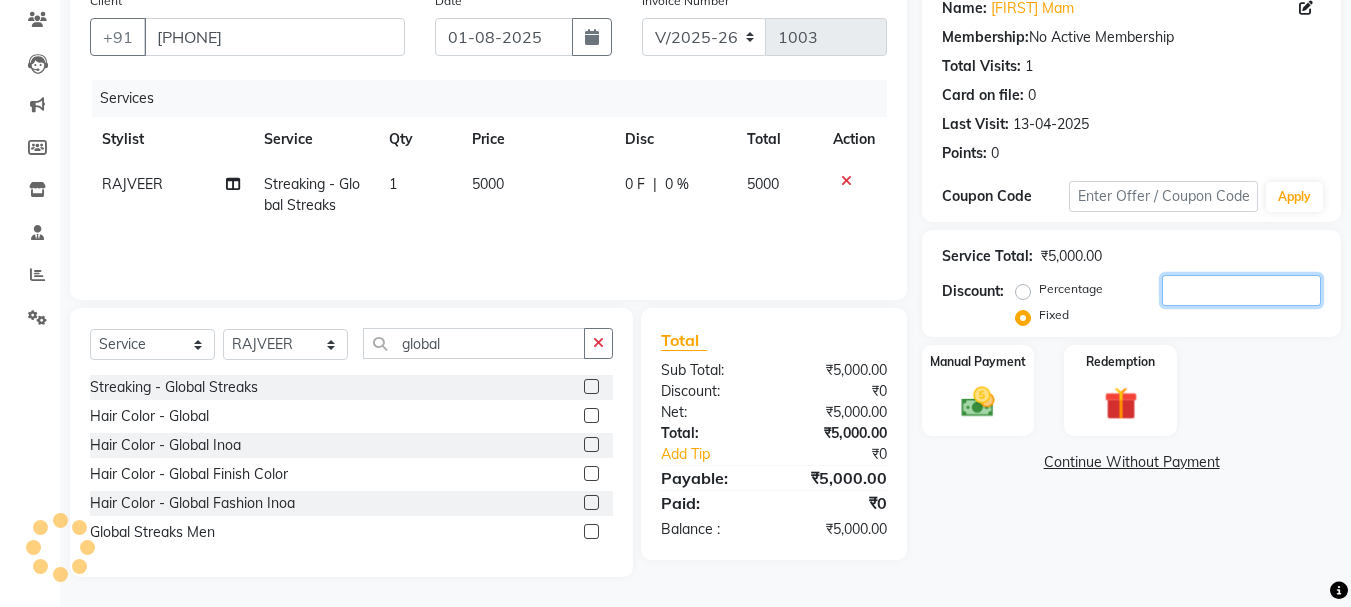 click 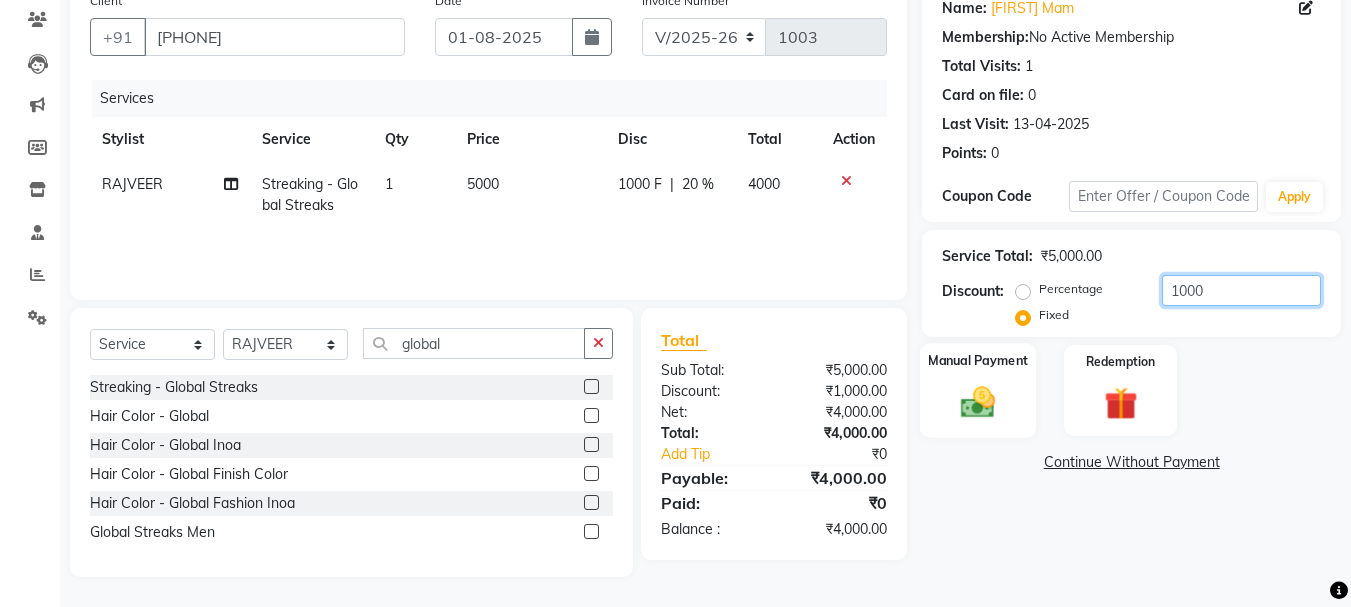 type on "1000" 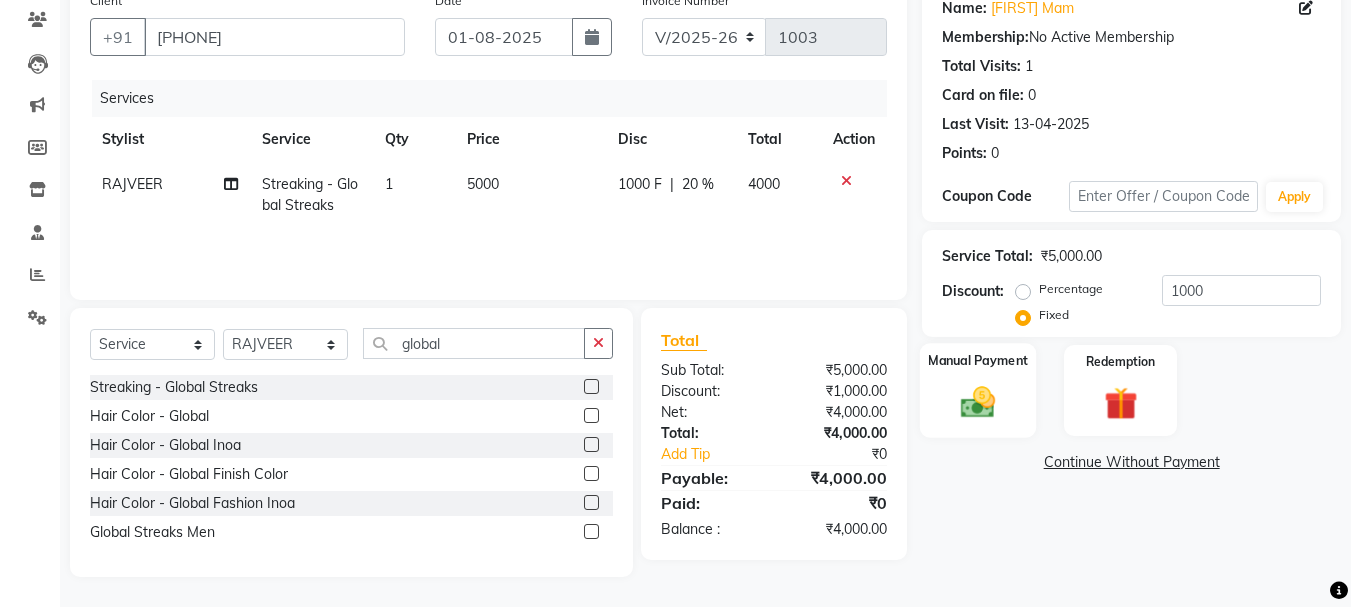 click on "Manual Payment" 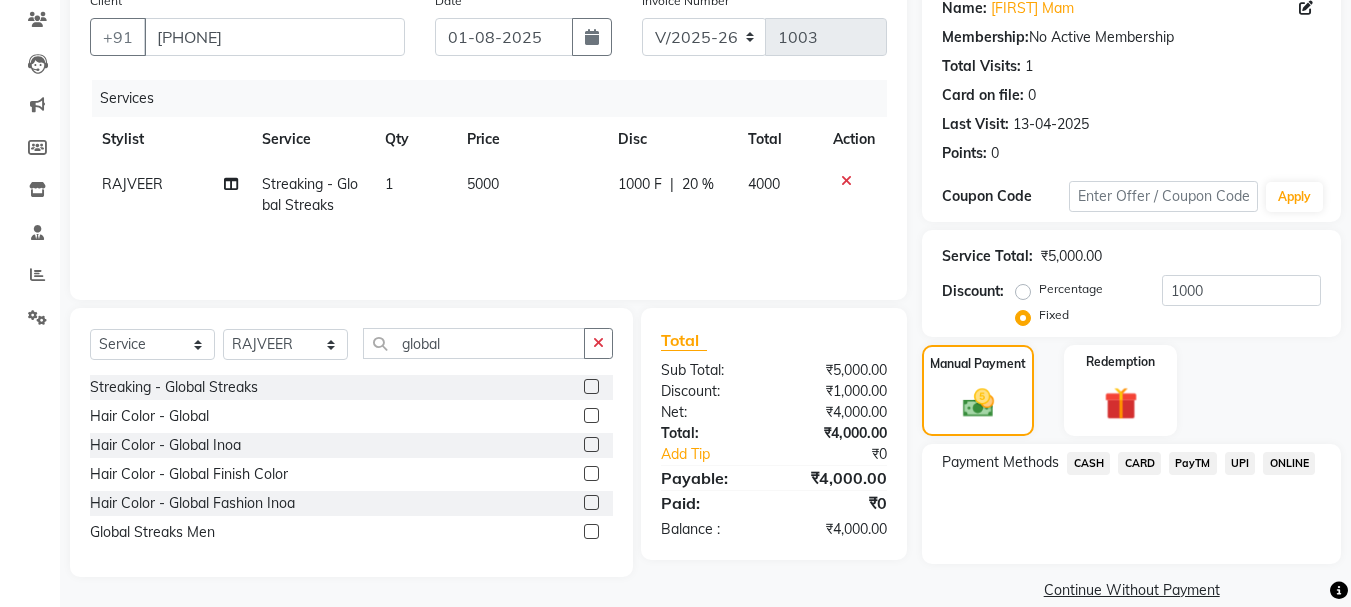 click on "CASH" 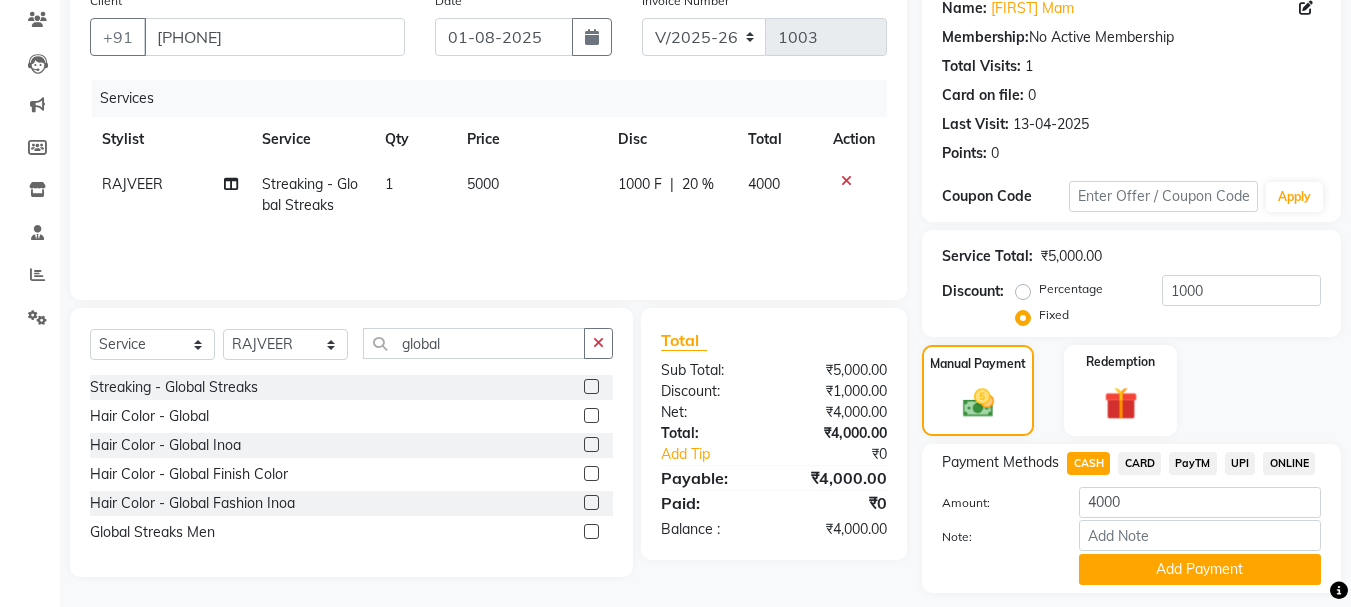 scroll, scrollTop: 225, scrollLeft: 0, axis: vertical 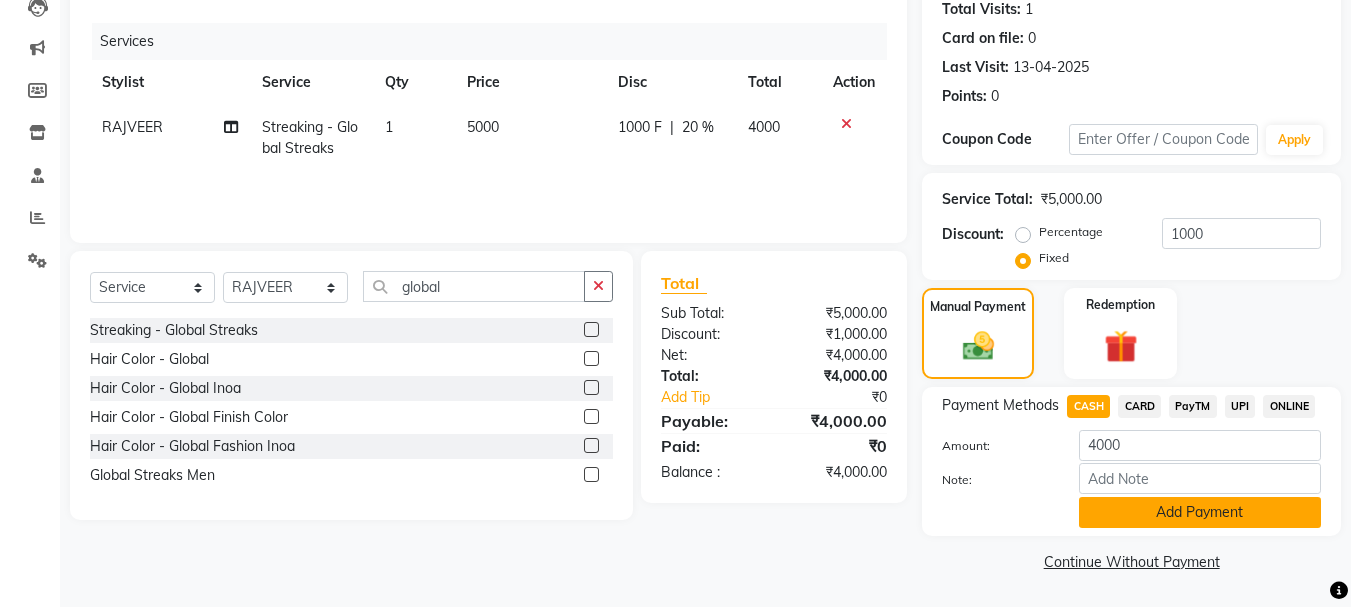 click on "Add Payment" 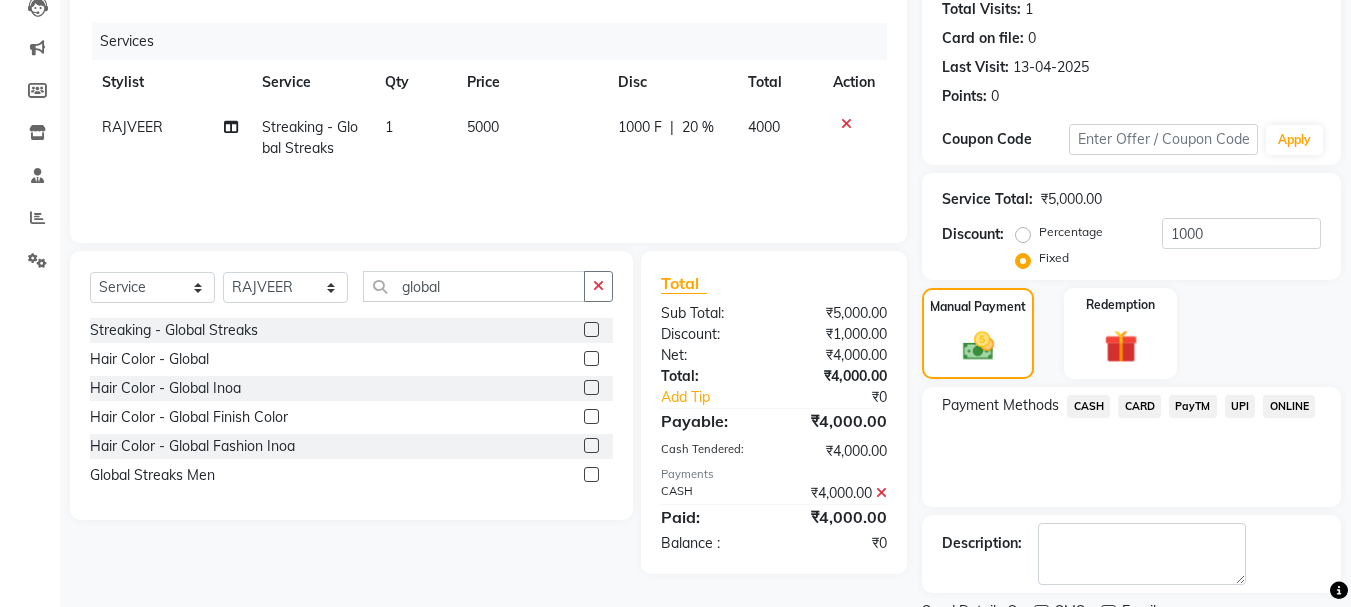 scroll, scrollTop: 309, scrollLeft: 0, axis: vertical 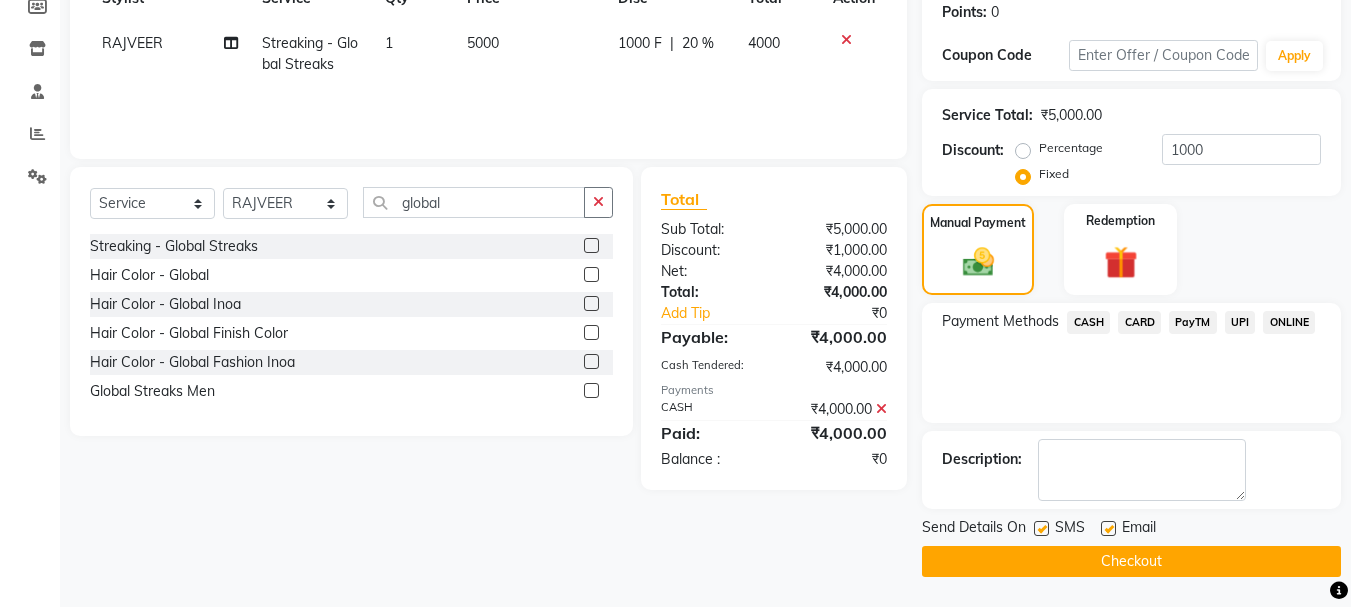 click on "Checkout" 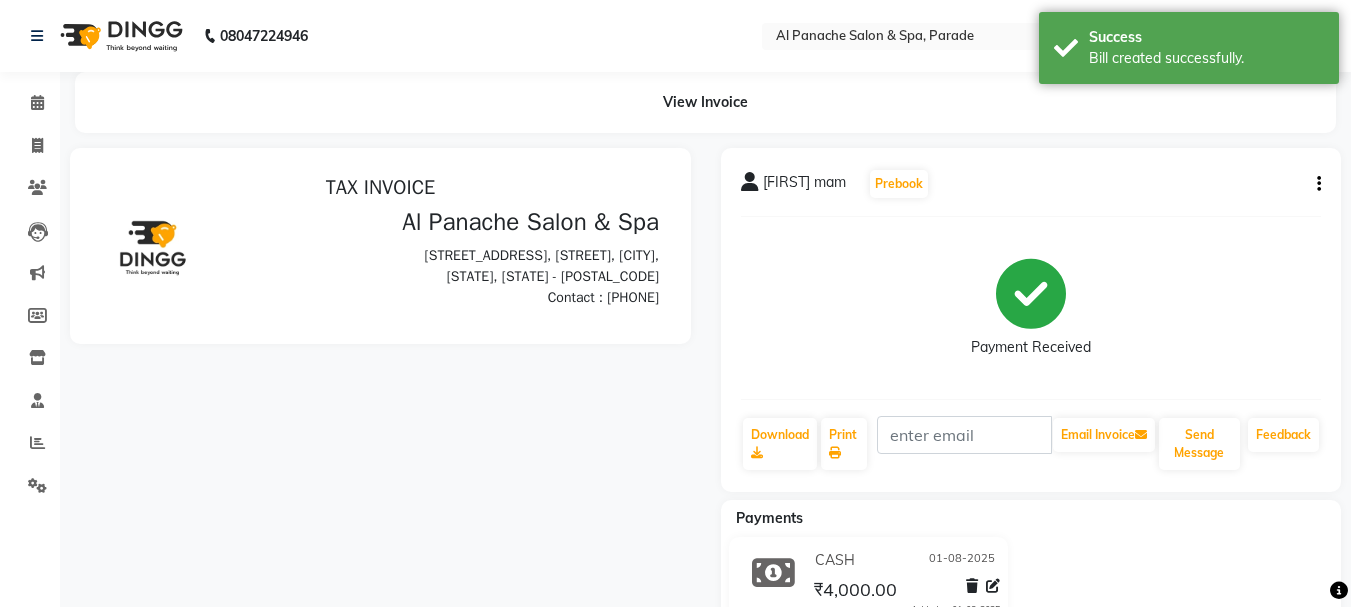 scroll, scrollTop: 0, scrollLeft: 0, axis: both 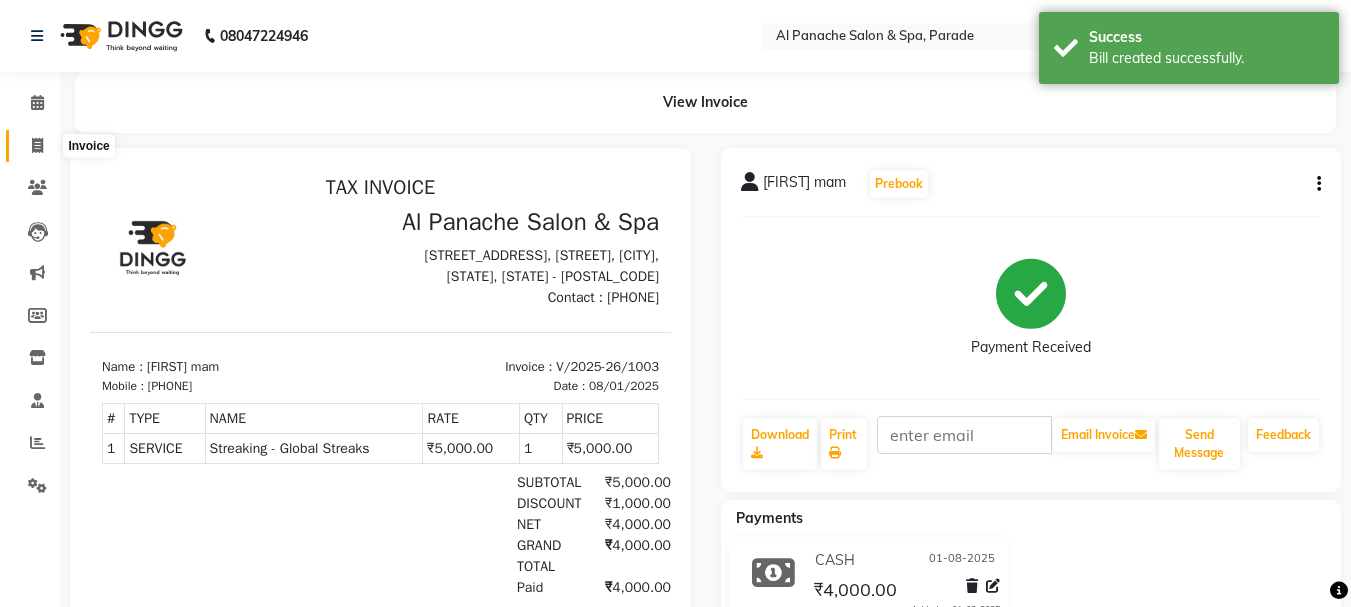 click 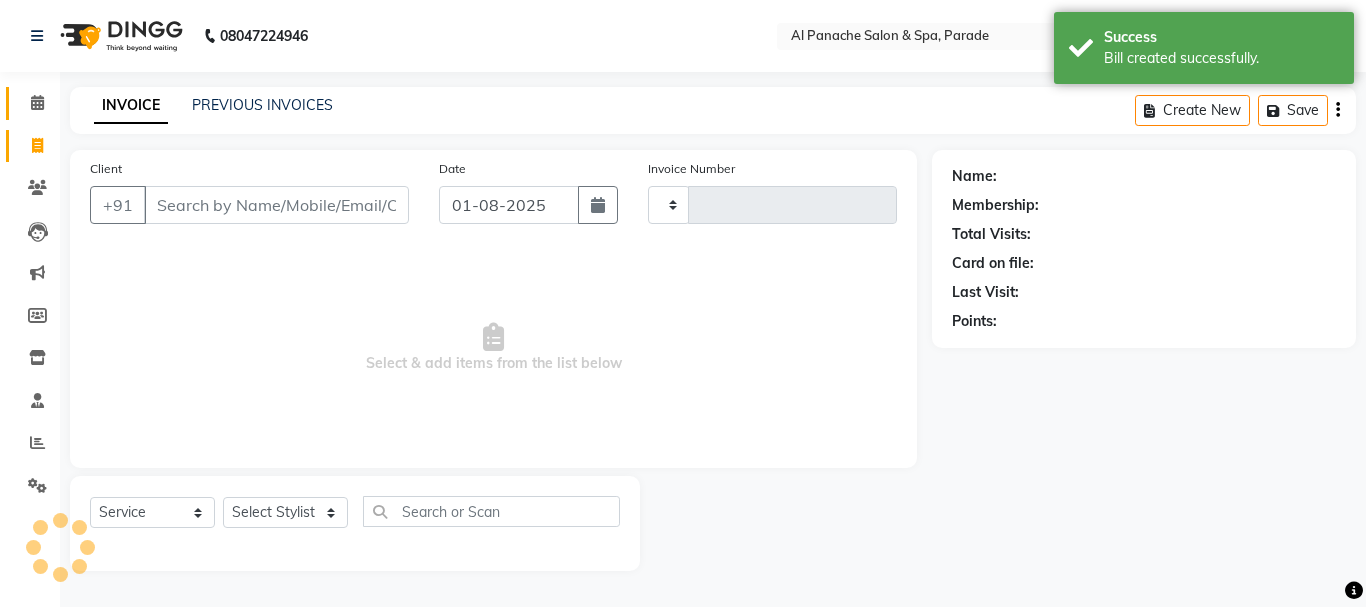 type on "1004" 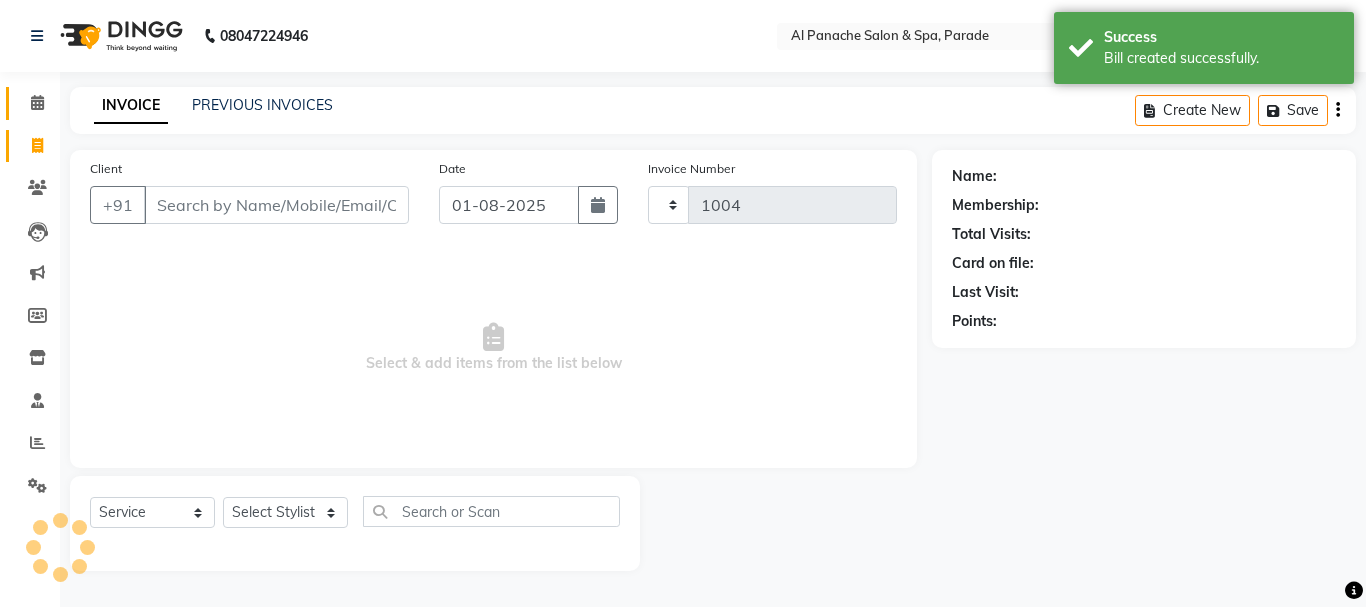 select on "463" 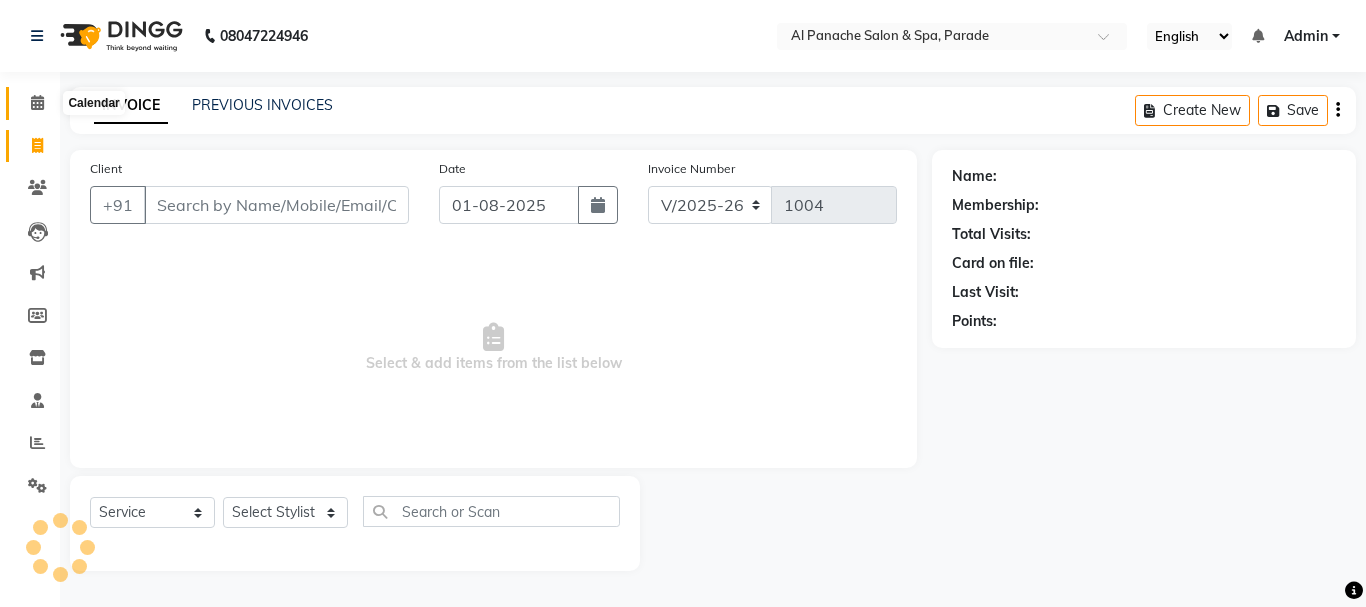 click 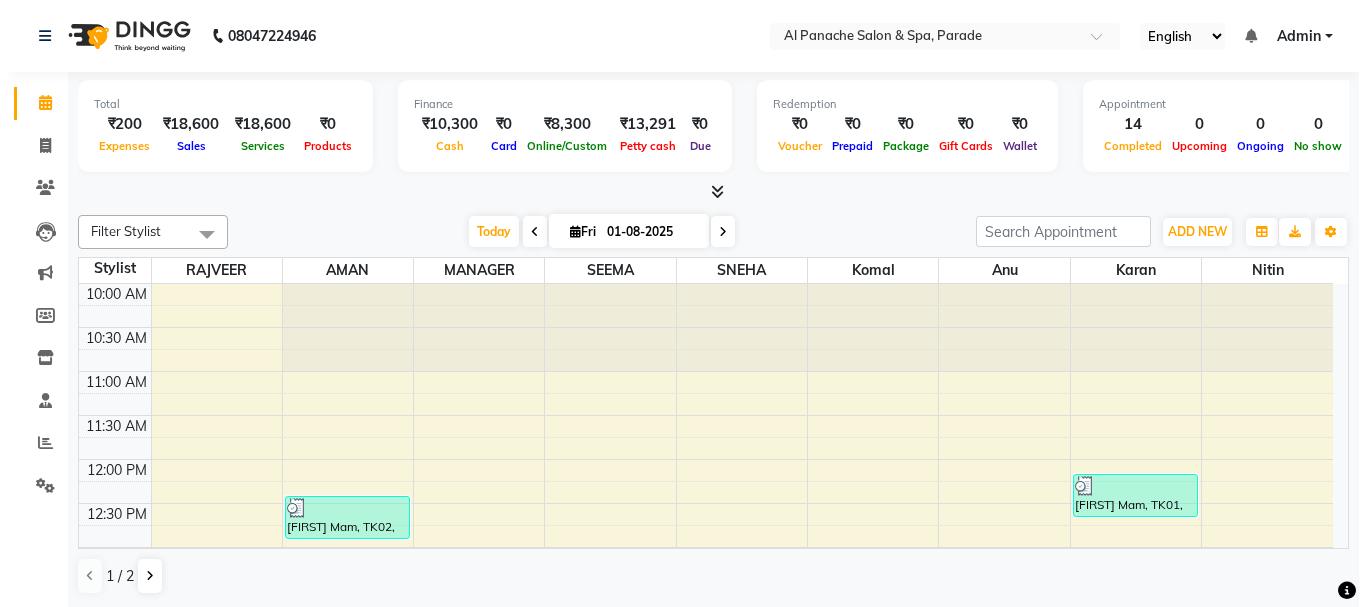 scroll, scrollTop: 1, scrollLeft: 0, axis: vertical 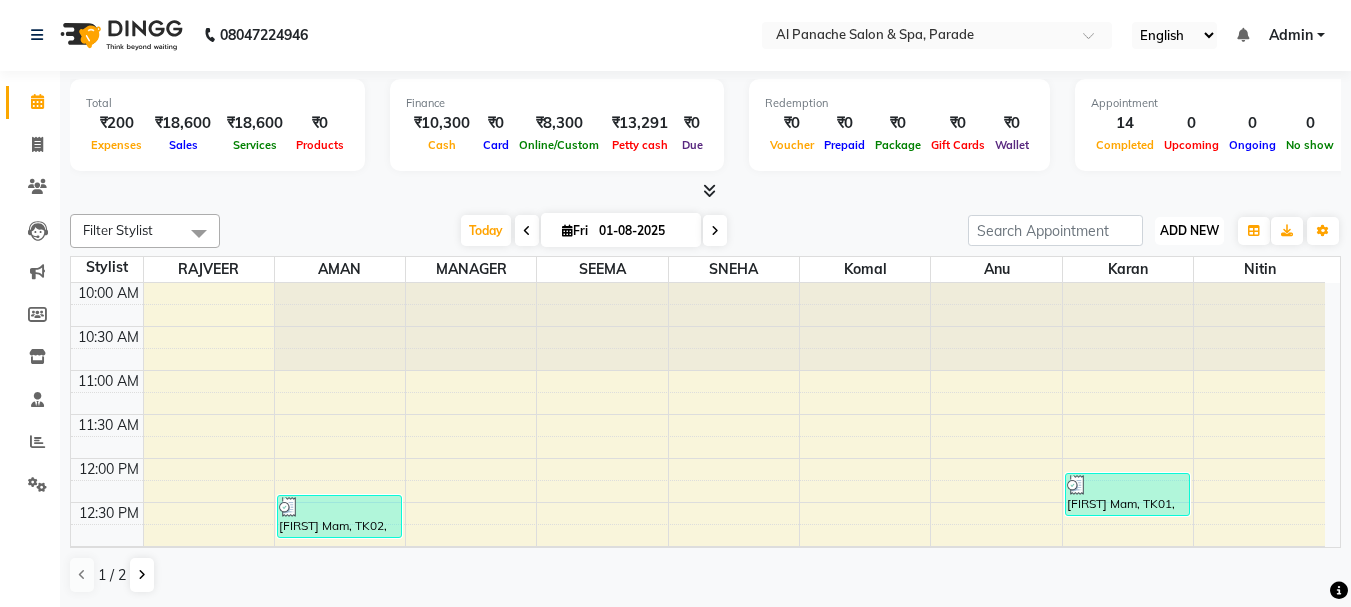 click on "ADD NEW Toggle Dropdown" at bounding box center (1189, 231) 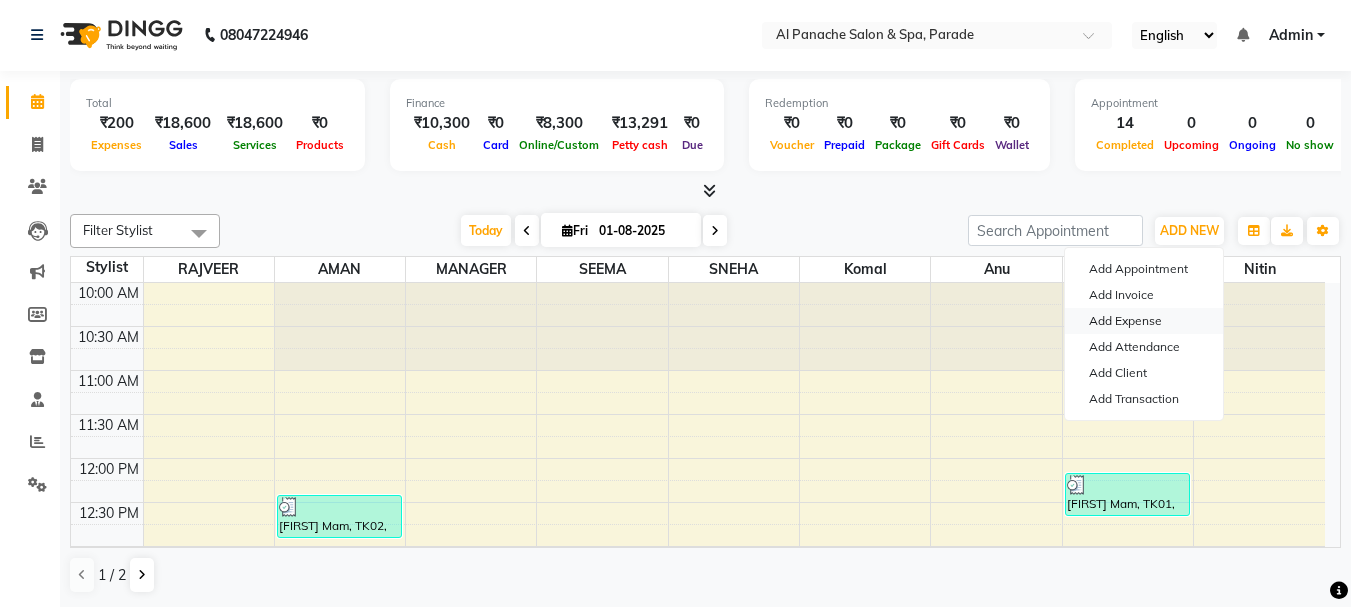 click on "Add Expense" at bounding box center (1144, 321) 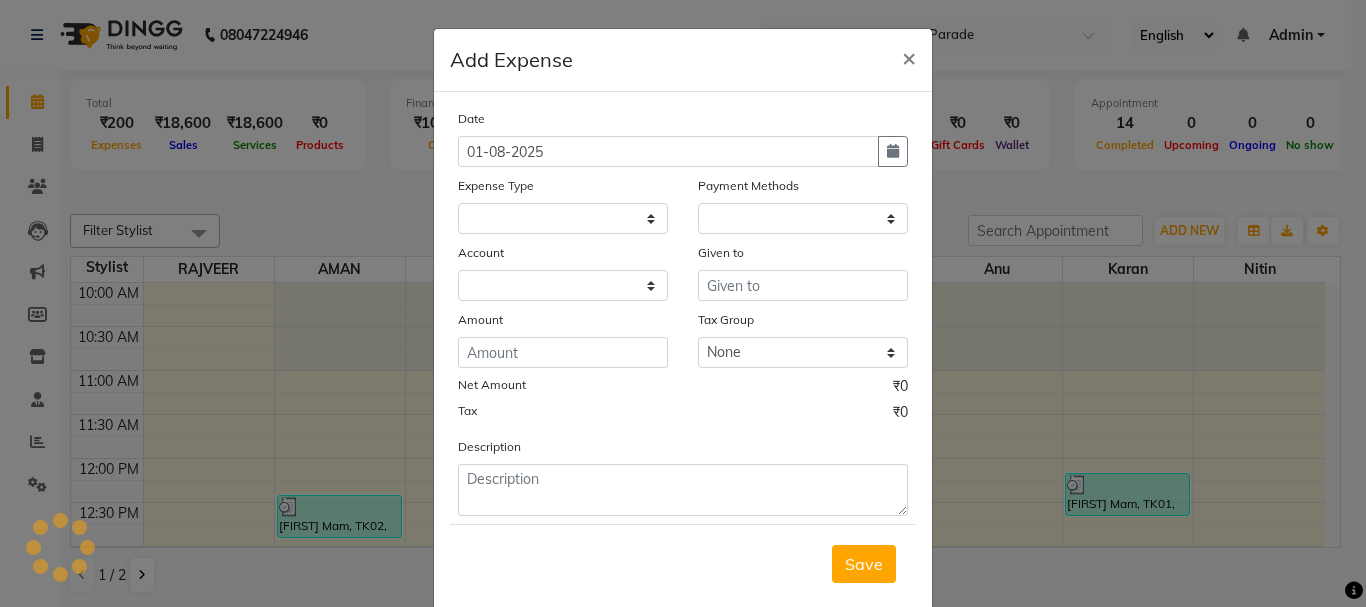 select on "41" 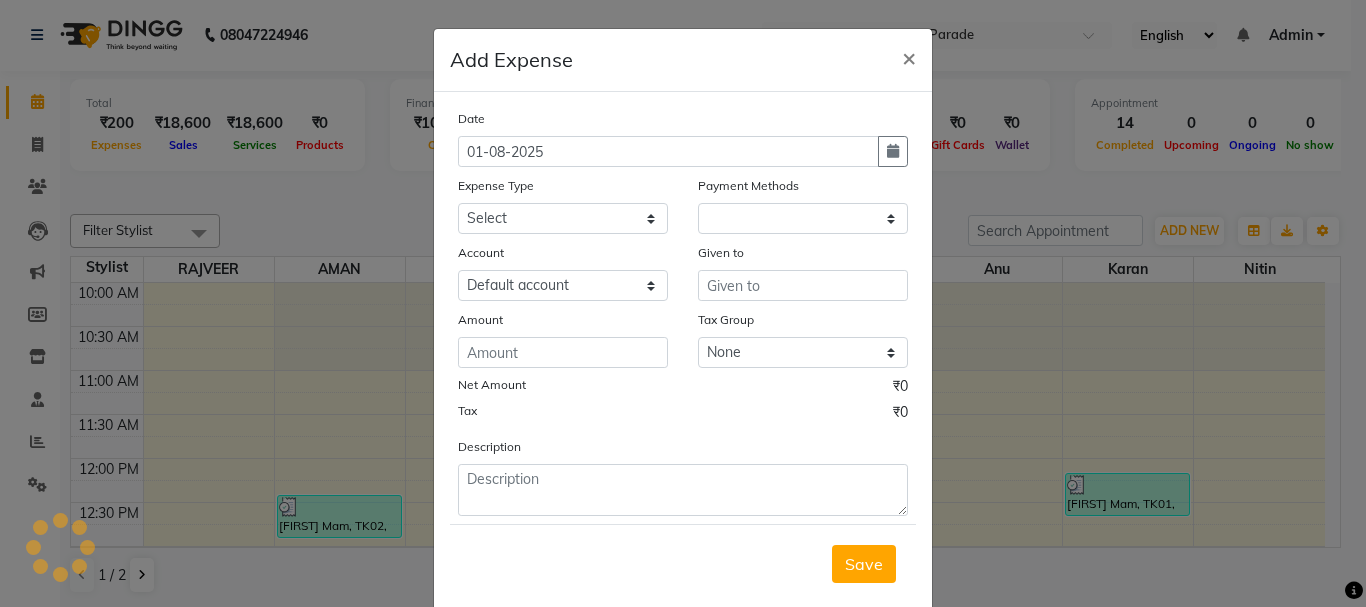 select on "1" 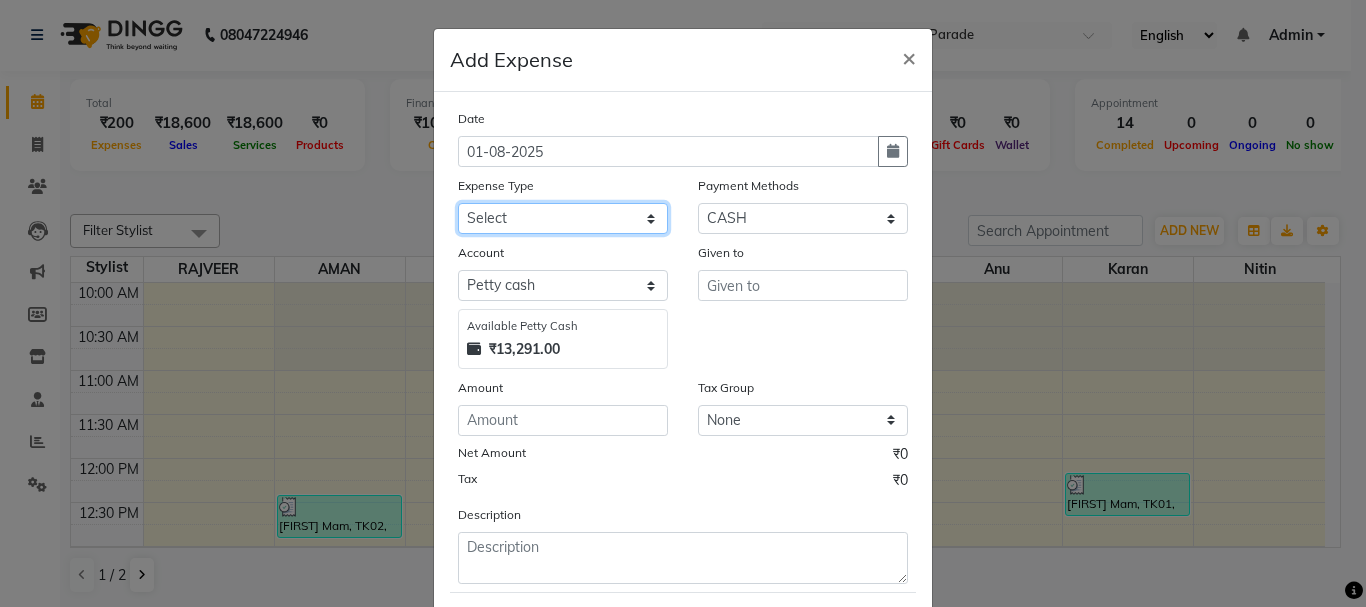 click on "Select Advance Salary Bank charges Car maintenance  Cash transfer to bank Cash transfer to hub Client Snacks Equipment Fuel Govt fee Incentive Insurance International purchase Loan Repayment Maintenance Marketing Miscellaneous MRA Other Pantry Payment Pooja Box Product Rent Salary Staff Snacks Tax Tea & Refreshment Utilities water bottle Wipes" 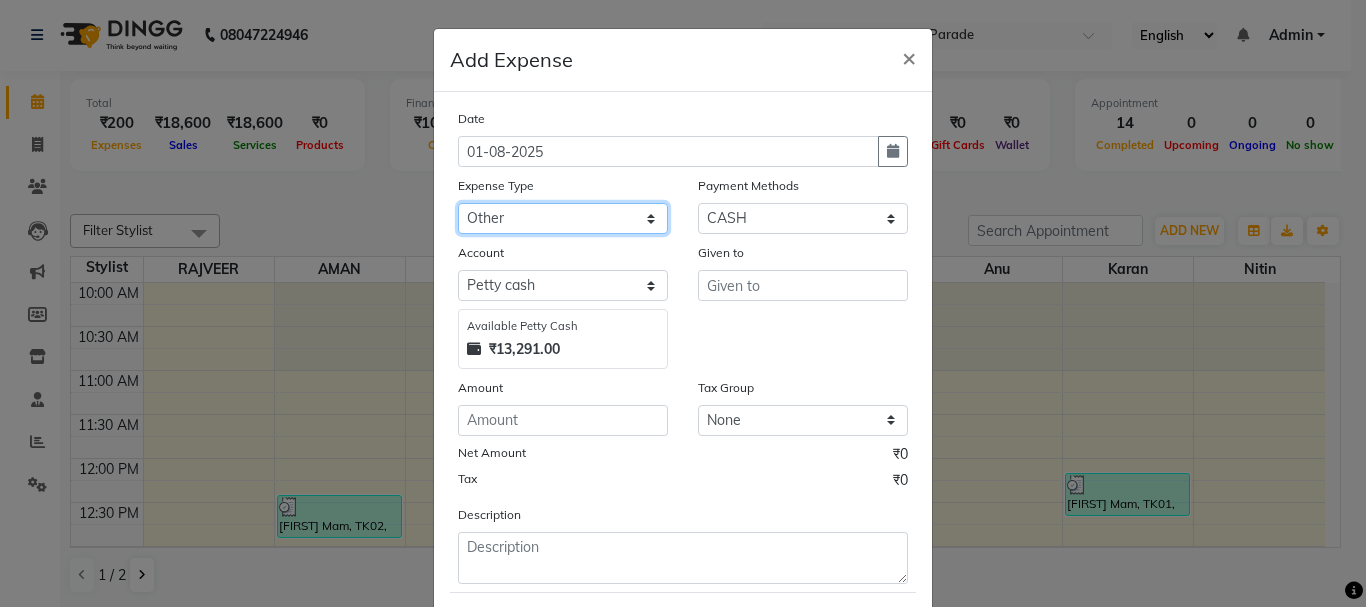 click on "Select Advance Salary Bank charges Car maintenance  Cash transfer to bank Cash transfer to hub Client Snacks Equipment Fuel Govt fee Incentive Insurance International purchase Loan Repayment Maintenance Marketing Miscellaneous MRA Other Pantry Payment Pooja Box Product Rent Salary Staff Snacks Tax Tea & Refreshment Utilities water bottle Wipes" 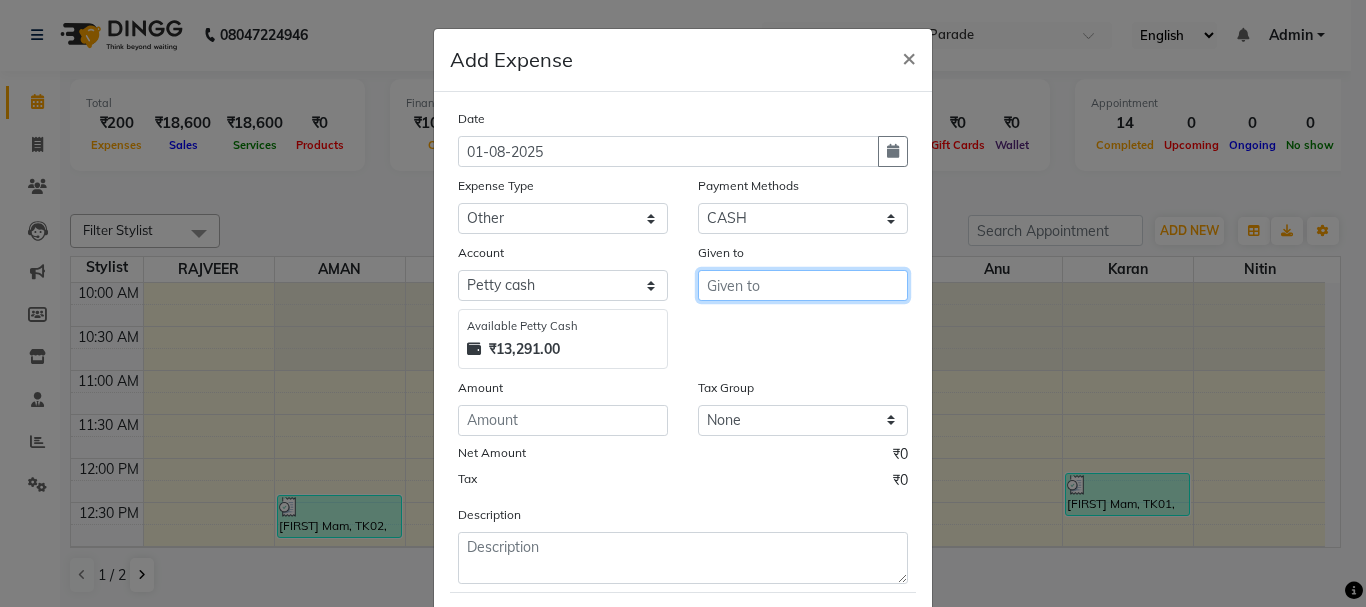 click at bounding box center [803, 285] 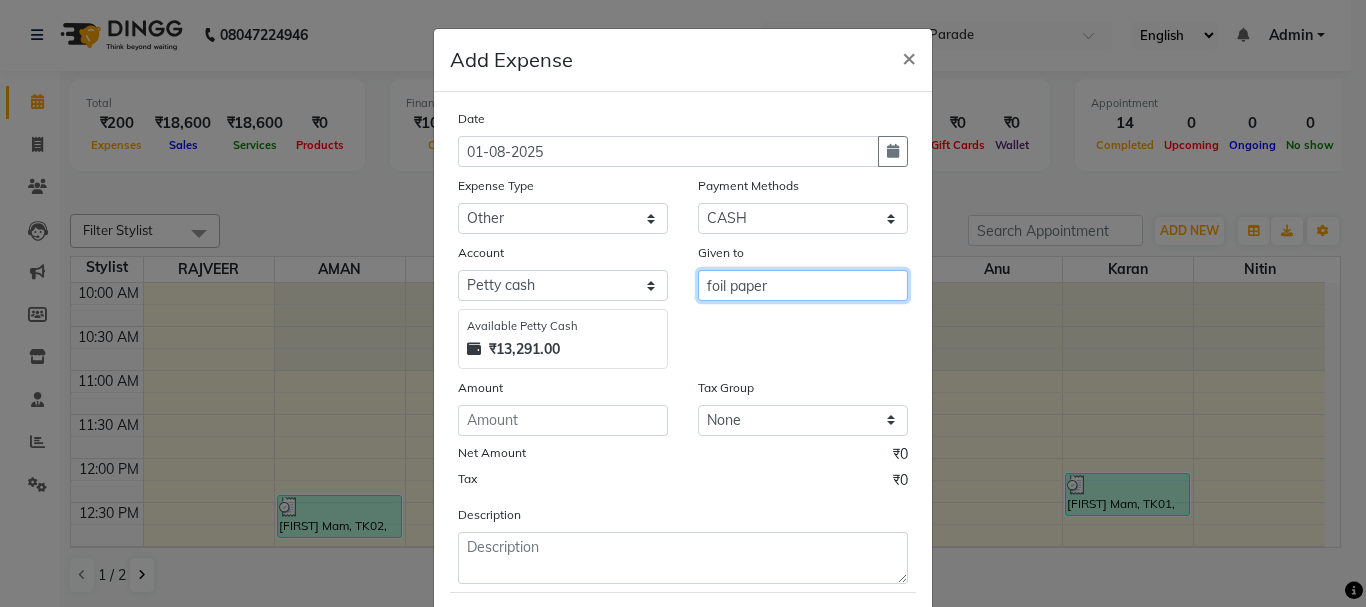 type on "foil paper" 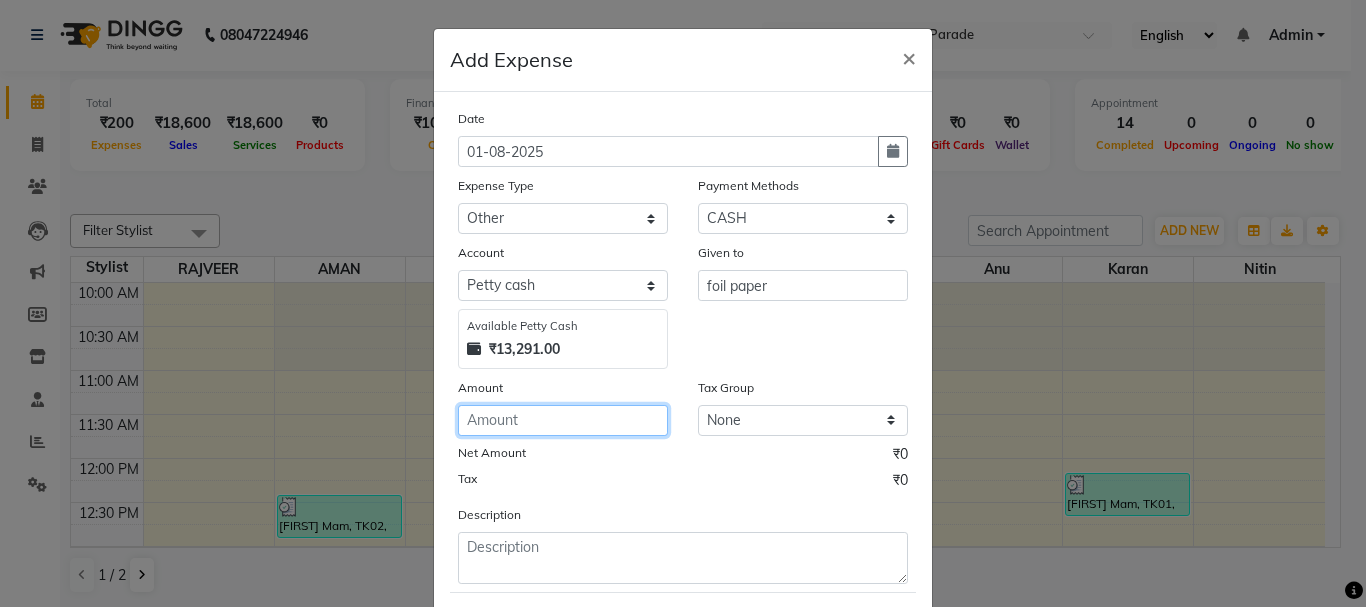 click 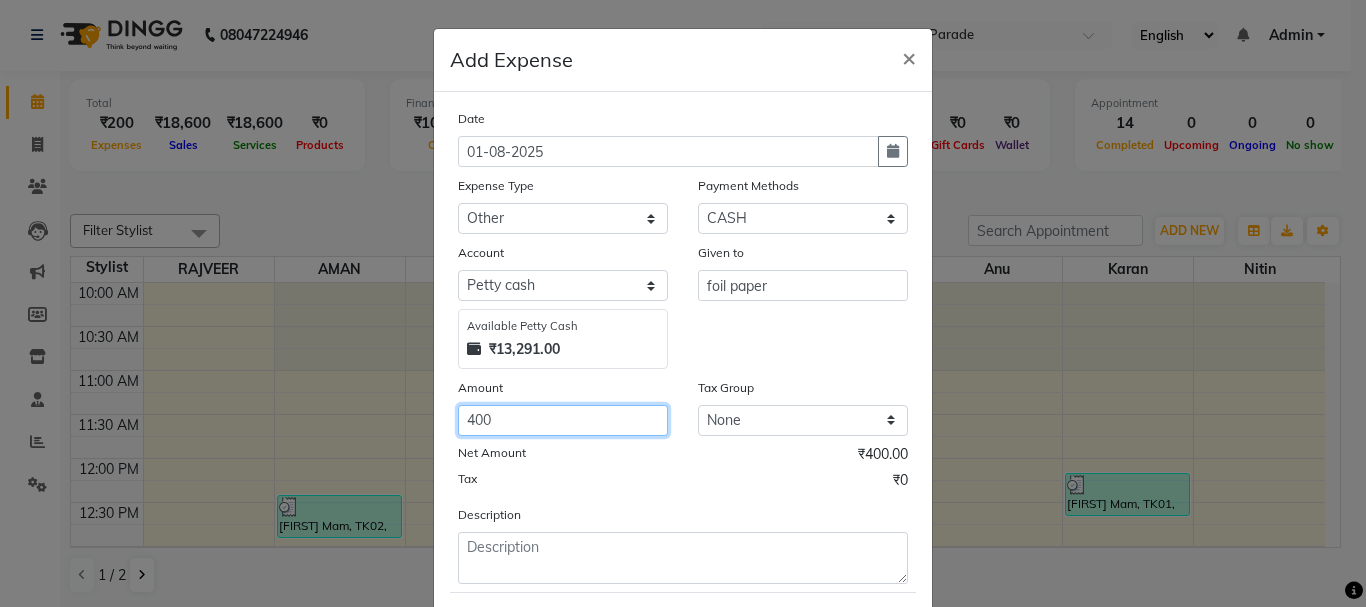type on "400" 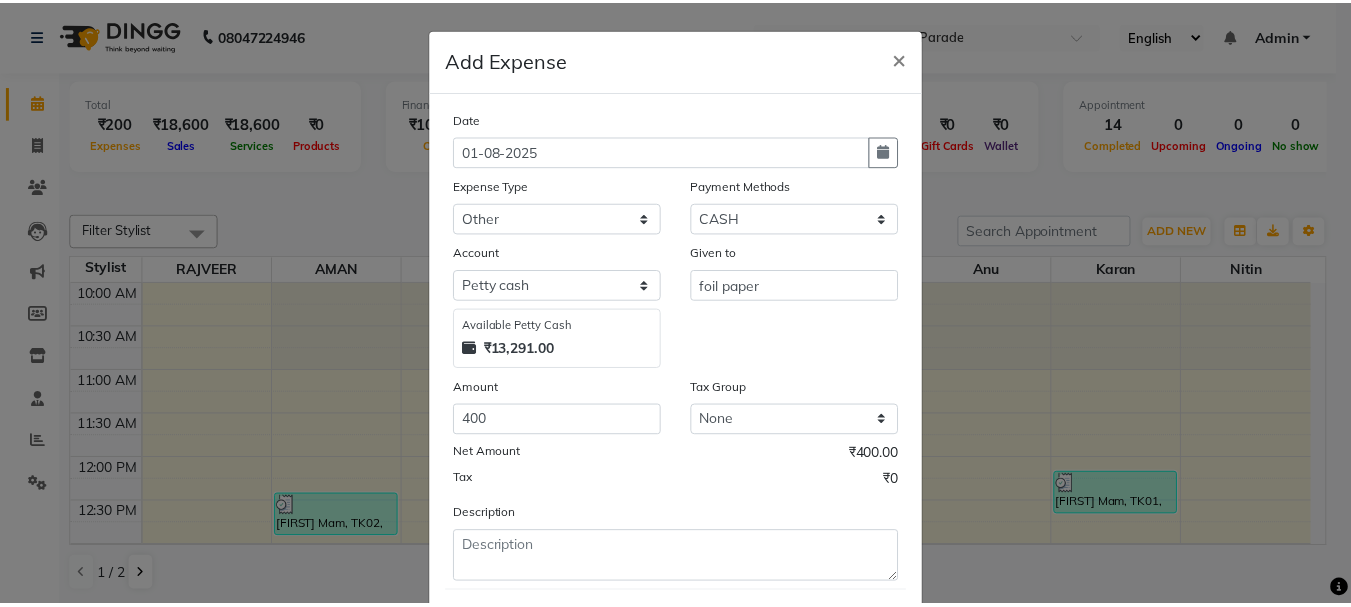 scroll, scrollTop: 109, scrollLeft: 0, axis: vertical 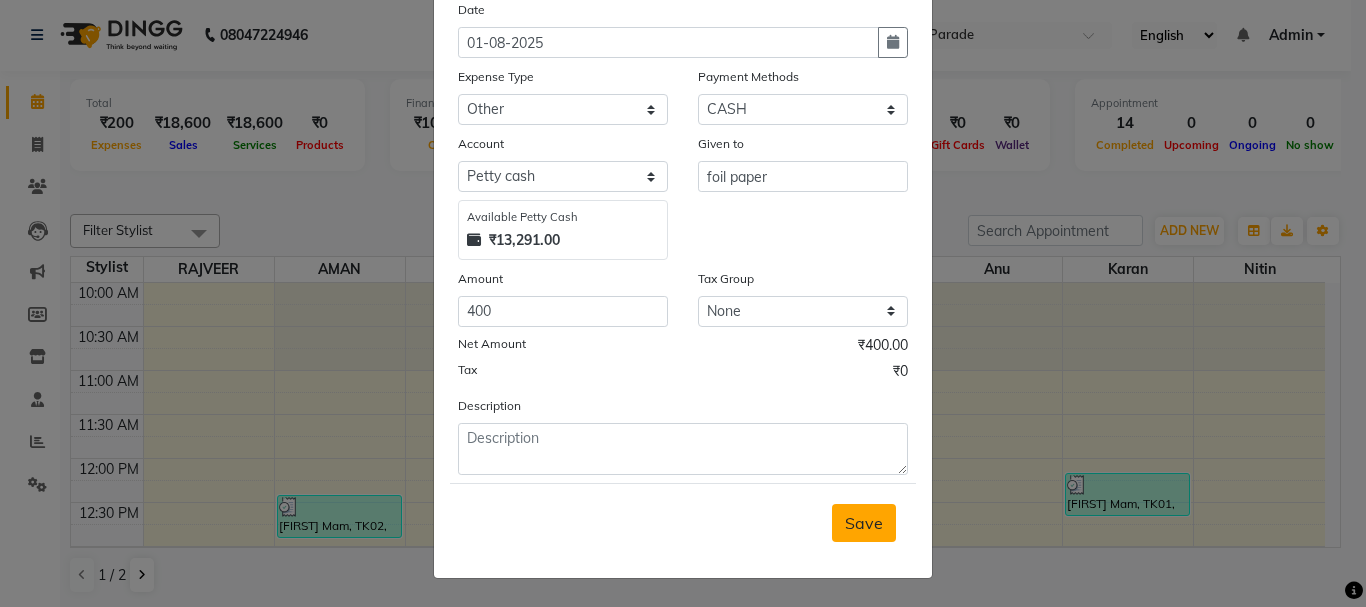 click on "Save" at bounding box center (864, 523) 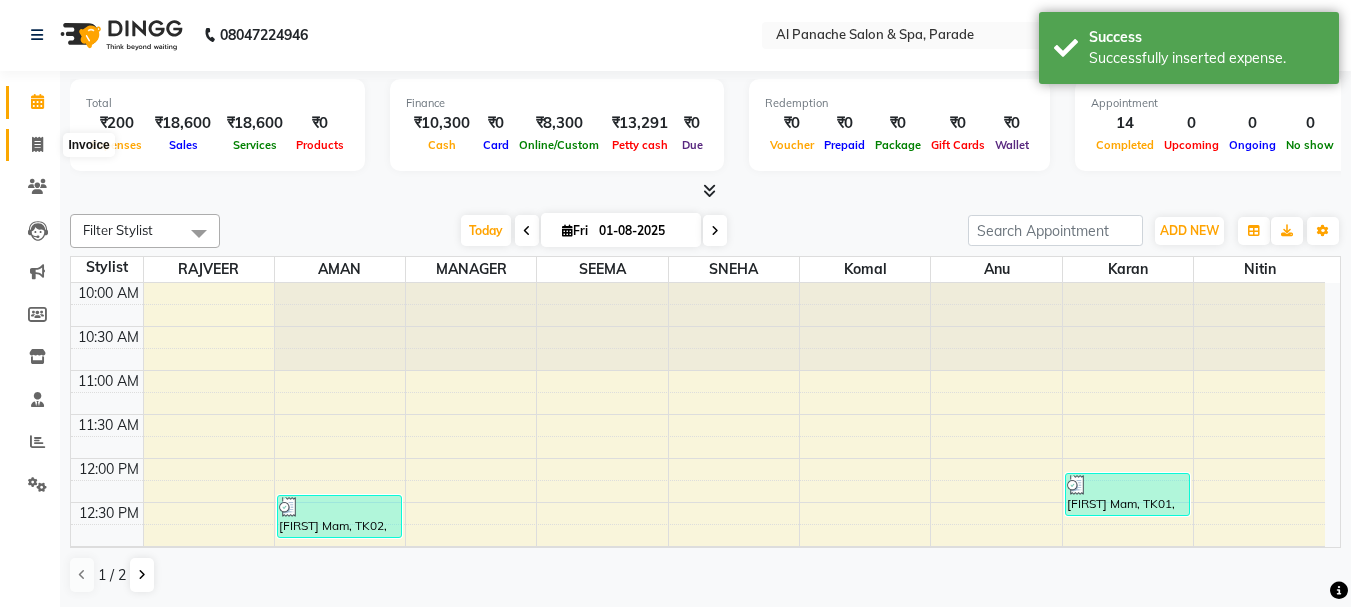 click 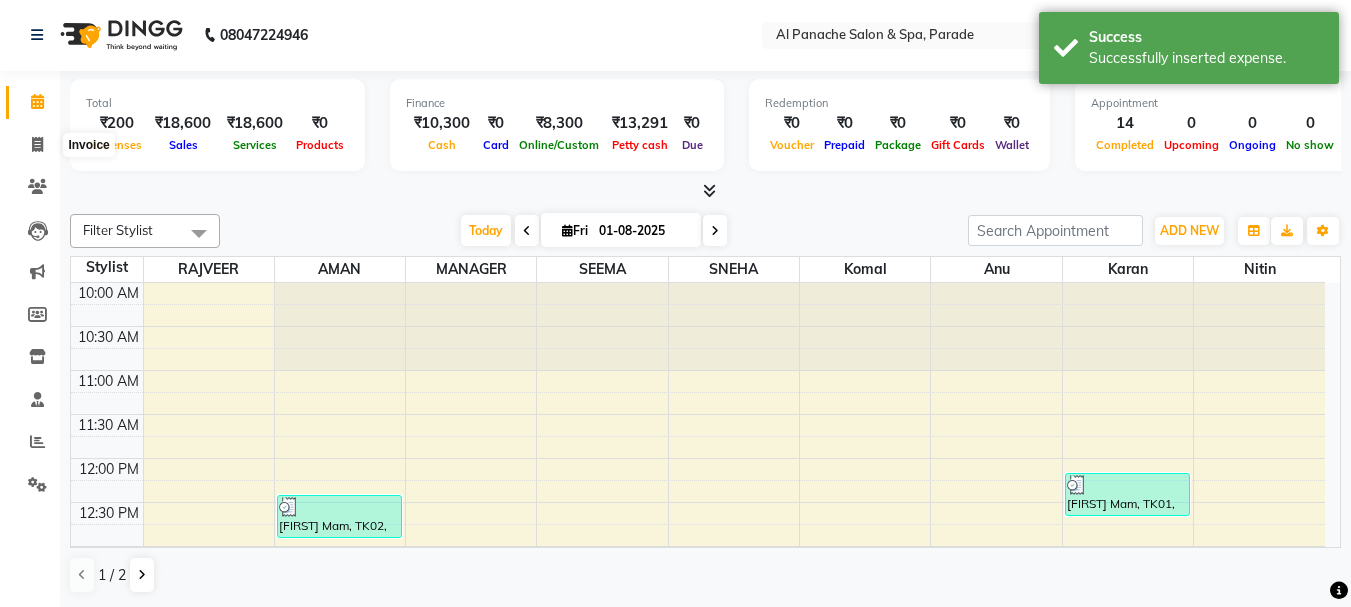 select on "service" 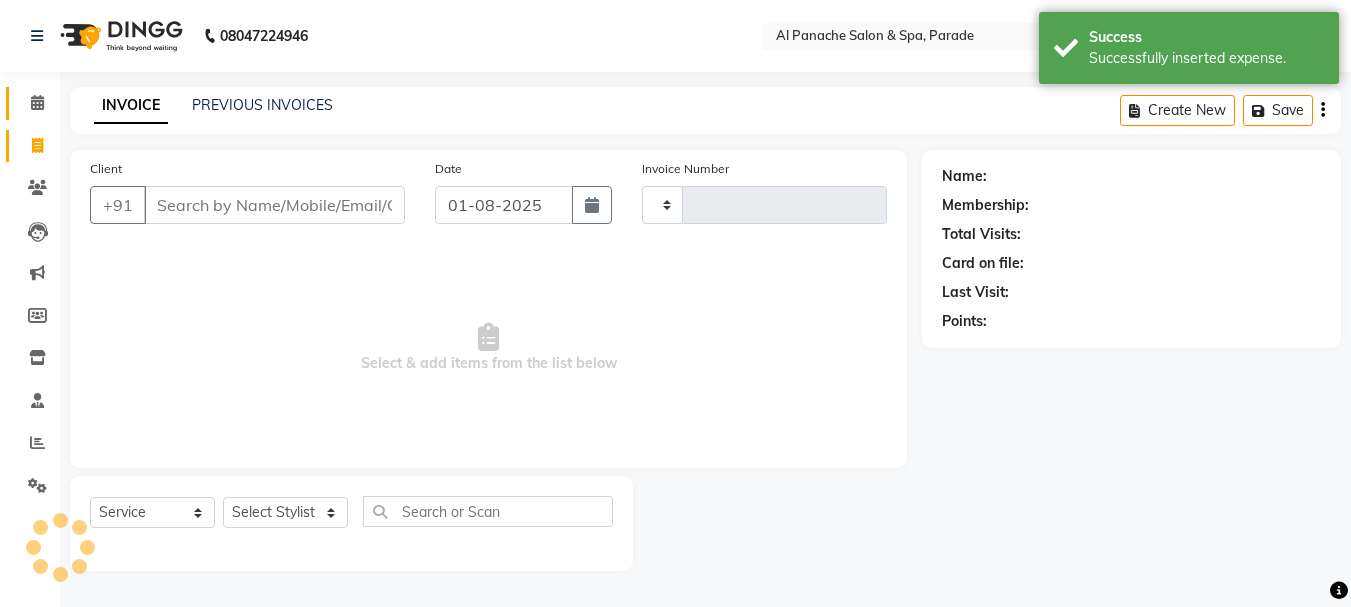 type on "1004" 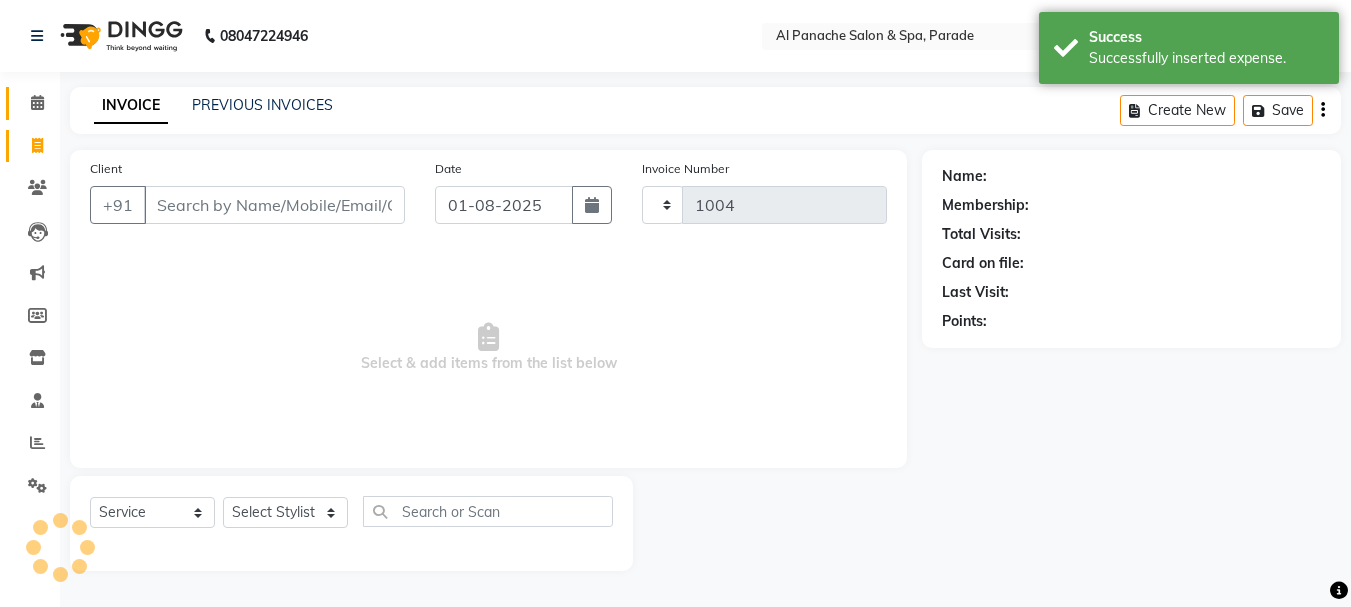 select on "463" 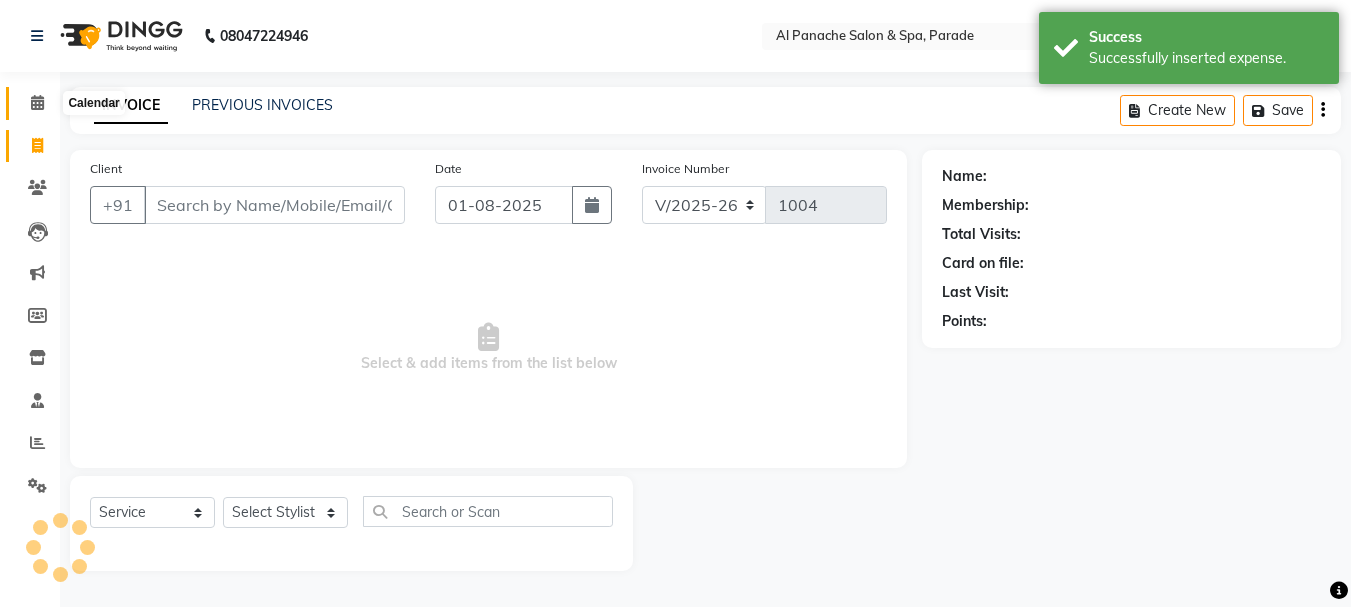 scroll, scrollTop: 0, scrollLeft: 0, axis: both 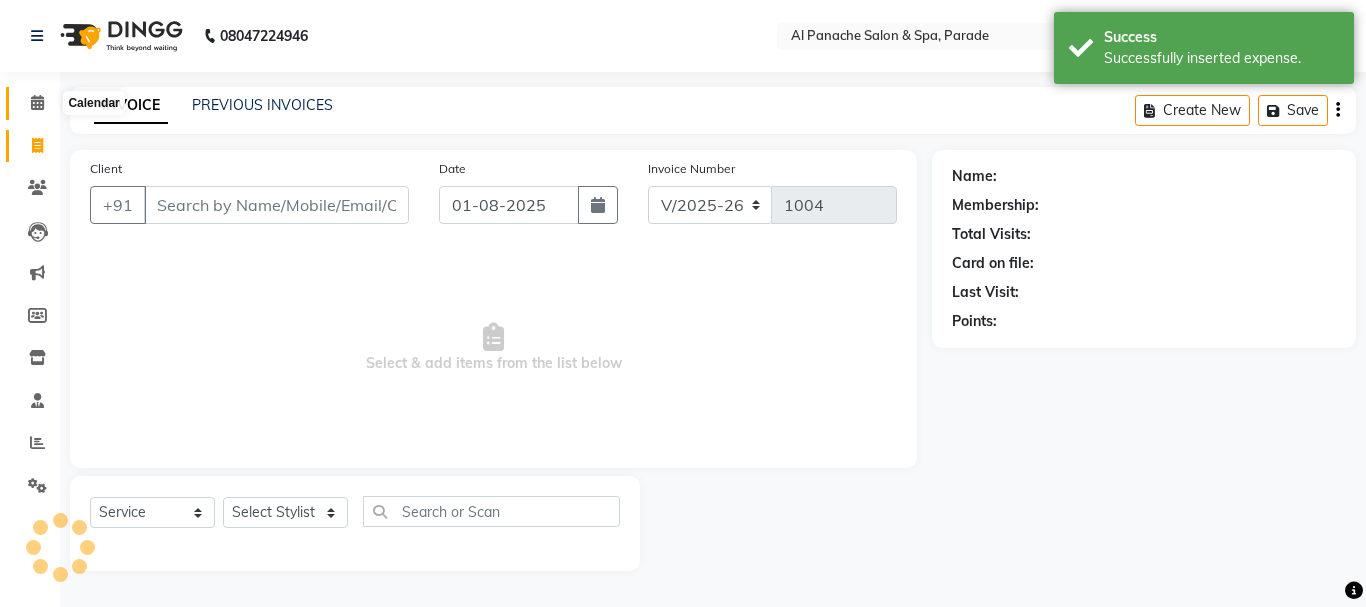 click 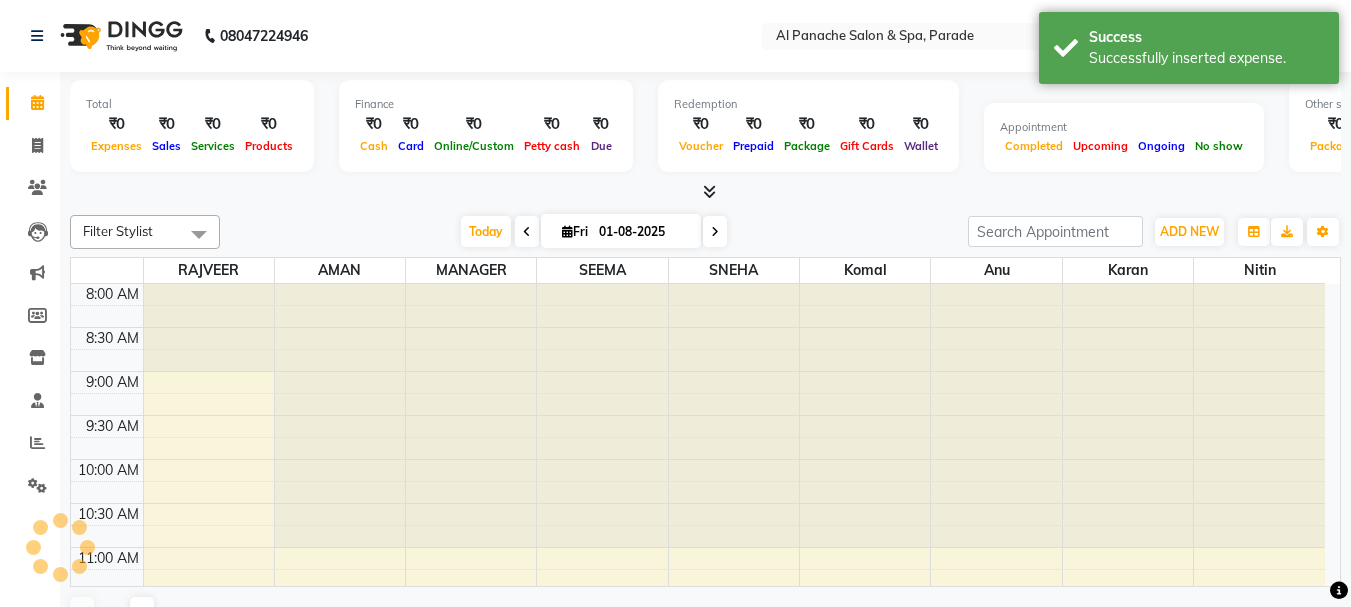 scroll, scrollTop: 0, scrollLeft: 0, axis: both 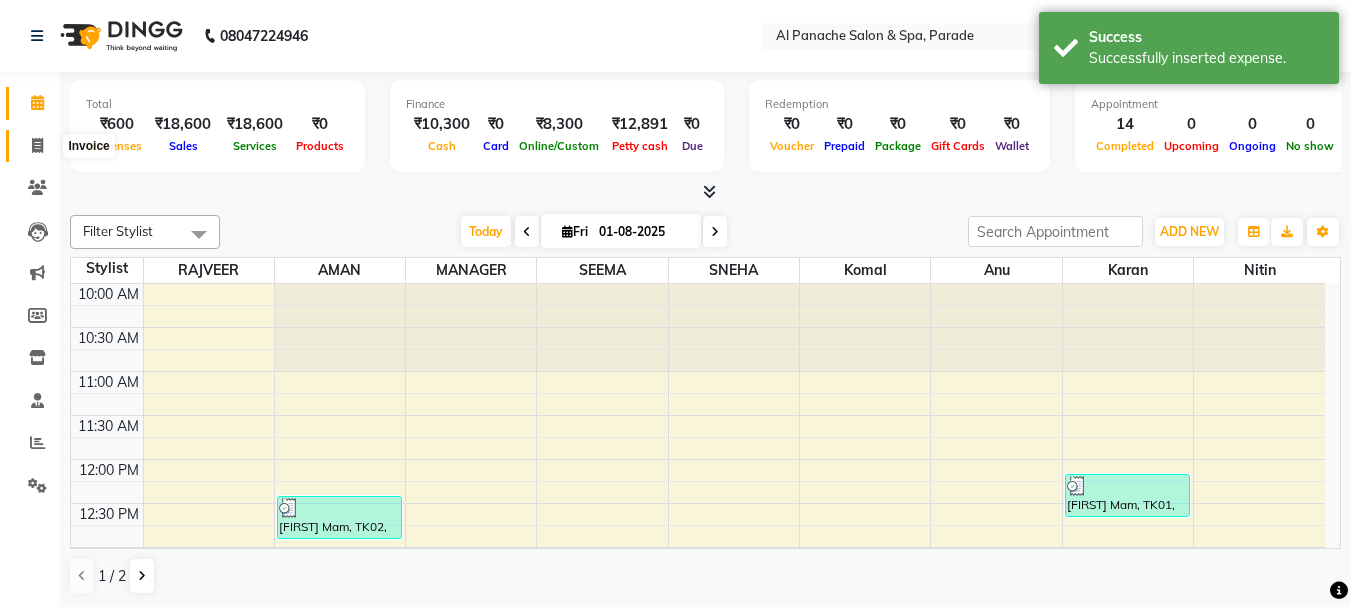 click 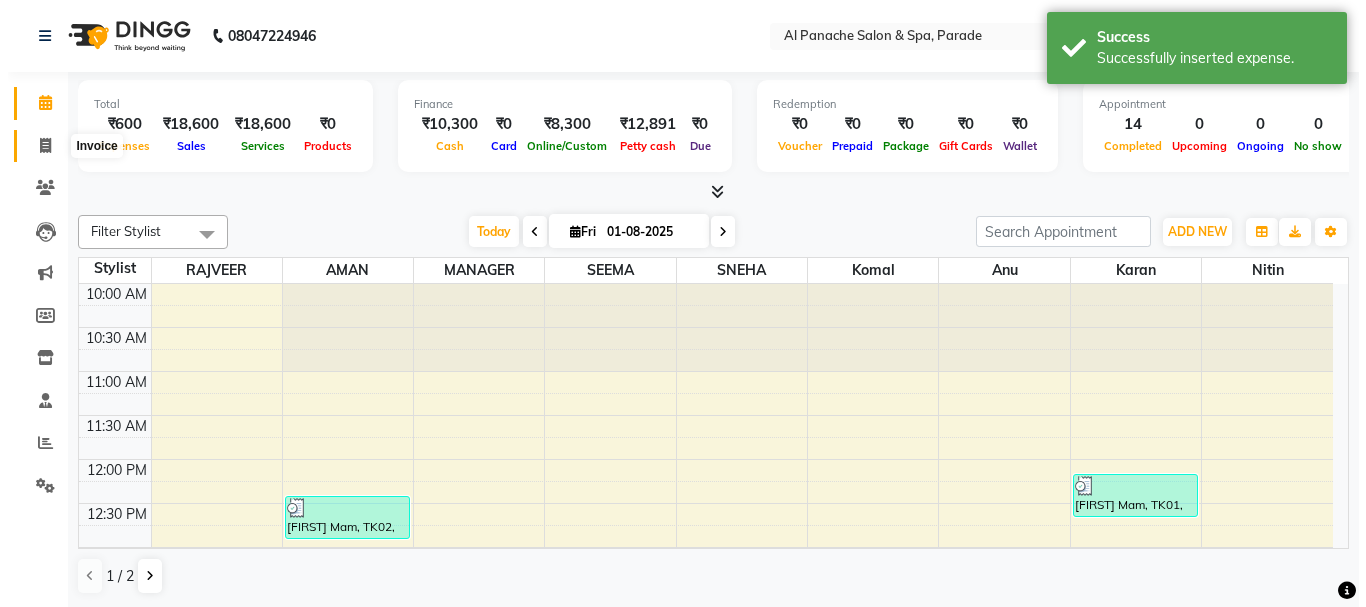 type 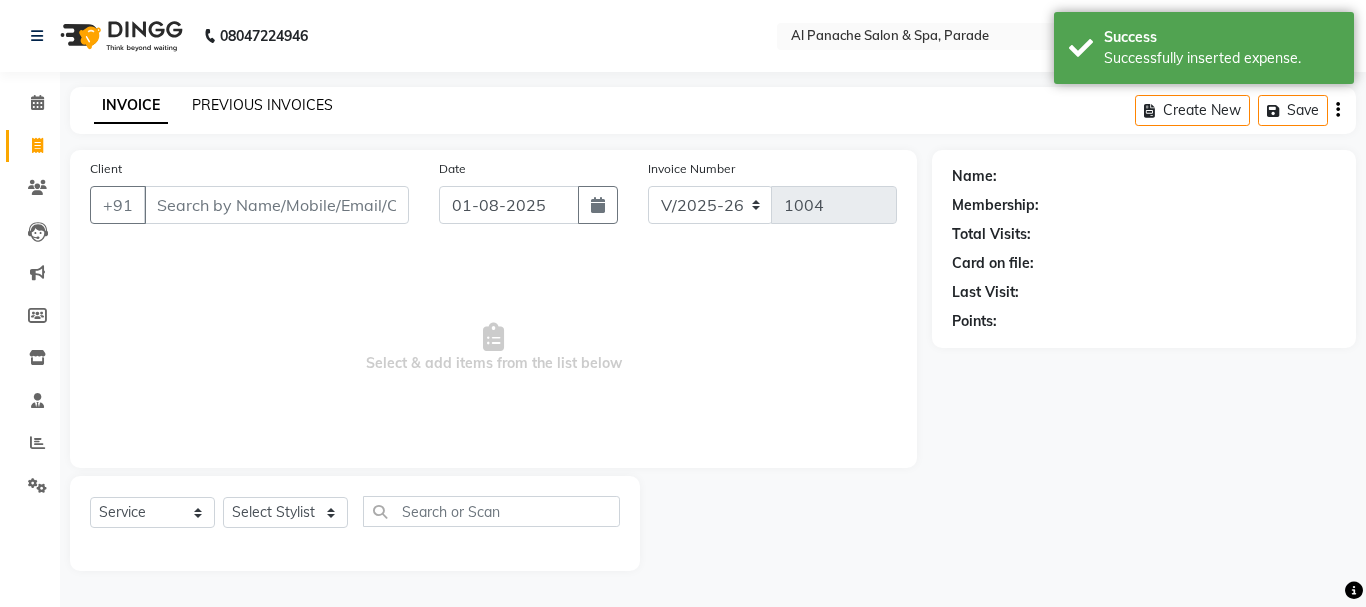 click on "PREVIOUS INVOICES" 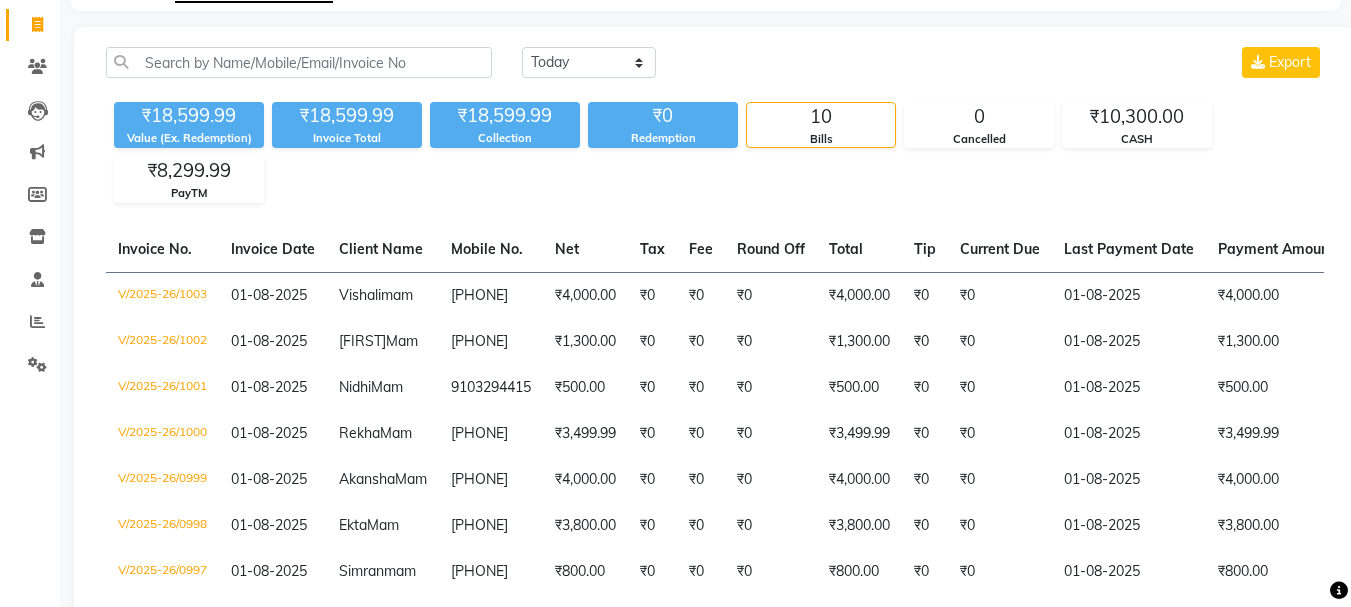 scroll, scrollTop: 411, scrollLeft: 0, axis: vertical 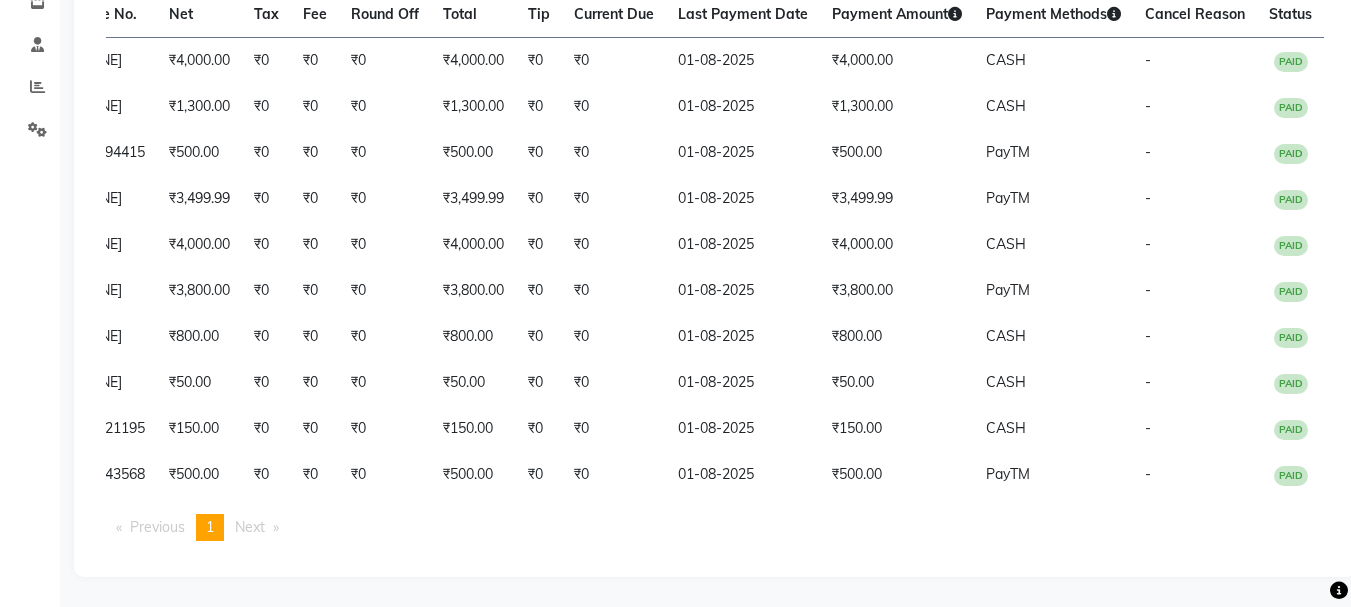 click on "Invoice No. Invoice Date Client Name Mobile No. Net Tax Fee Round Off Total Tip Current Due Last Payment Date Payment Amount Payment Methods Cancel Reason Status V/2025-26/1003 01-08-2025 [FIRST] mam [PHONE] ₹4,000.00 ₹0 ₹0 ₹0 ₹4,000.00 ₹0 ₹0 01-08-2025 ₹4,000.00 CASH - PAID V/2025-26/1002 01-08-2025 [FIRST] Mam [PHONE] ₹1,300.00 ₹0 ₹0 ₹0 ₹1,300.00 ₹0 ₹0 01-08-2025 ₹1,300.00 CASH - PAID V/2025-26/1001 01-08-2025 [FIRST] Mam [PHONE] ₹500.00 ₹0 ₹0 ₹0 ₹500.00 ₹0 ₹0 01-08-2025 ₹500.00 PayTM - PAID V/2025-26/1000 01-08-2025 [FIRST] Mam [PHONE] ₹3,499.99 ₹0 ₹0 ₹0 ₹3,499.99 ₹0 ₹0 01-08-2025 ₹3,499.99 PayTM - PAID V/2025-26/0999 01-08-2025 [FIRST] Mam [PHONE] ₹4,000.00 ₹0 ₹0 ₹0 ₹4,000.00 ₹0 ₹0 01-08-2025 ₹4,000.00 CASH - PAID V/2025-26/0998 01-08-2025 [FIRST] Mam [PHONE] ₹3,800.00 ₹0 ₹0 ₹0 ₹3,800.00 ₹0 ₹0 01-08-2025 ₹3,800.00 PayTM - PAID [FIRST]" 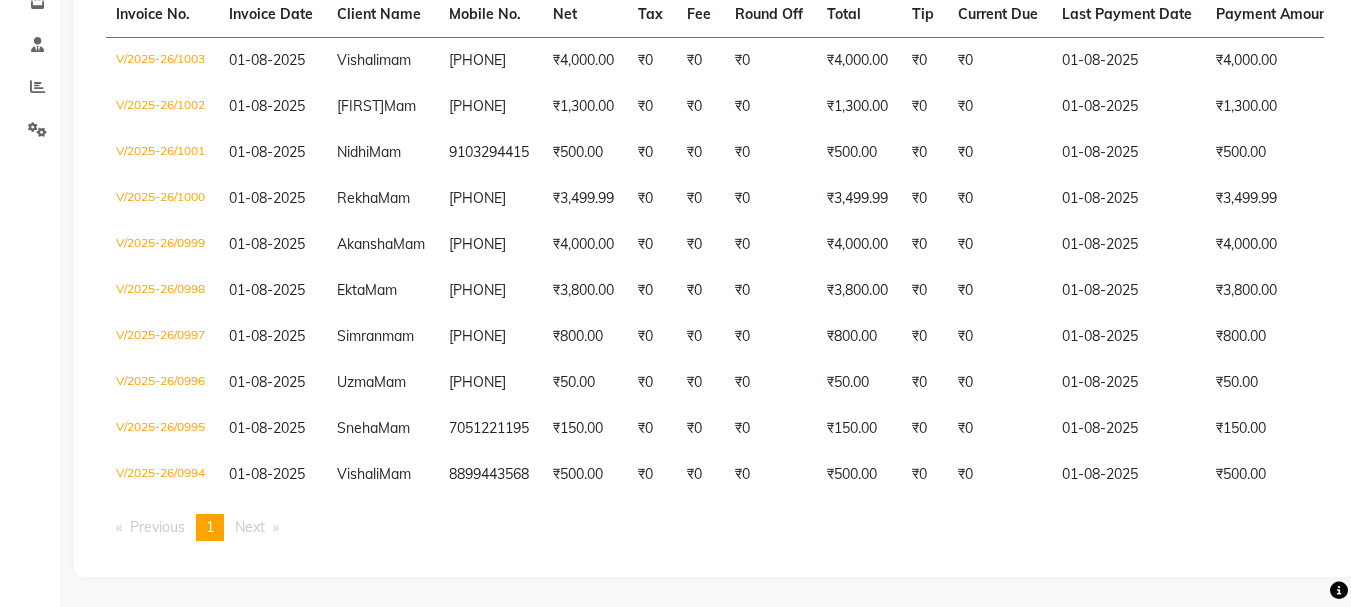 scroll, scrollTop: 0, scrollLeft: 0, axis: both 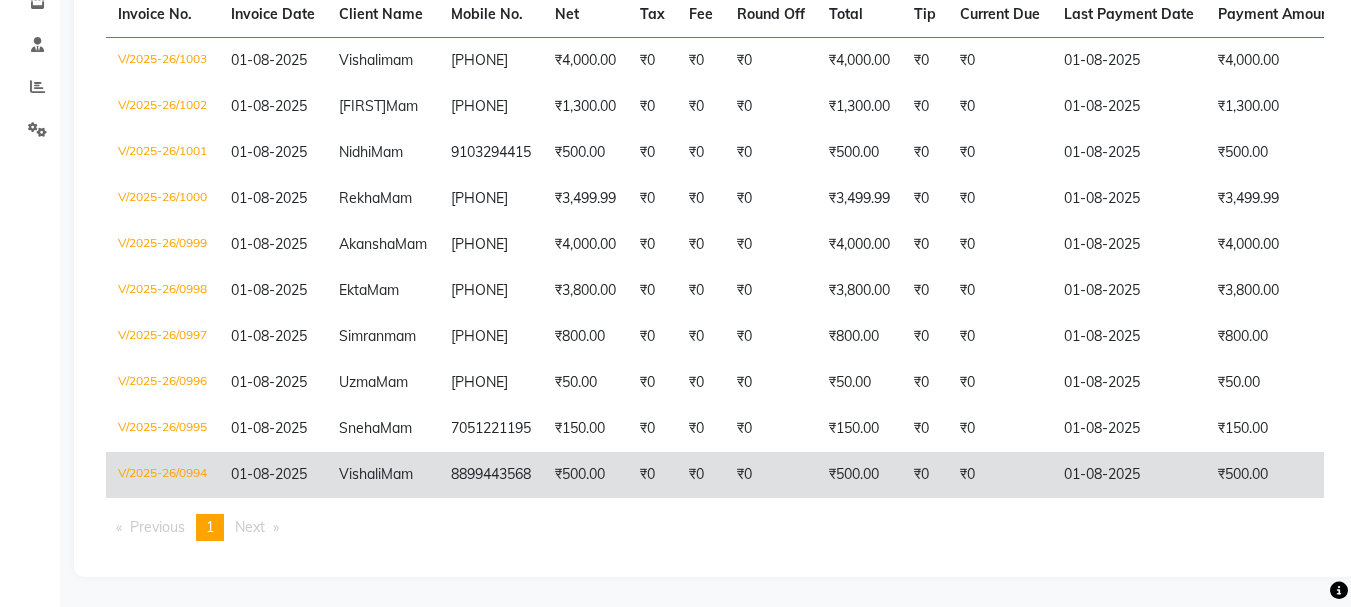 click on "01-08-2025" 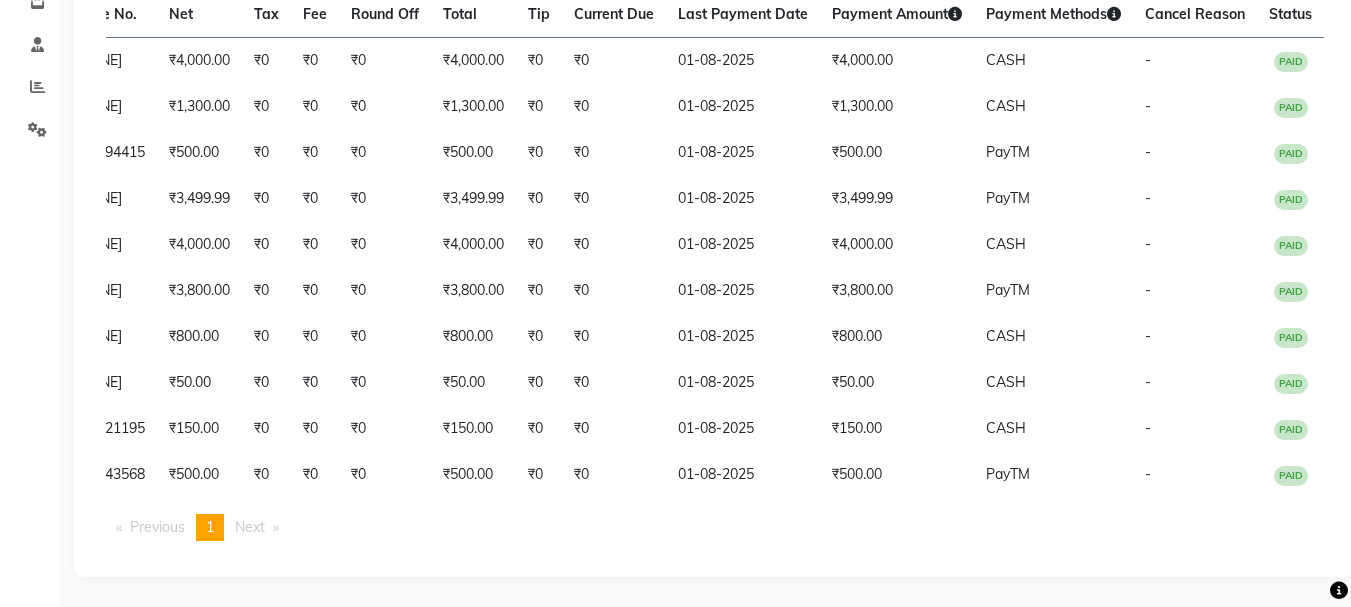 scroll, scrollTop: 0, scrollLeft: 397, axis: horizontal 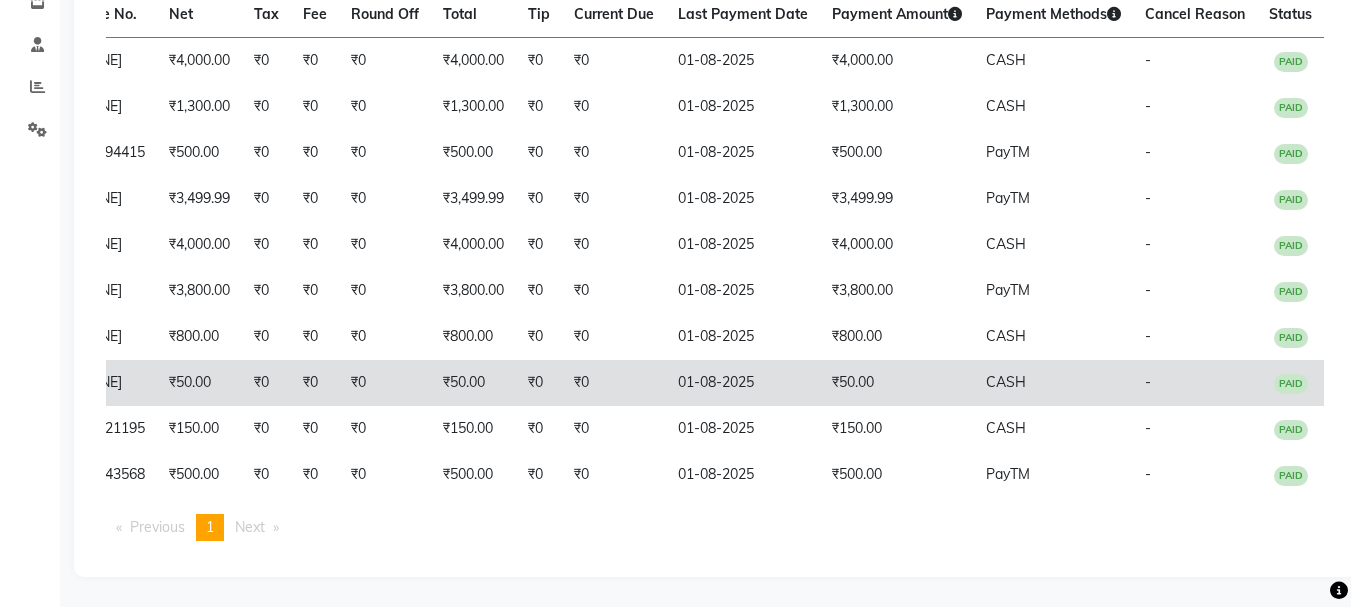 click on "CASH" 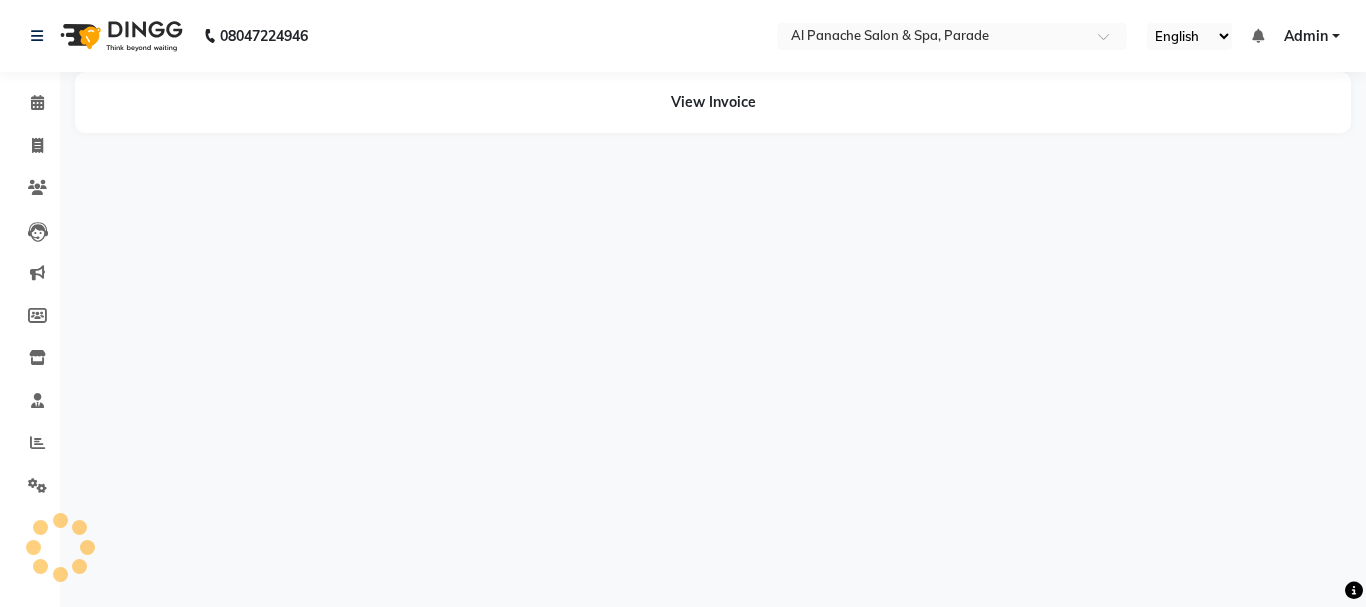 scroll, scrollTop: 0, scrollLeft: 0, axis: both 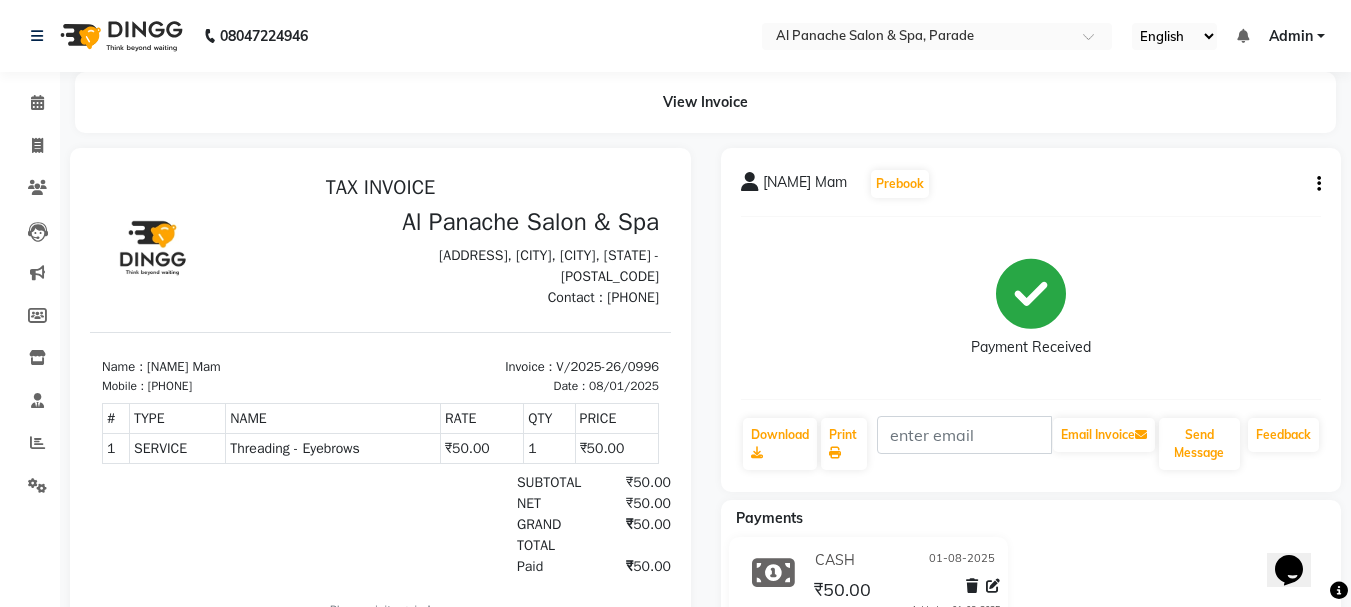 click 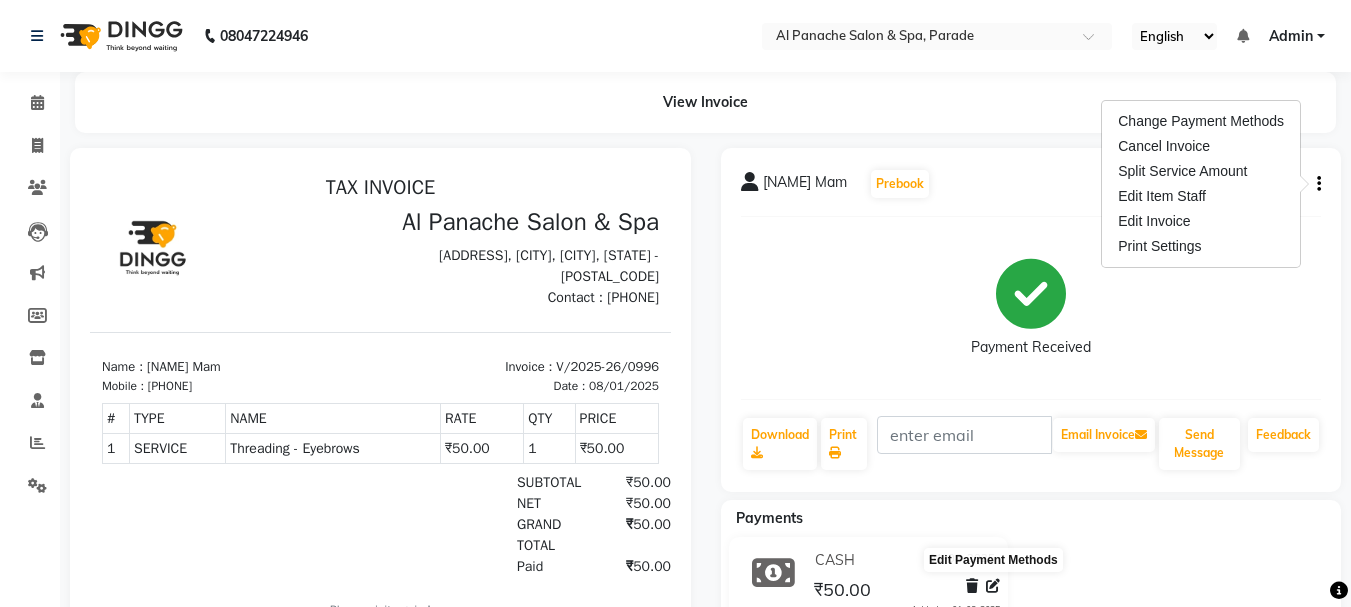 click 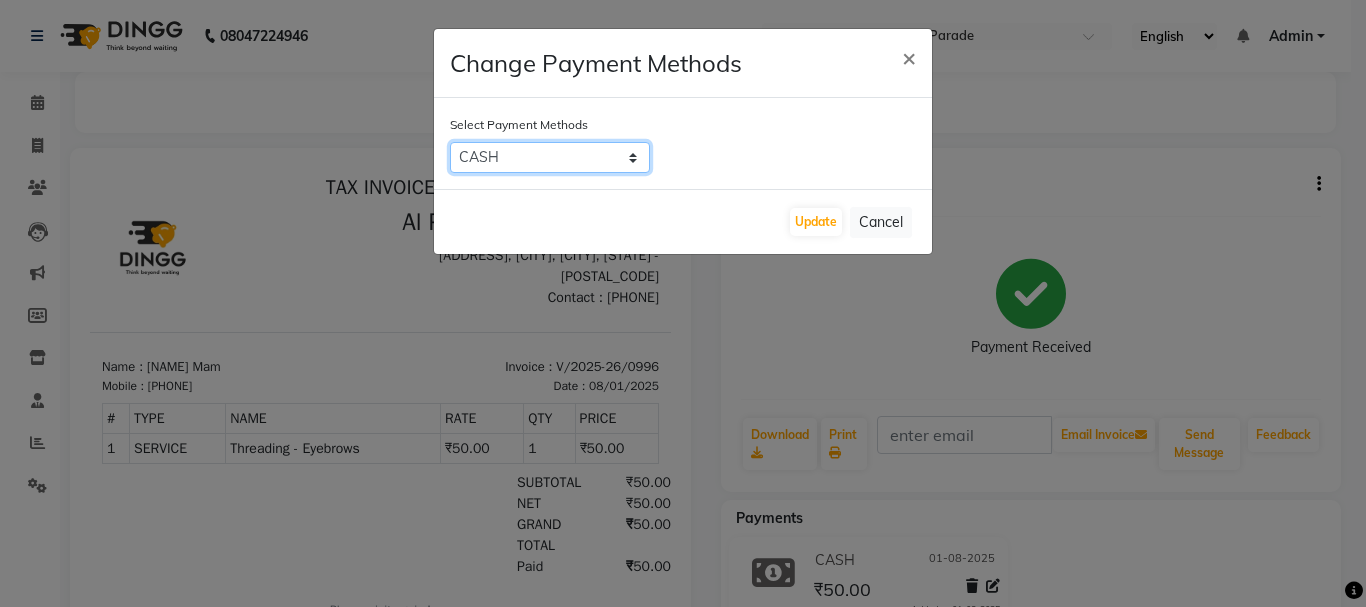 click on "CASH   CARD   PayTM   UPI   ONLINE" 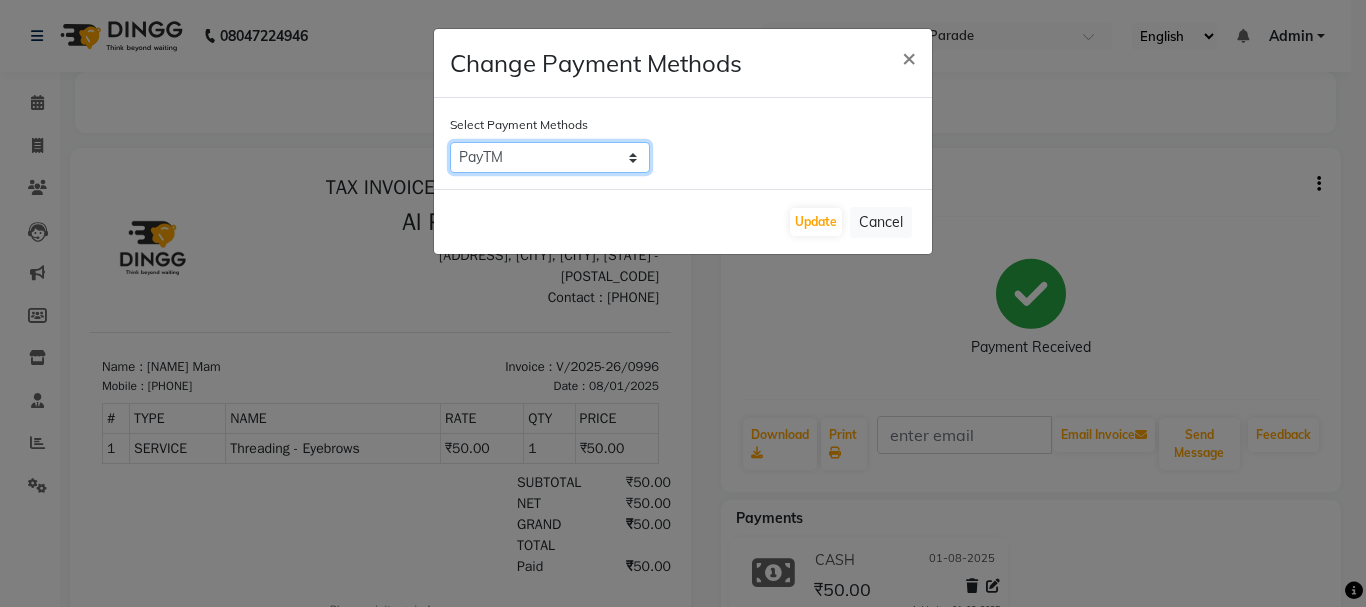 click on "CASH   CARD   PayTM   UPI   ONLINE" 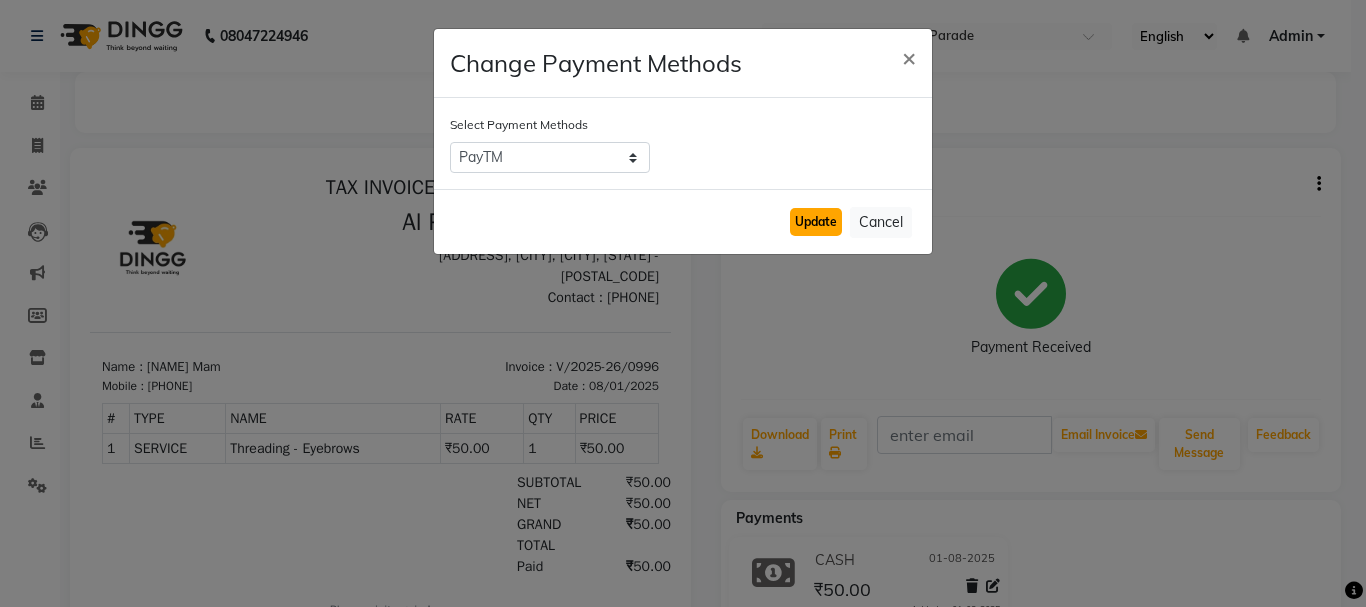 click on "Update" 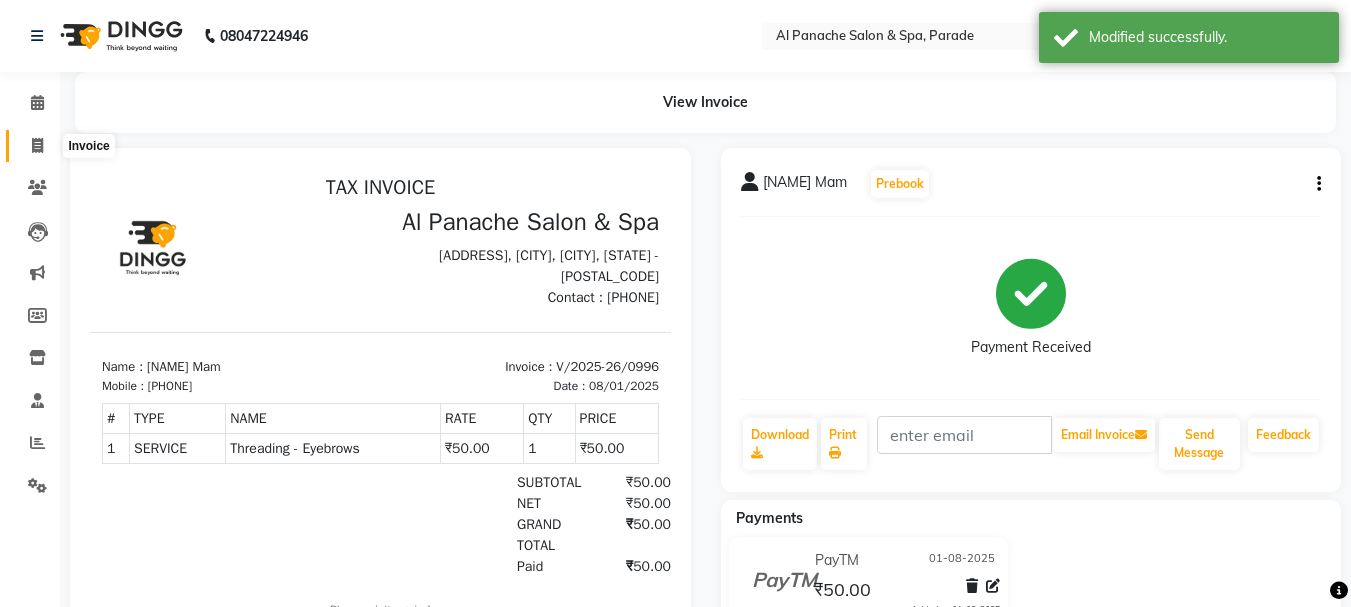 click 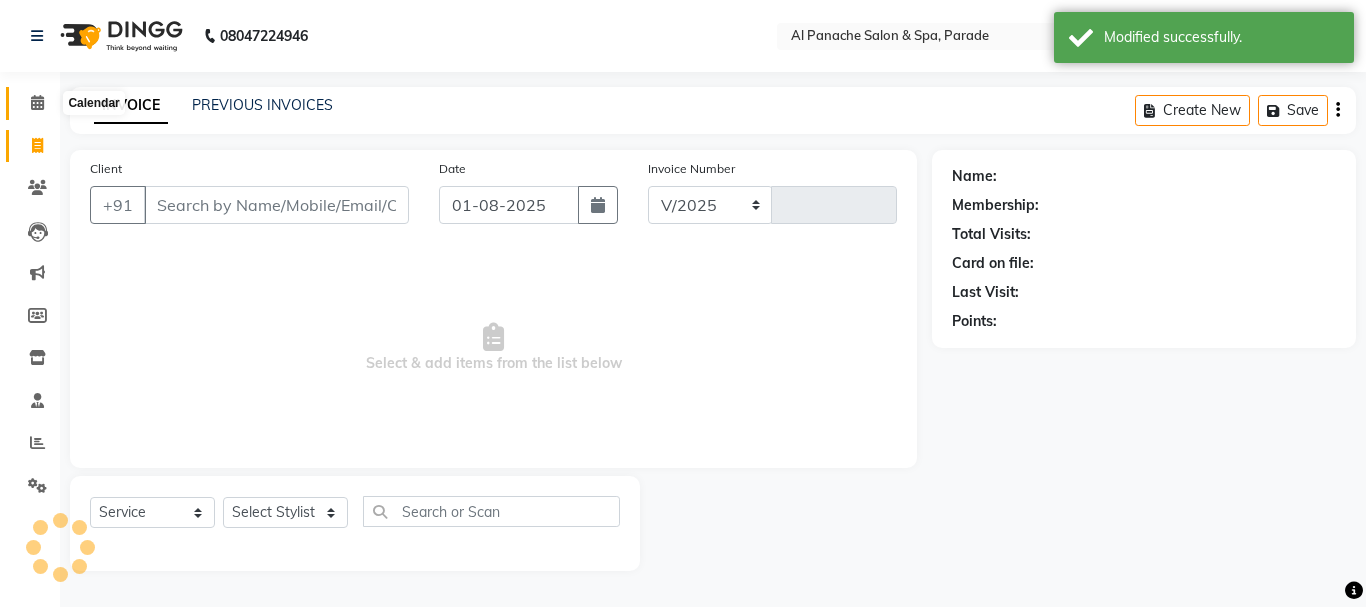 select on "463" 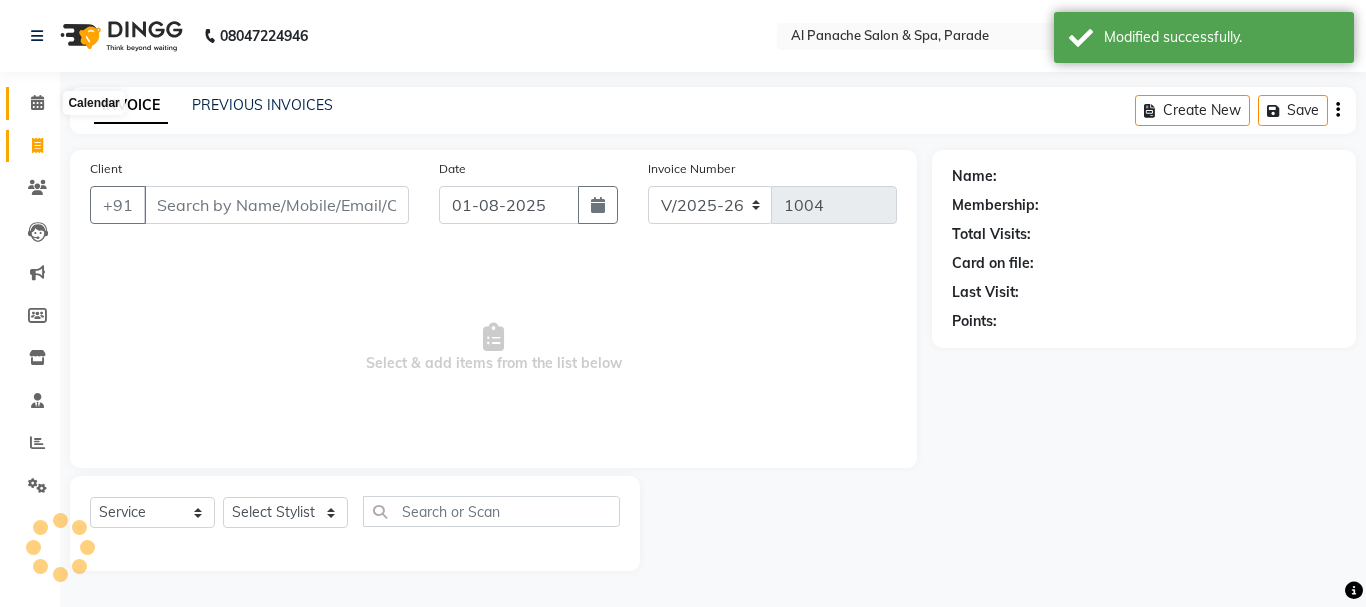 click 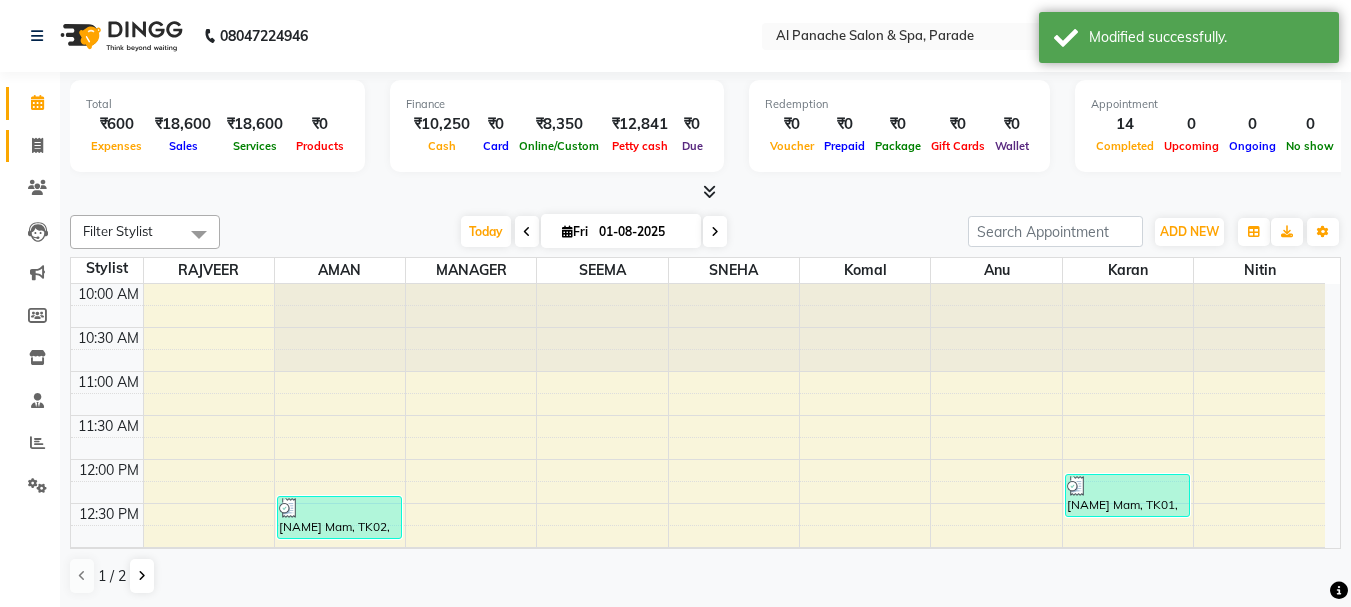 click on "Invoice" 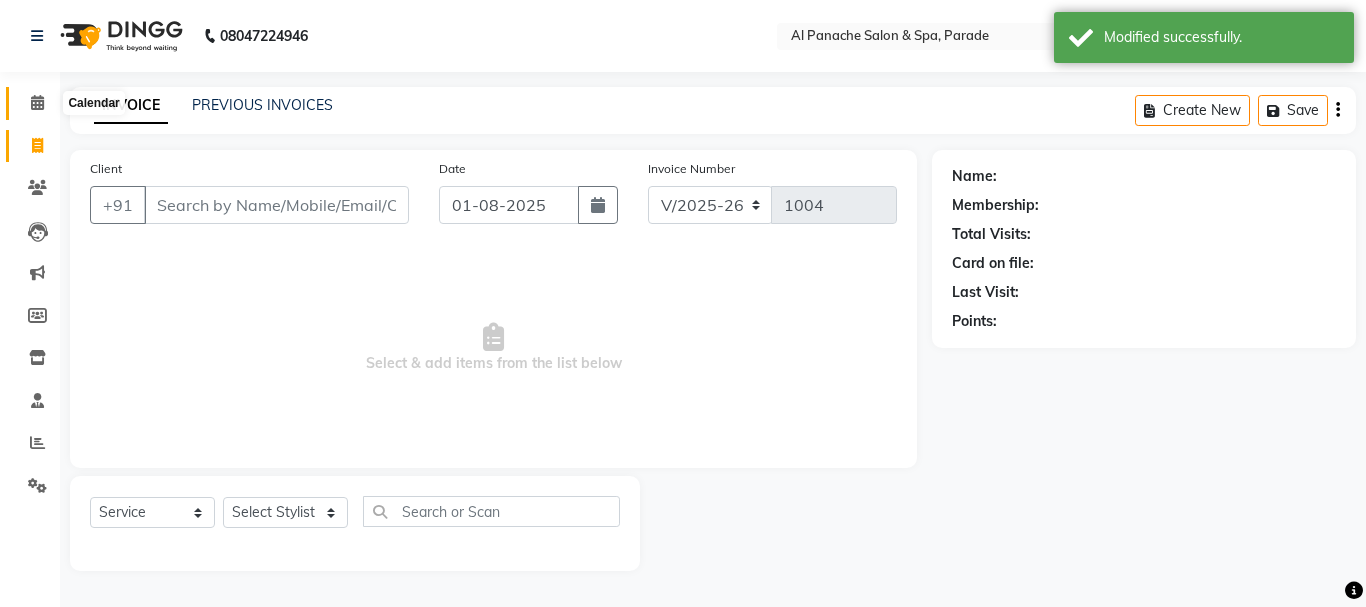 click 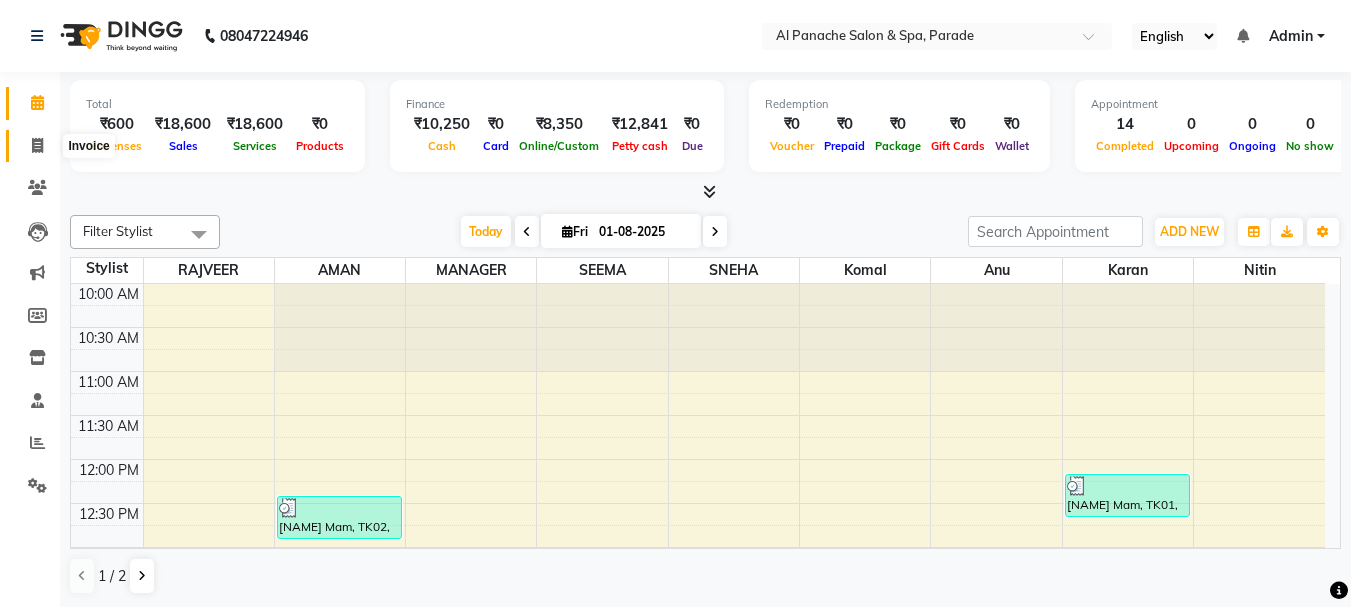 click 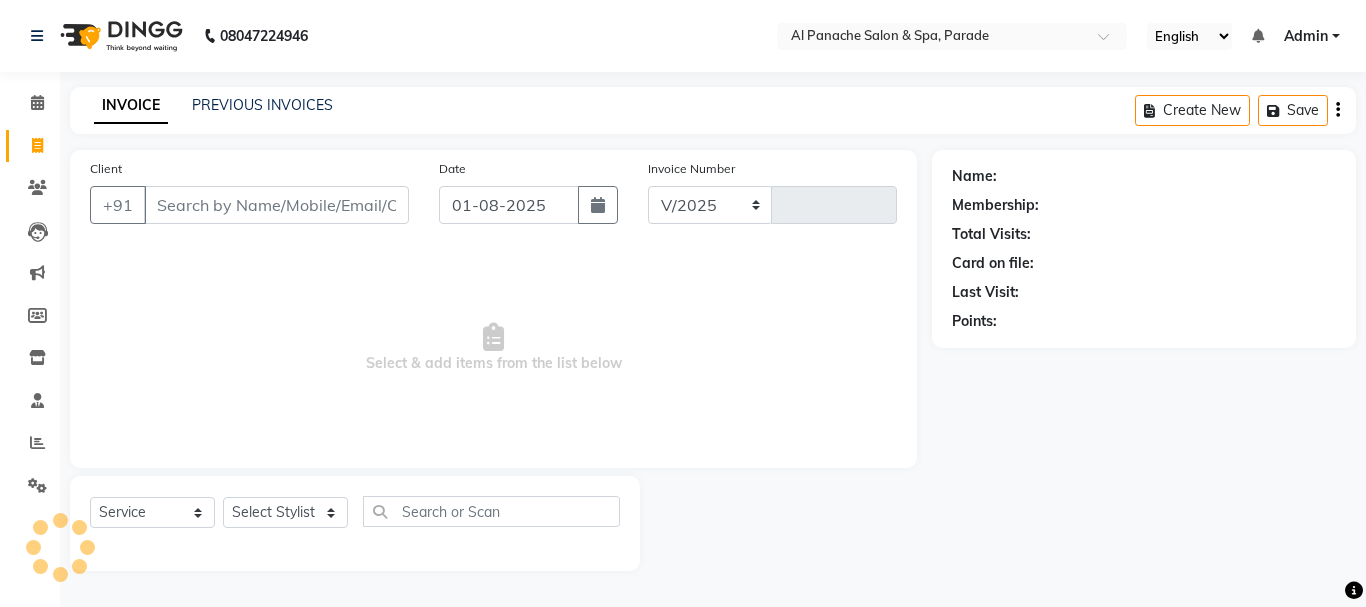 select on "463" 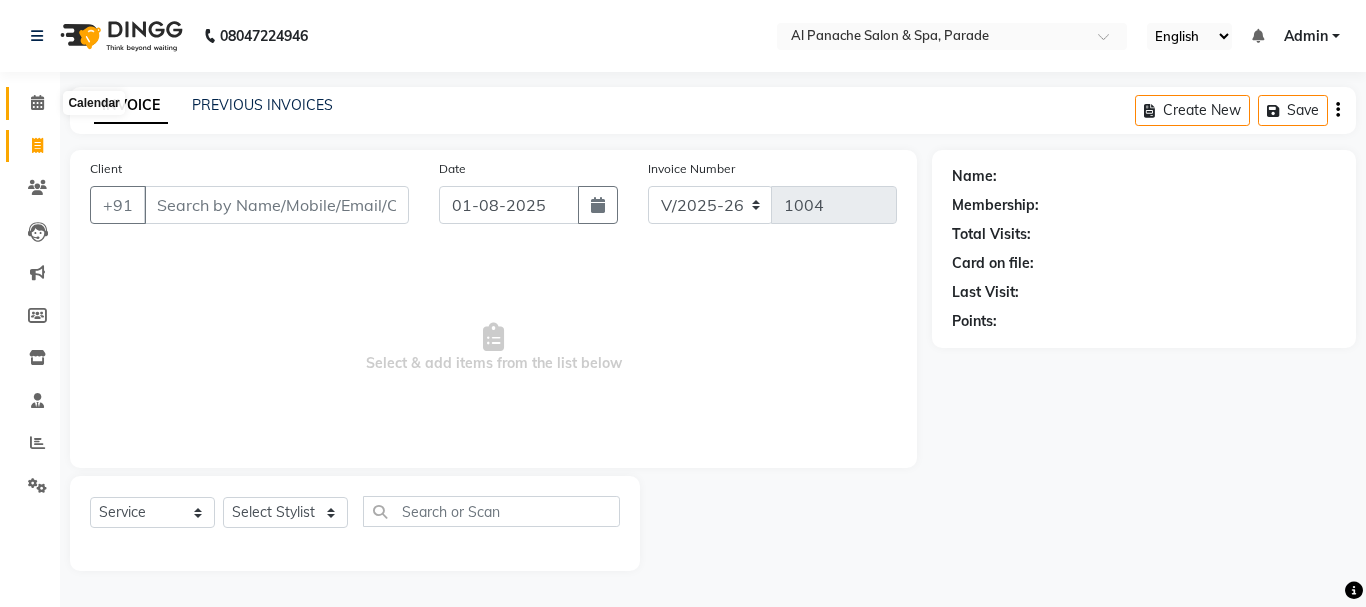 click 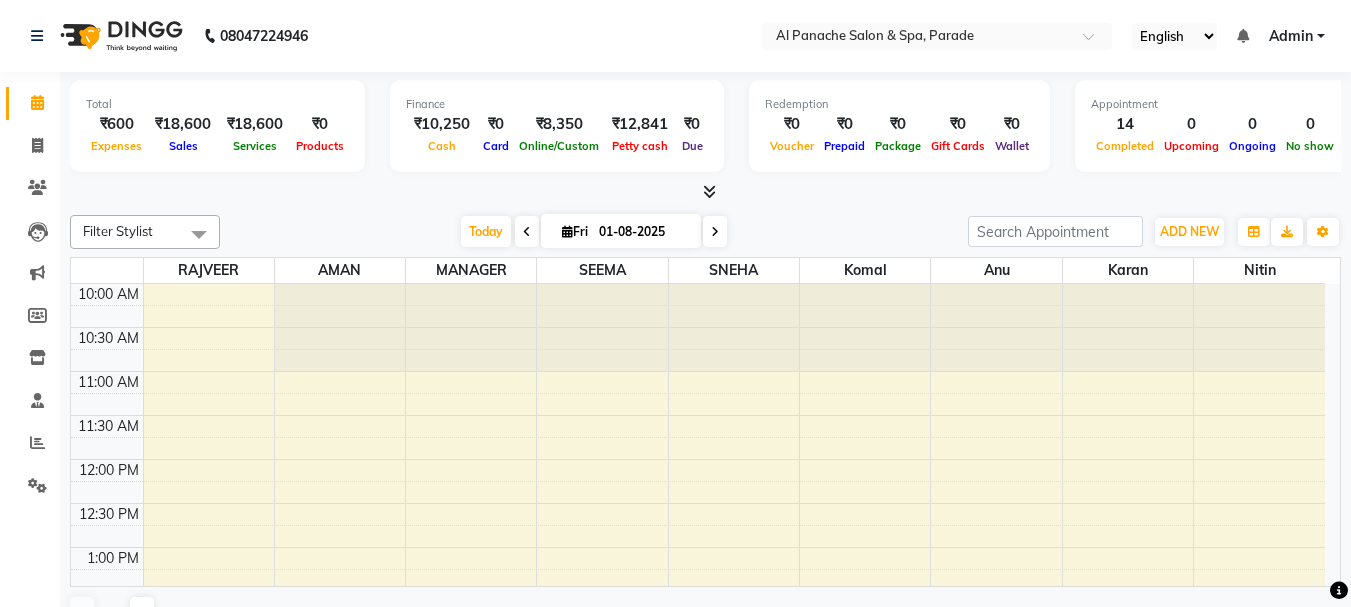 scroll, scrollTop: 0, scrollLeft: 0, axis: both 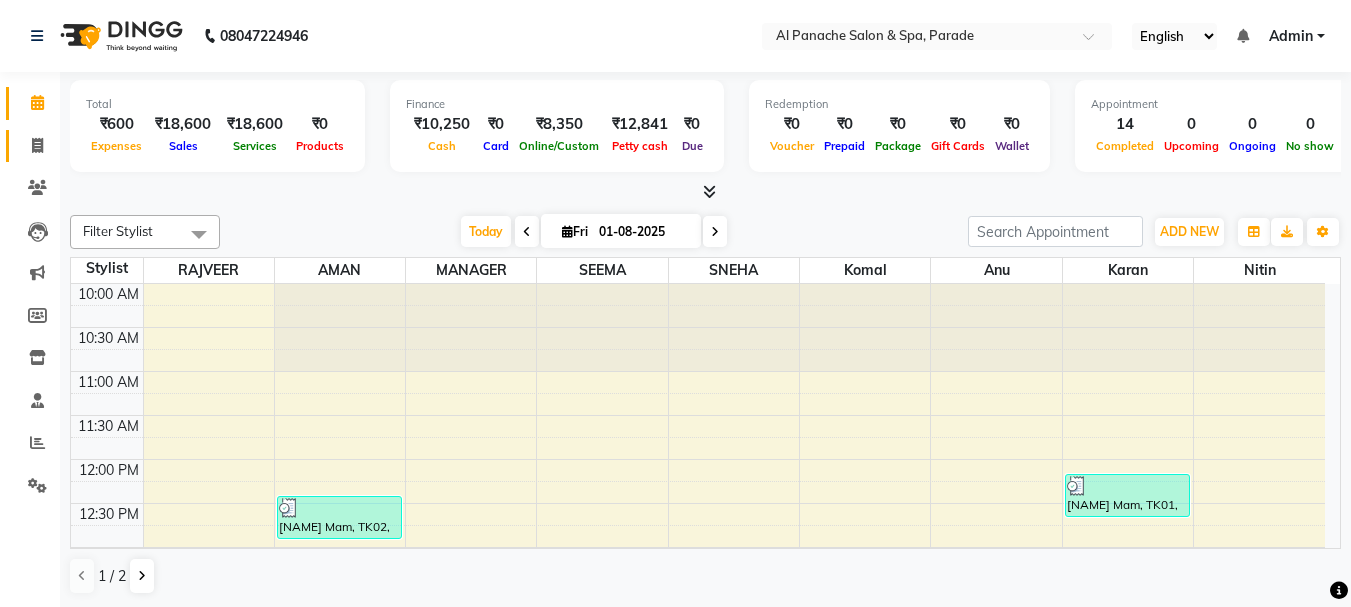 click on "Invoice" 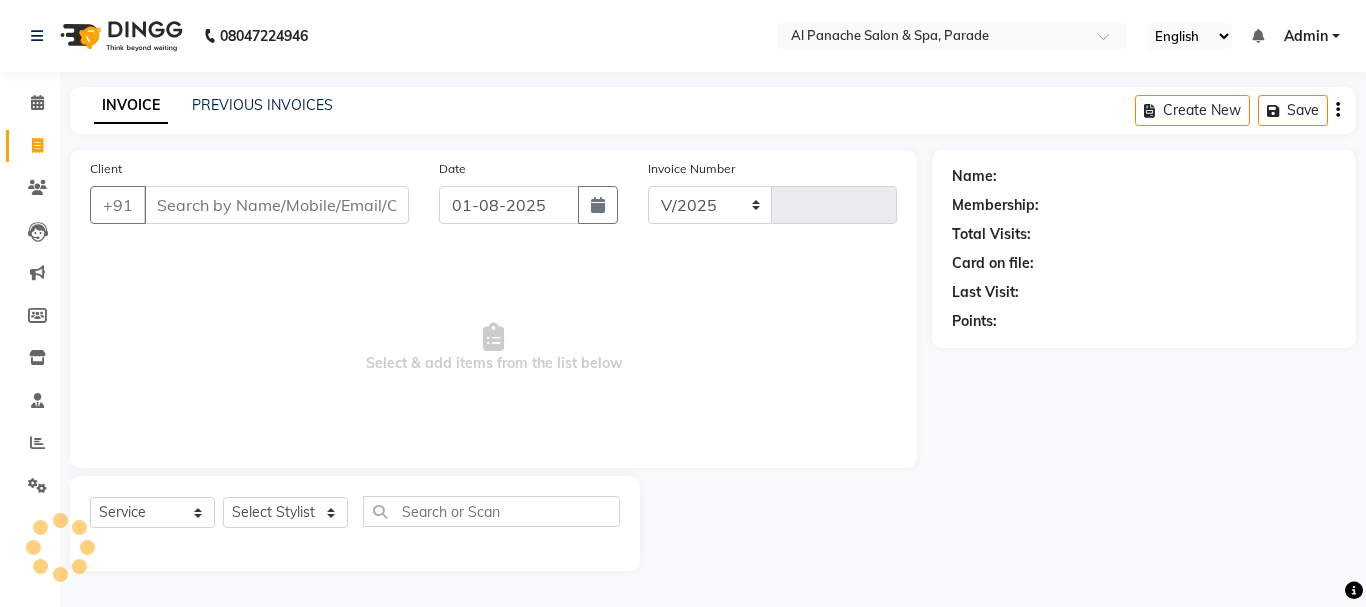 select on "463" 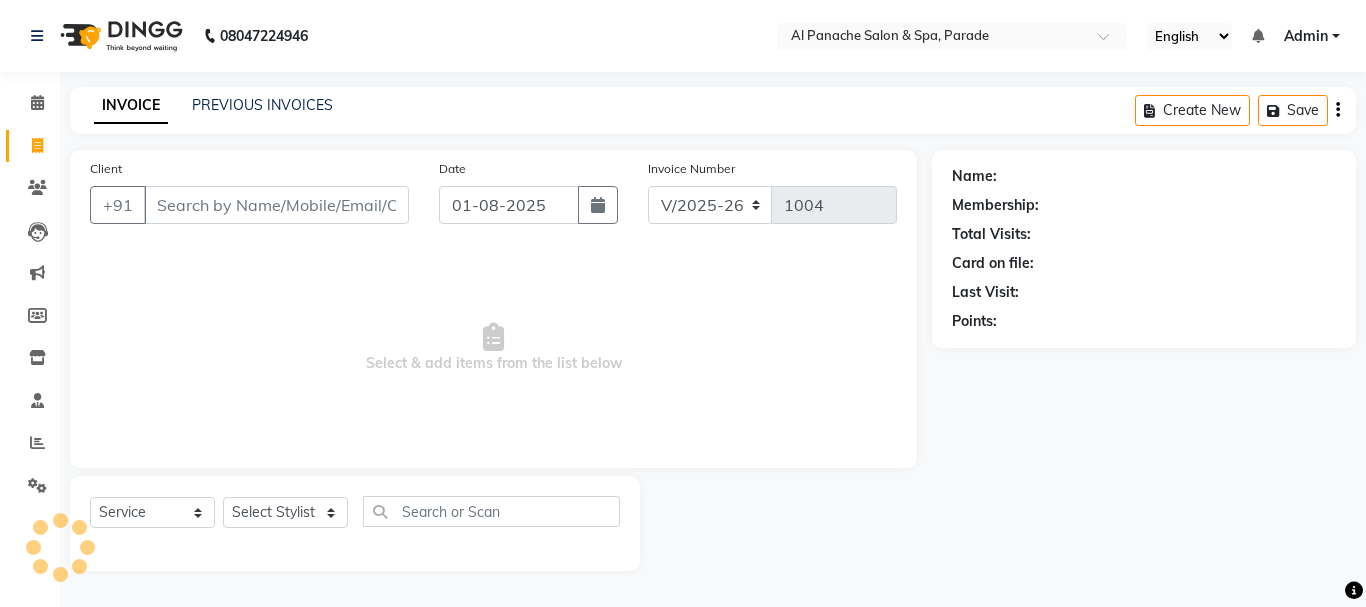click on "Client" at bounding box center (276, 205) 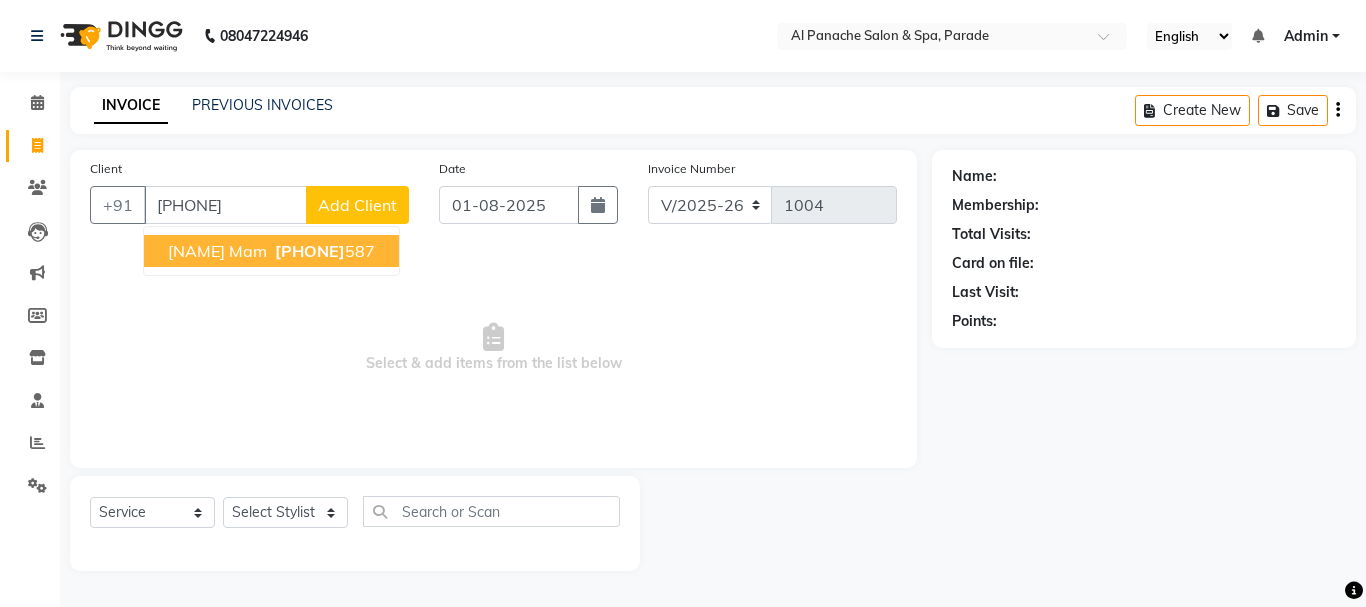 click on "Hanshika Mam   9858811 587" at bounding box center (271, 251) 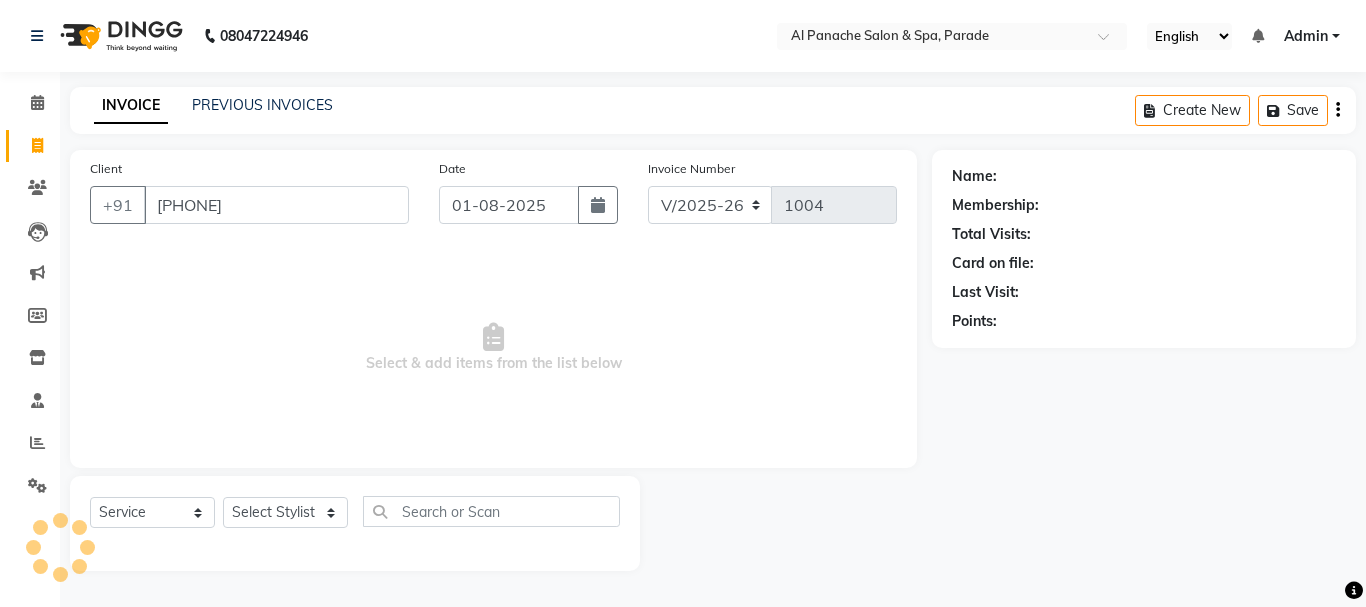 type on "9858811587" 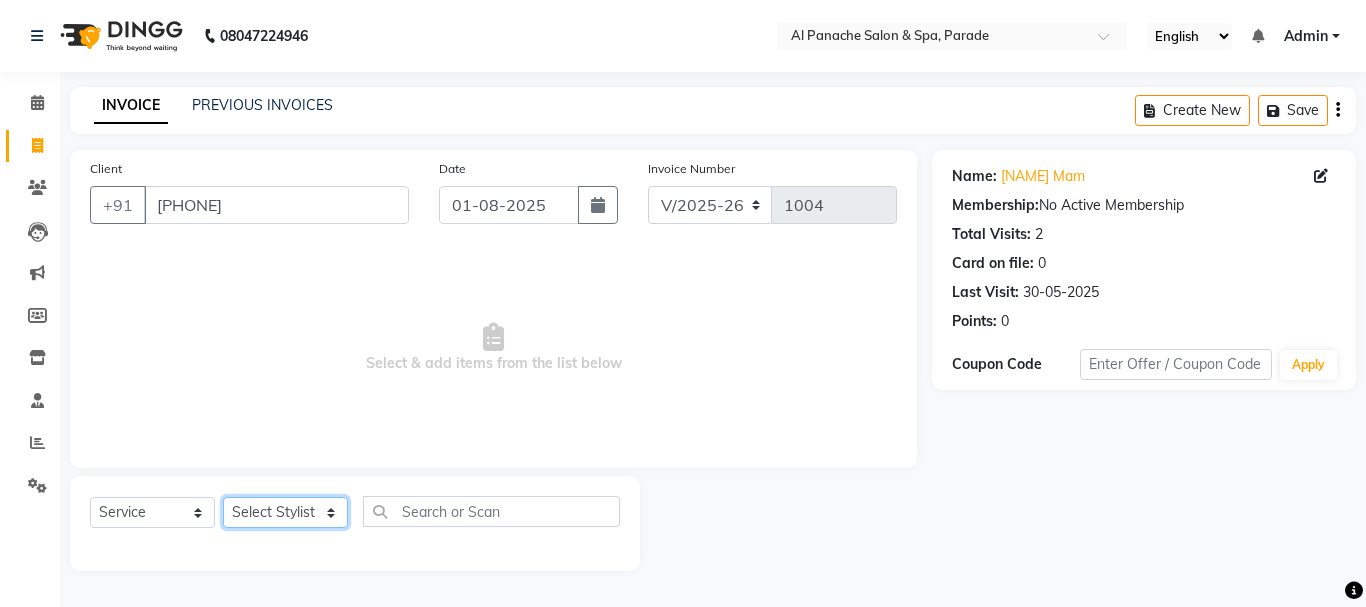click on "Select Stylist [FIRST] [FIRST] [FIRST] [FIRST] MANAGER [FIRST] [FIRST] [FIRST] [FIRST] [FIRST]" 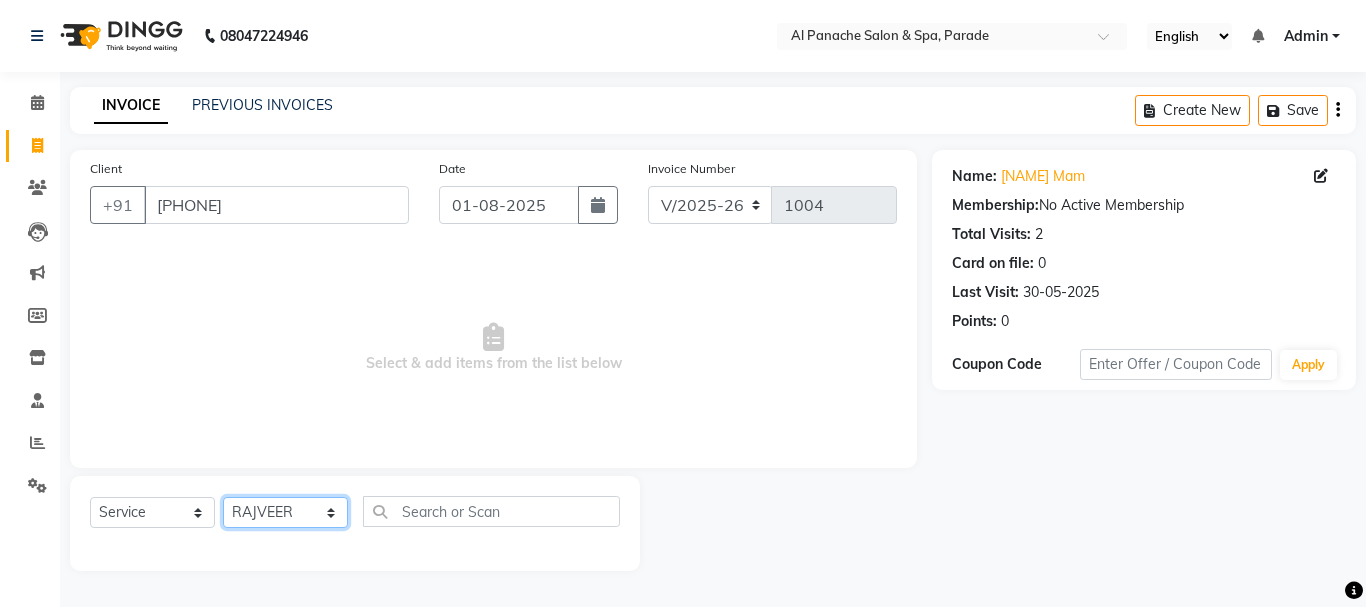 click on "Select Stylist [FIRST] [FIRST] [FIRST] [FIRST] MANAGER [FIRST] [FIRST] [FIRST] [FIRST] [FIRST]" 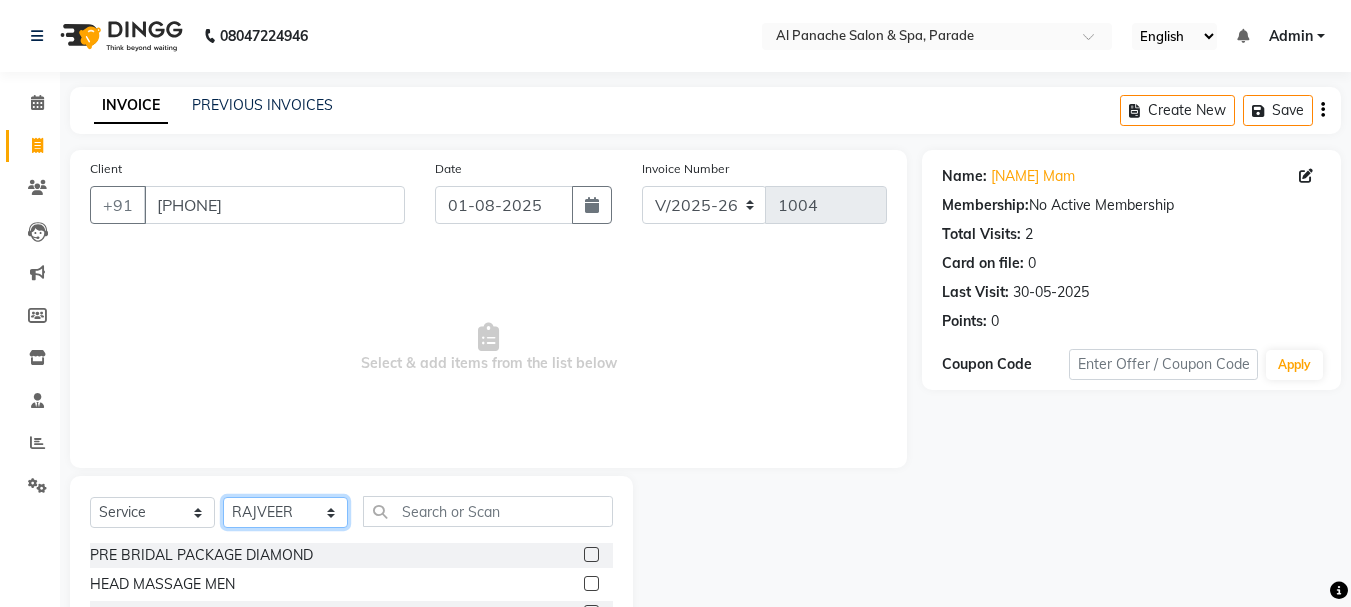 click on "Select Stylist [FIRST] [FIRST] [FIRST] [FIRST] MANAGER [FIRST] [FIRST] [FIRST] [FIRST] [FIRST]" 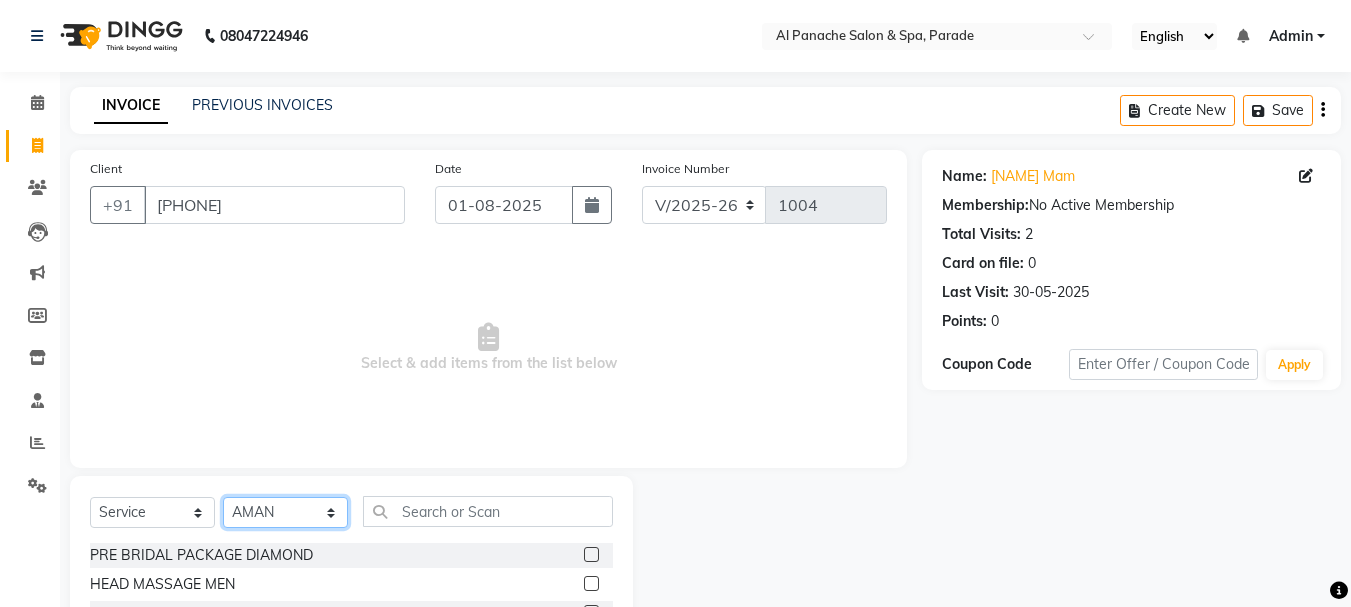 click on "Select Stylist [FIRST] [FIRST] [FIRST] [FIRST] MANAGER [FIRST] [FIRST] [FIRST] [FIRST] [FIRST]" 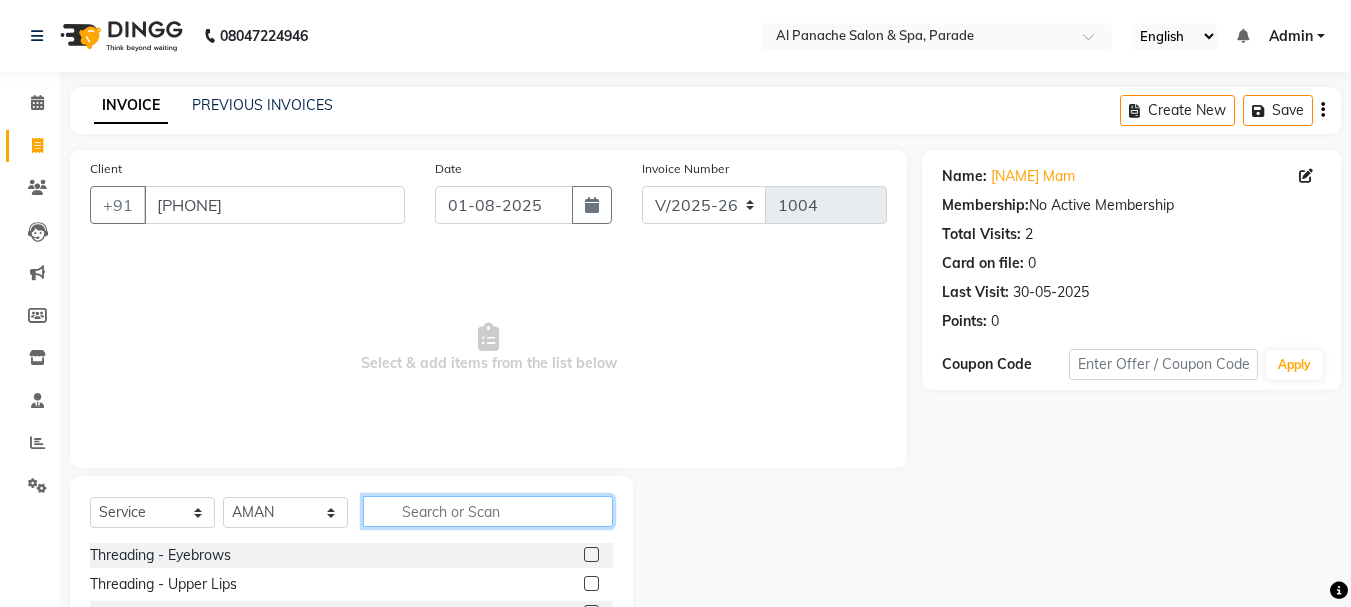 click 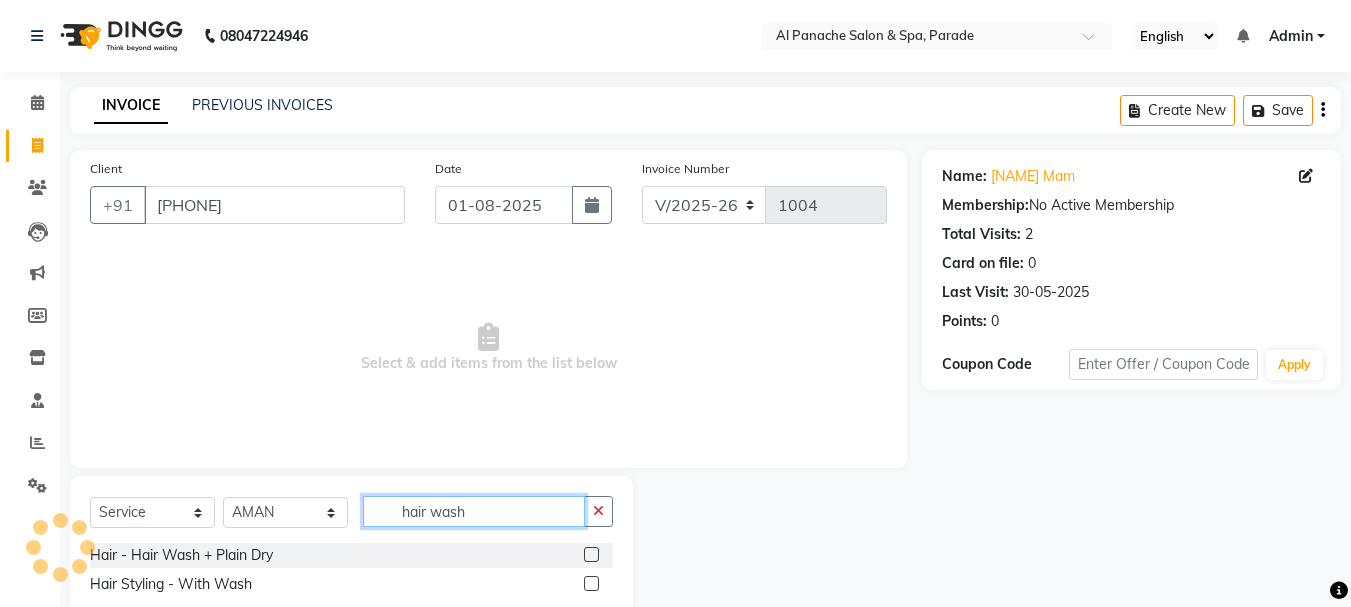 type on "hair wash" 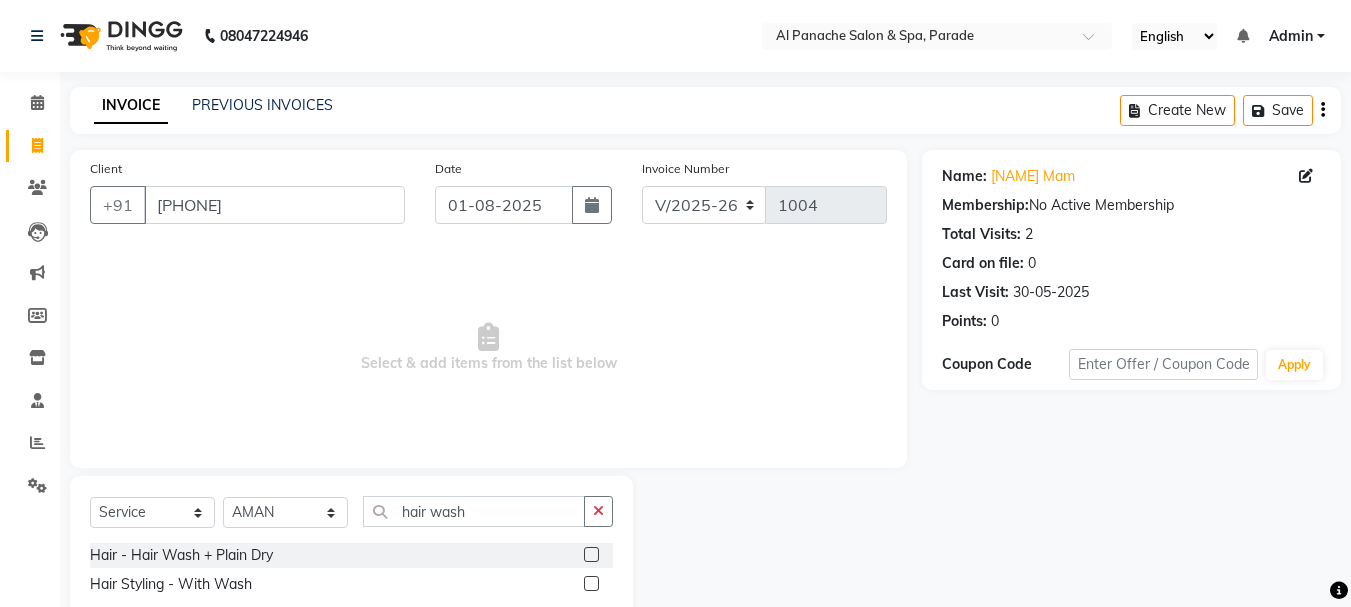 click 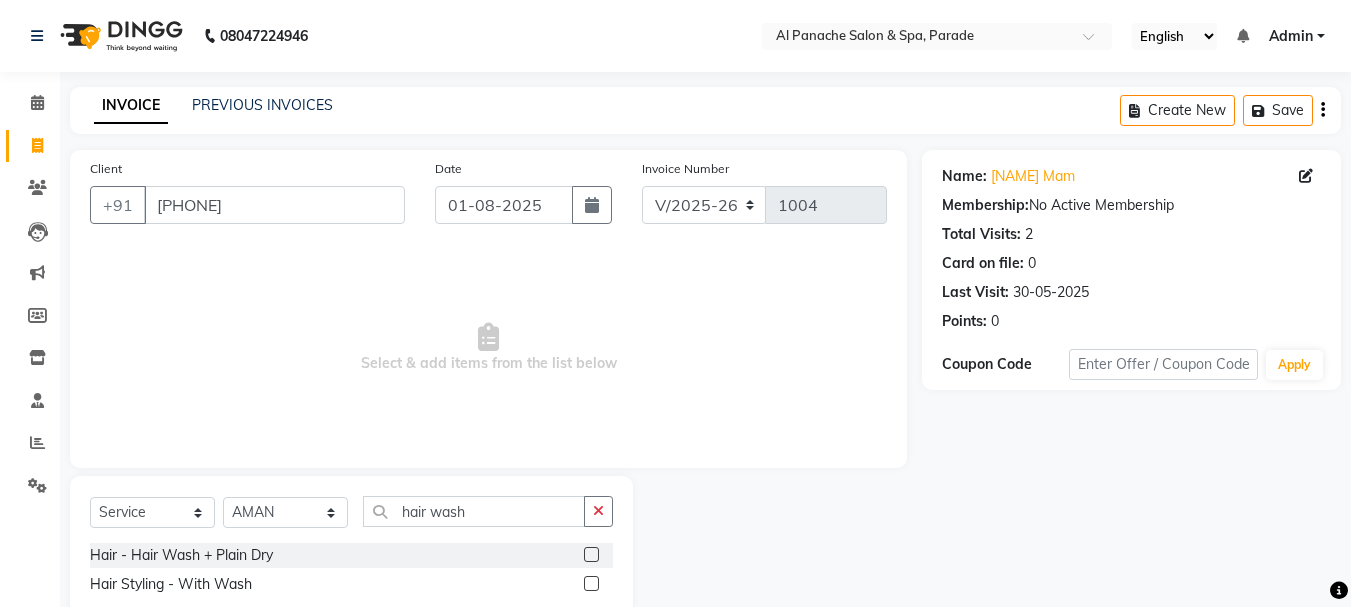 click at bounding box center (590, 555) 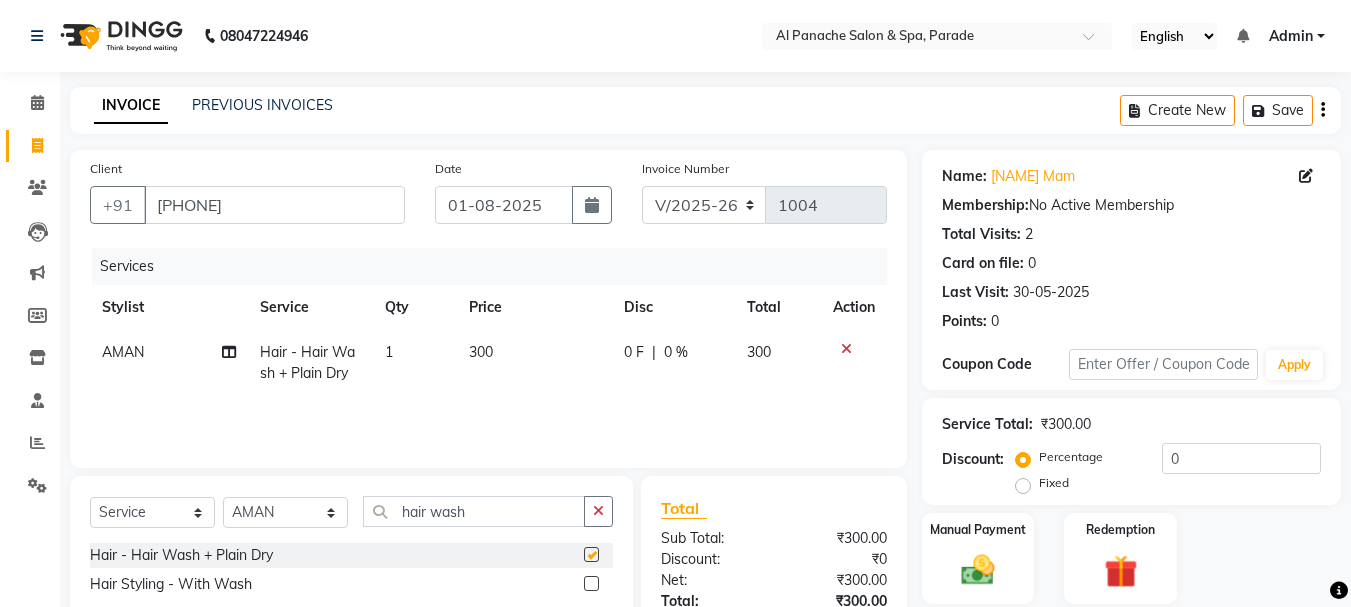 checkbox on "false" 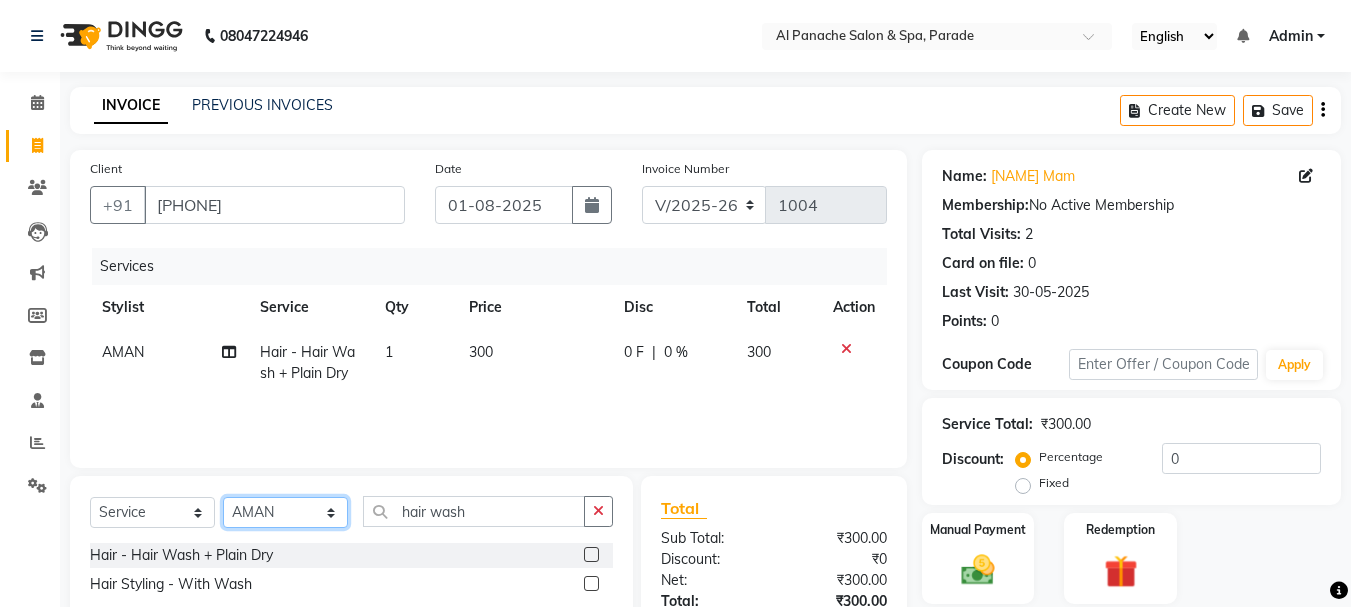 click on "Select Stylist [FIRST] [FIRST] [FIRST] [FIRST] MANAGER [FIRST] [FIRST] [FIRST] [FIRST] [FIRST]" 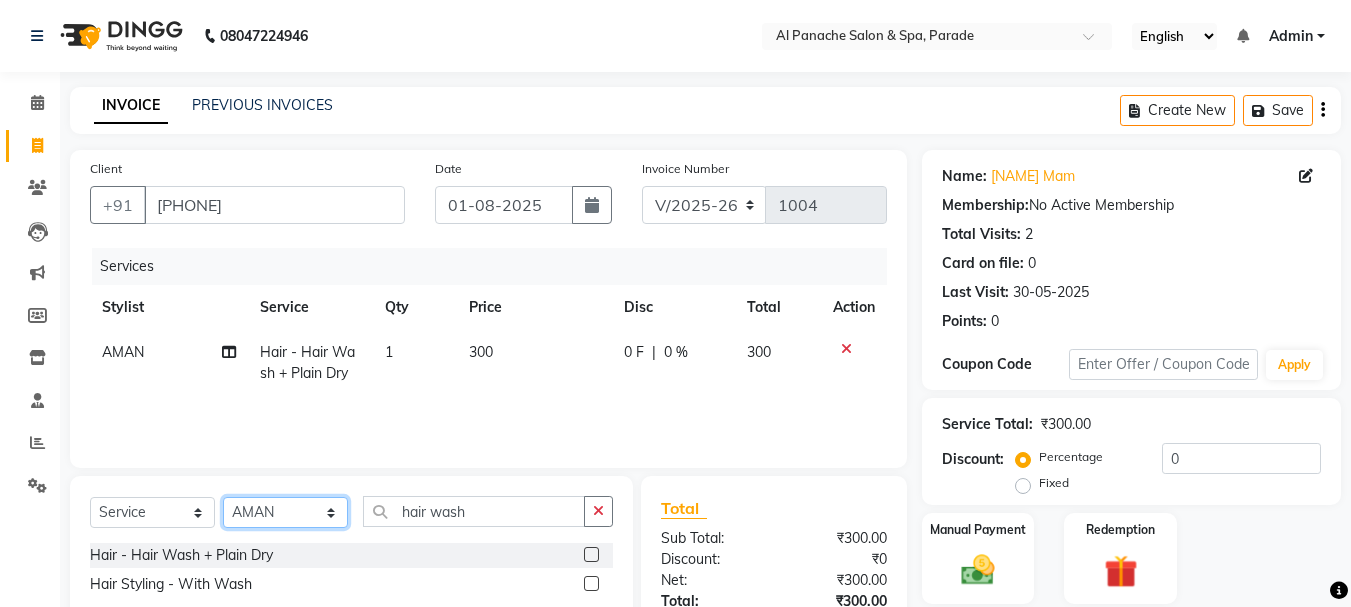 select on "48206" 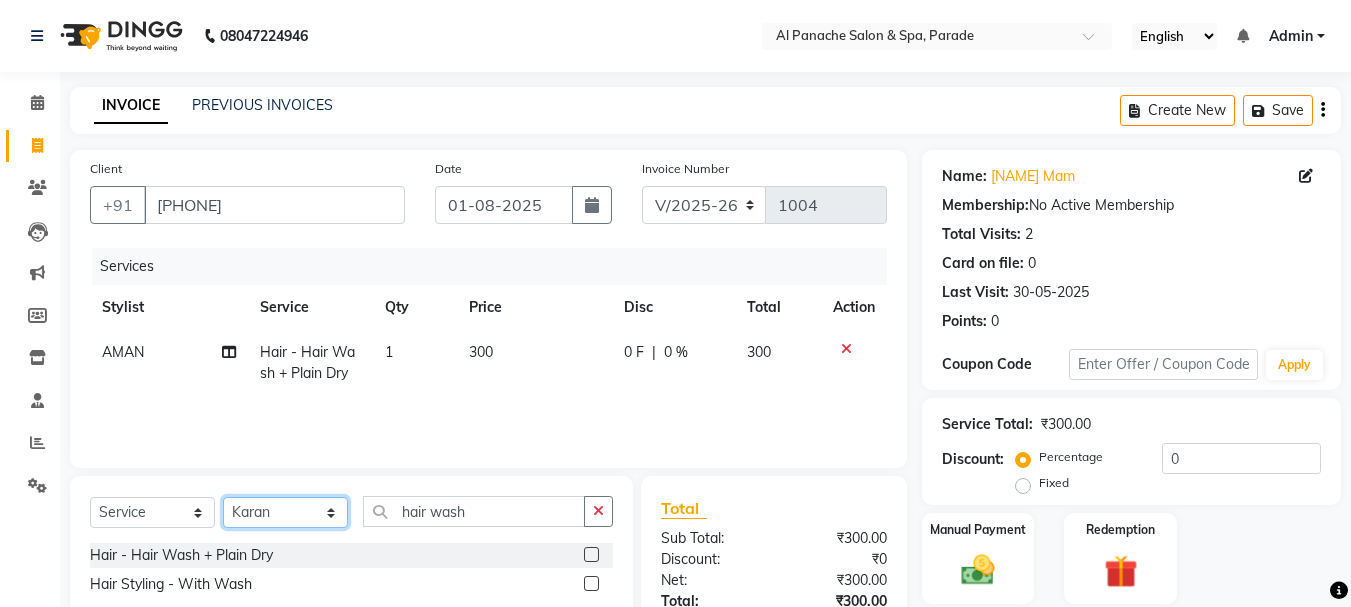 click on "Select Stylist [FIRST] [FIRST] [FIRST] [FIRST] MANAGER [FIRST] [FIRST] [FIRST] [FIRST] [FIRST]" 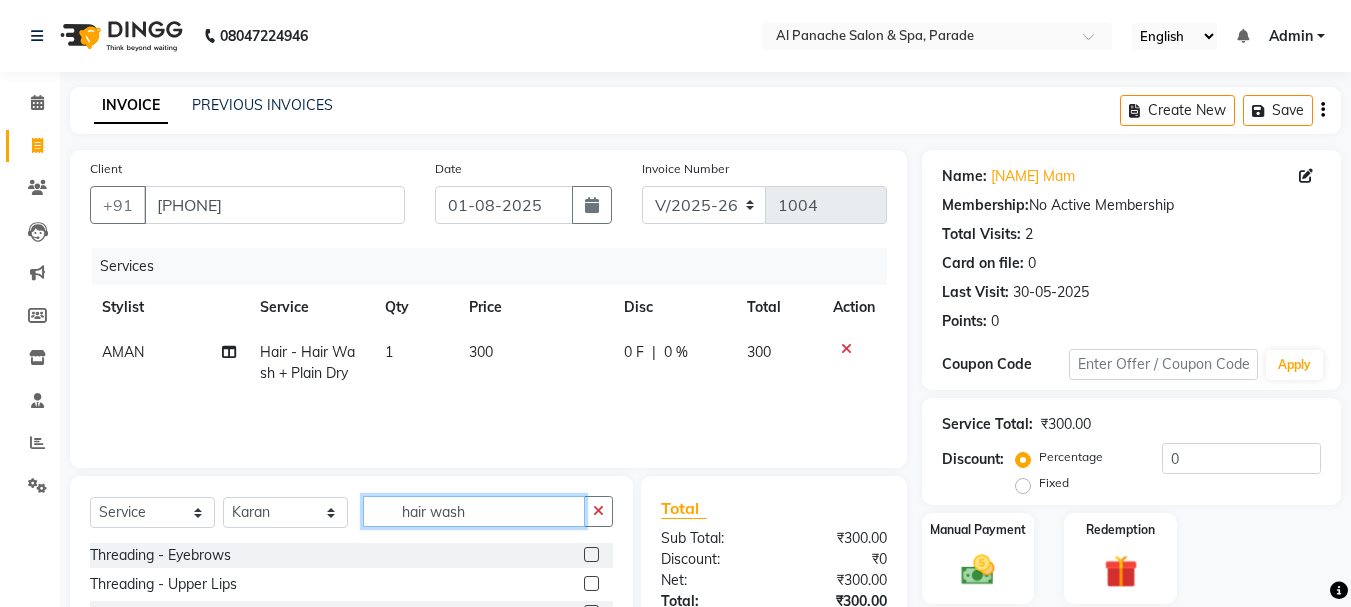 click on "hair wash" 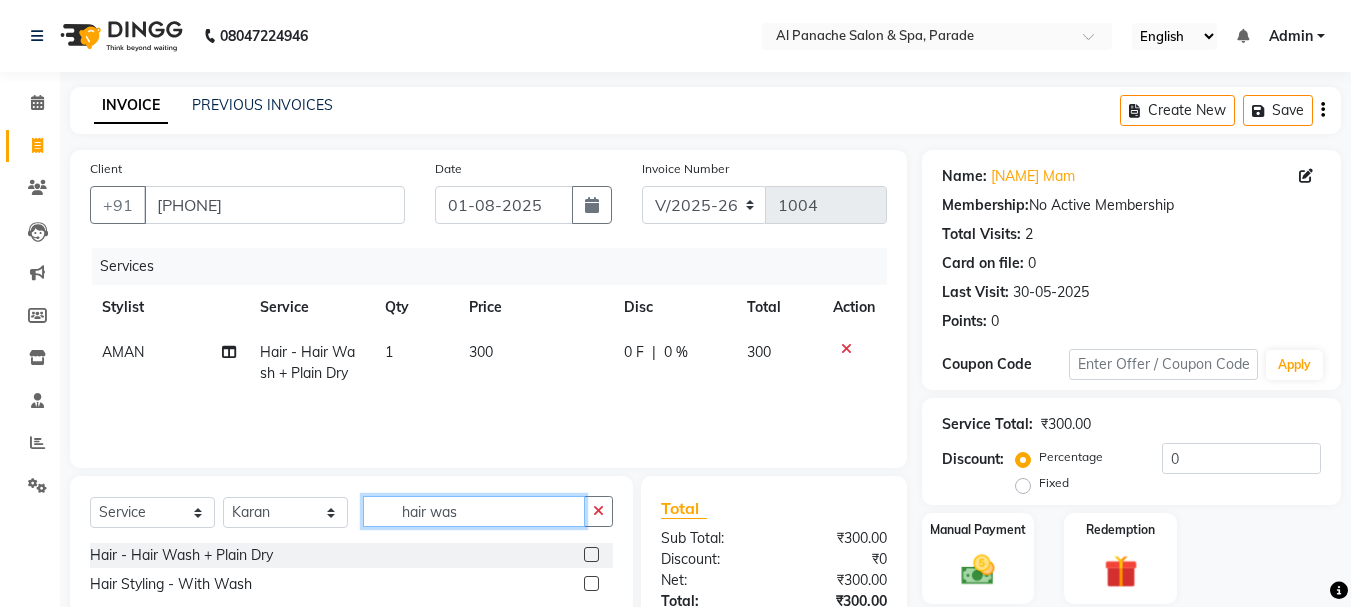 type on "hair wash" 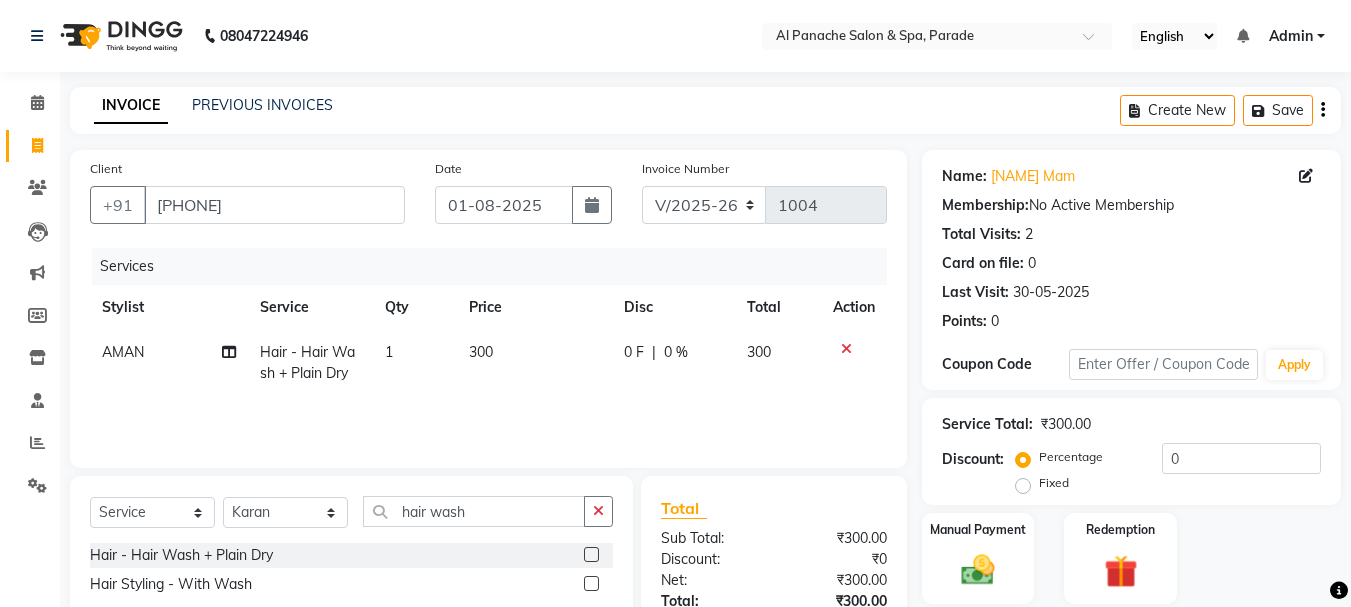 click 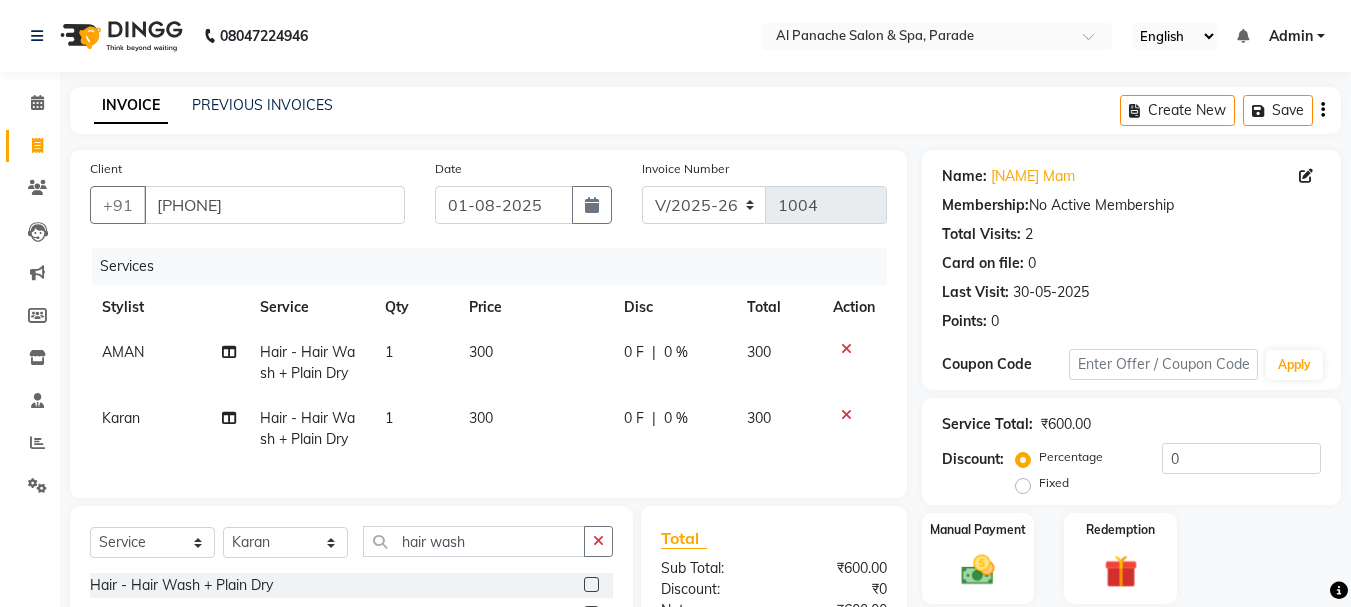 checkbox on "false" 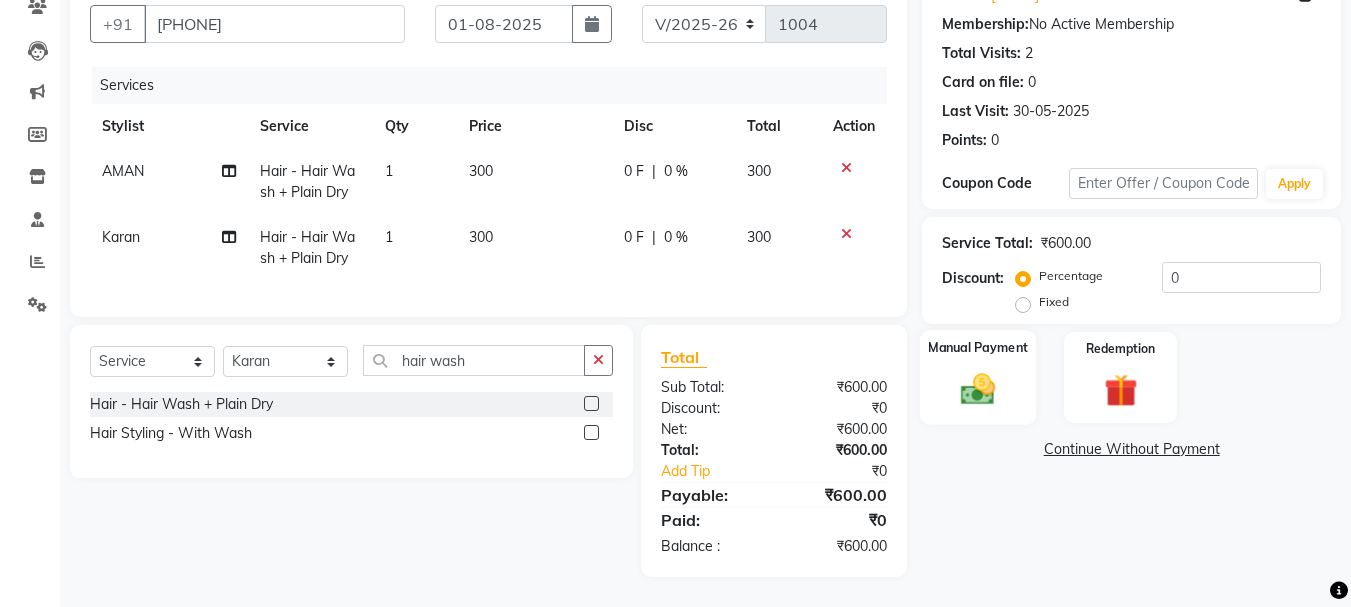 click 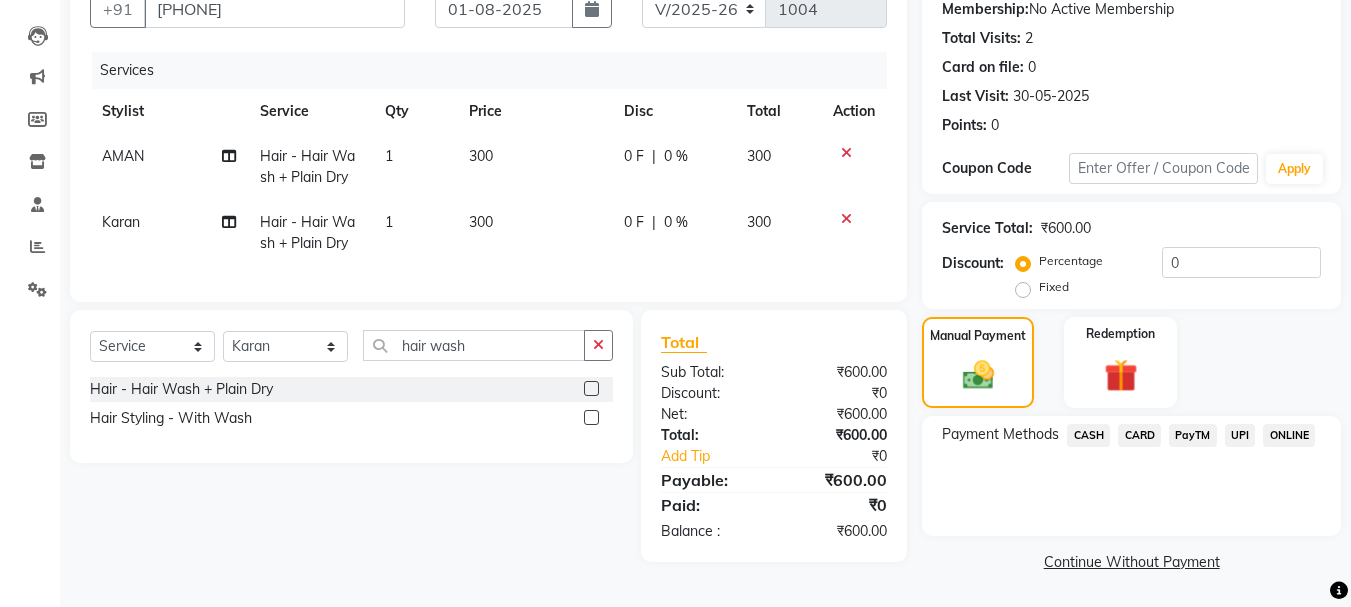 click on "CASH" 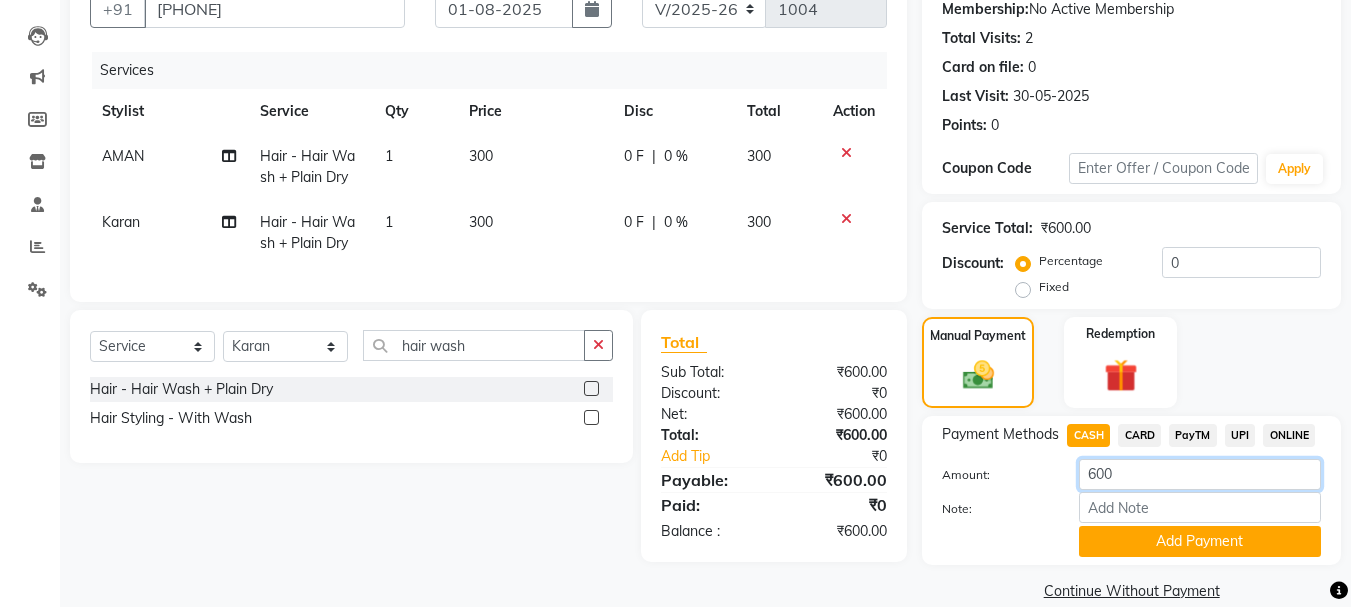click on "600" 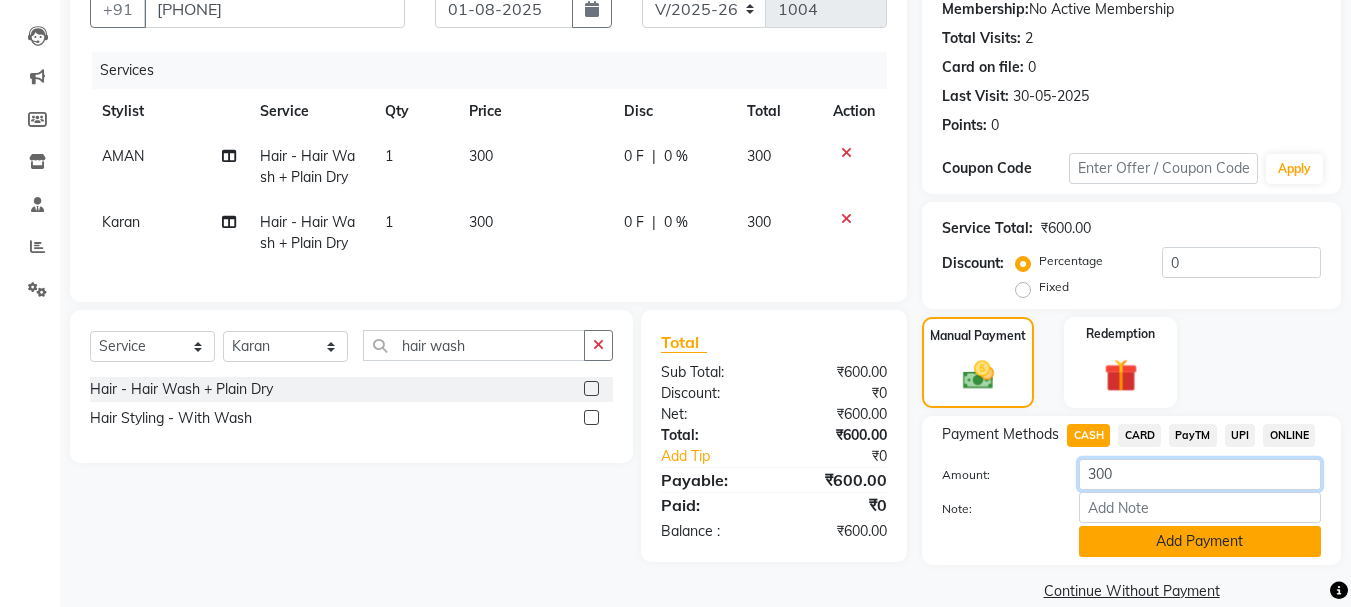 type on "300" 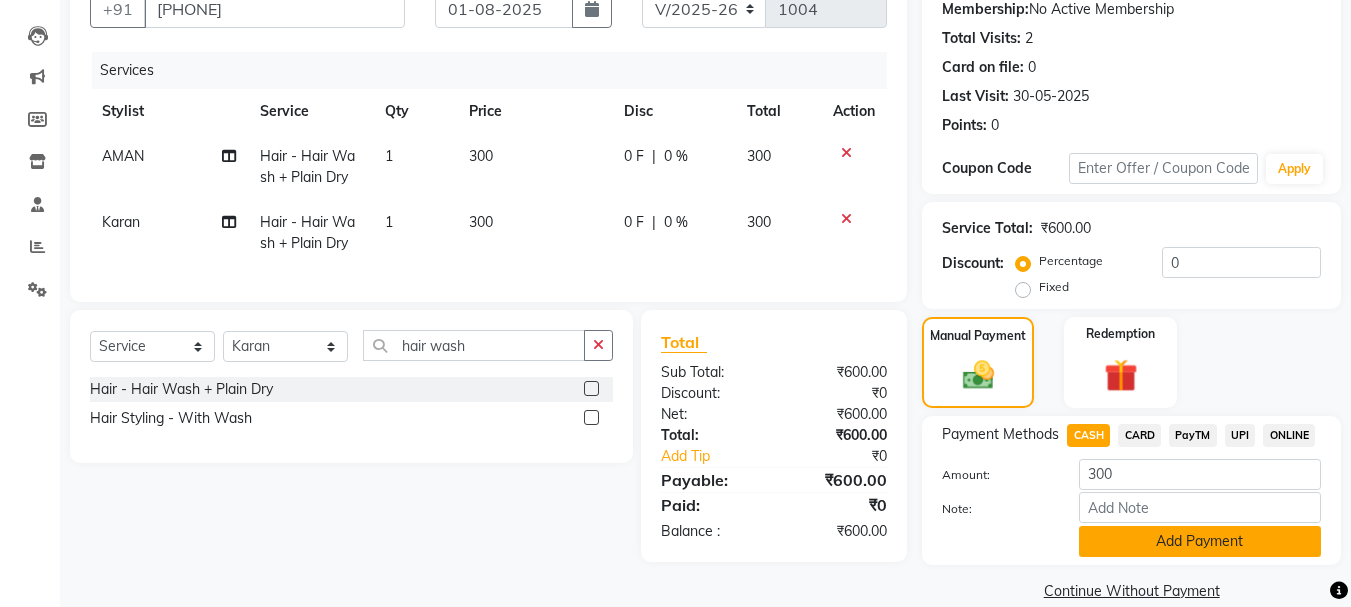click on "Add Payment" 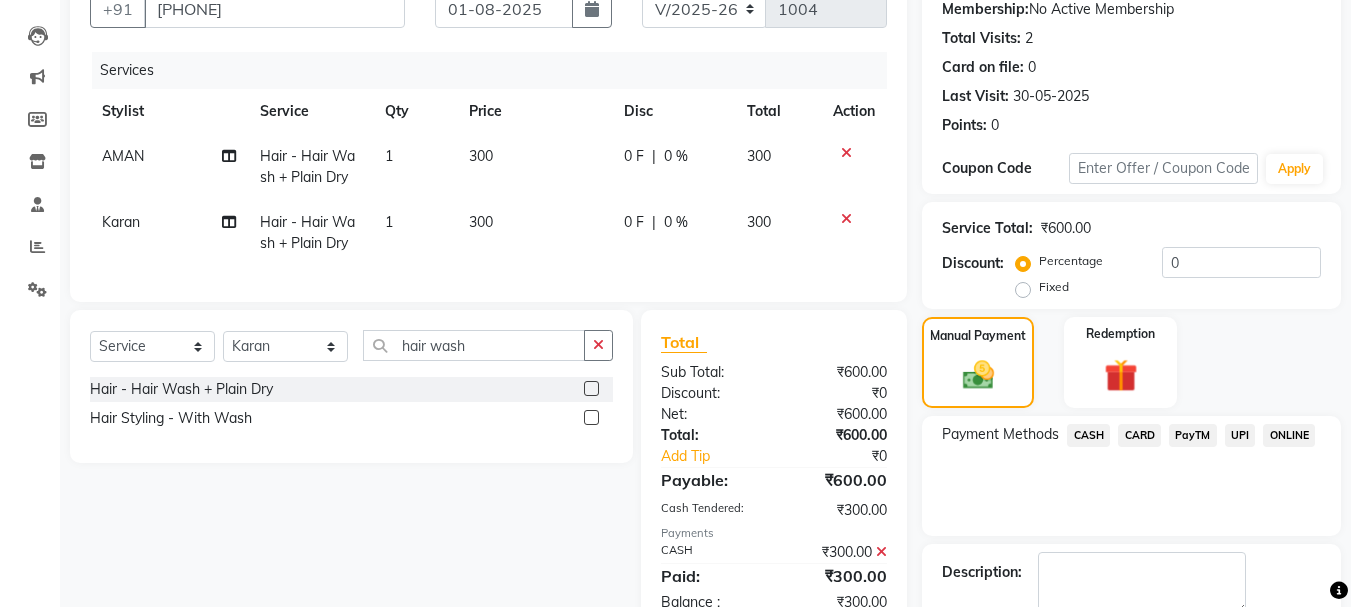 click on "PayTM" 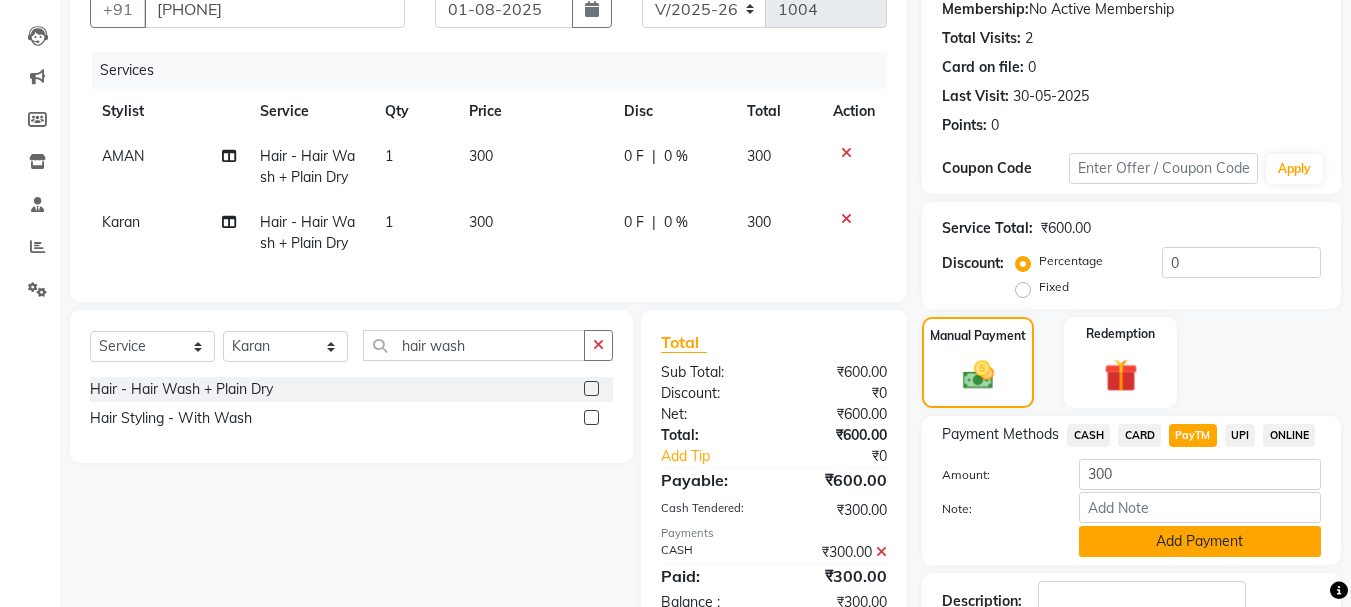 click on "Add Payment" 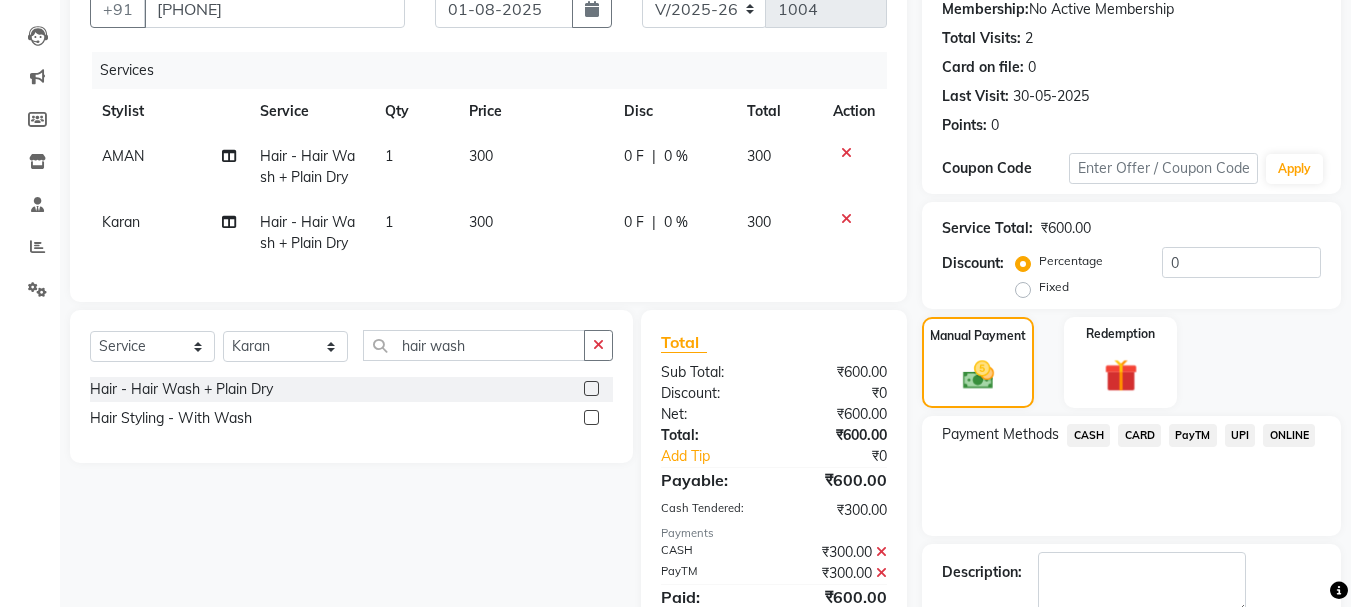 scroll, scrollTop: 309, scrollLeft: 0, axis: vertical 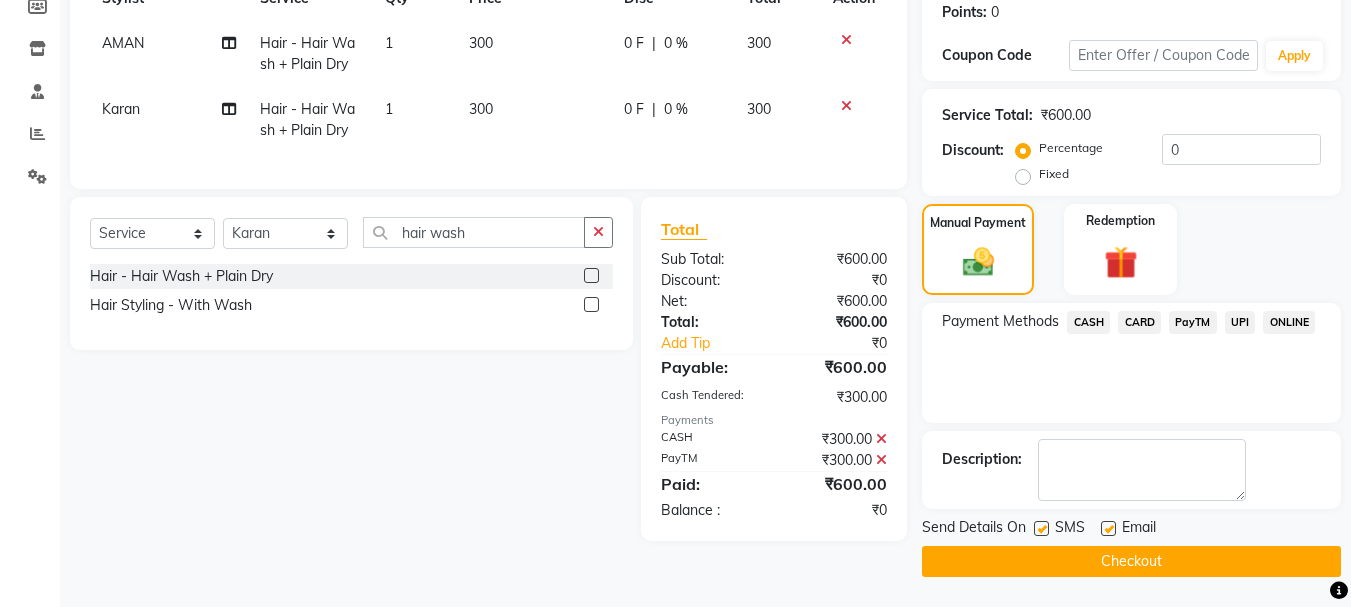 click on "Checkout" 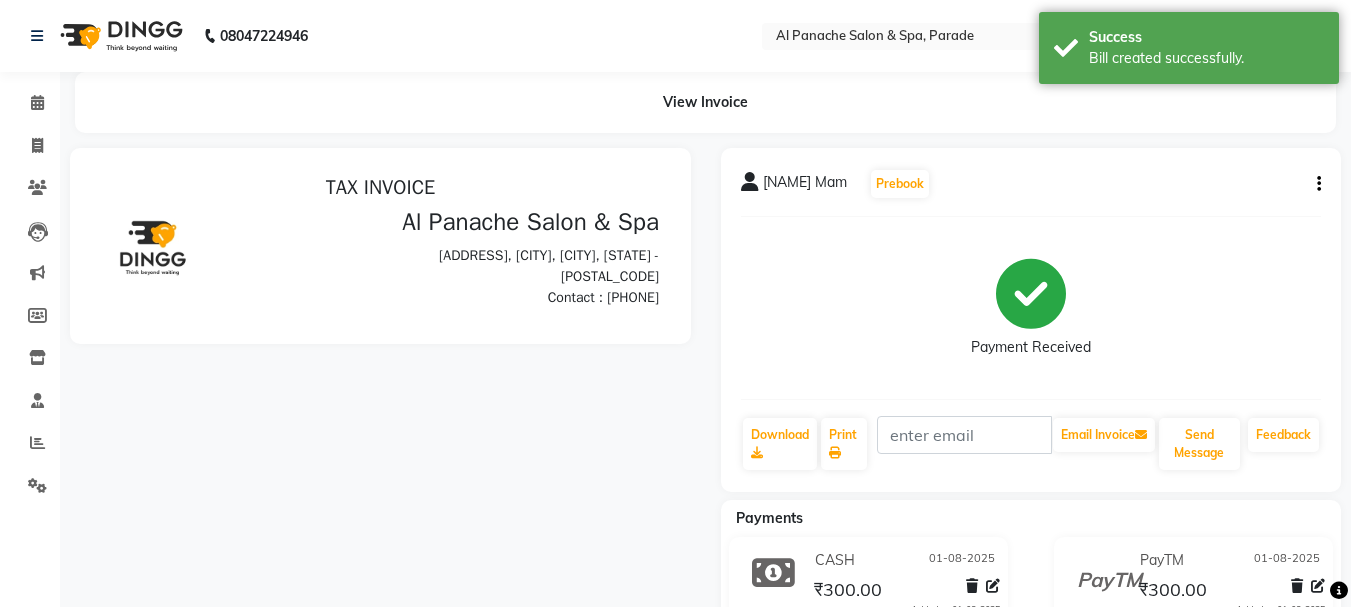 scroll, scrollTop: 0, scrollLeft: 0, axis: both 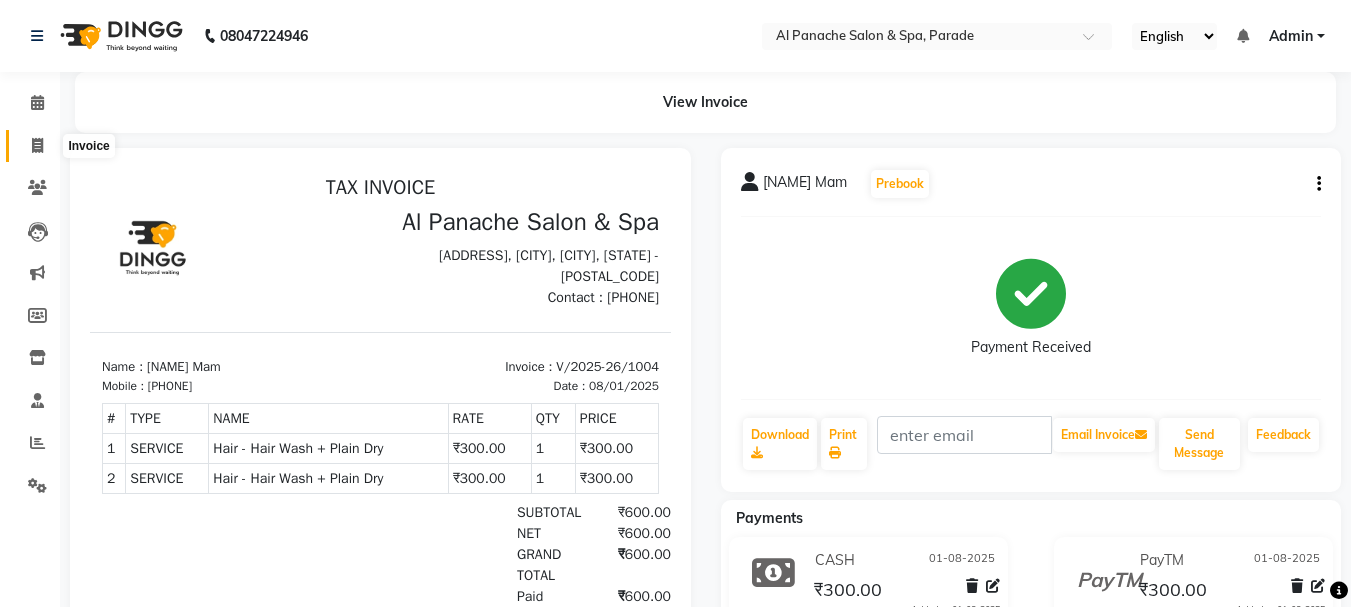 click 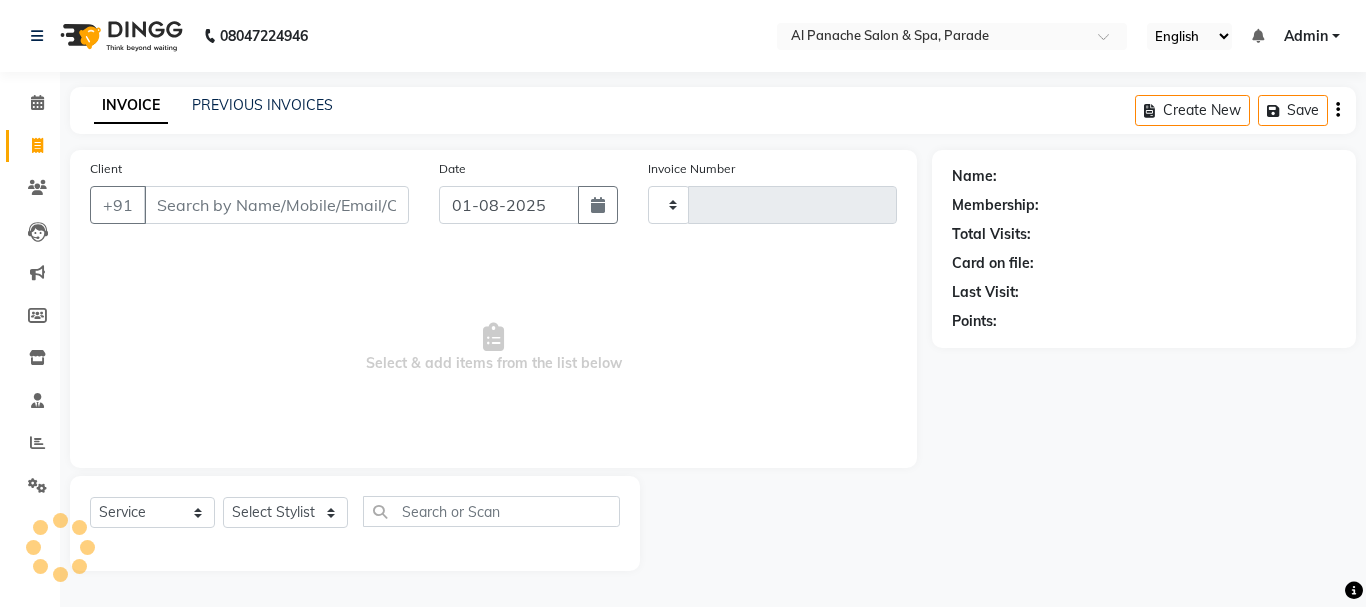 type on "1005" 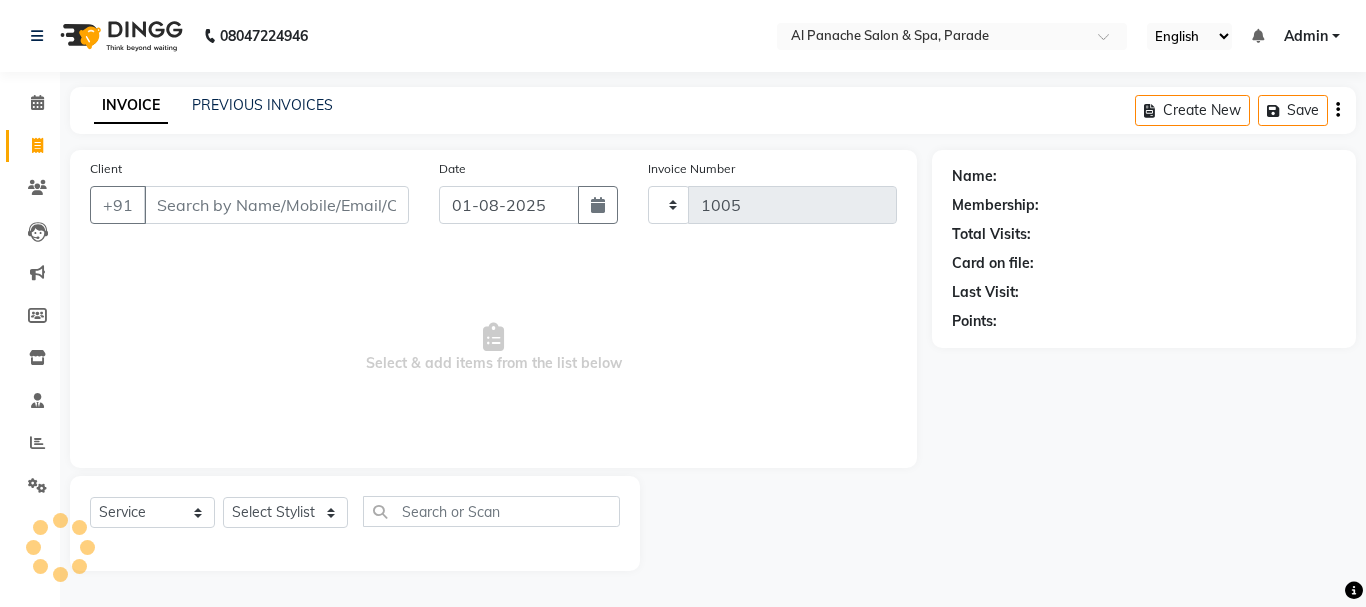 select on "463" 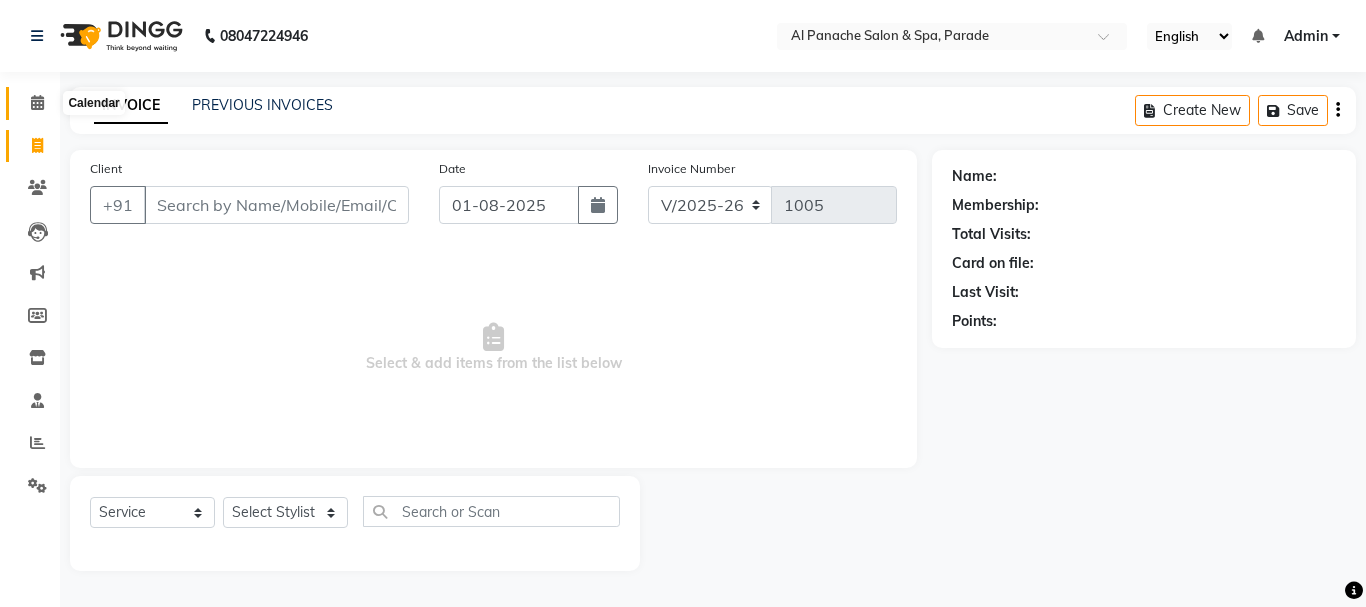 click 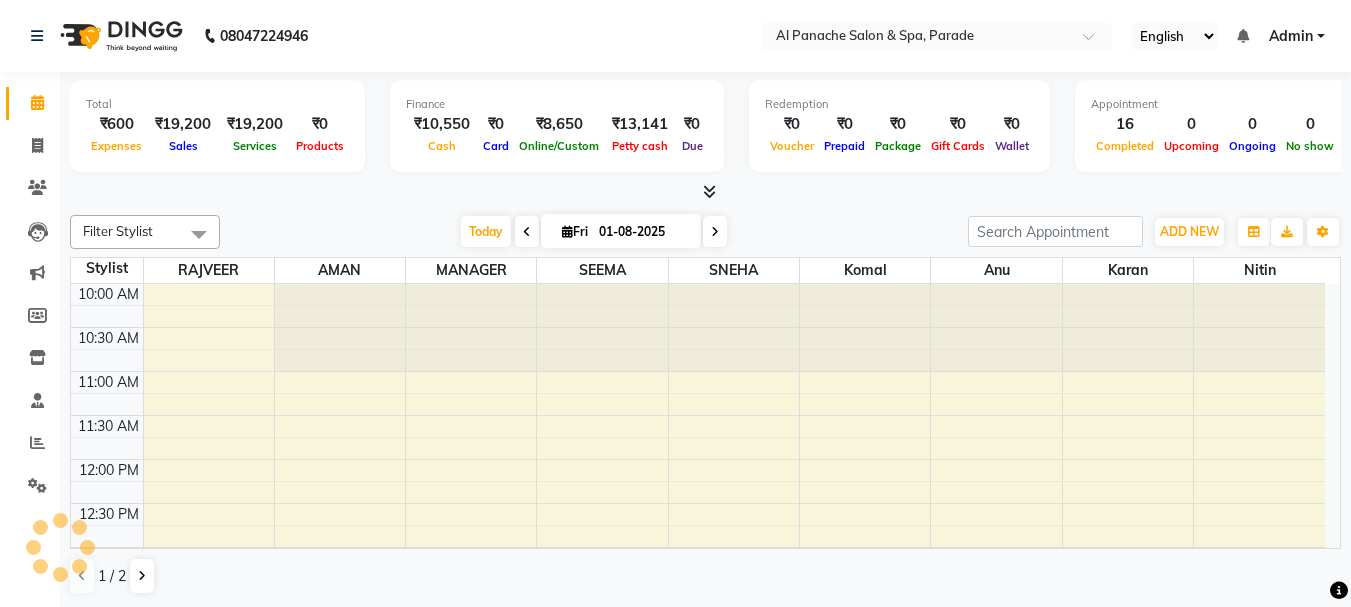 scroll, scrollTop: 0, scrollLeft: 0, axis: both 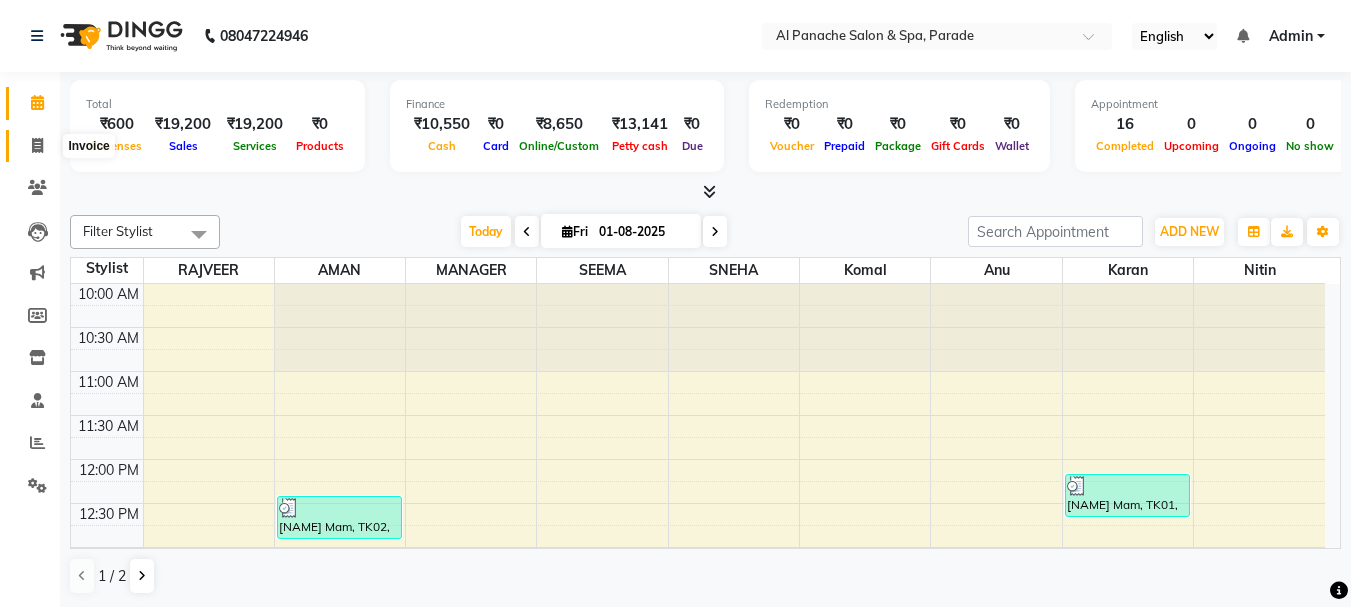click 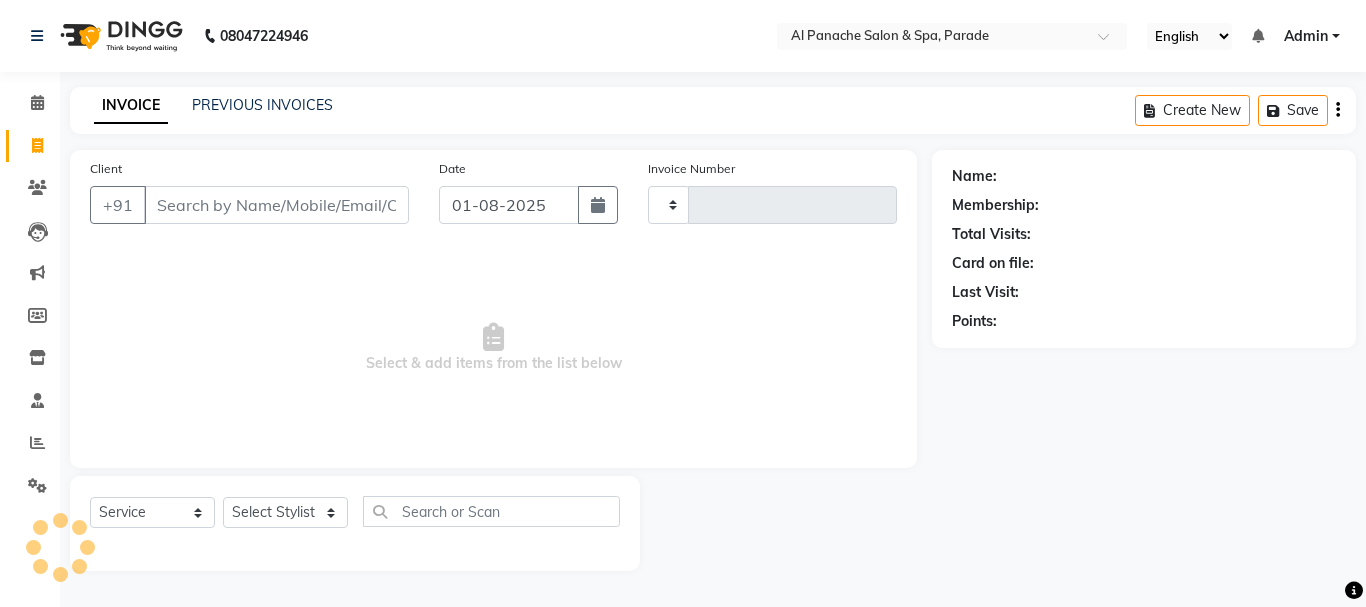 type on "1005" 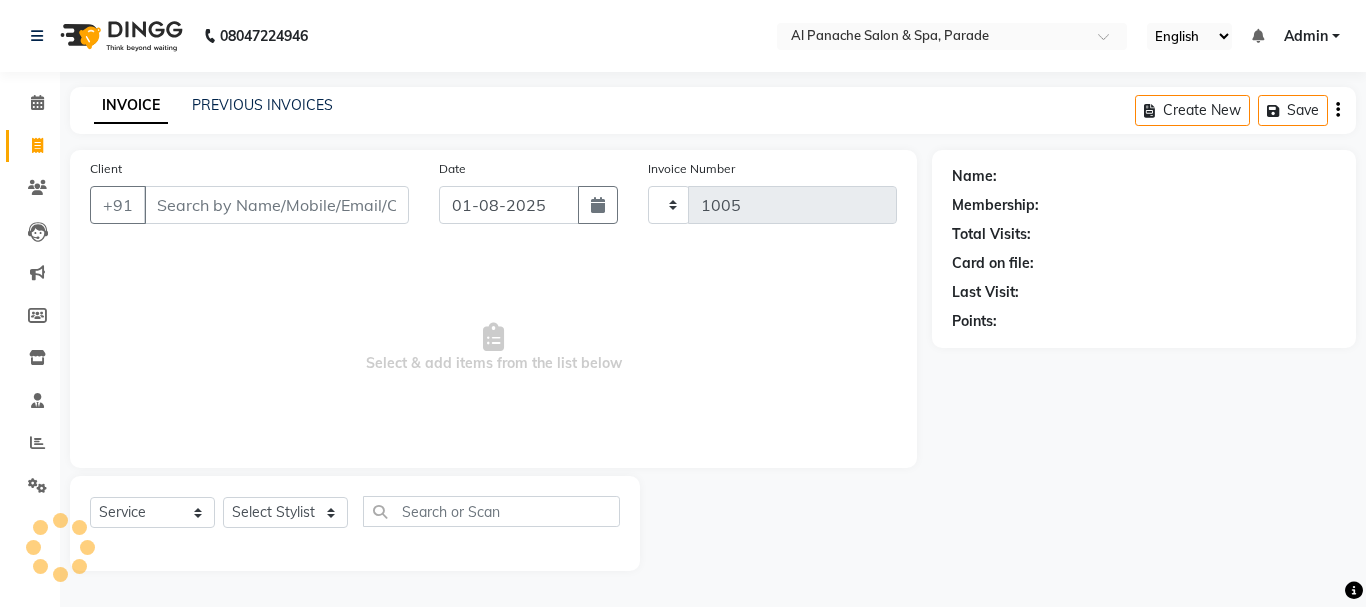 select on "463" 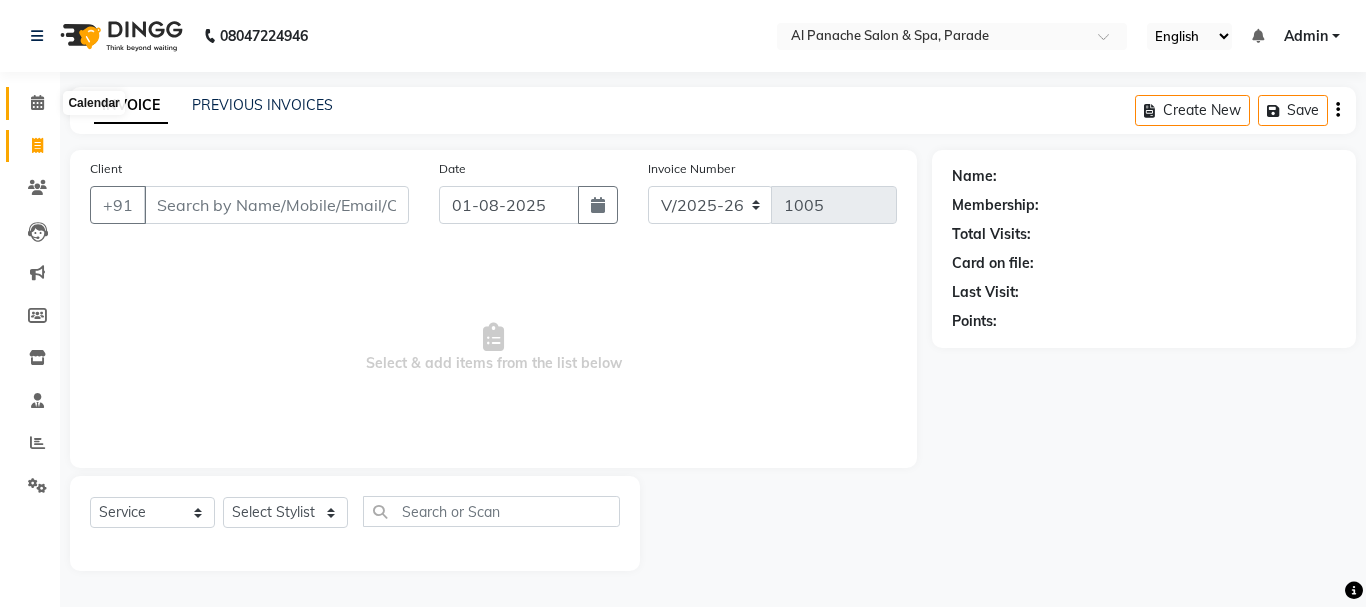 click 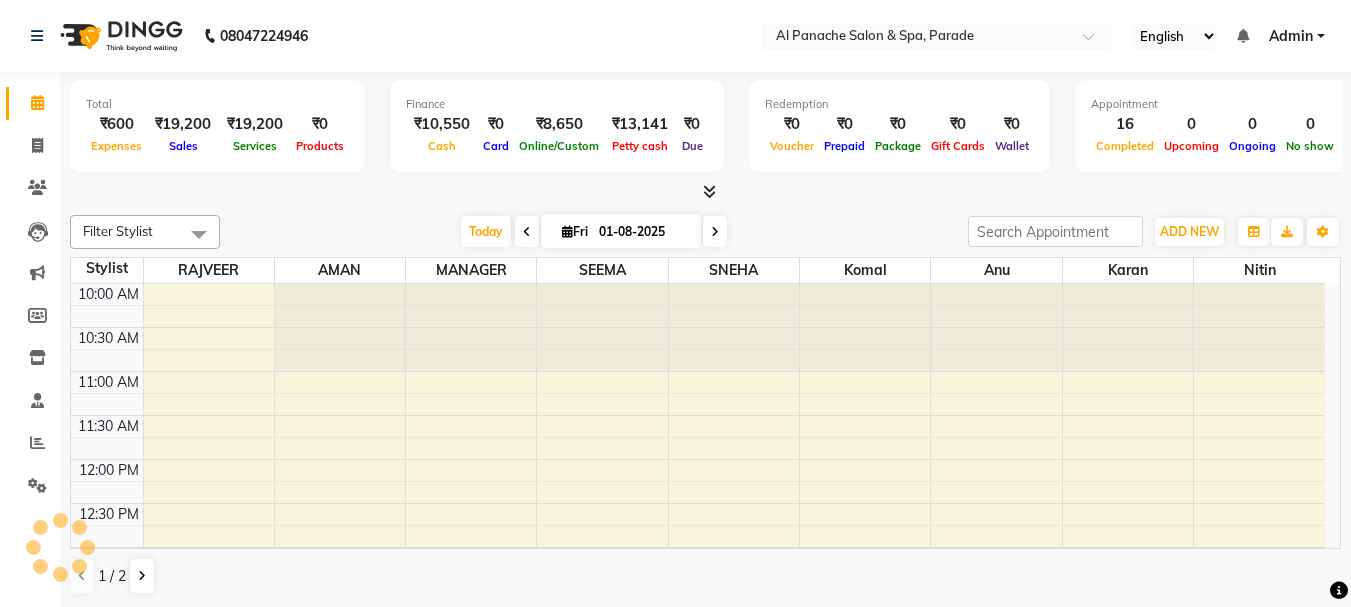scroll, scrollTop: 665, scrollLeft: 0, axis: vertical 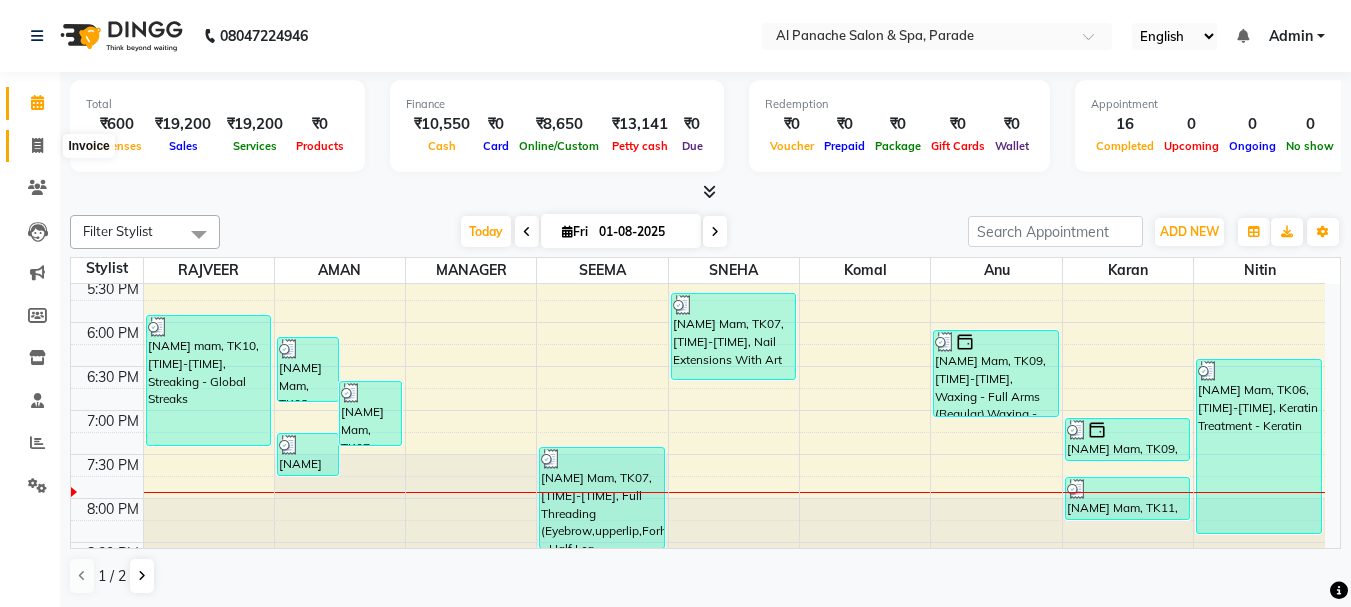 click 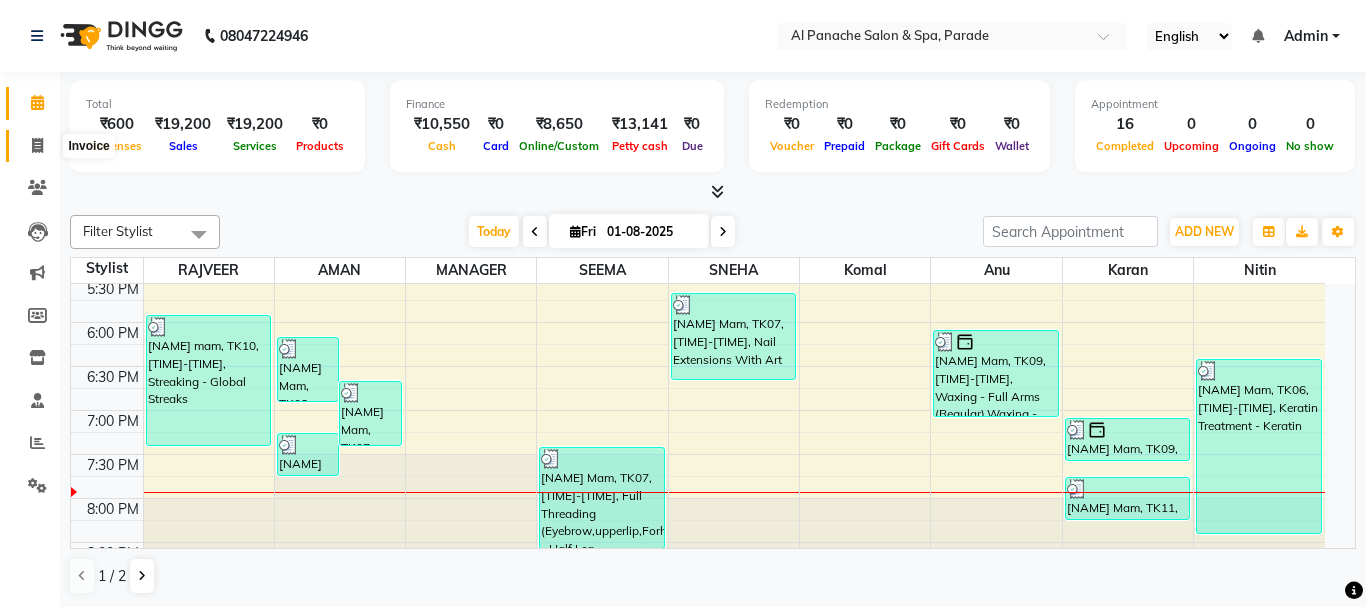 select on "service" 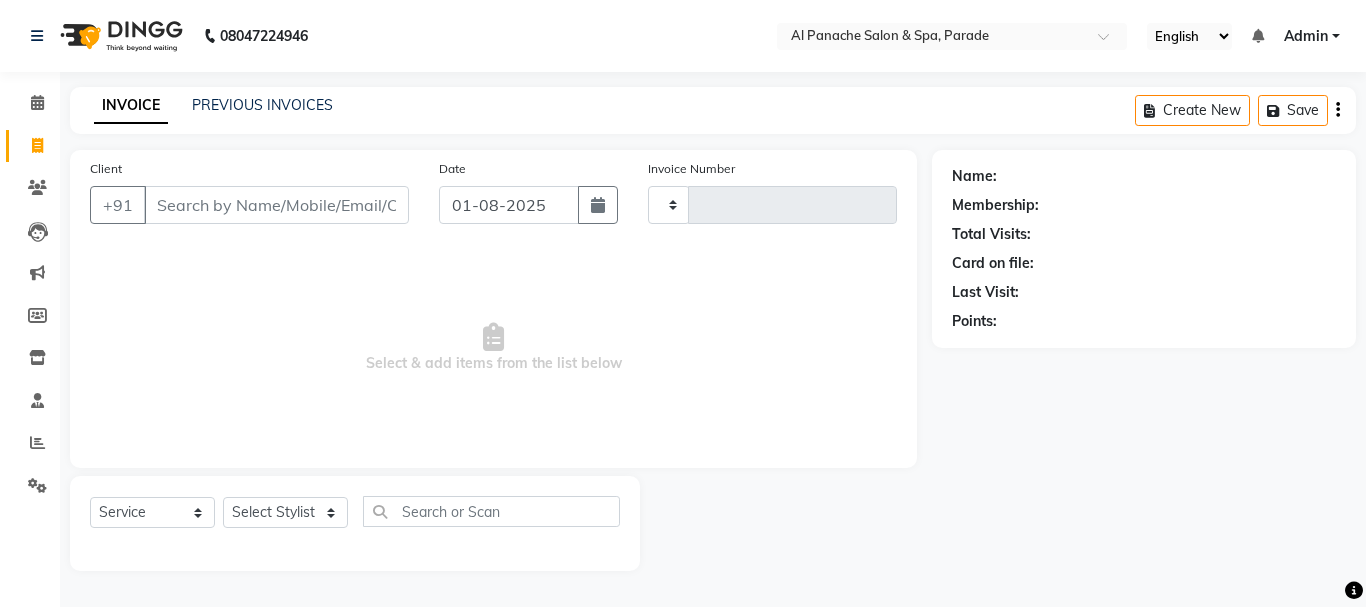 type on "1005" 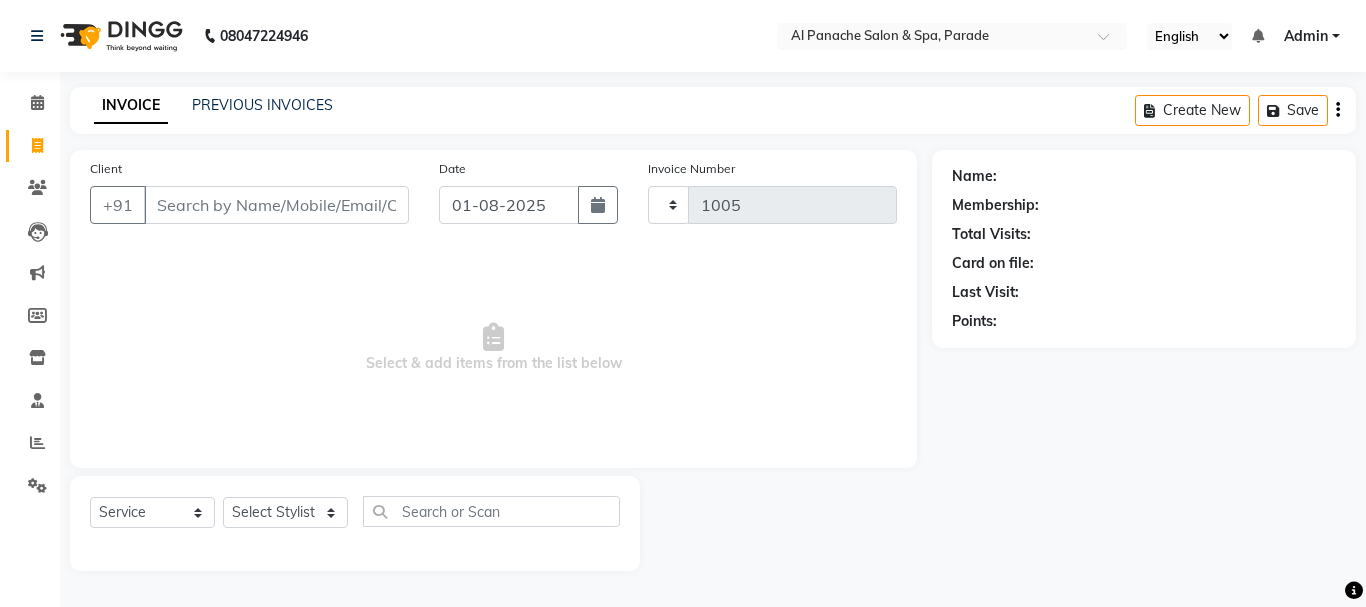 select on "463" 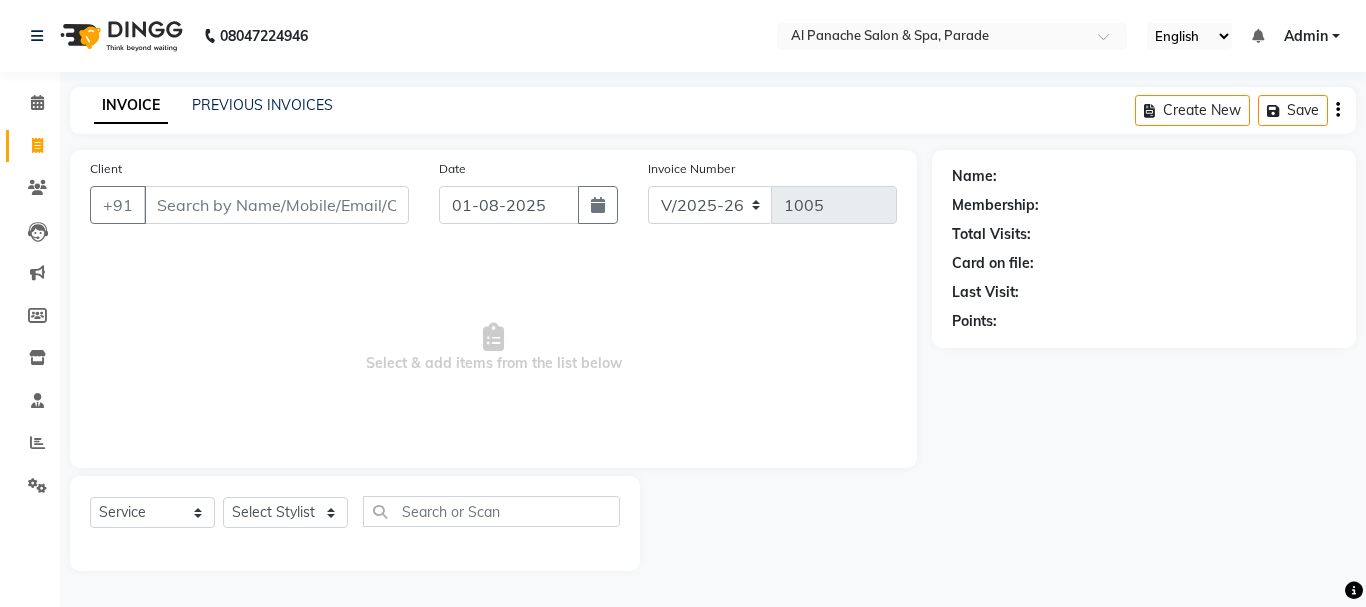 click on "Client" at bounding box center (276, 205) 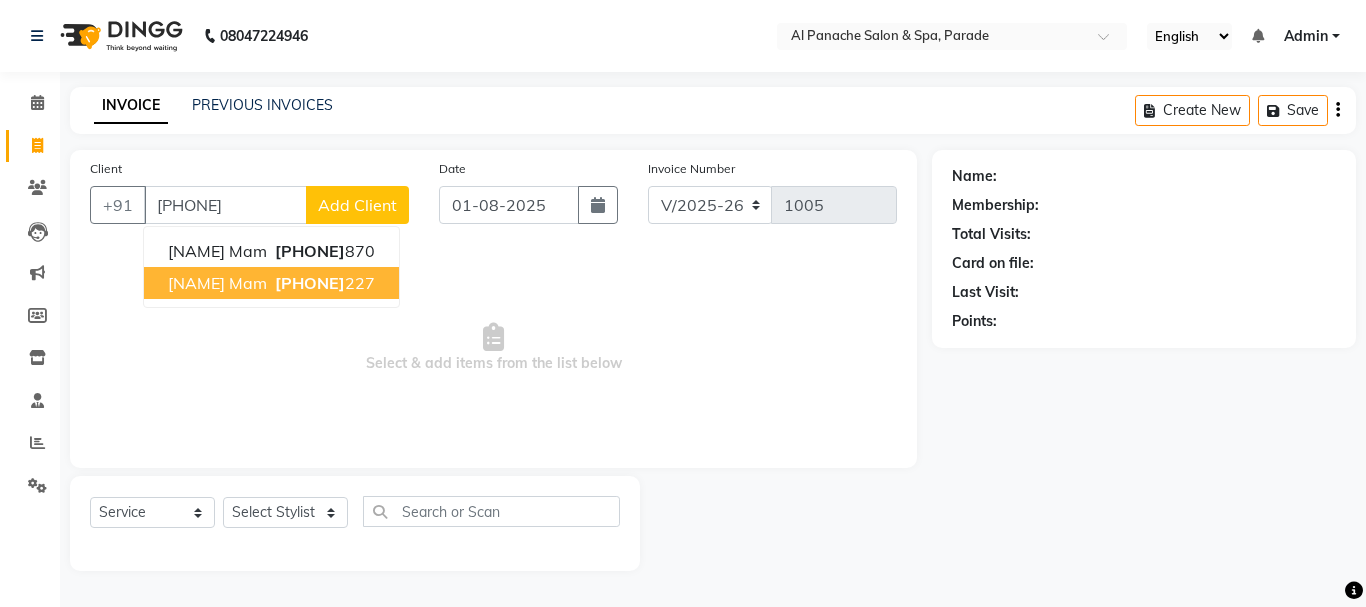 click on "Sarish Mam   6006778 227" at bounding box center [271, 283] 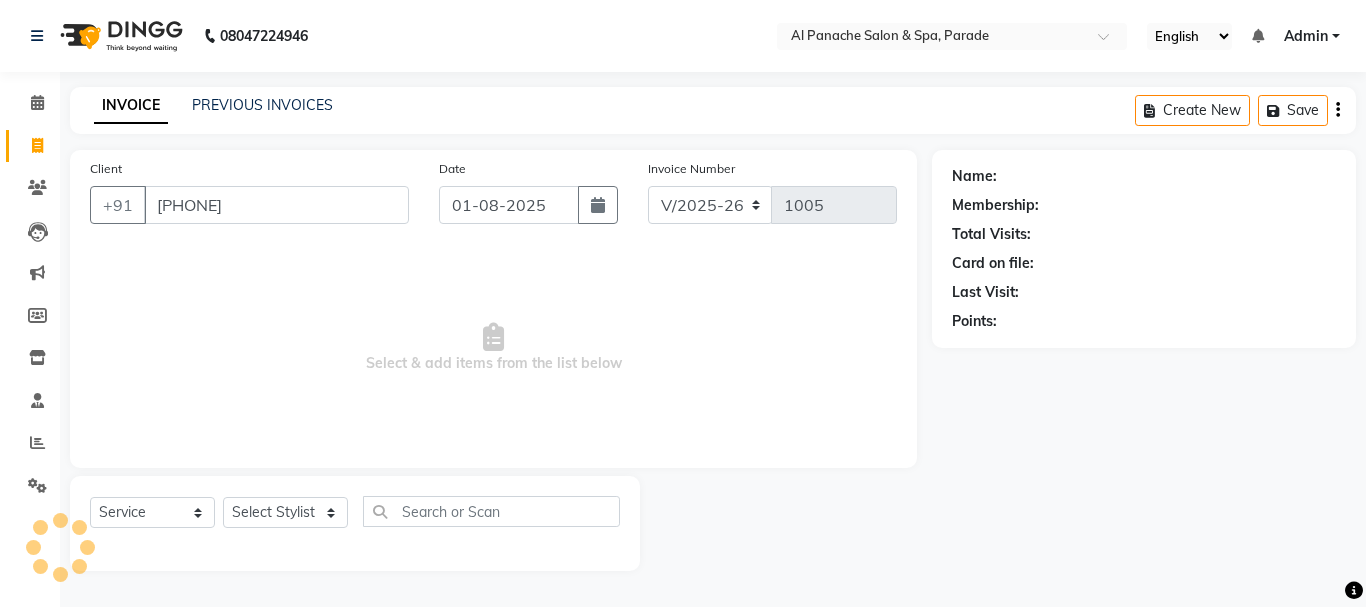type on "6006778227" 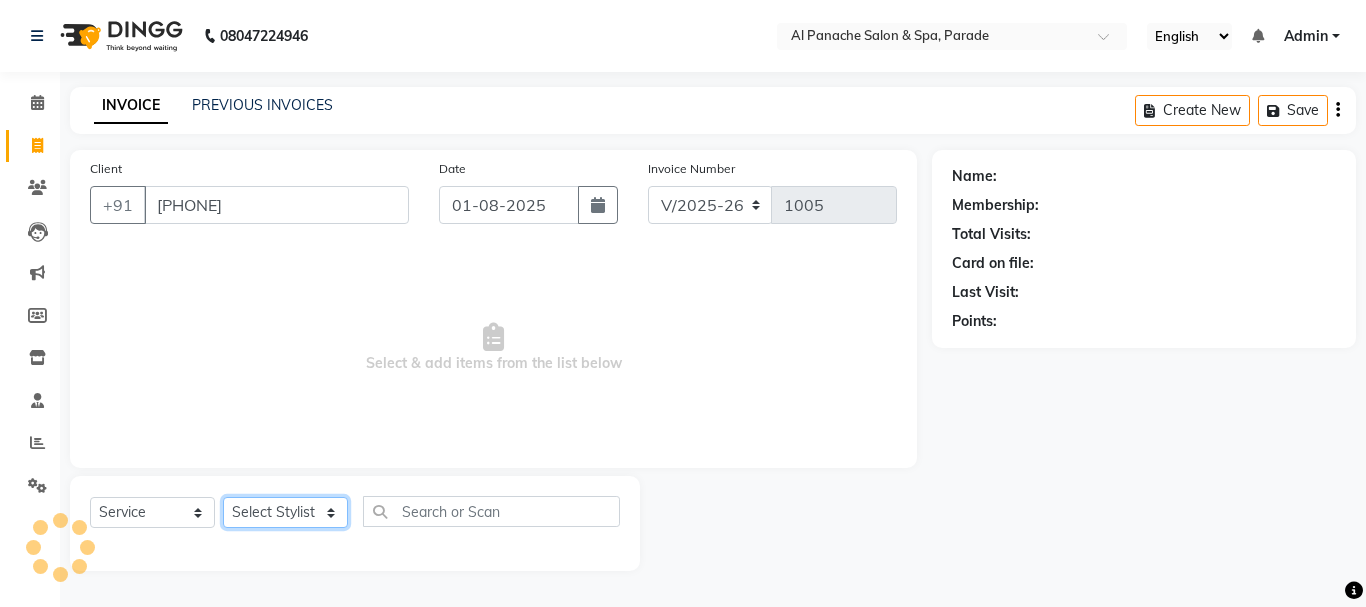 click on "Select Stylist [FIRST] [FIRST] [FIRST] [FIRST] MANAGER [FIRST] [FIRST] [FIRST] [FIRST] [FIRST]" 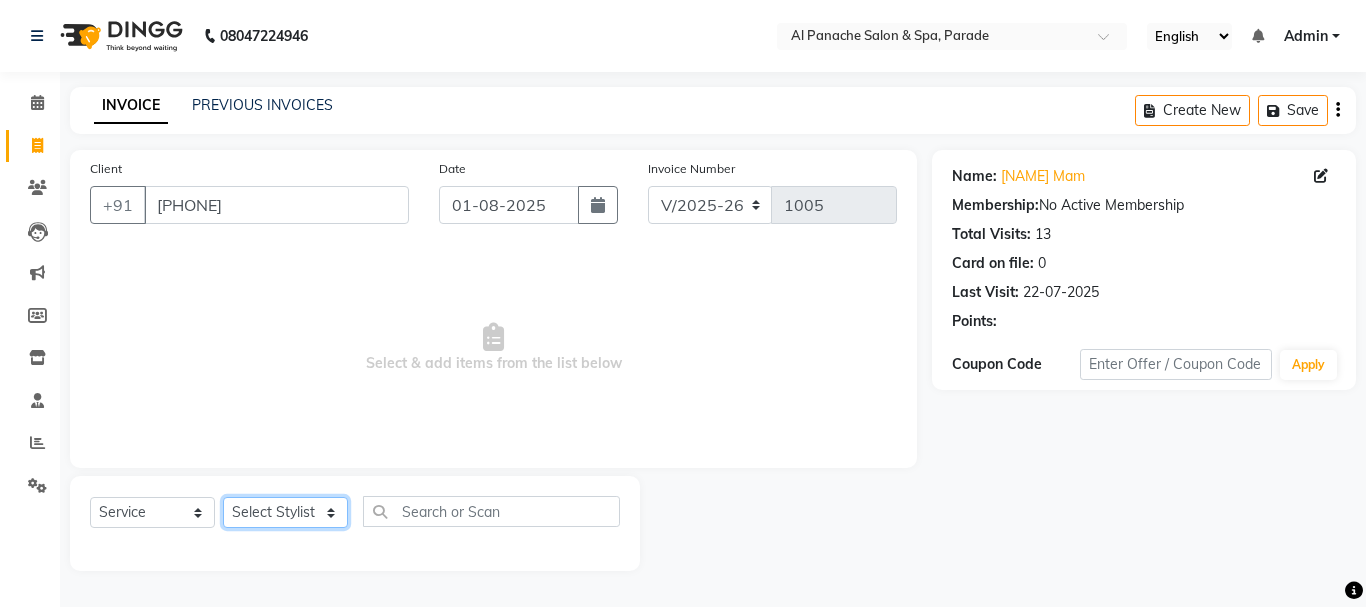 select on "86270" 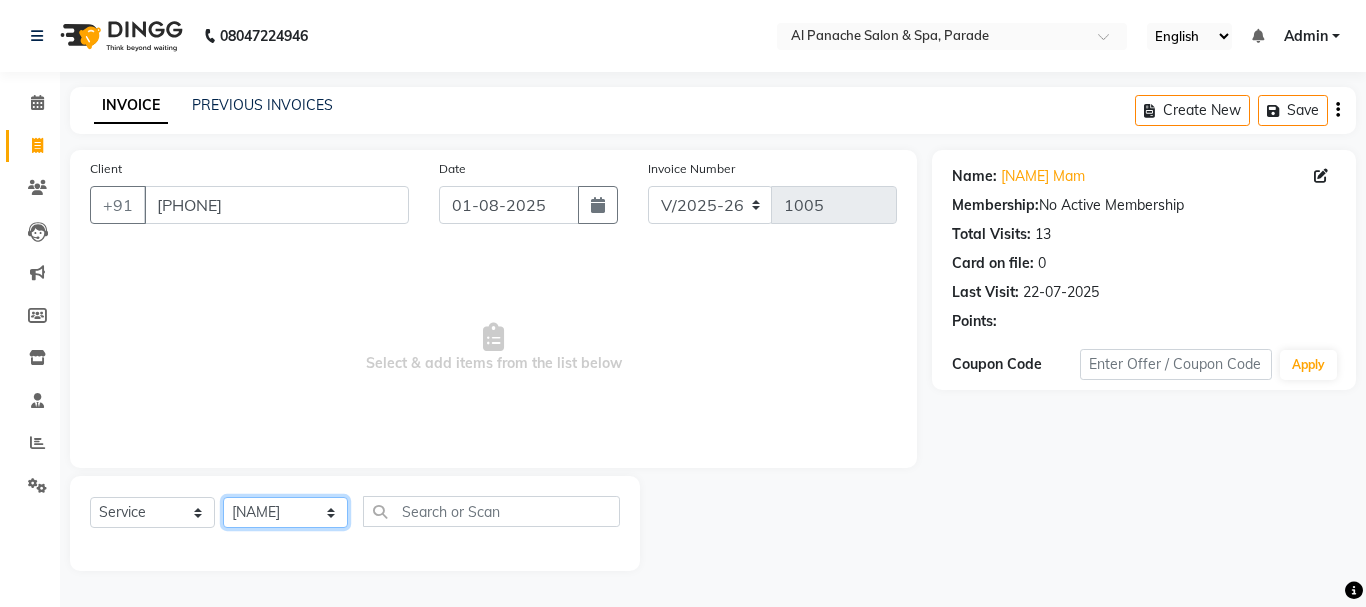 click on "Select Stylist [FIRST] [FIRST] [FIRST] [FIRST] MANAGER [FIRST] [FIRST] [FIRST] [FIRST] [FIRST]" 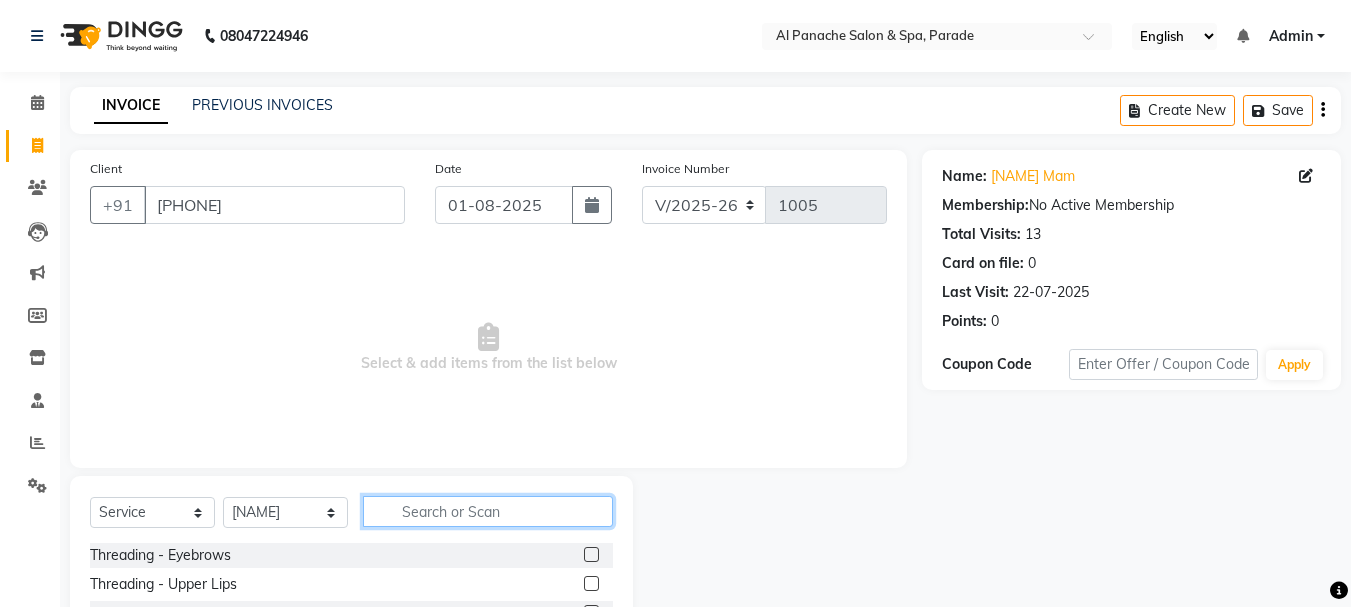 click 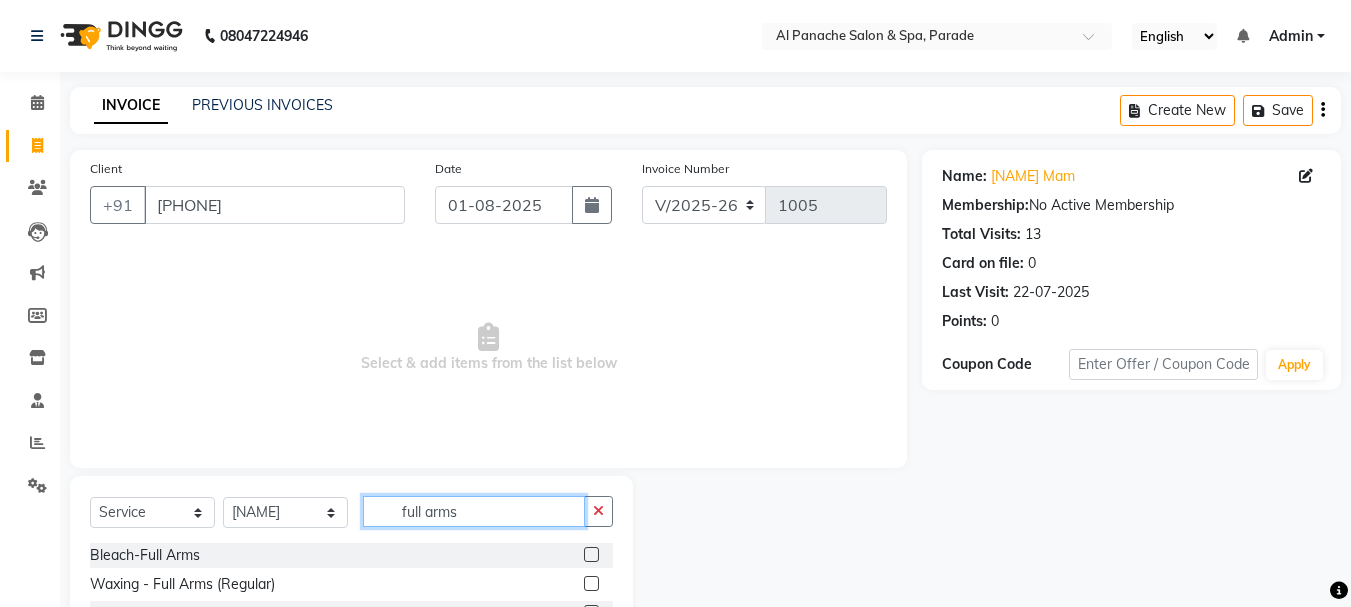 scroll, scrollTop: 110, scrollLeft: 0, axis: vertical 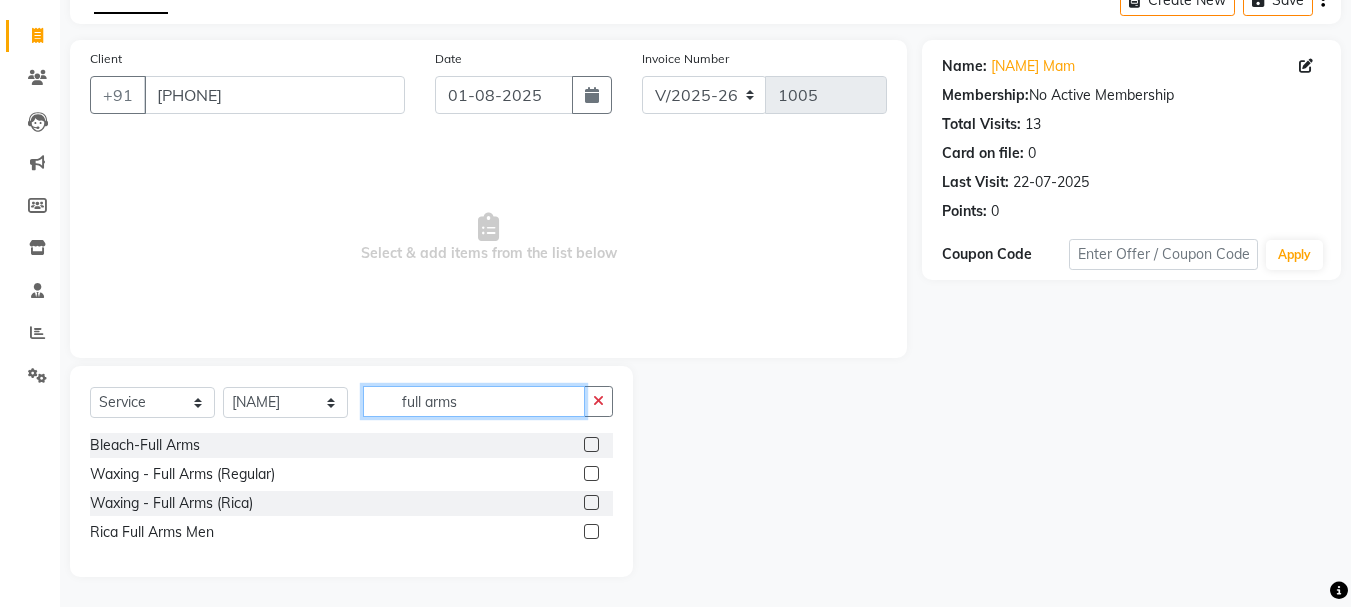 type on "full arms" 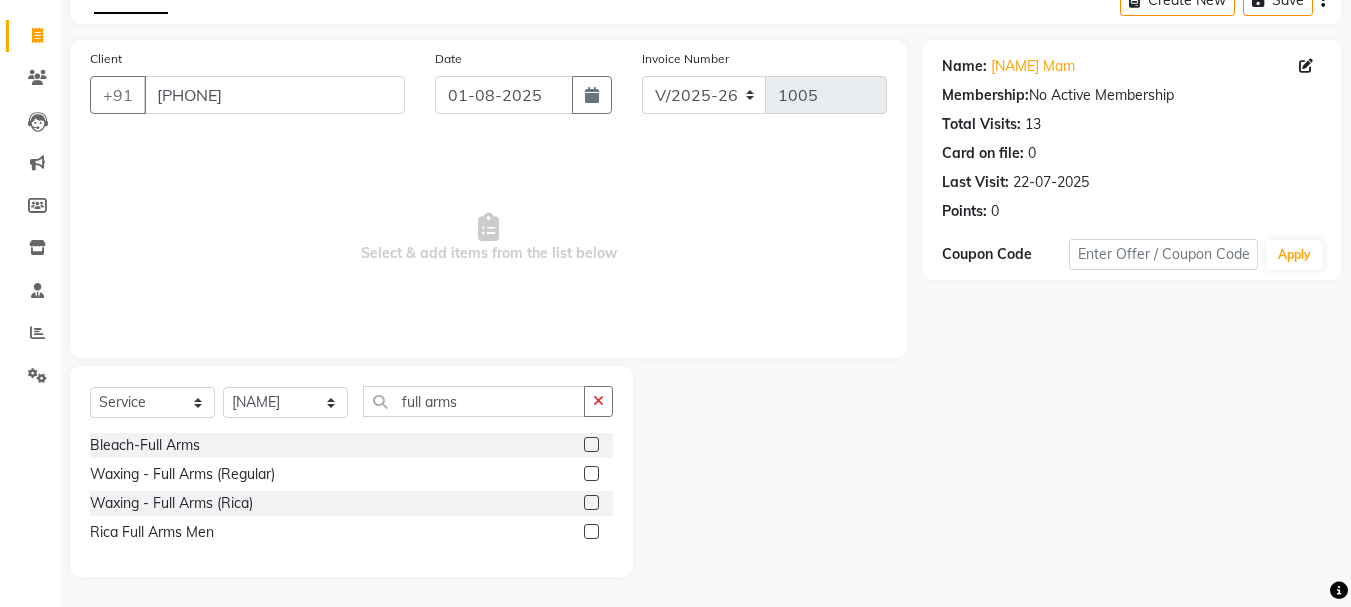 click 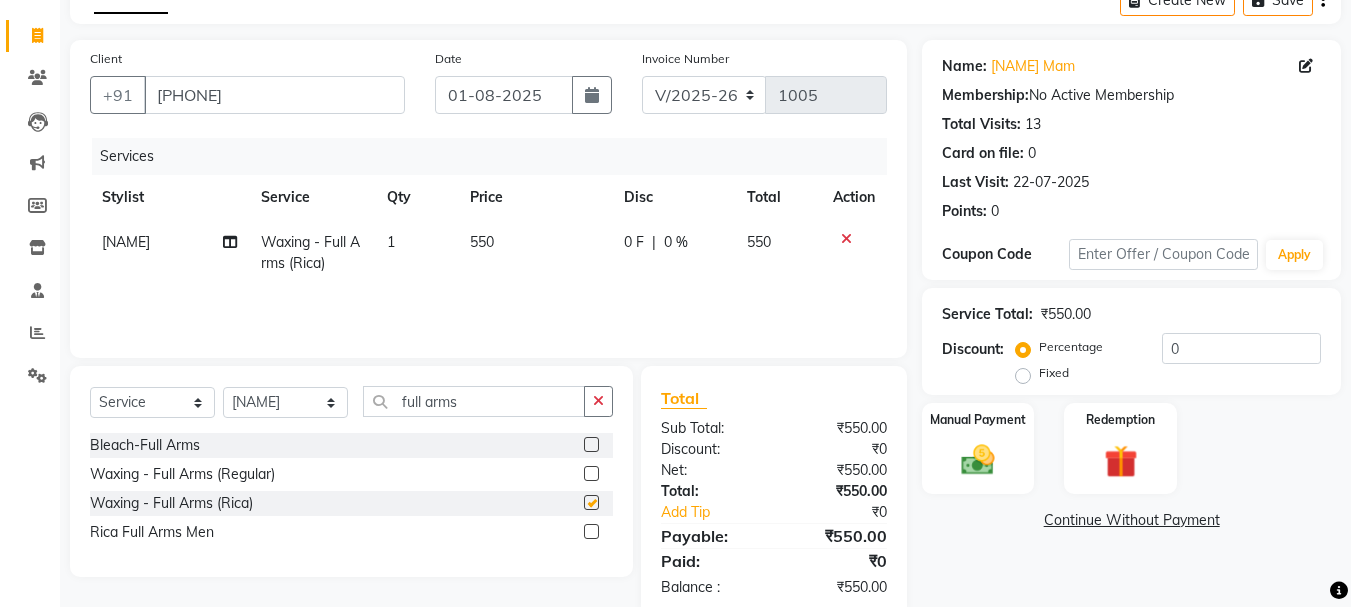 checkbox on "false" 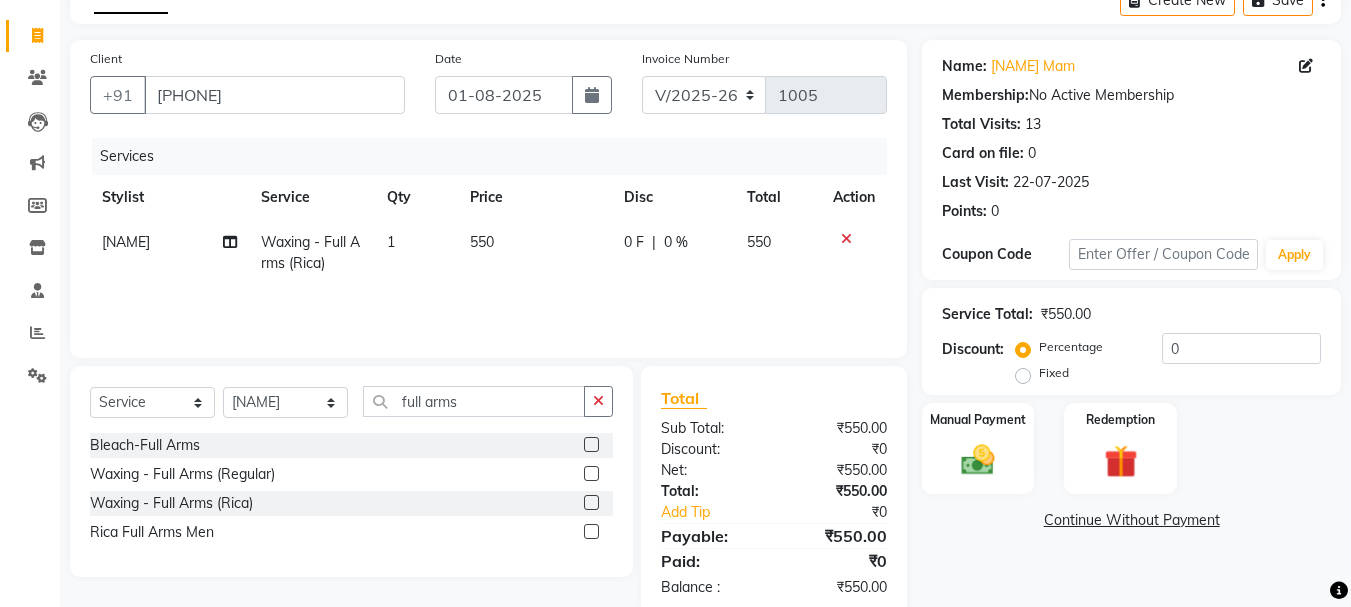 drag, startPoint x: 516, startPoint y: 420, endPoint x: 502, endPoint y: 402, distance: 22.803509 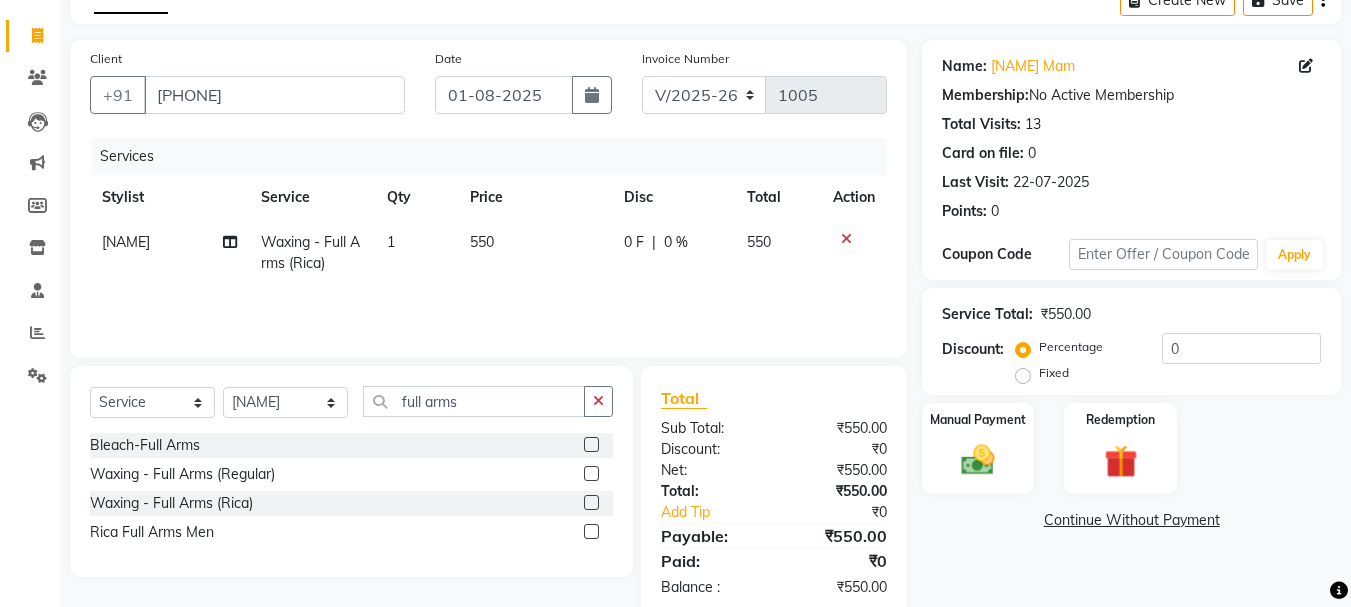 click on "Select  Service  Product  Membership  Package Voucher Prepaid Gift Card  Select Stylist AMAN Anu Karan Komal  MANAGER Nitin RAJVEER  SEEMA SNEHA Sunakshi full arms" 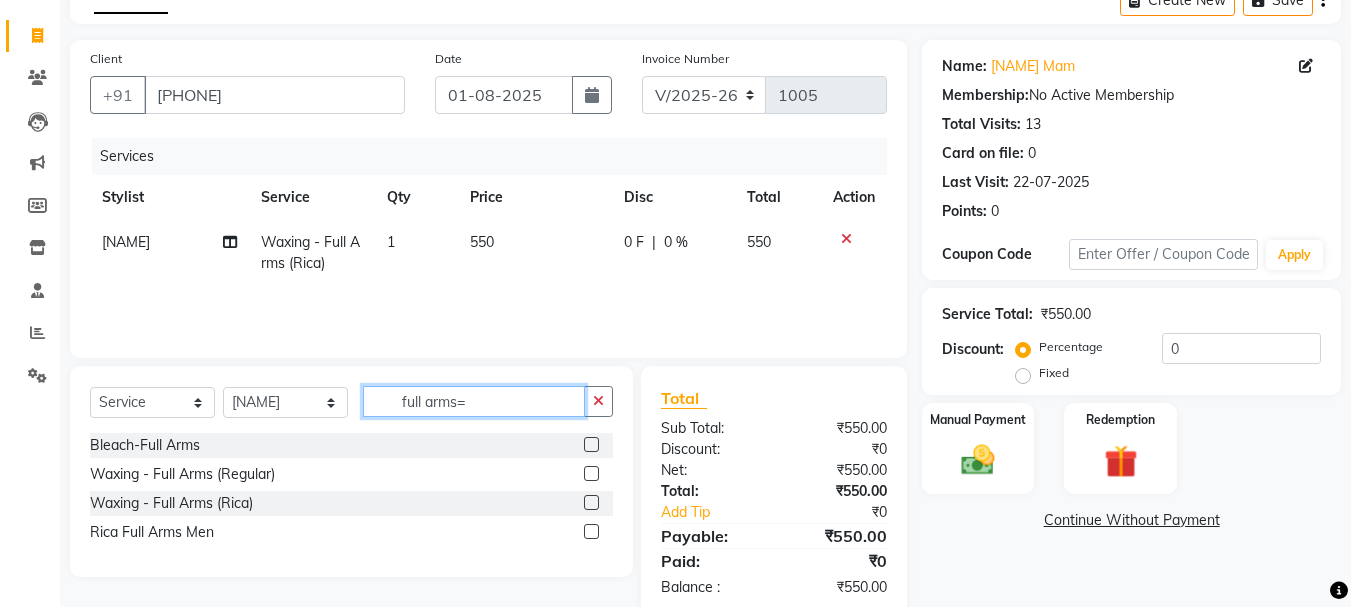 click on "full arms=" 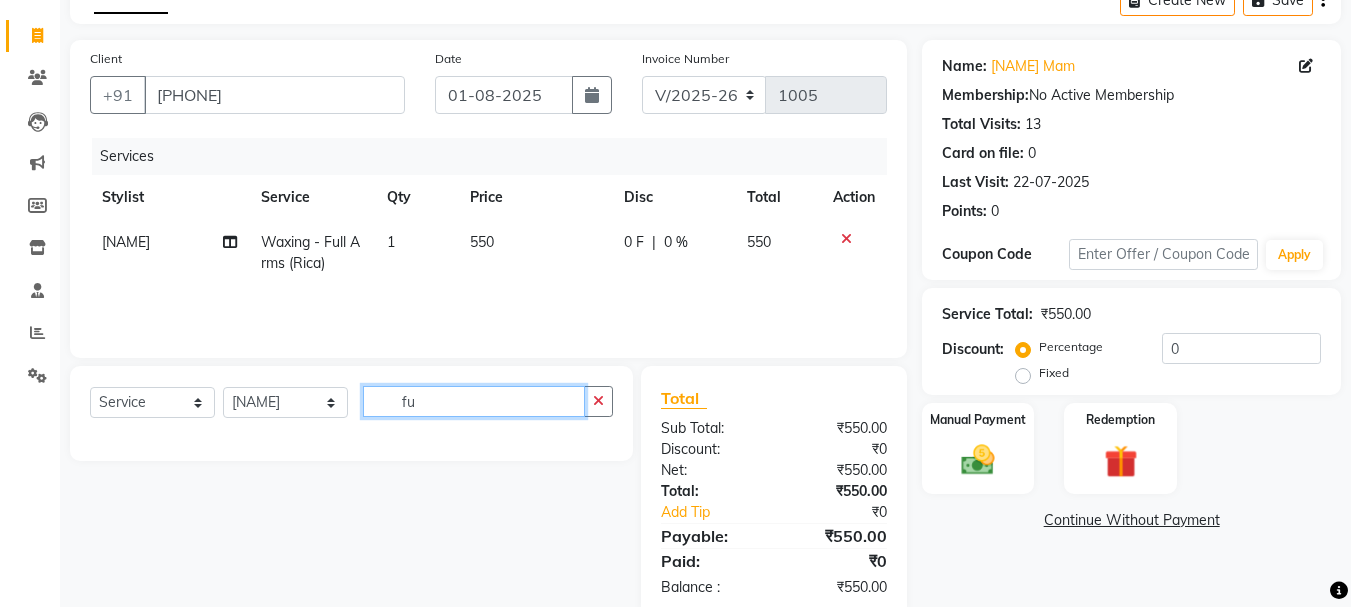 type on "f" 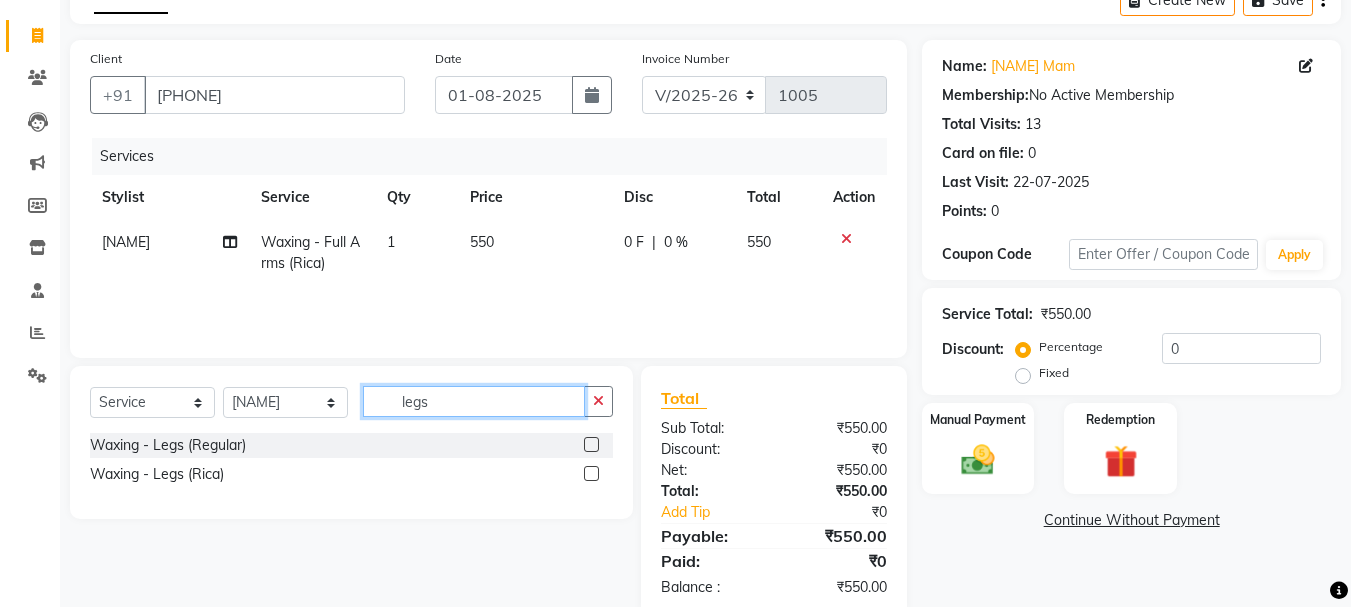 type on "legs" 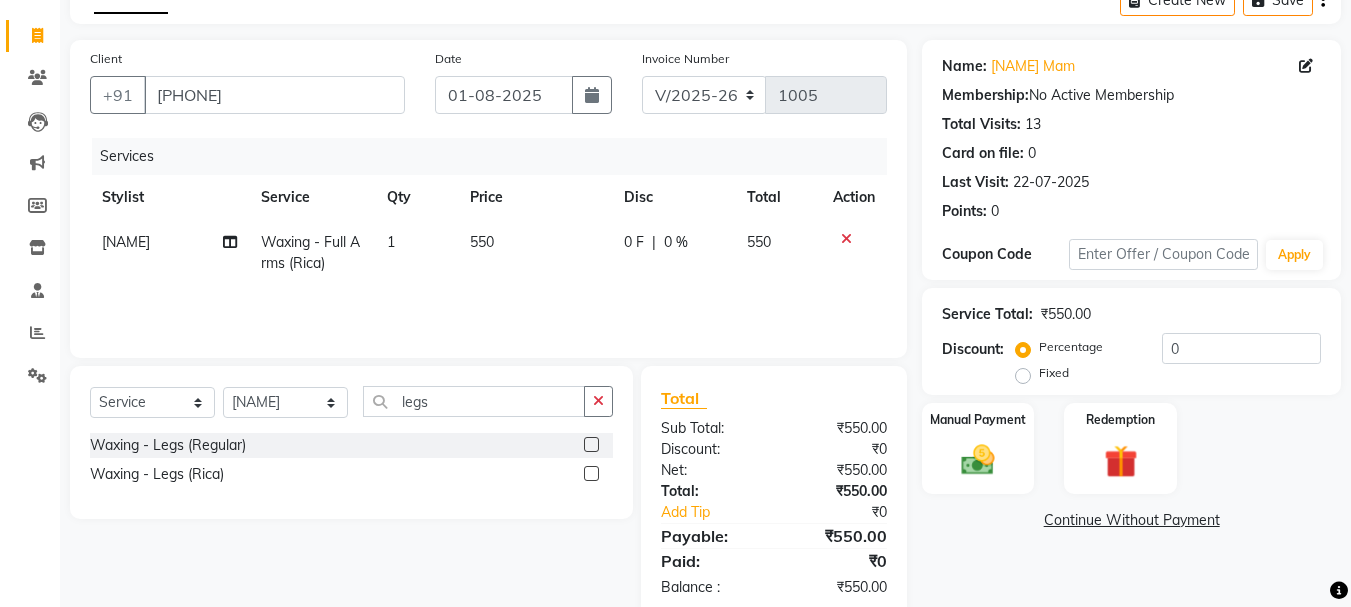click 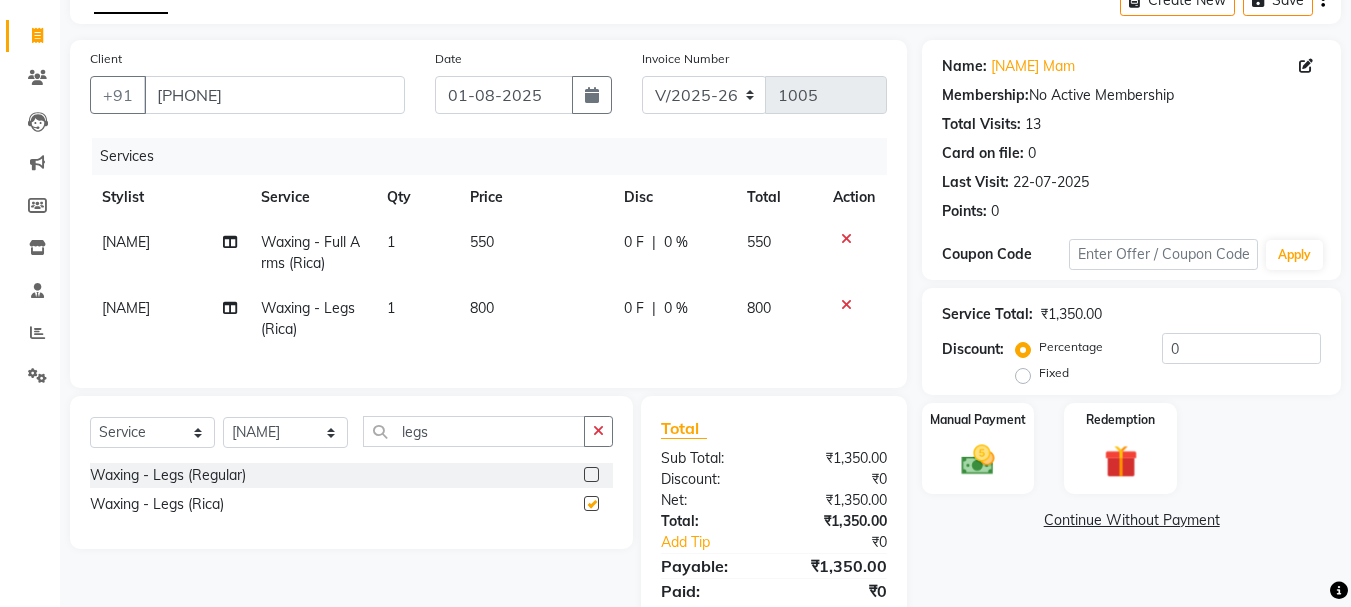 checkbox on "false" 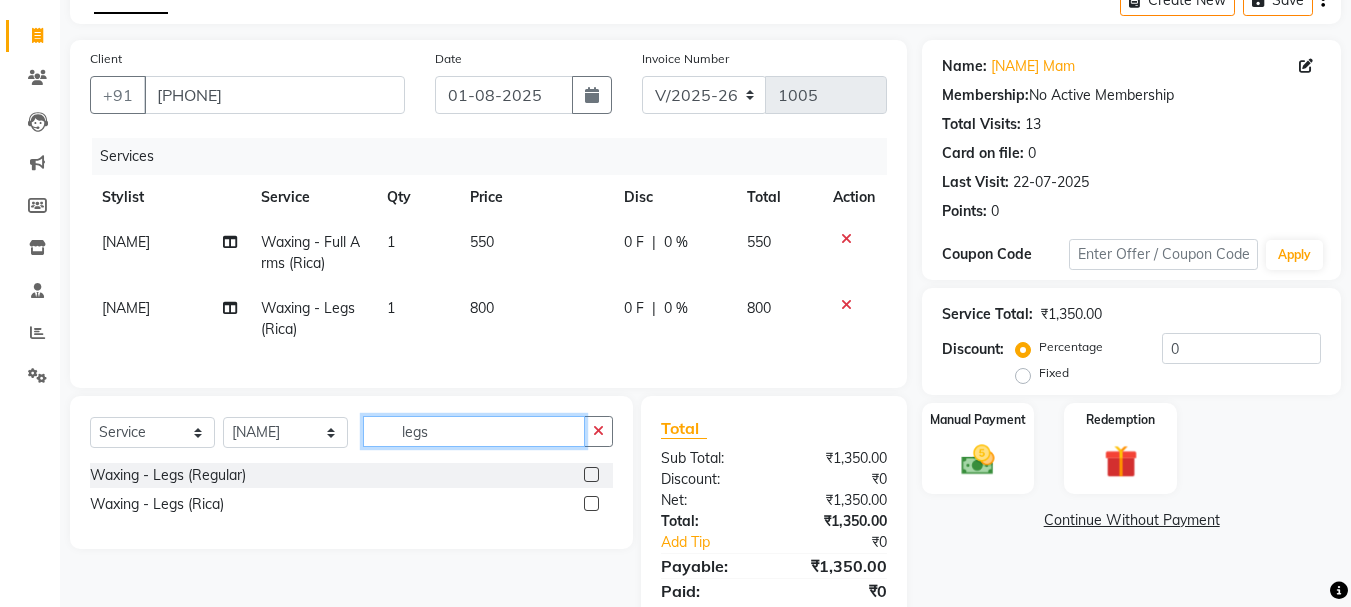 click on "legs" 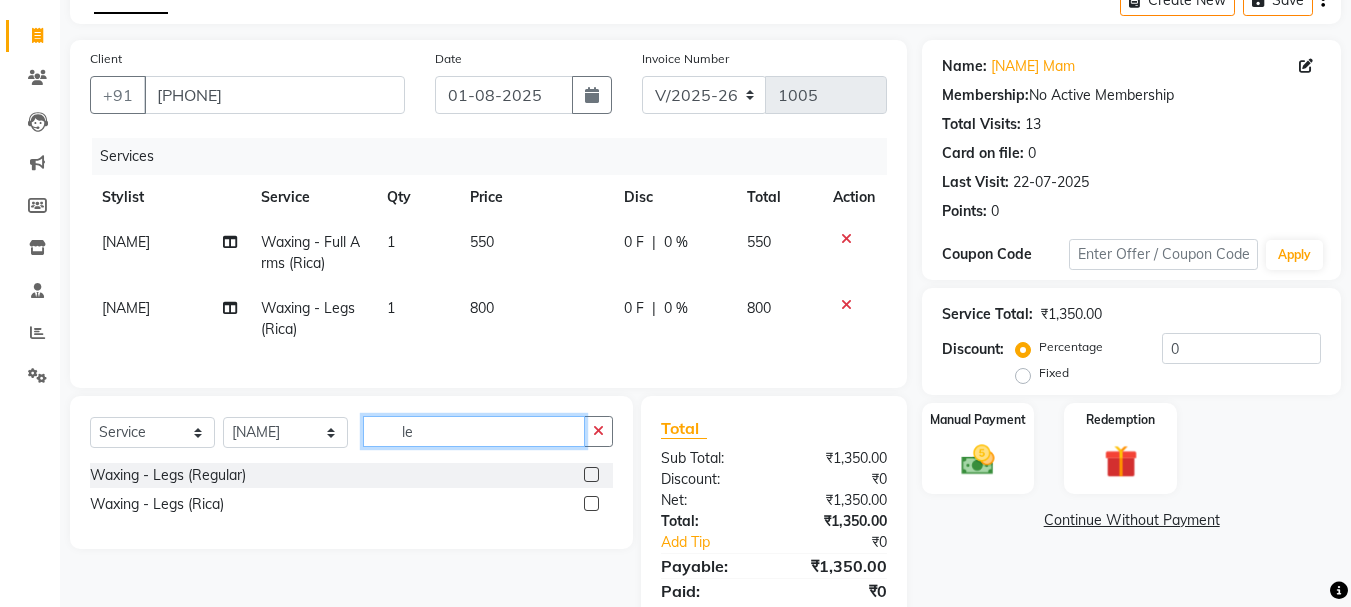 type on "l" 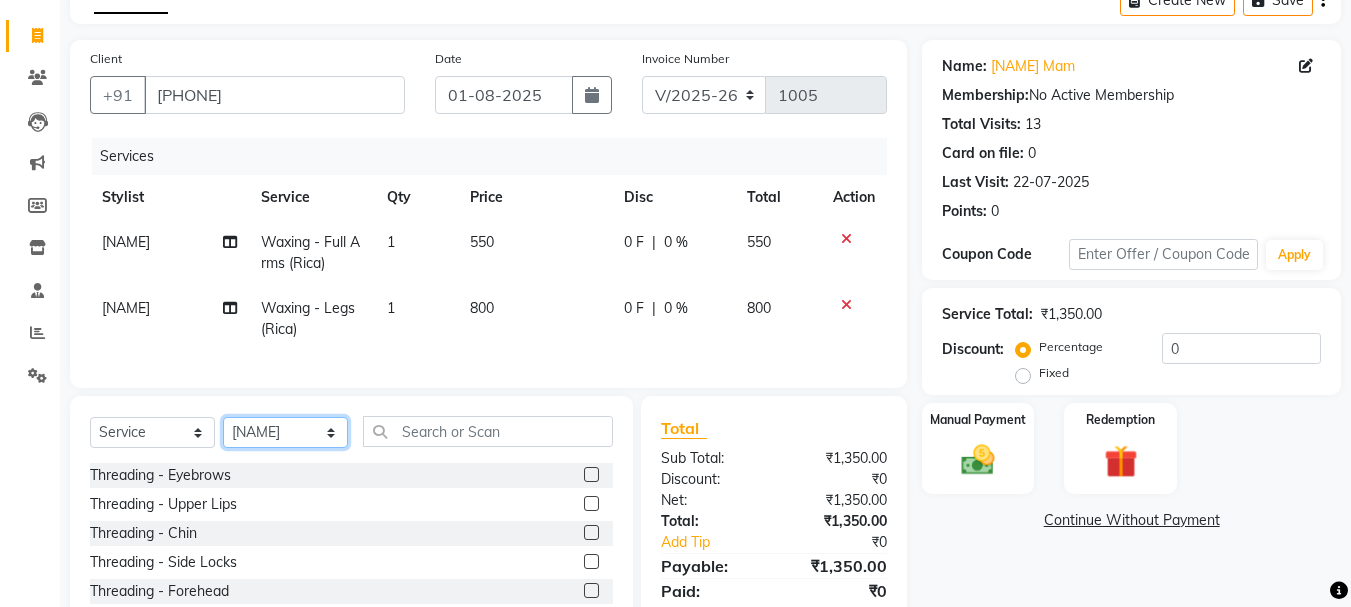 click on "Select Stylist [FIRST] [FIRST] [FIRST] [FIRST] MANAGER [FIRST] [FIRST] [FIRST] [FIRST] [FIRST]" 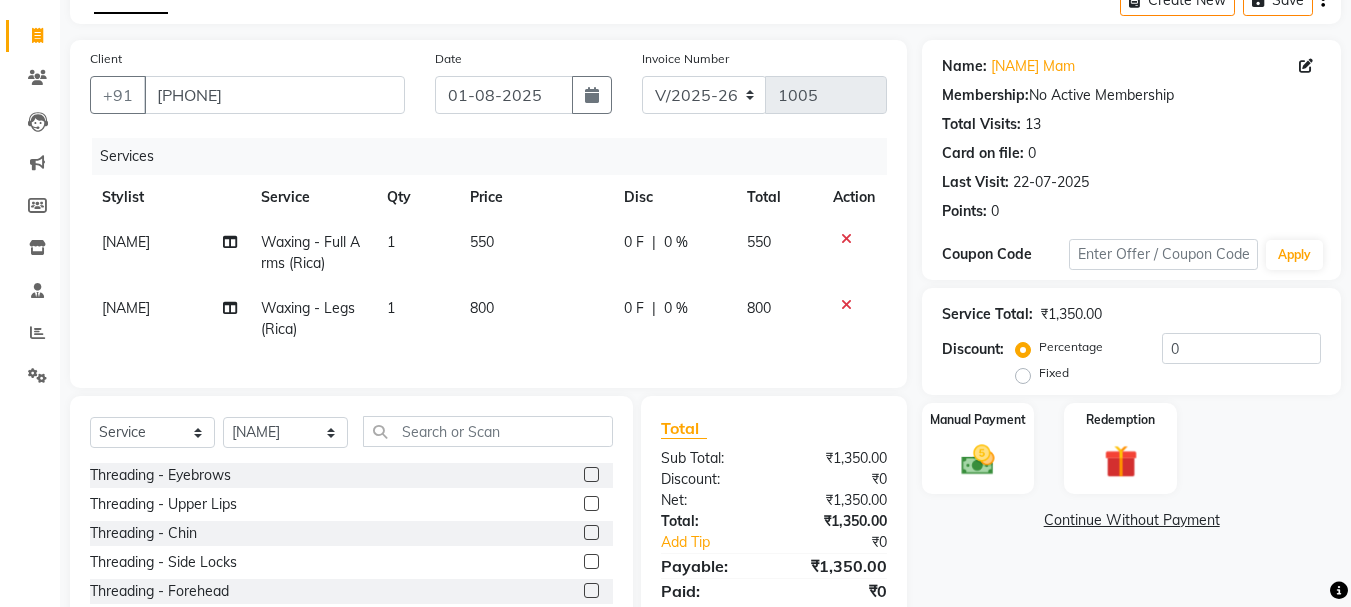 drag, startPoint x: 411, startPoint y: 430, endPoint x: 417, endPoint y: 440, distance: 11.661903 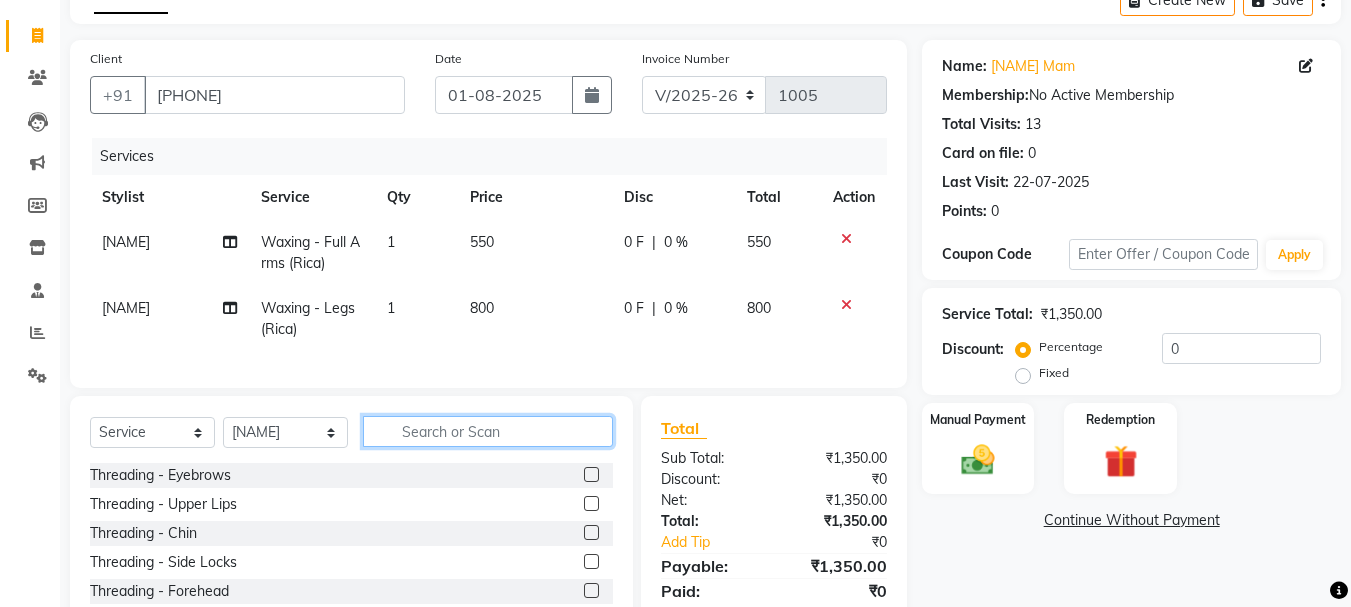 click 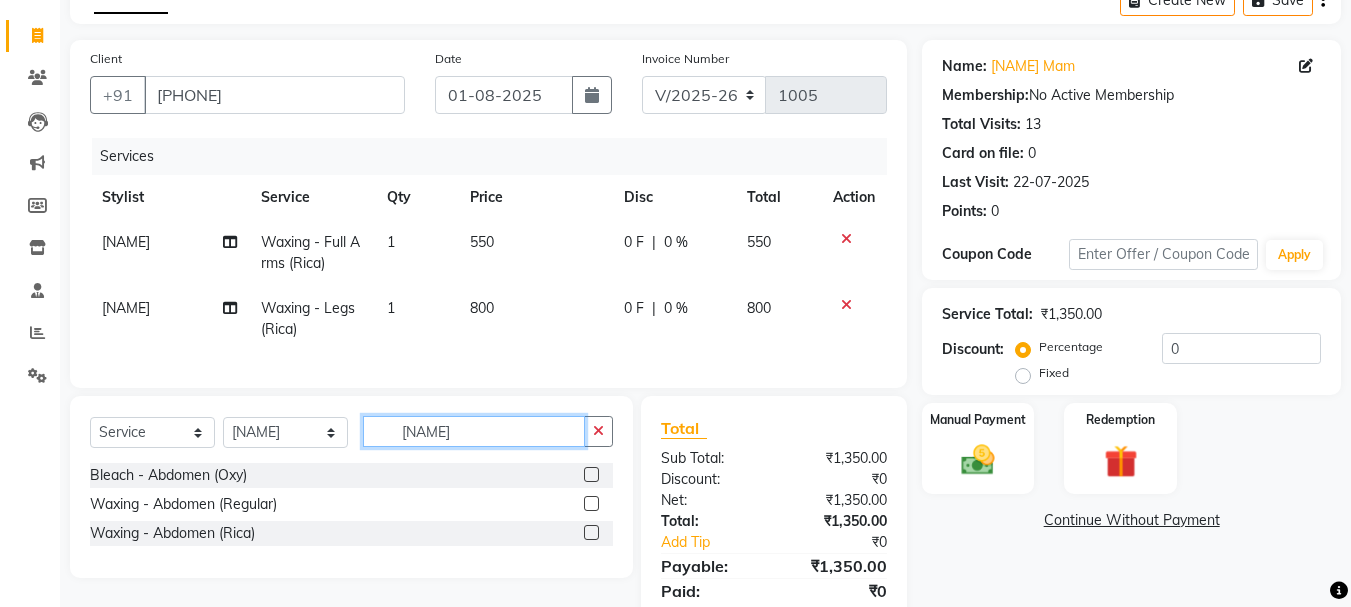 type on "abdo" 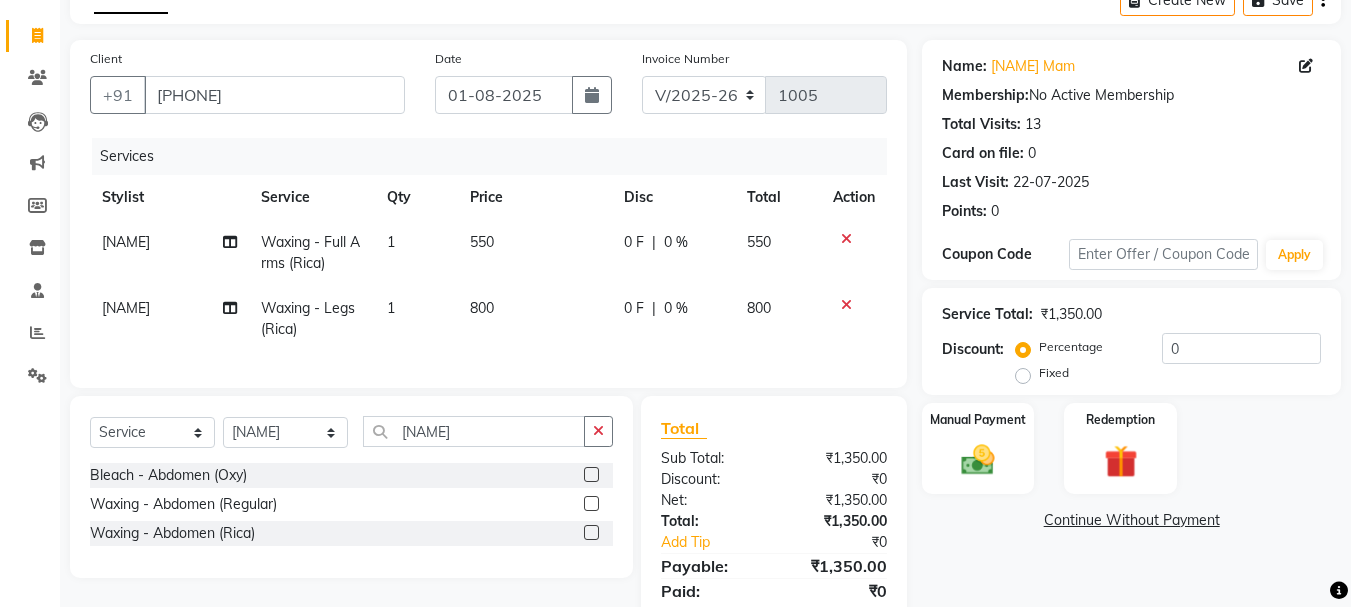 click 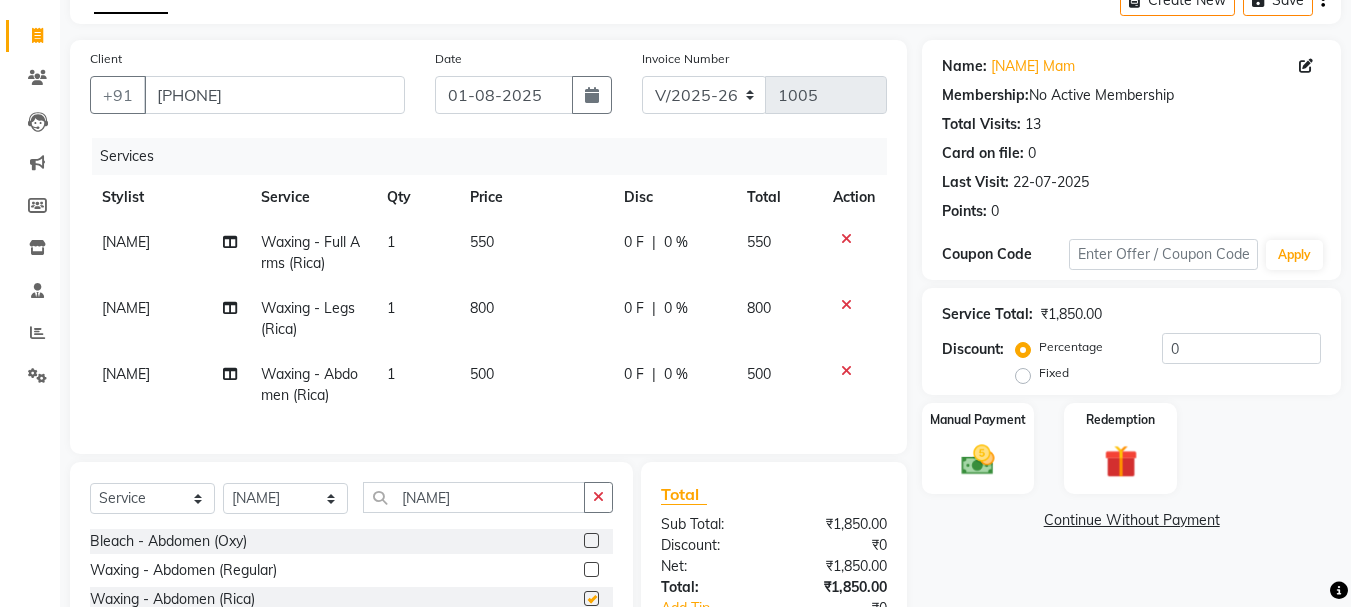 checkbox on "false" 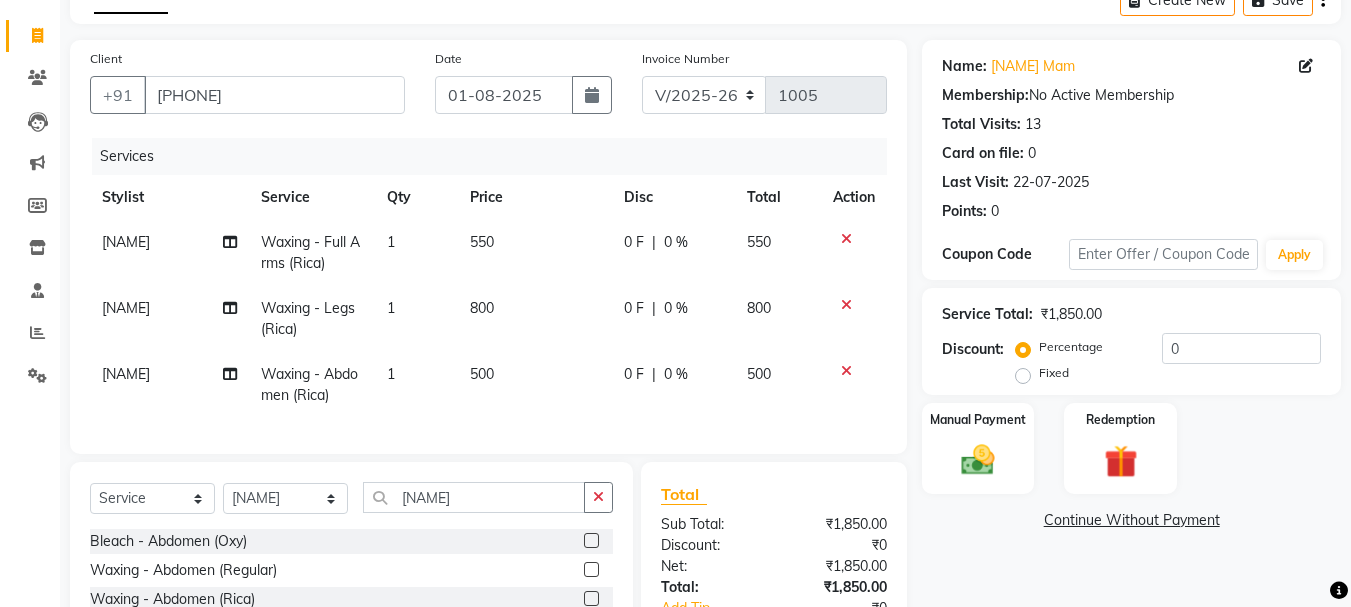 scroll, scrollTop: 262, scrollLeft: 0, axis: vertical 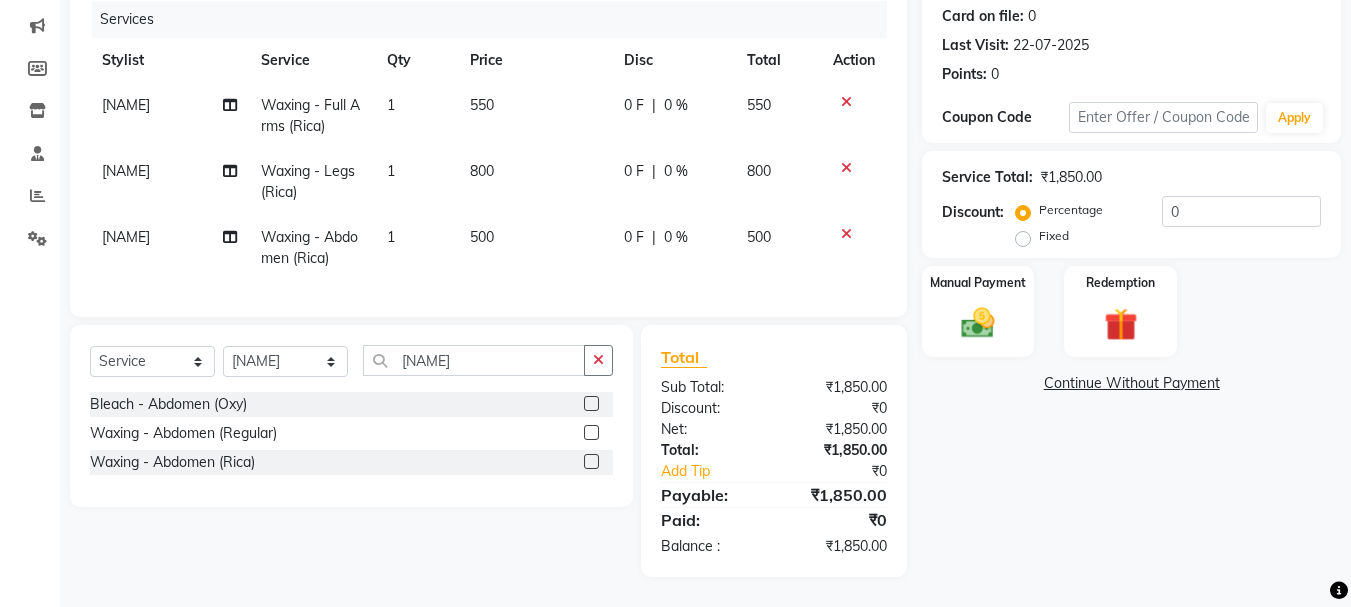 click on "Fixed" 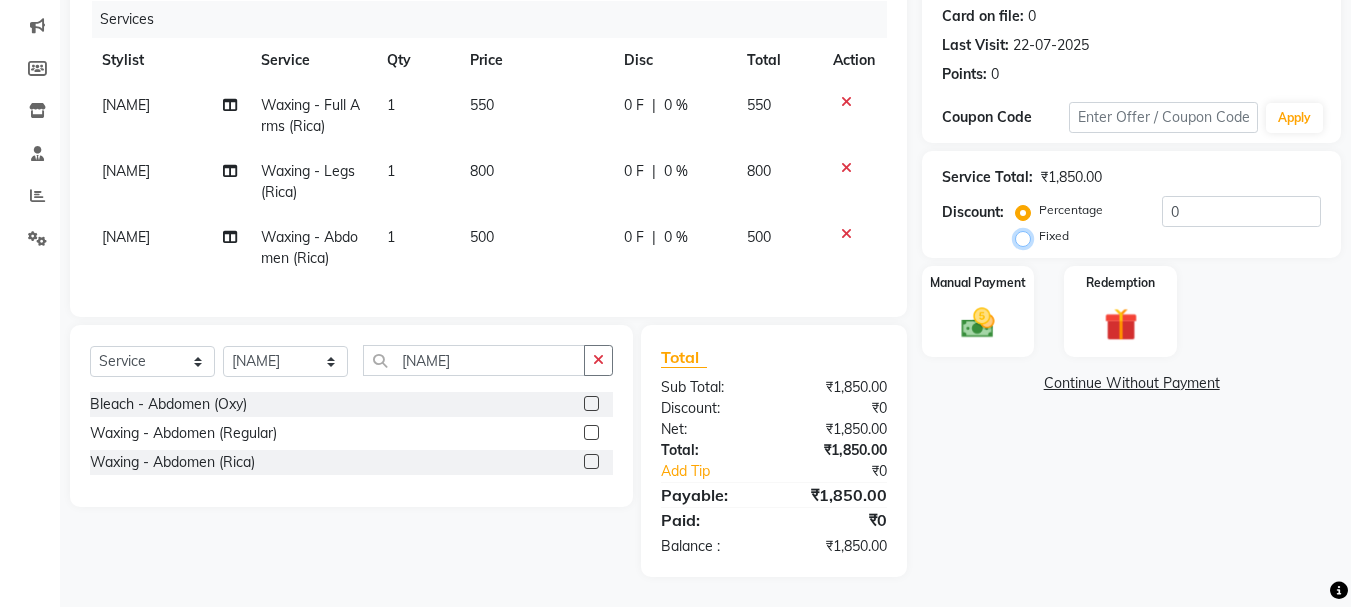 click on "Fixed" at bounding box center (1027, 236) 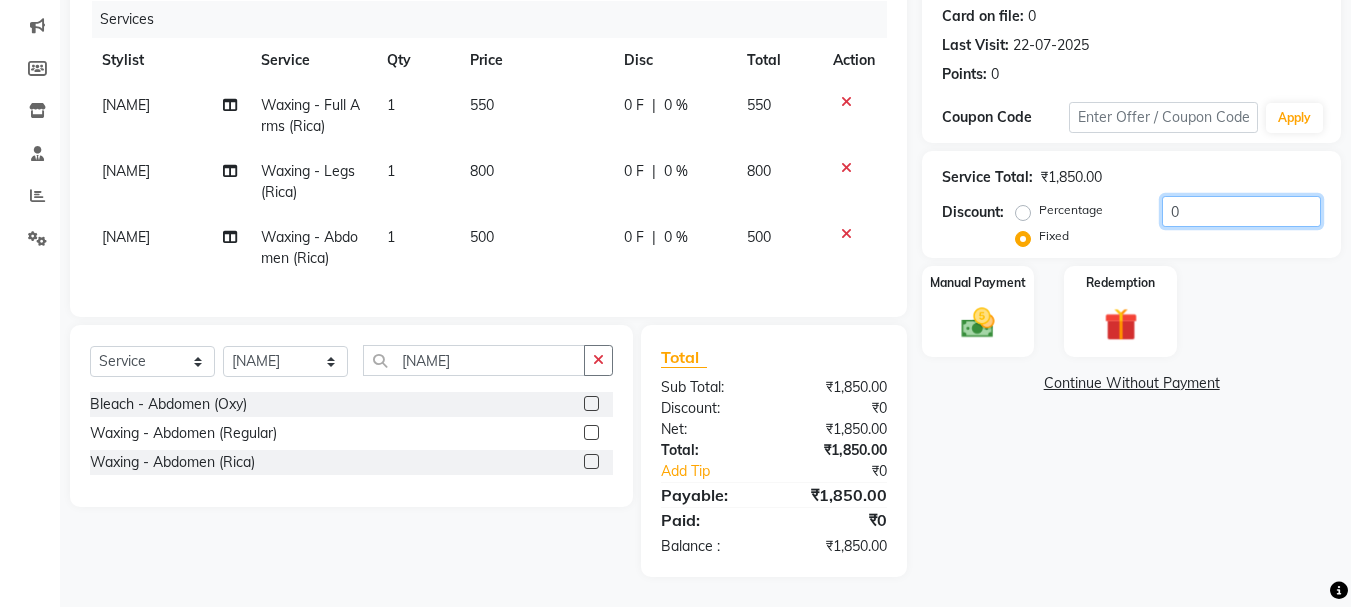 click on "0" 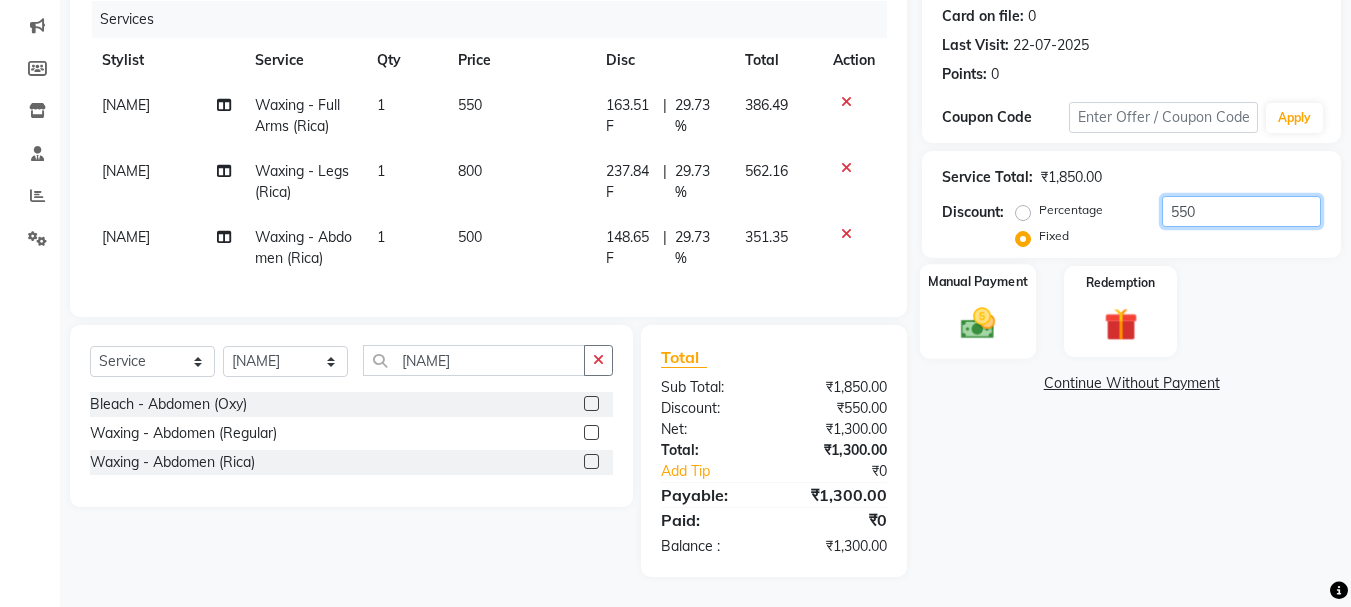 type on "550" 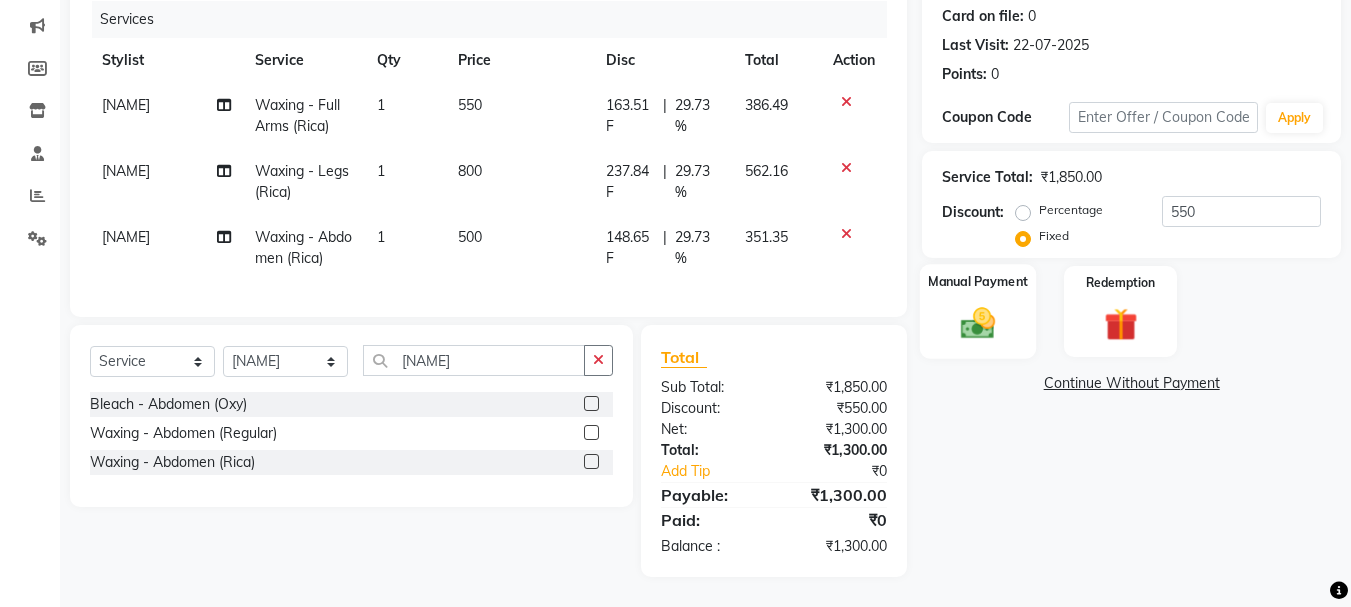 click on "Manual Payment" 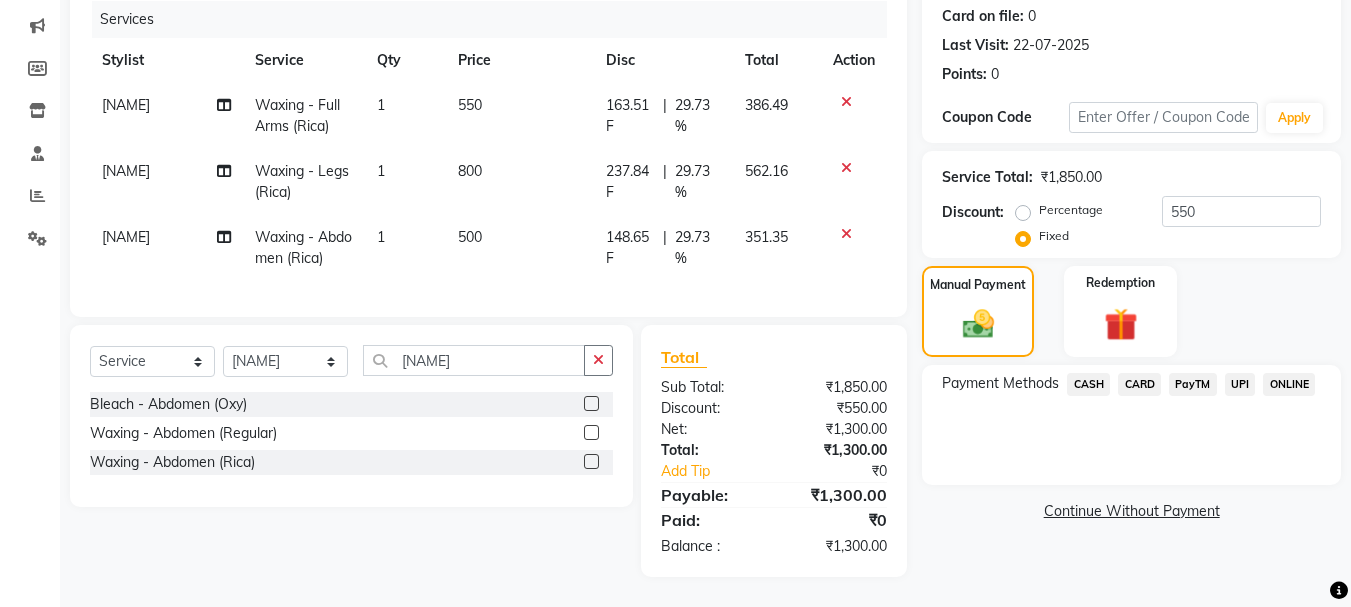 click on "PayTM" 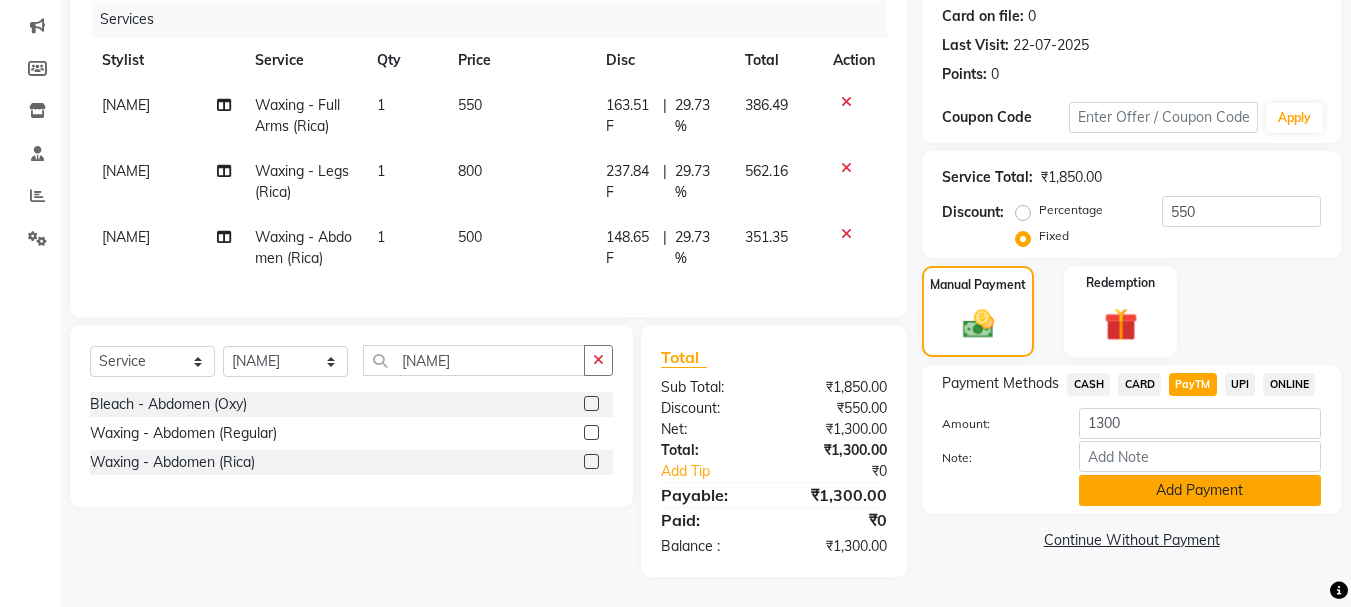 click on "Add Payment" 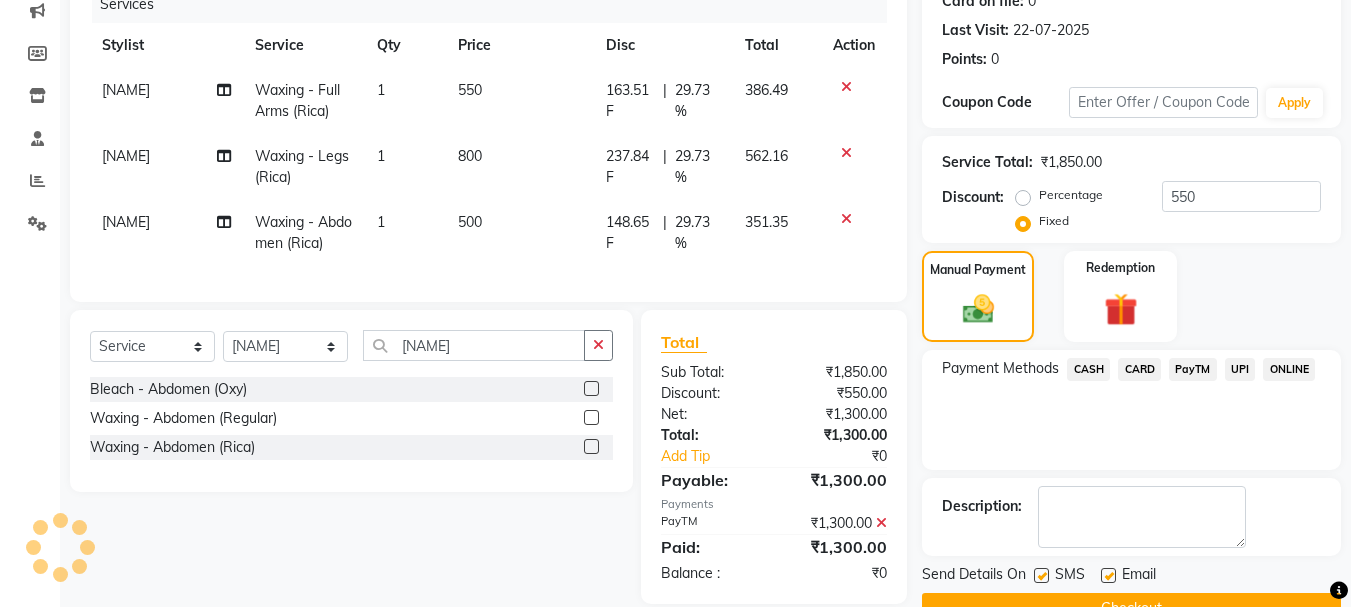 scroll, scrollTop: 309, scrollLeft: 0, axis: vertical 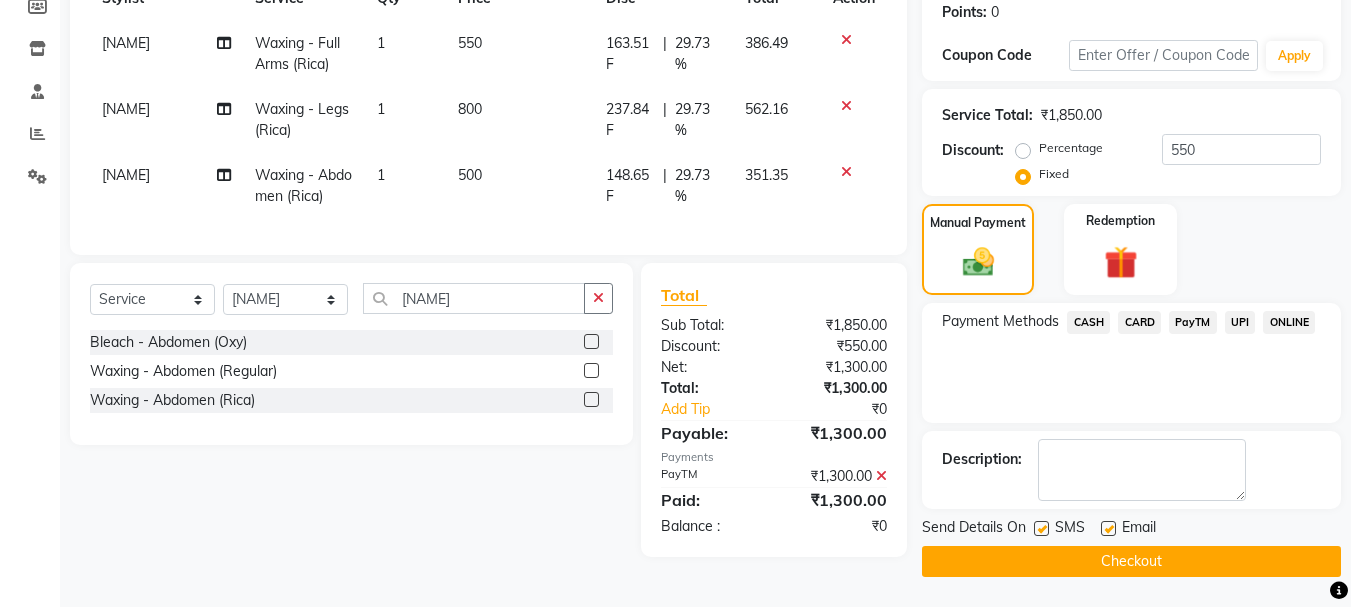 click on "Checkout" 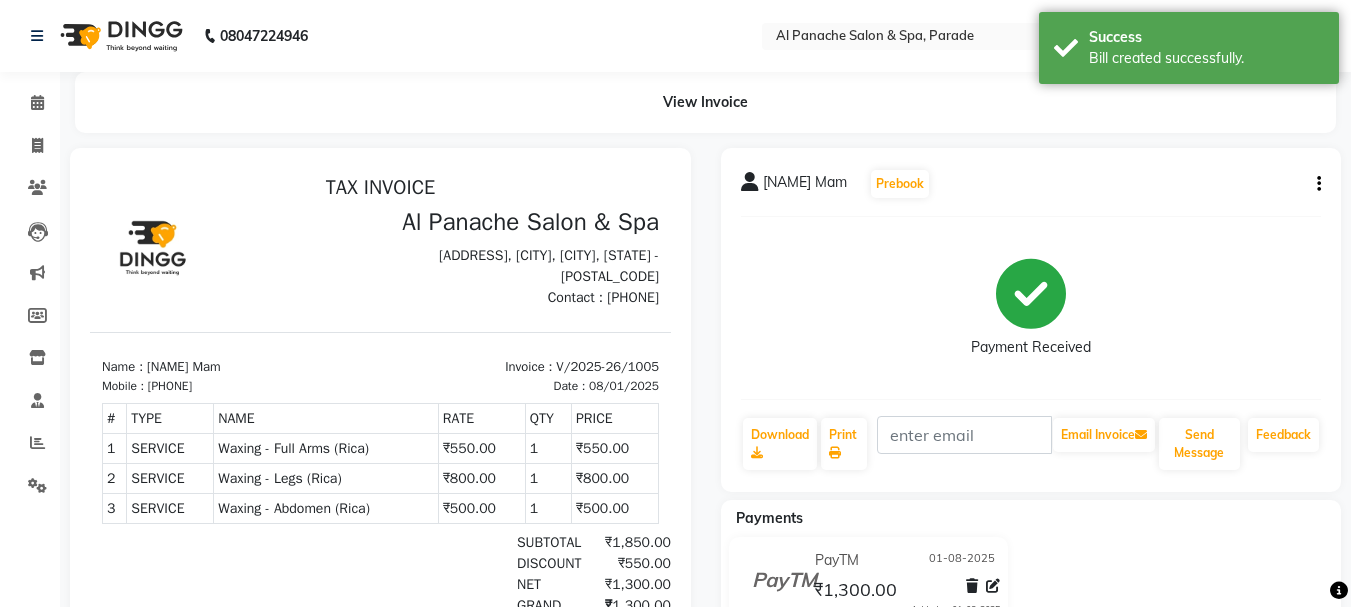 scroll, scrollTop: 0, scrollLeft: 0, axis: both 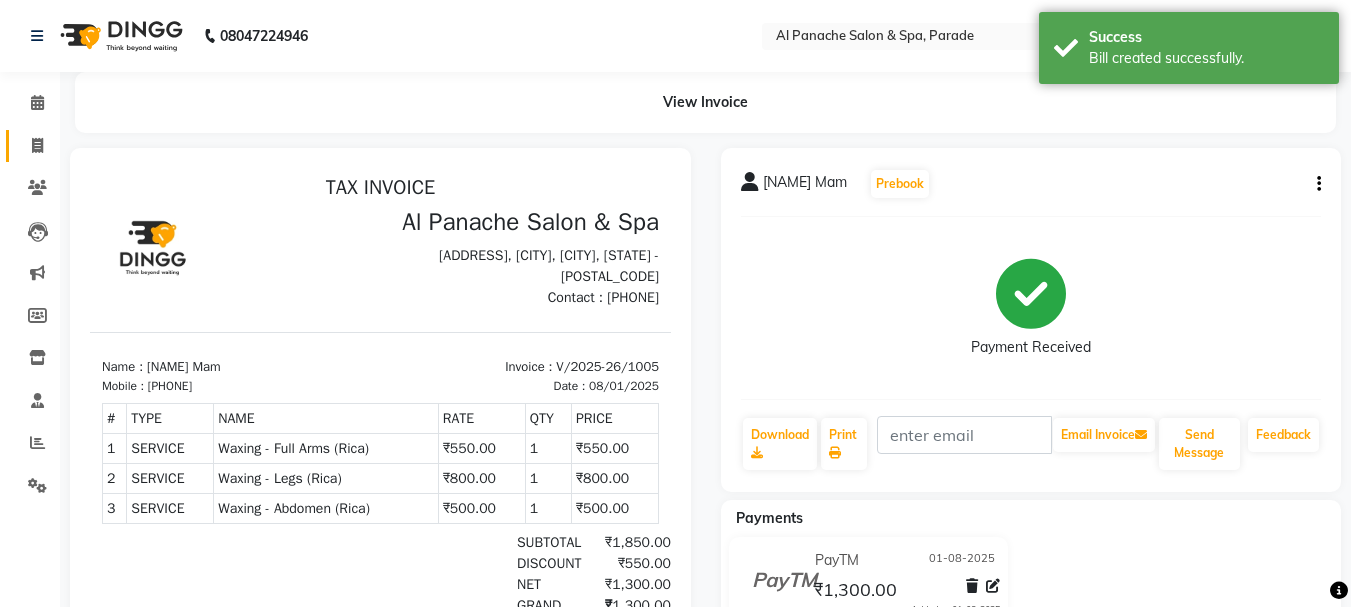 click on "Invoice" 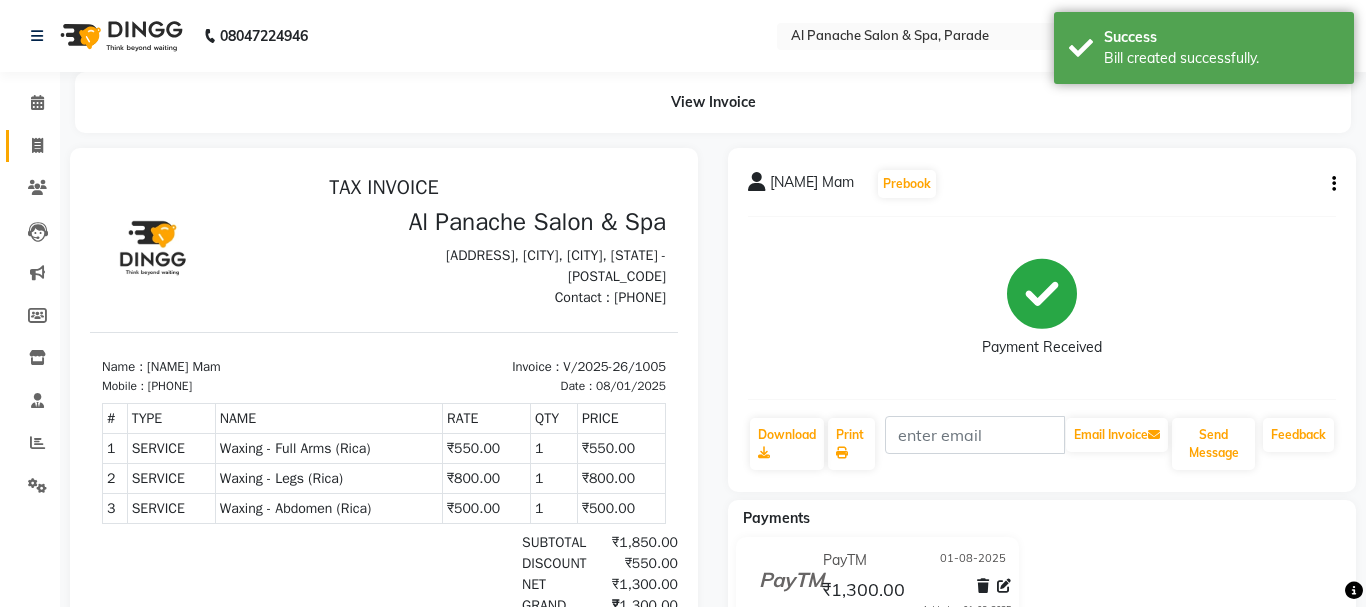 select on "service" 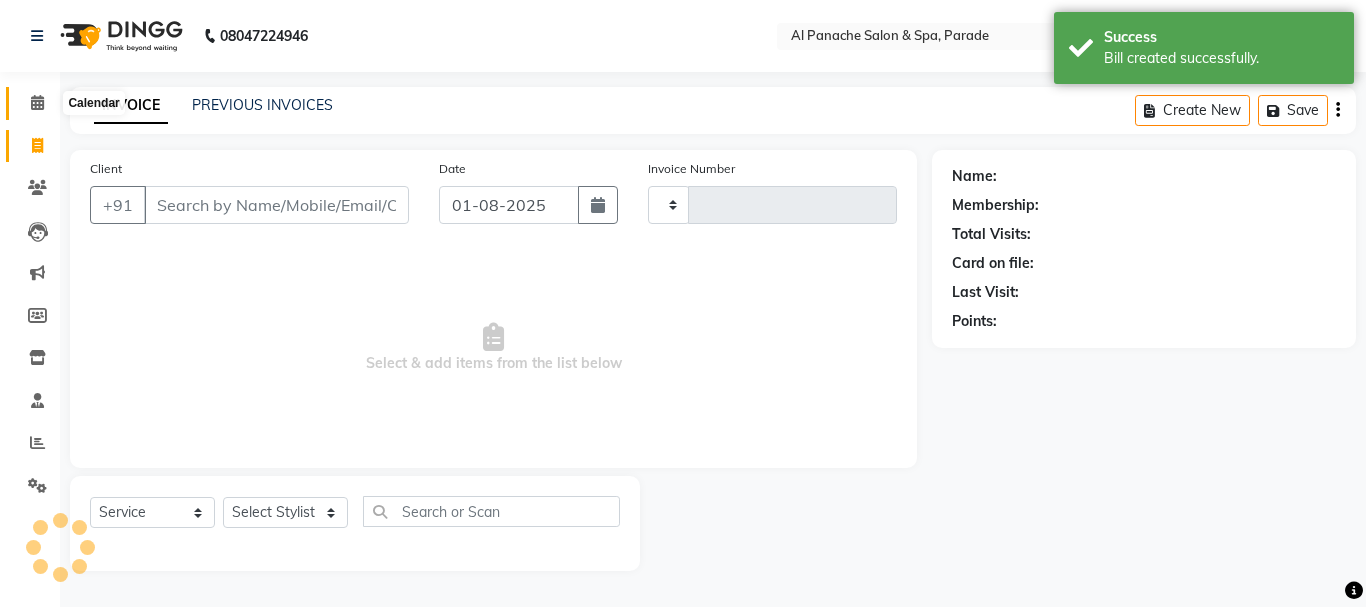 click 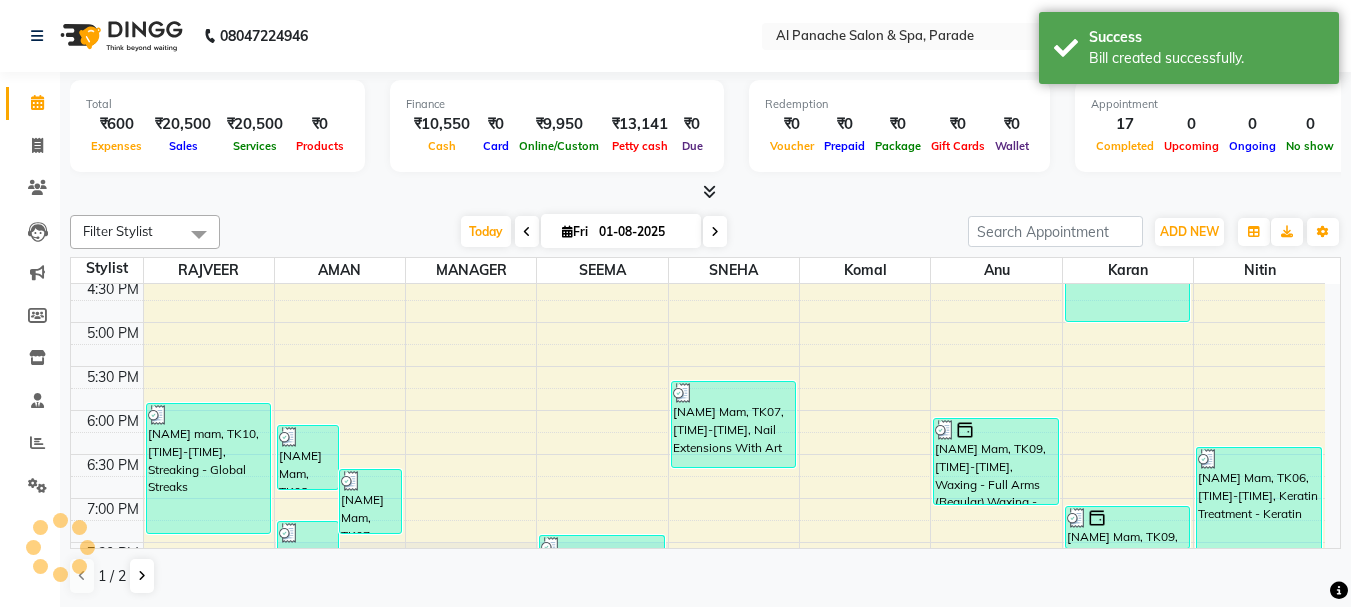 scroll, scrollTop: 0, scrollLeft: 0, axis: both 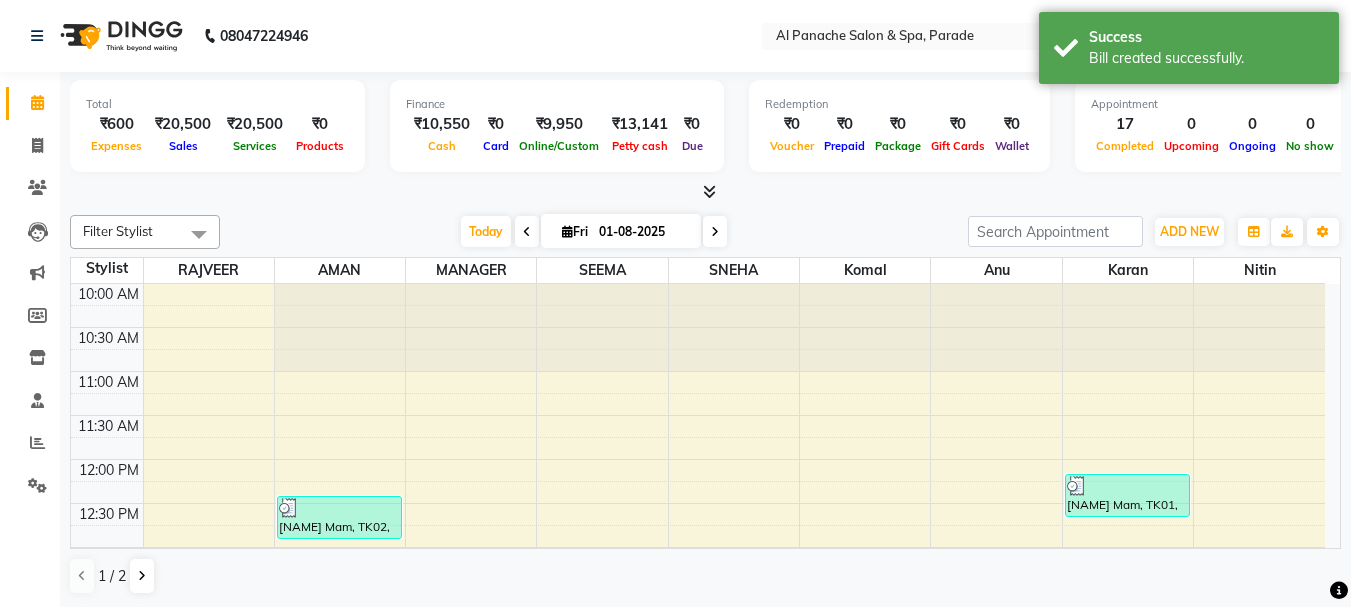 click at bounding box center (709, 191) 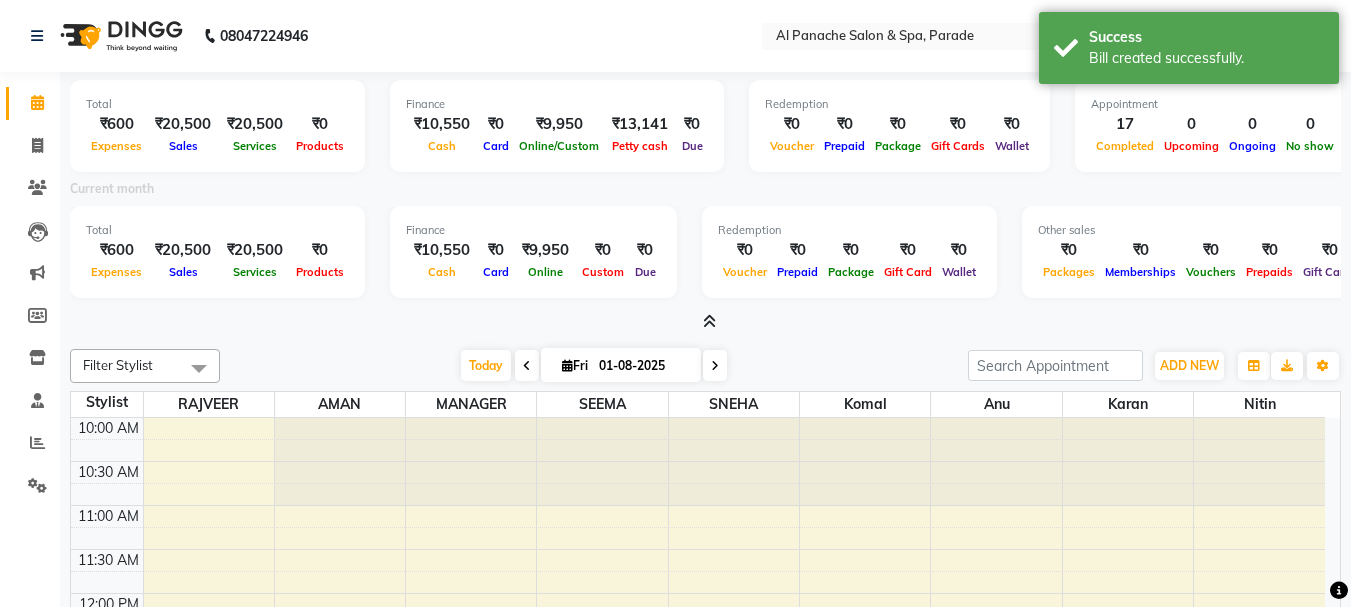 click at bounding box center (705, 322) 